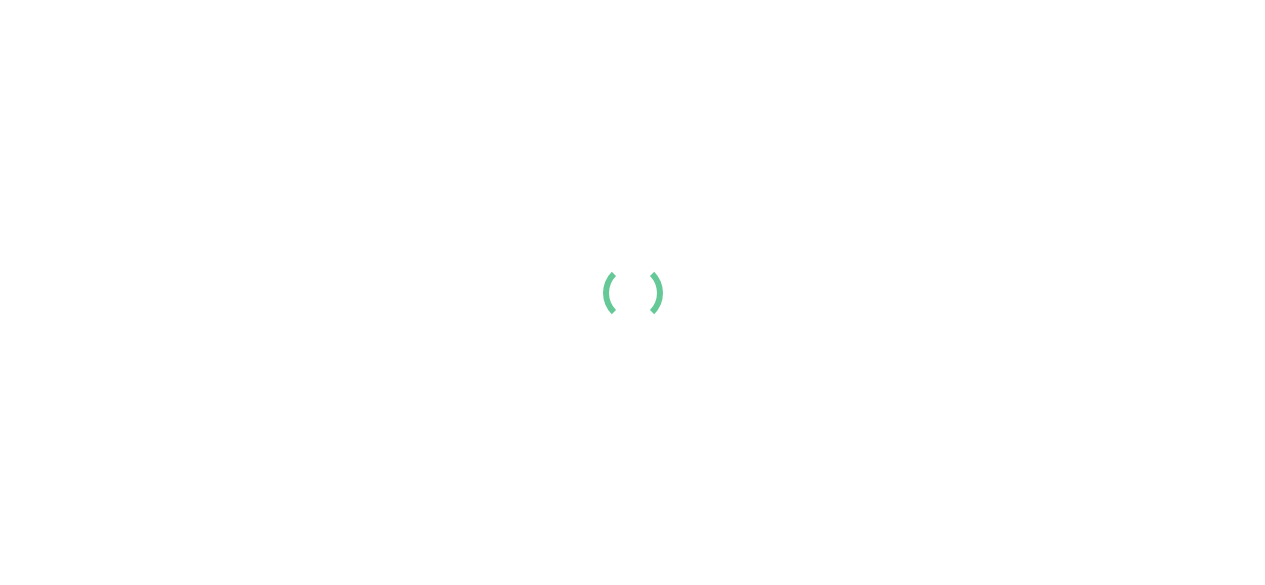 scroll, scrollTop: 0, scrollLeft: 0, axis: both 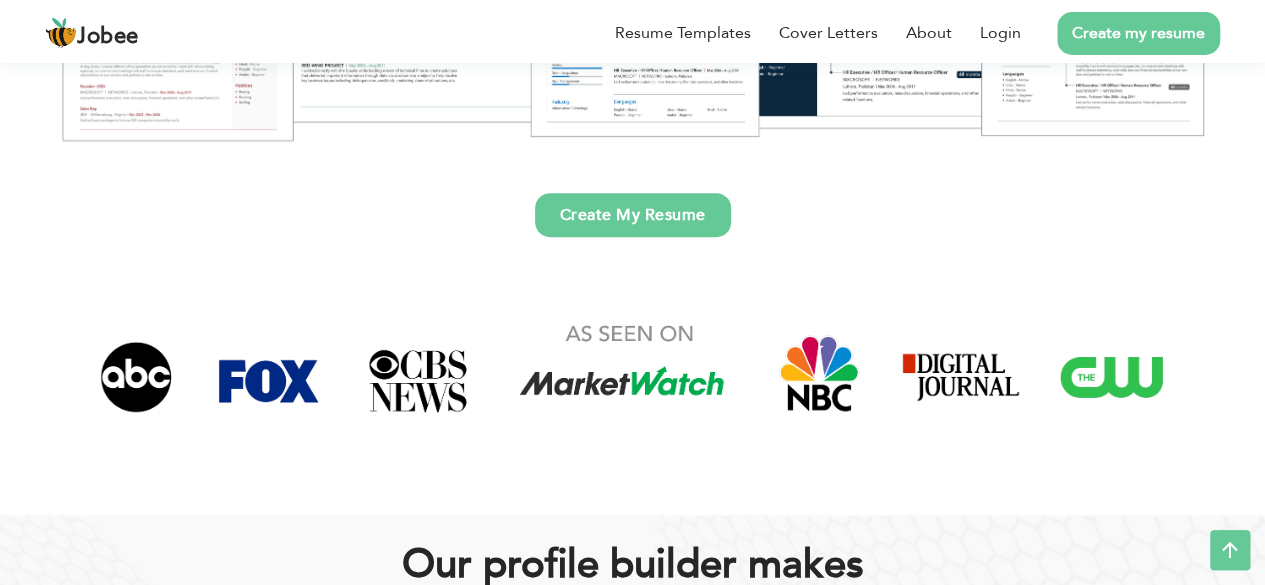 click on "Create My Resume" at bounding box center (633, 215) 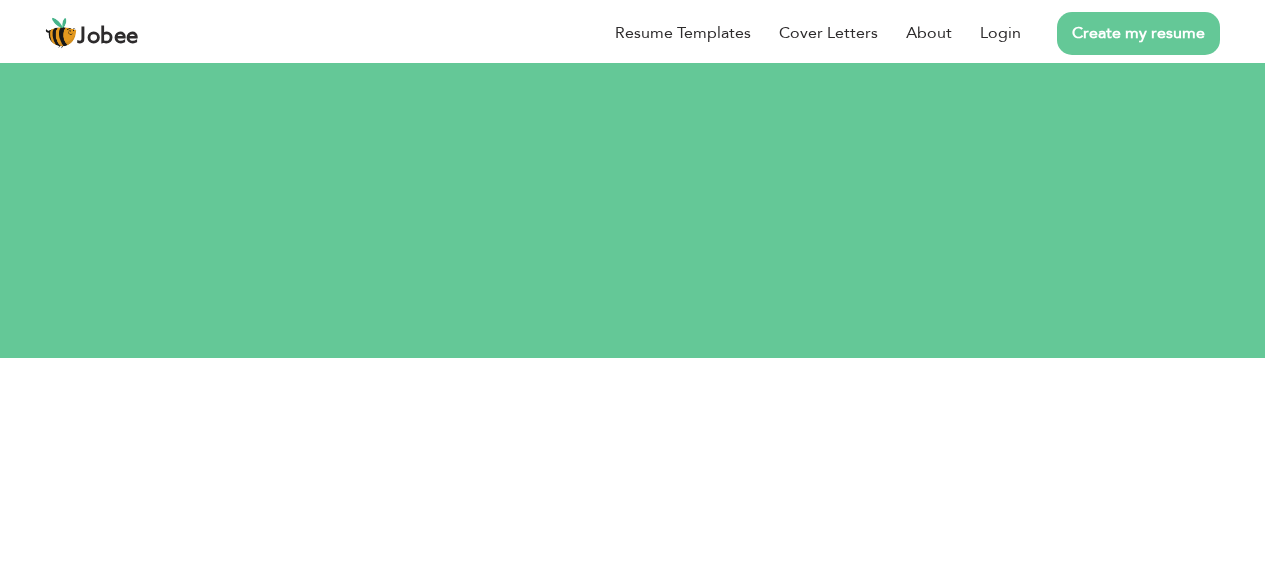 scroll, scrollTop: 0, scrollLeft: 0, axis: both 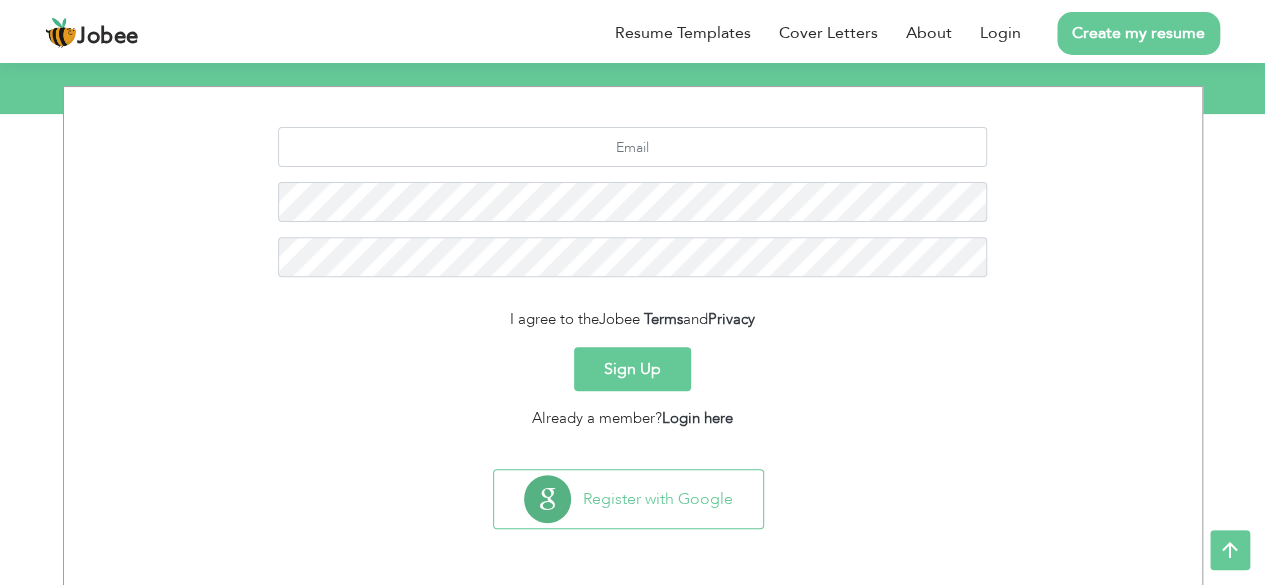 click on "Sign Up" at bounding box center [633, 369] 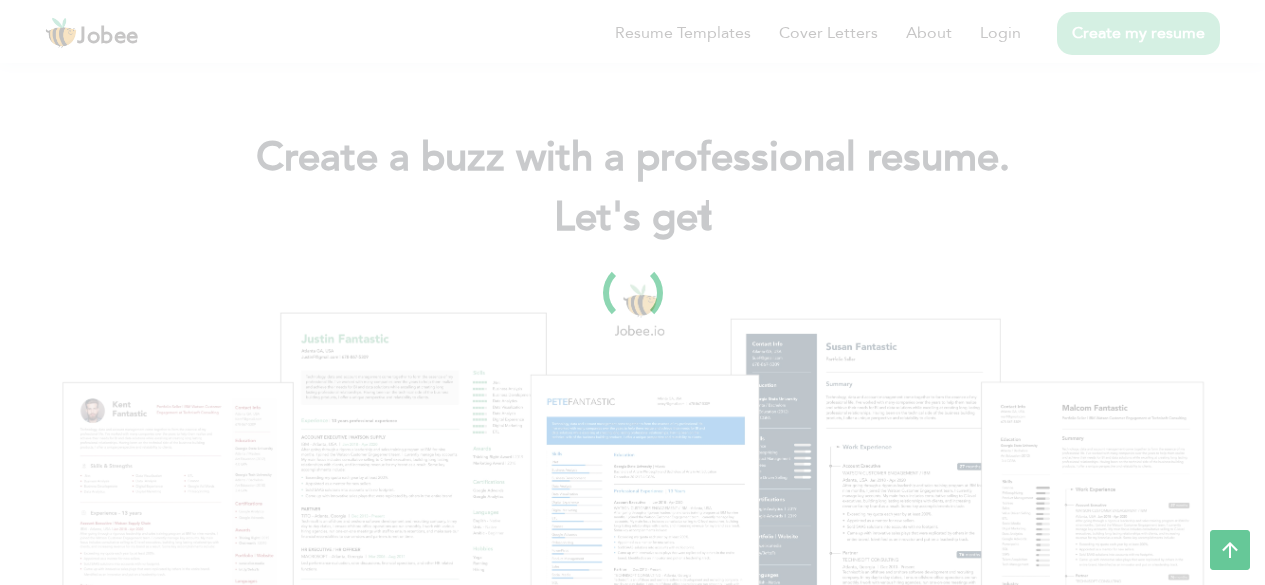 scroll, scrollTop: 534, scrollLeft: 0, axis: vertical 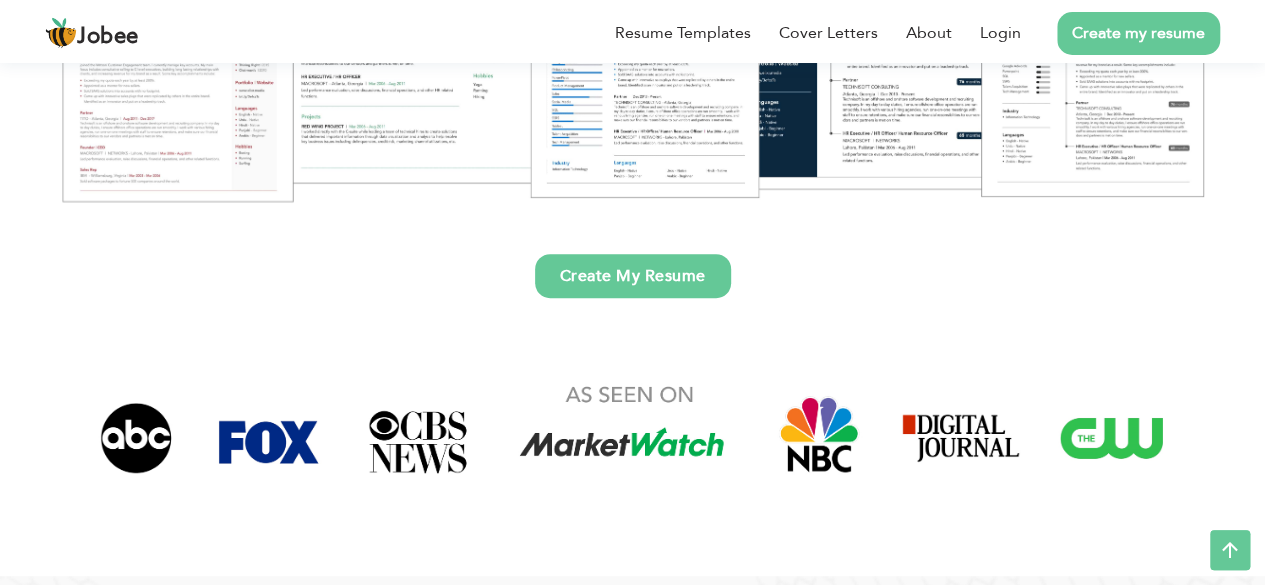 click on "Create My Resume" at bounding box center [633, 276] 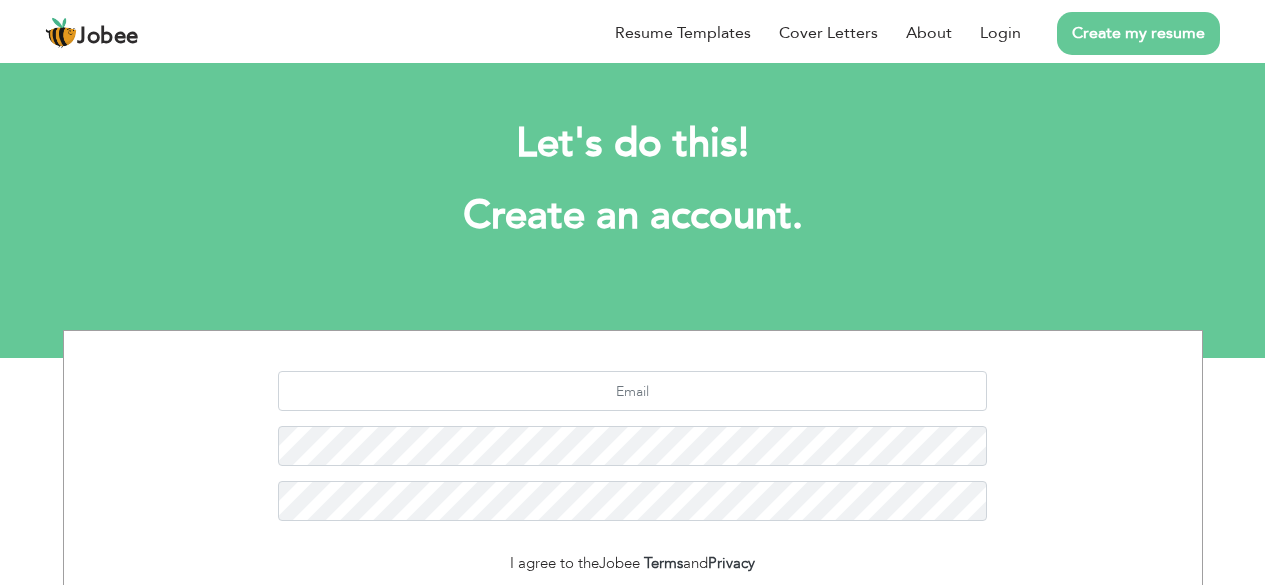 scroll, scrollTop: 0, scrollLeft: 0, axis: both 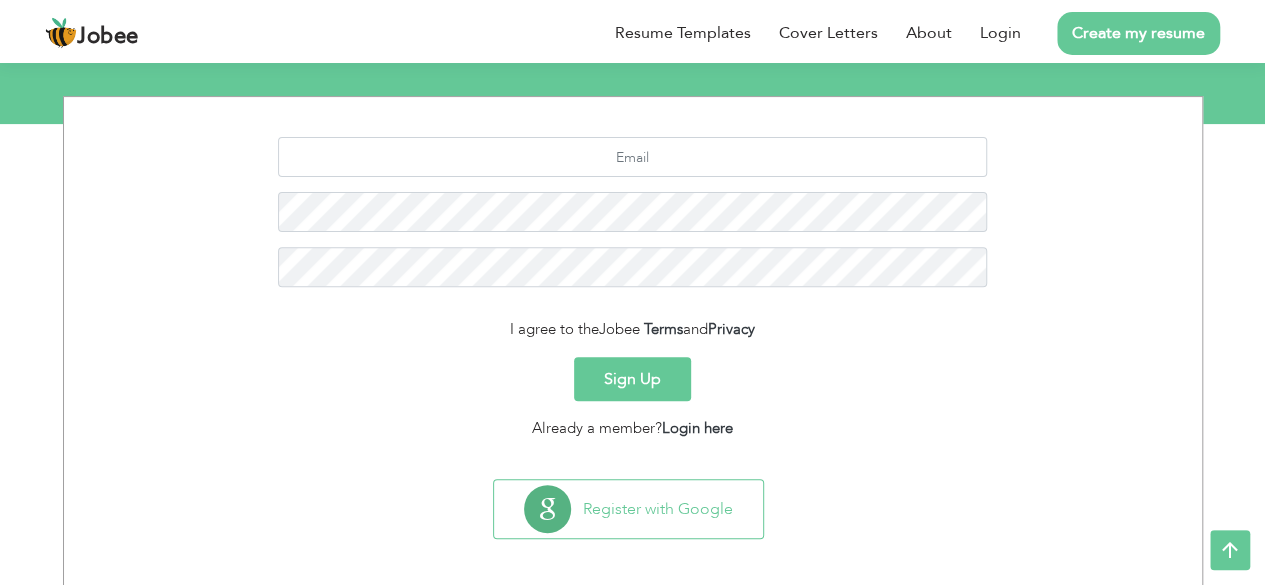 click on "Sign Up" at bounding box center [632, 379] 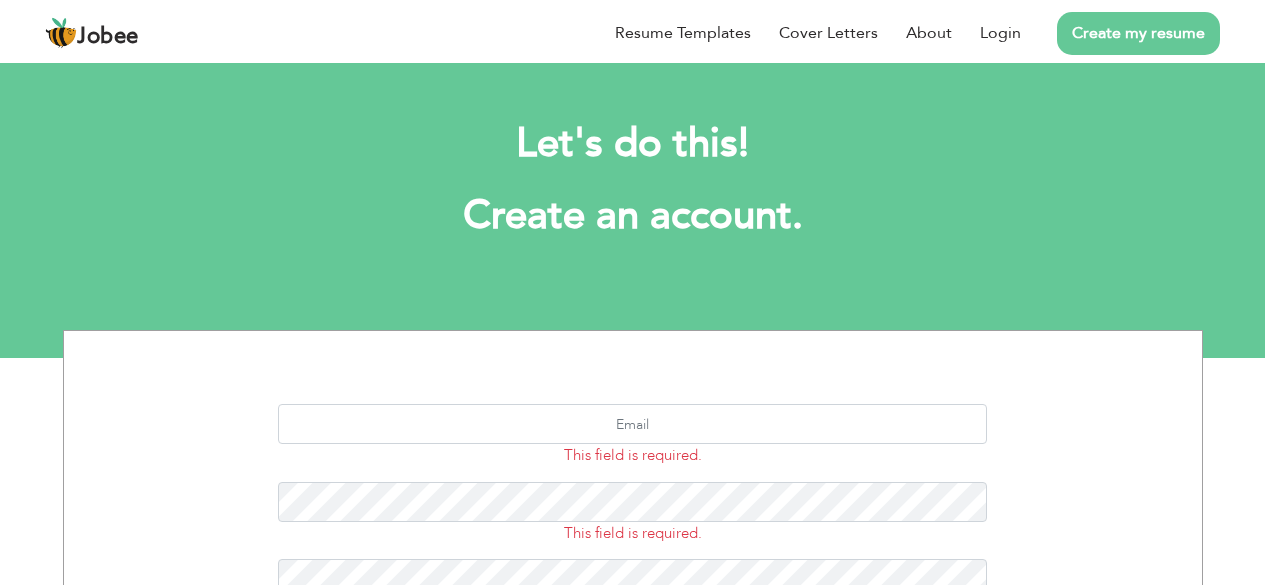 scroll, scrollTop: 0, scrollLeft: 0, axis: both 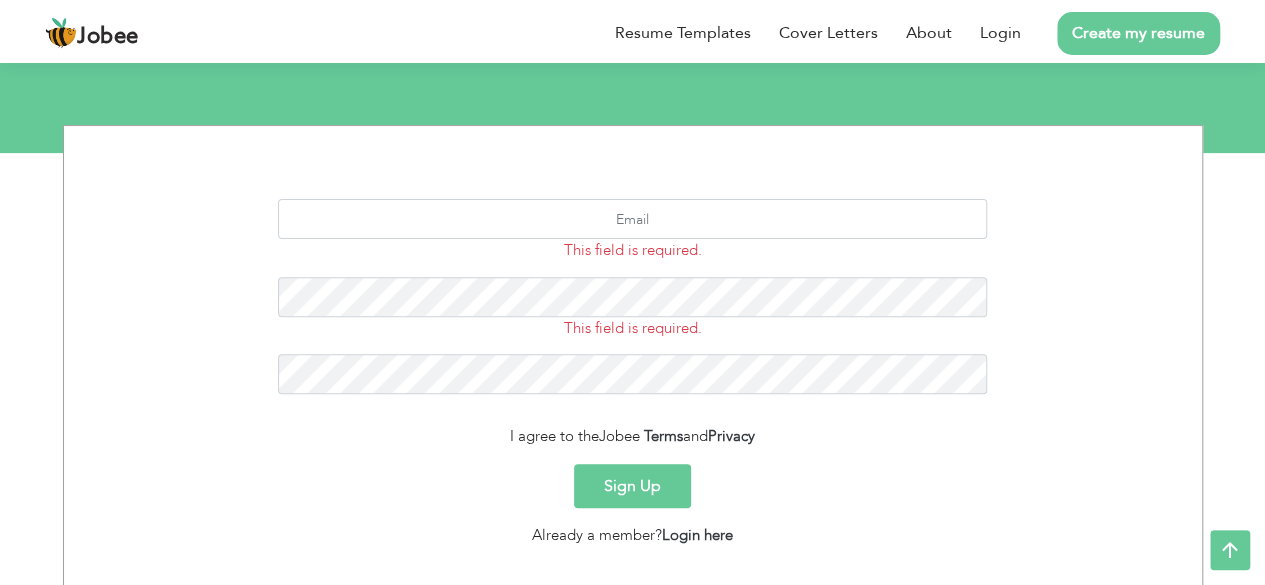 click on "Sign Up" at bounding box center [632, 486] 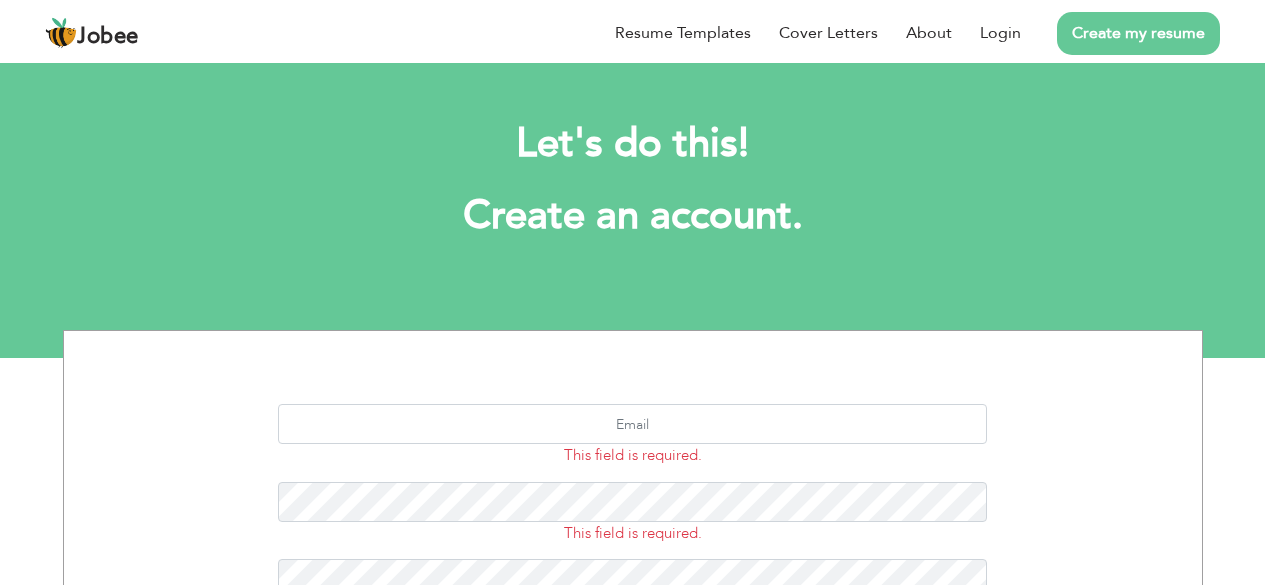 scroll, scrollTop: 0, scrollLeft: 0, axis: both 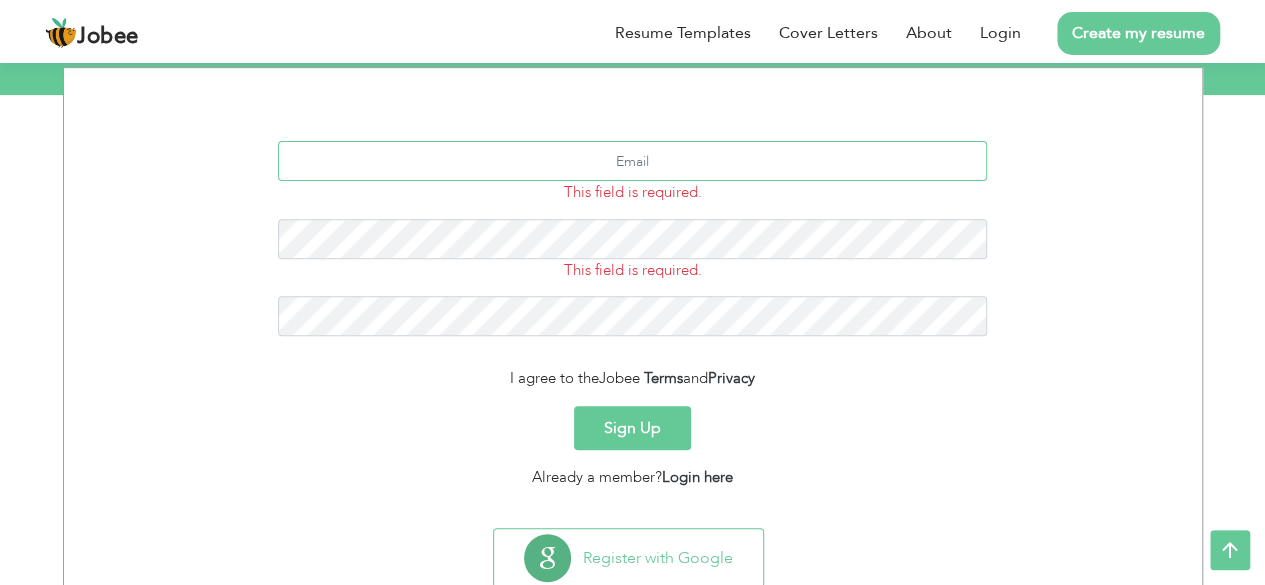 click at bounding box center (632, 161) 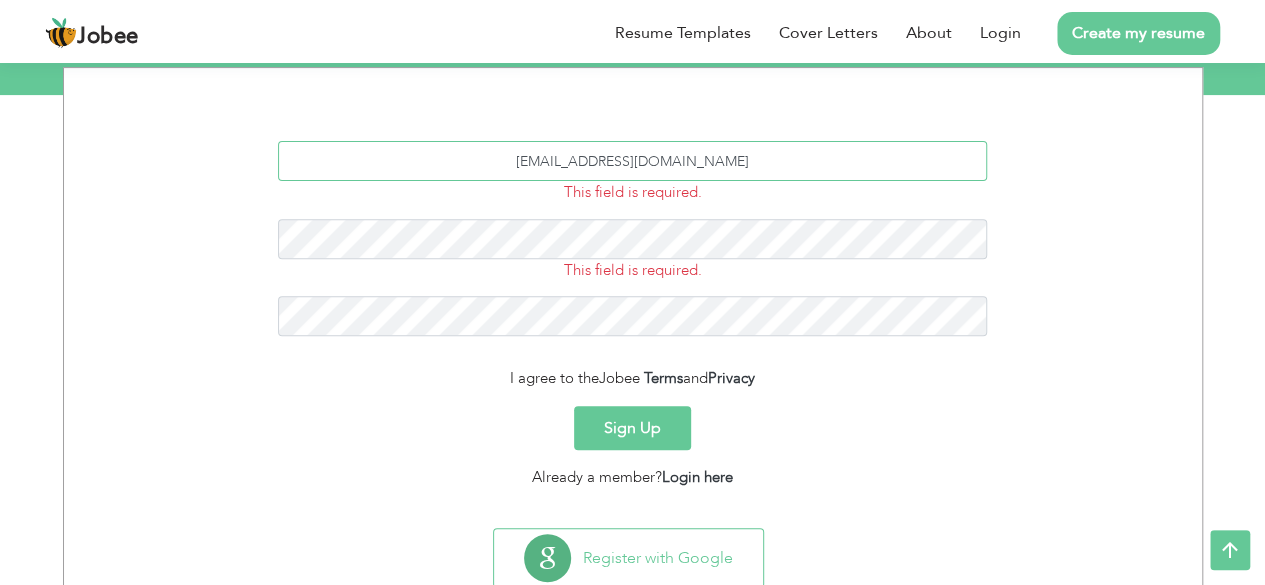 type on "[EMAIL_ADDRESS][DOMAIN_NAME]" 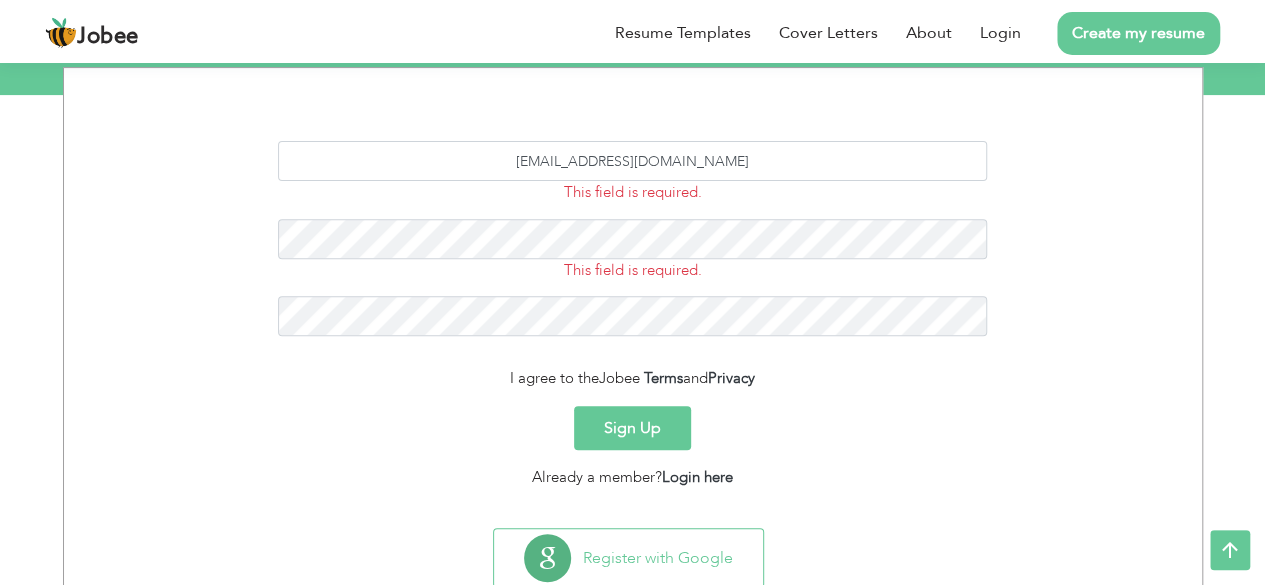 click on "bedwalsonali@gmail.com
This field is required.
This field is required." at bounding box center (633, 246) 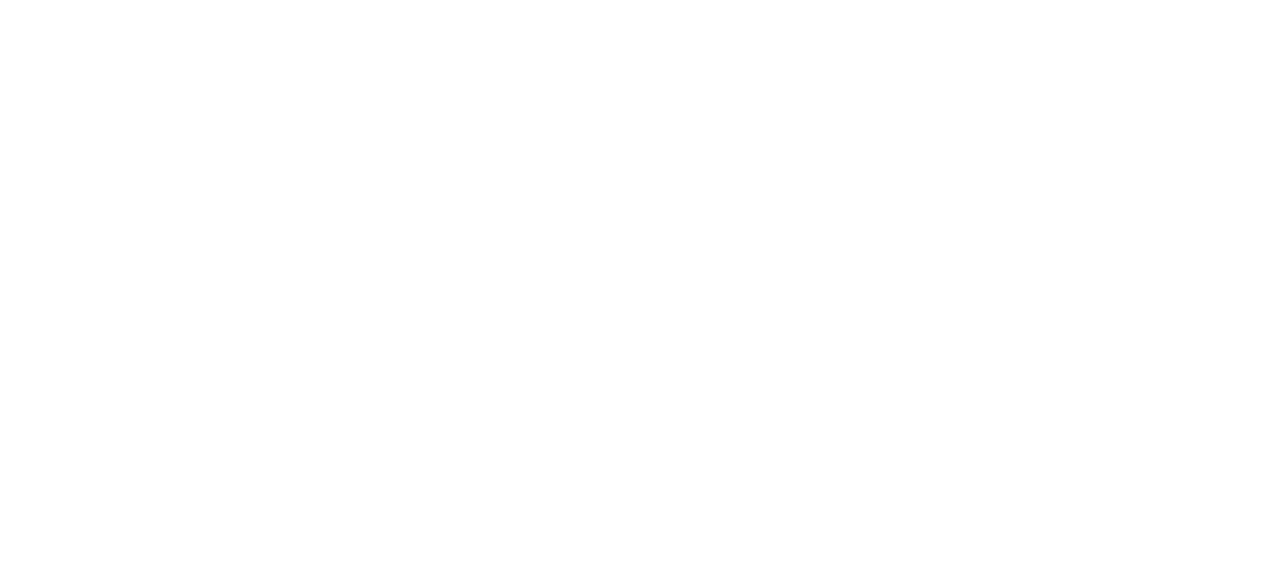 scroll, scrollTop: 0, scrollLeft: 0, axis: both 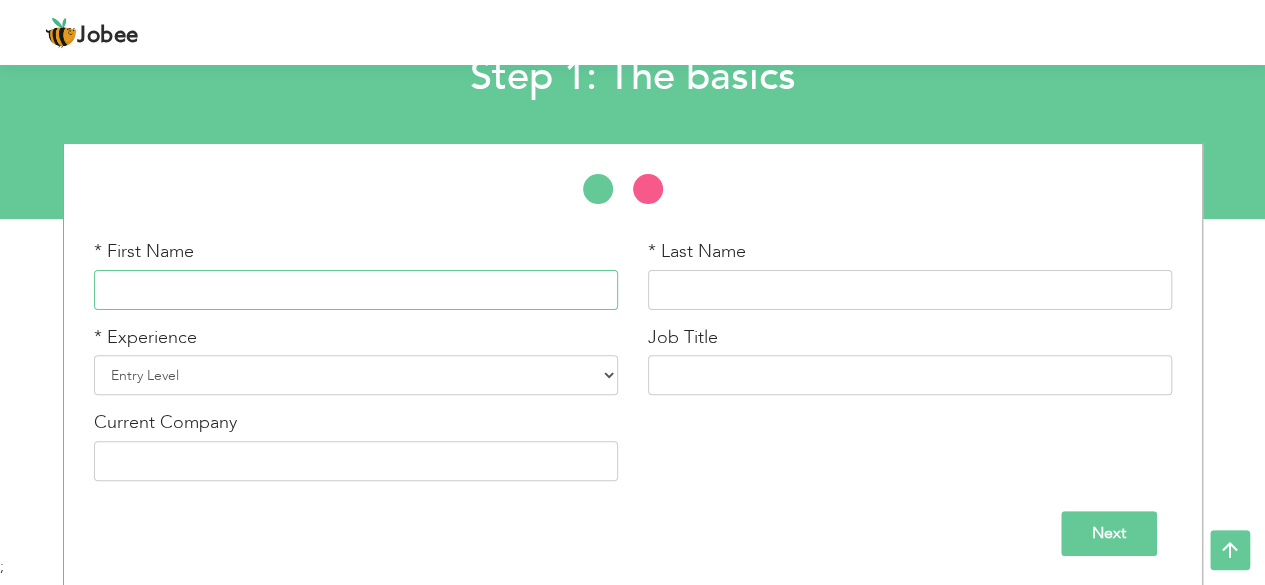click at bounding box center [356, 290] 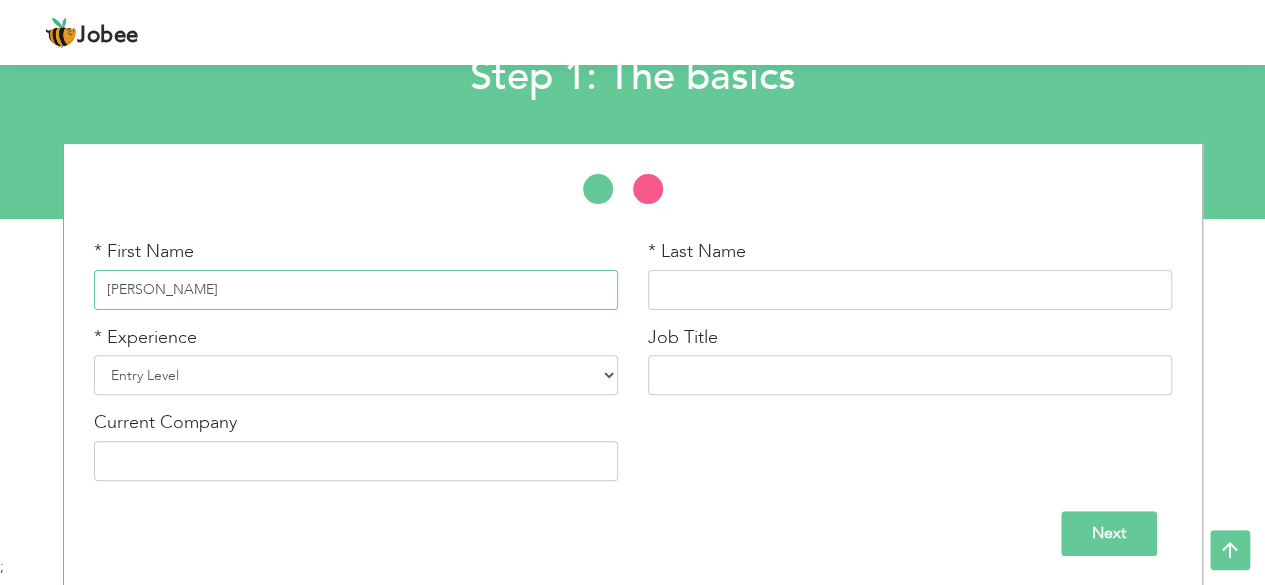type on "[PERSON_NAME]" 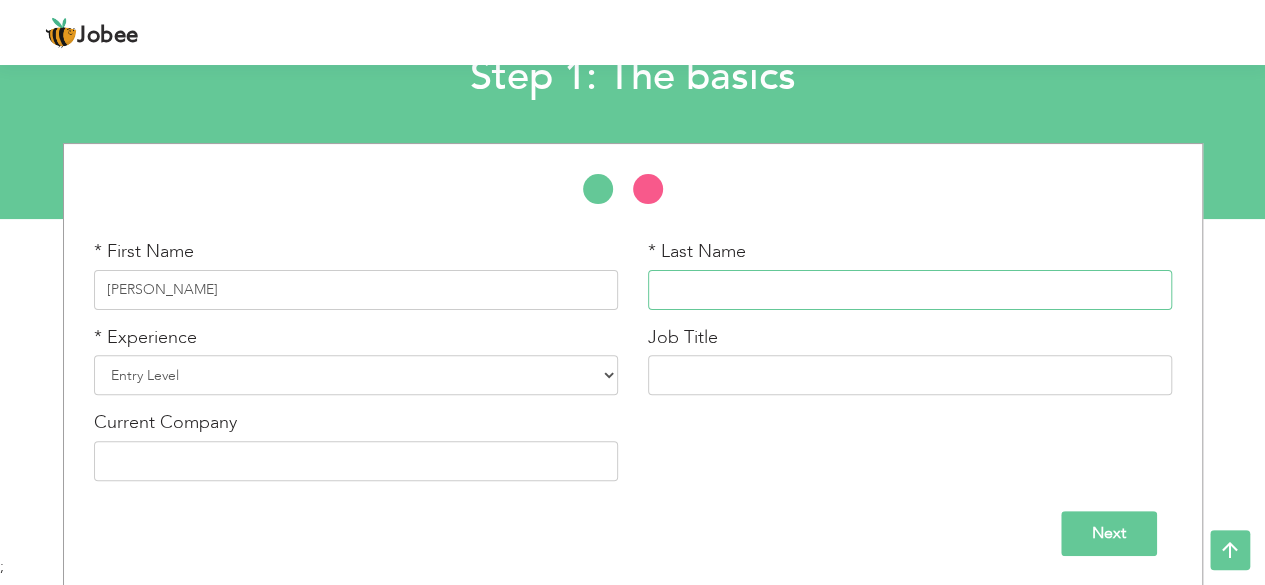 click at bounding box center [910, 290] 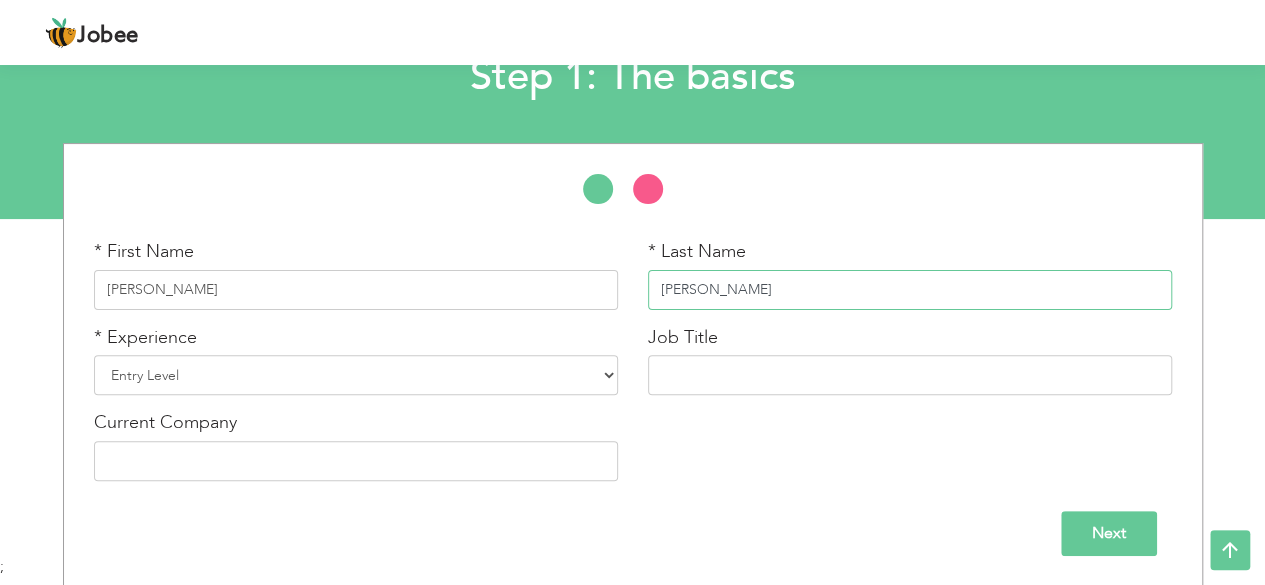 type on "[PERSON_NAME]" 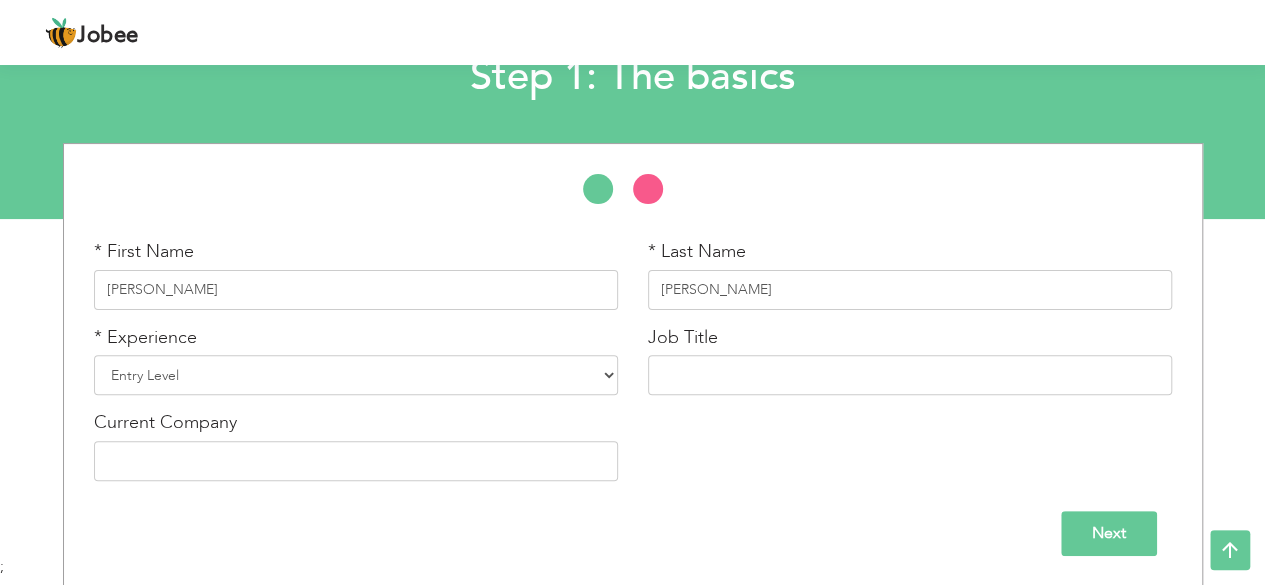 click on "Next" at bounding box center [1109, 533] 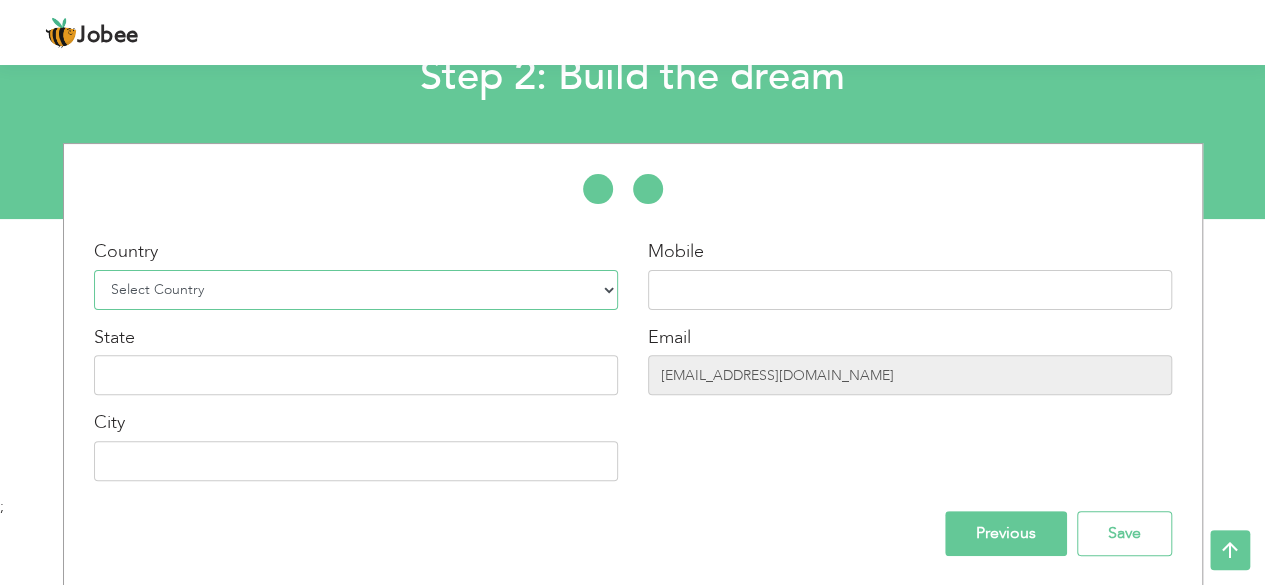 click on "Select Country
Afghanistan
Albania
Algeria
American Samoa
Andorra
Angola
Anguilla
Antarctica
Antigua and Barbuda
Argentina
Armenia
Aruba
Australia
Austria
Azerbaijan
Bahamas
Bahrain
Bangladesh
Barbados
Belarus
Belgium
Belize
Benin
Bermuda
Bhutan
Bolivia
Bosnia-Herzegovina
Botswana
Bouvet Island
Brazil
British Indian Ocean Territory
Brunei Darussalam
Bulgaria
Burkina Faso
Burundi
Cambodia
Cameroon
Canada
Cape Verde
Cayman Islands
Central African Republic
Chad
Chile
China
Christmas Island
Cocos (Keeling) Islands
Colombia
Comoros
Congo
Congo, Dem. Republic
Cook Islands
Costa Rica
Croatia
Cuba
Cyprus
Czech Rep
Denmark
Djibouti
Dominica
Dominican Republic
Ecuador
Egypt
El Salvador
Equatorial Guinea
Eritrea
Estonia
Ethiopia
European Union
Falkland Islands (Malvinas)
Faroe Islands
Fiji
Finland
France
French Guiana
French Southern Territories
Gabon
Gambia
Georgia" at bounding box center (356, 290) 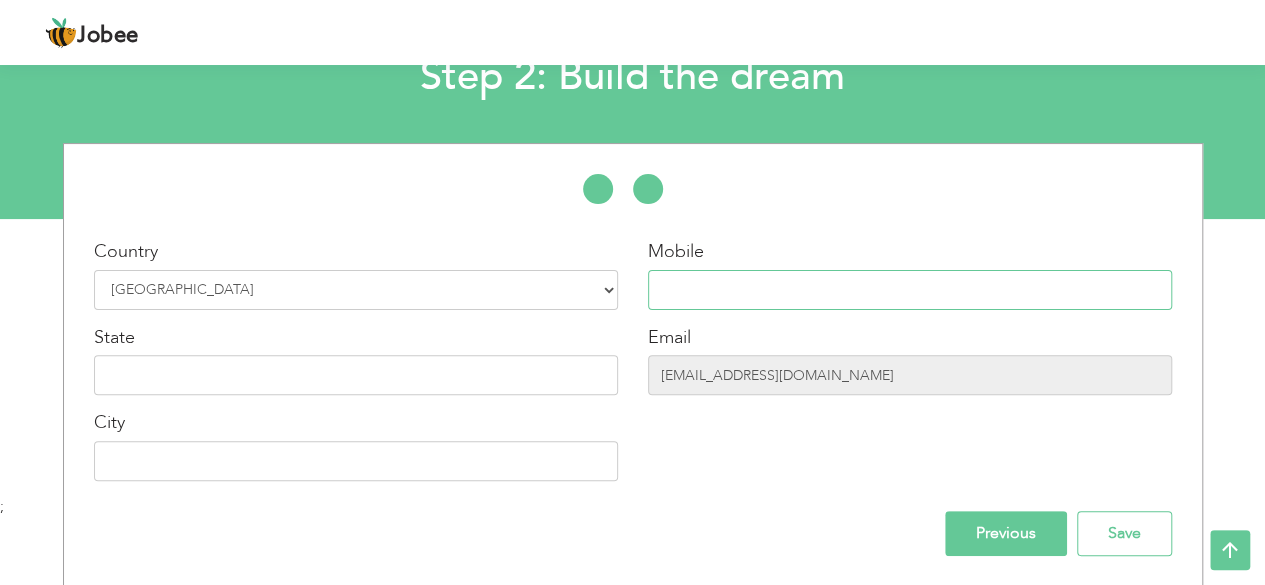 click at bounding box center (910, 290) 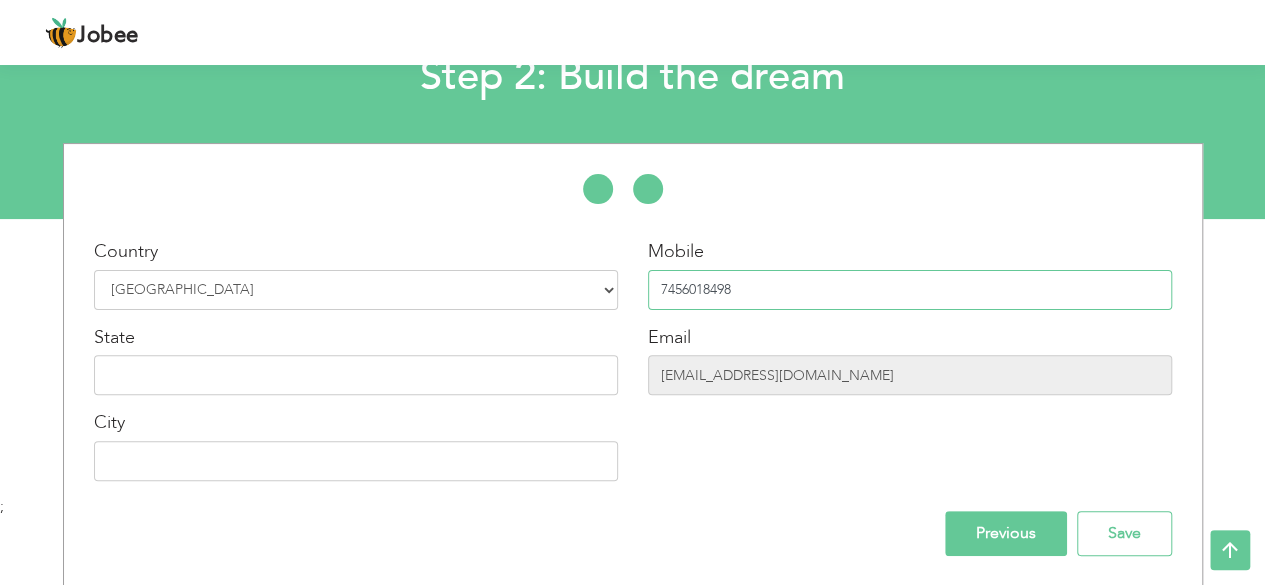 type on "7456018498" 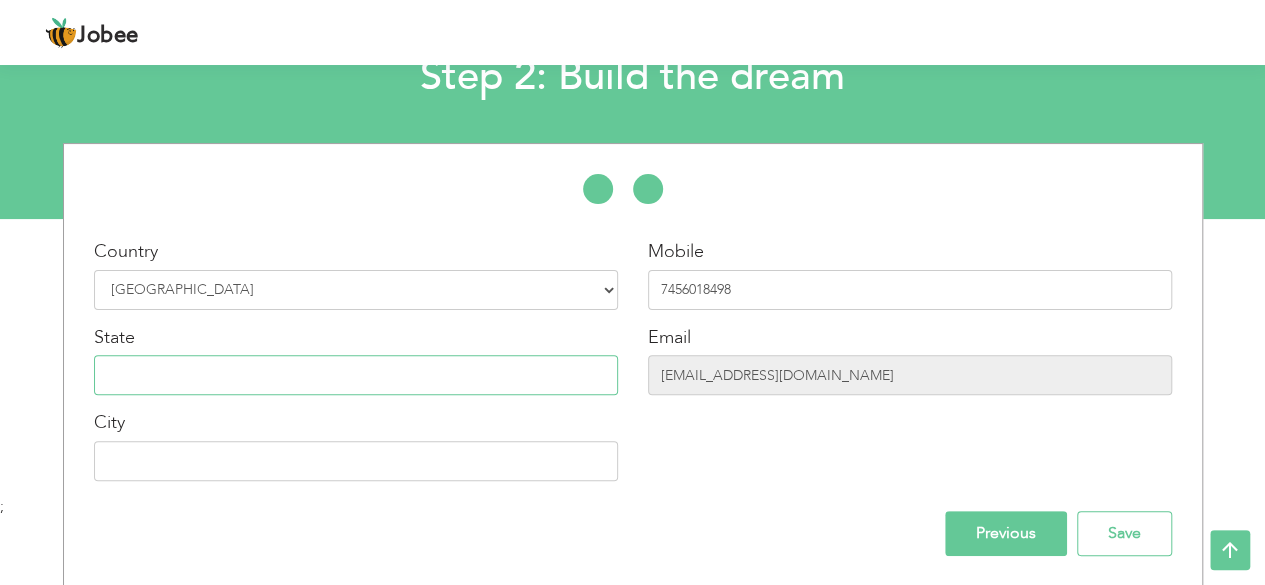 click at bounding box center (356, 375) 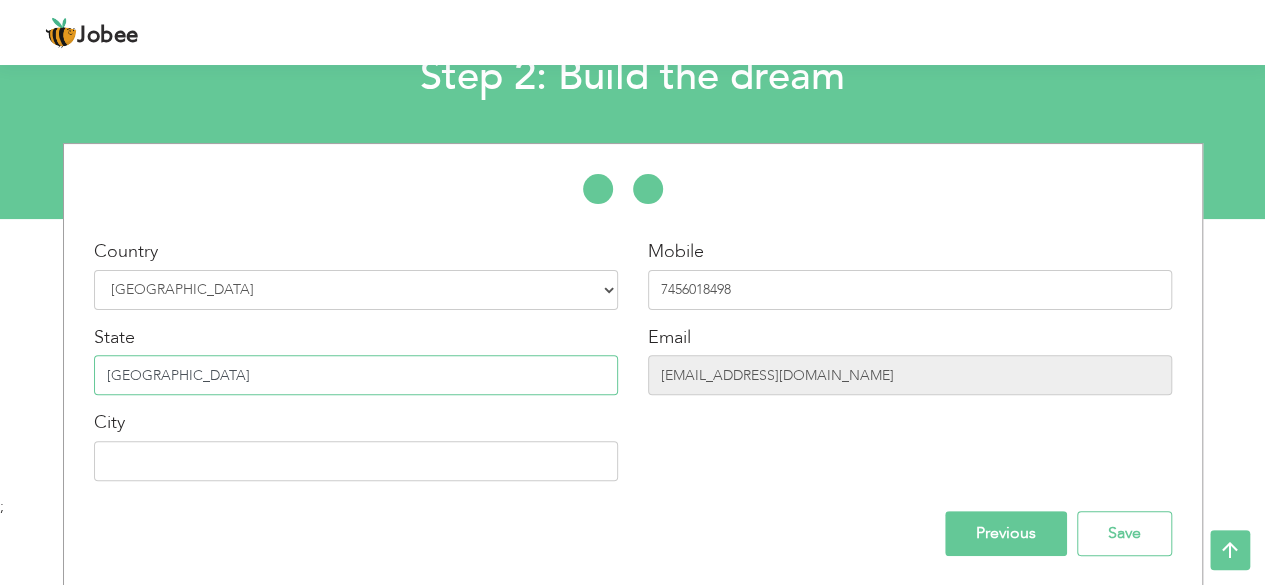 click on "uttarakhand" at bounding box center [356, 375] 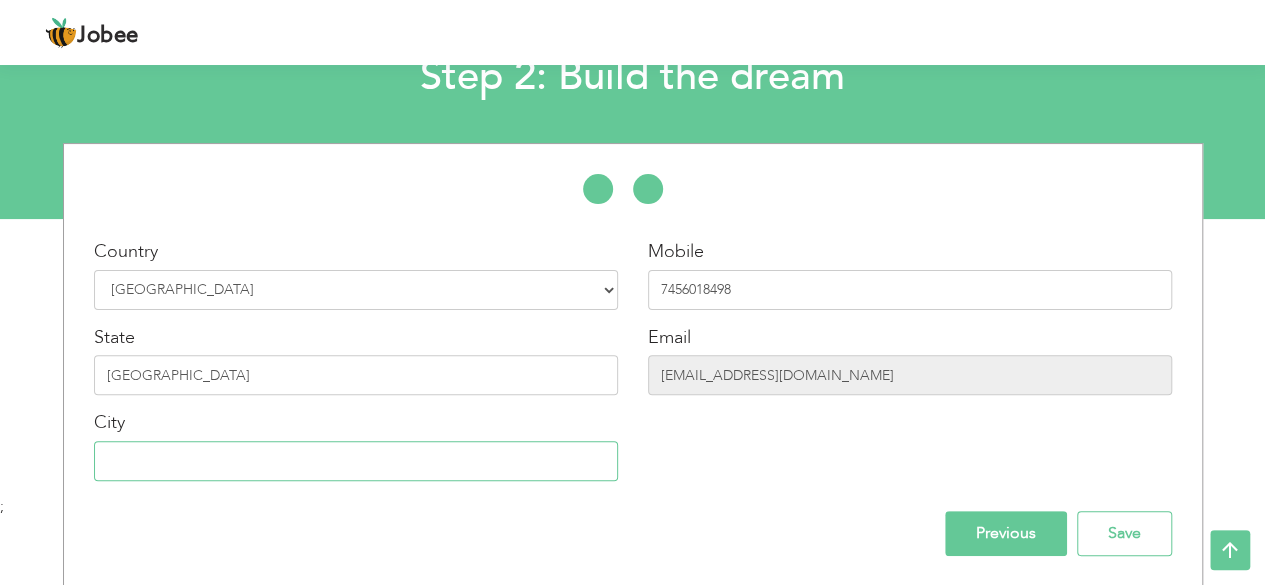 click at bounding box center (356, 461) 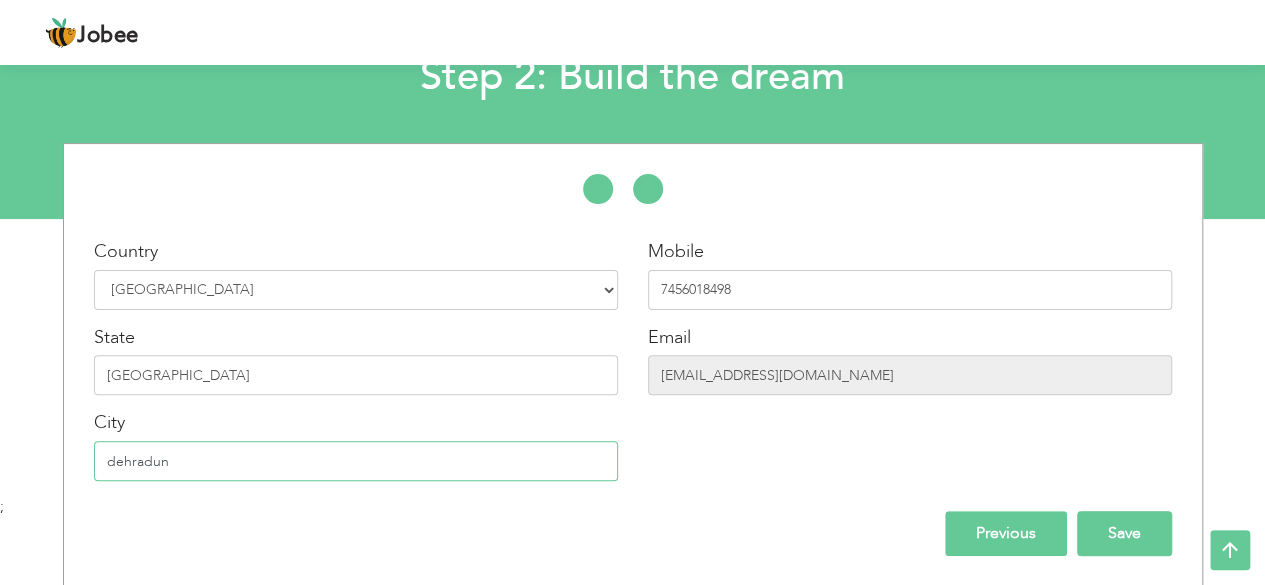 type on "dehradun" 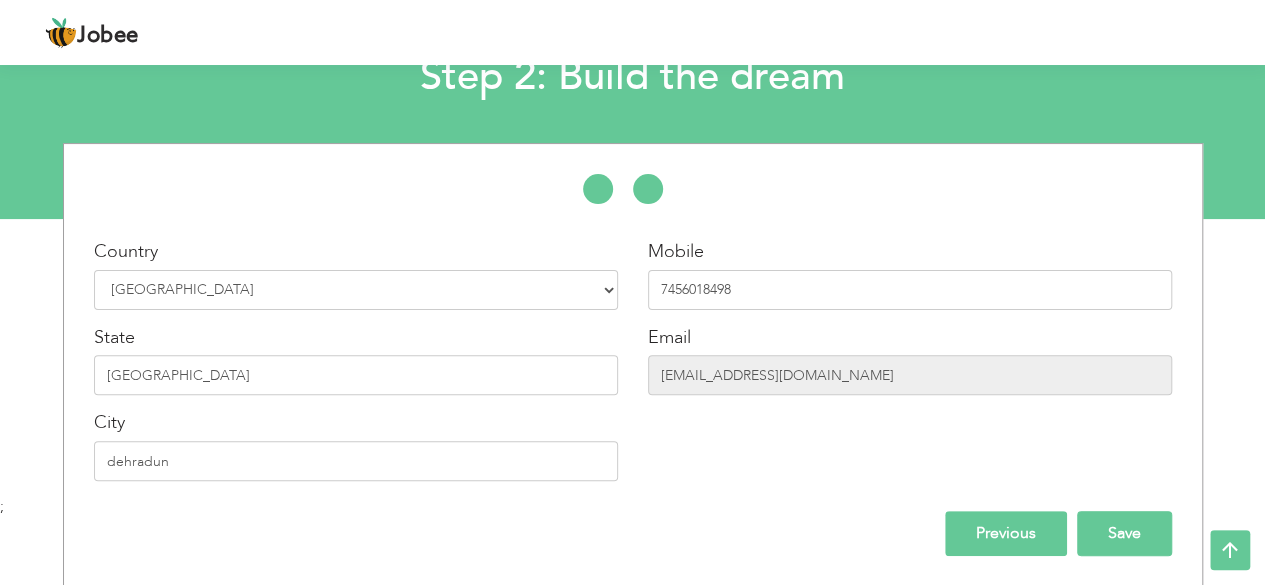 click on "Save" at bounding box center (1124, 533) 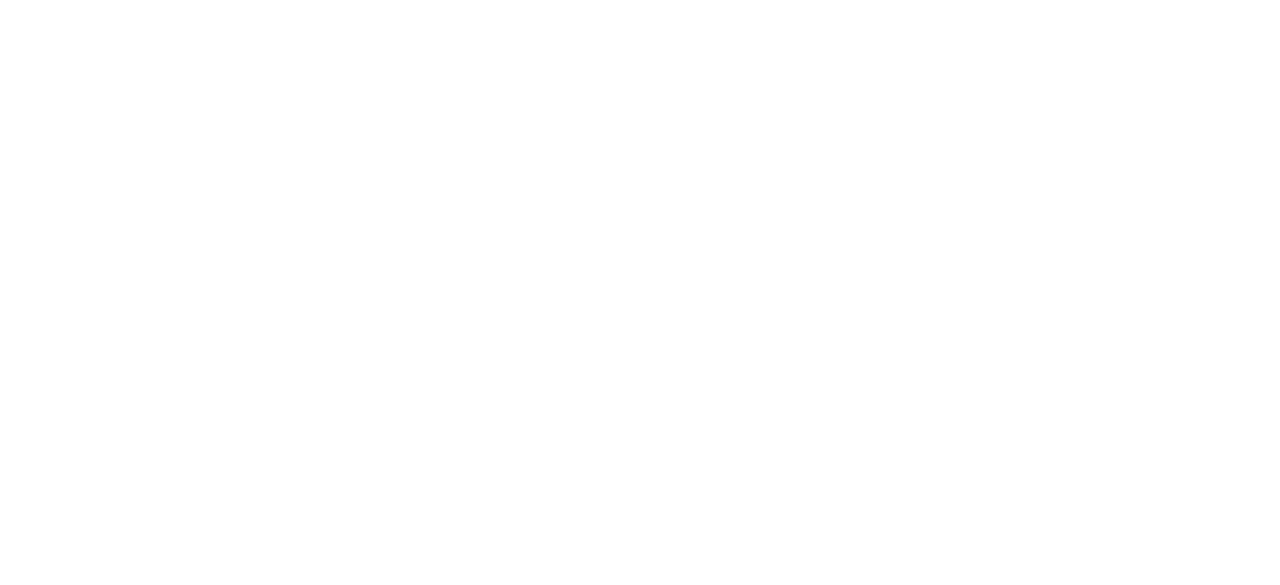scroll, scrollTop: 0, scrollLeft: 0, axis: both 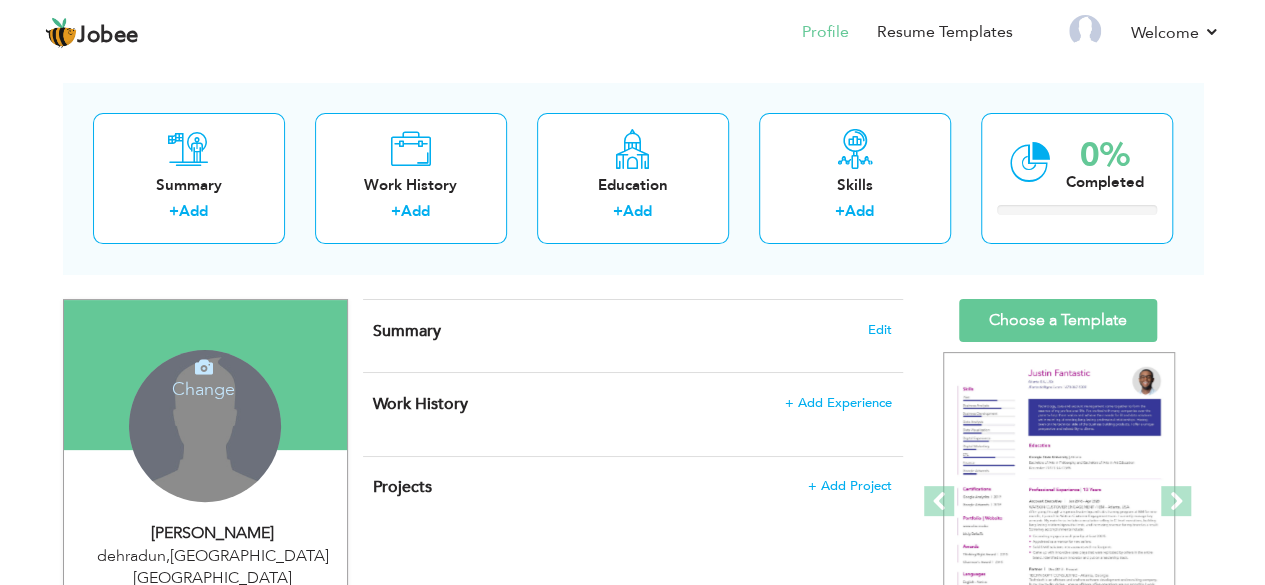 click on "Change
Remove" at bounding box center (205, 426) 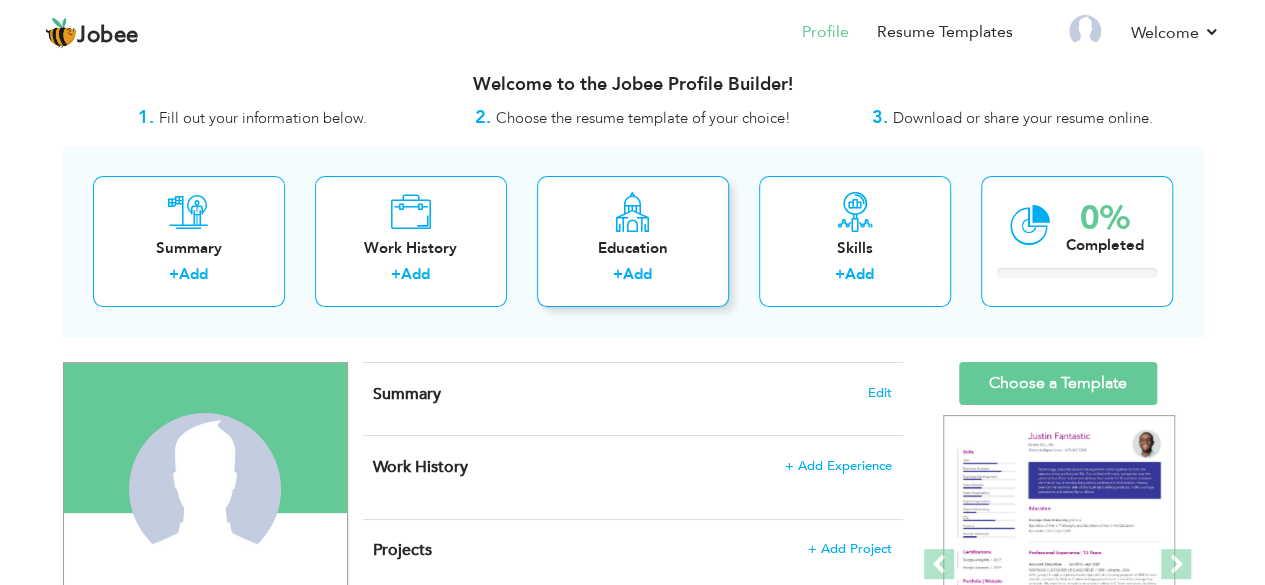 scroll, scrollTop: 10, scrollLeft: 0, axis: vertical 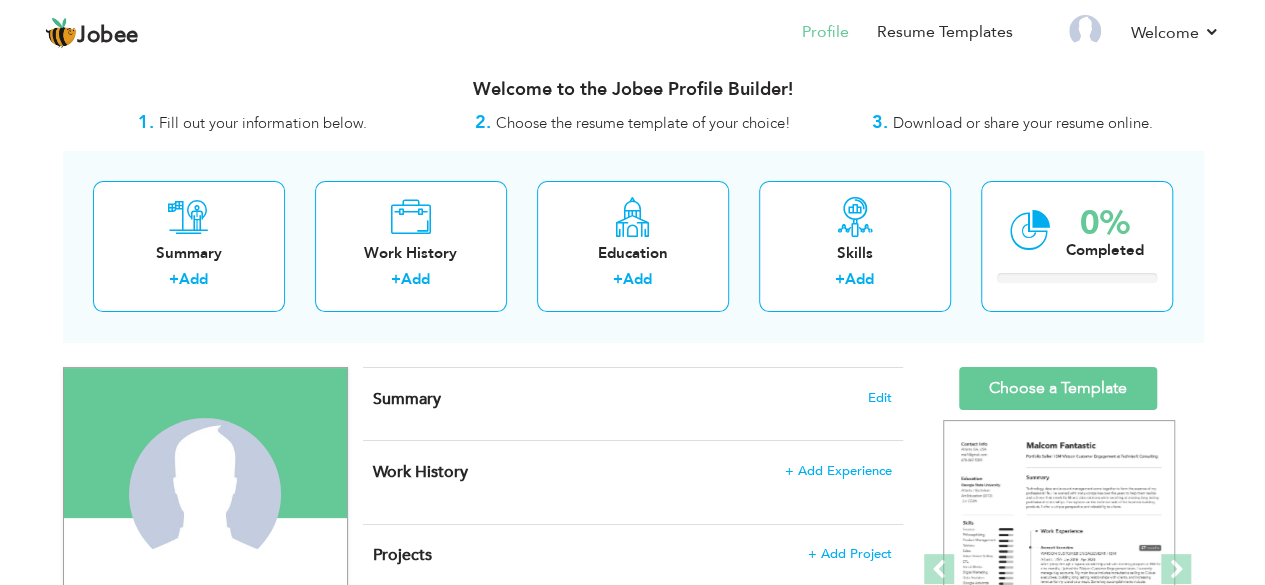 click on "Summary" at bounding box center [407, 399] 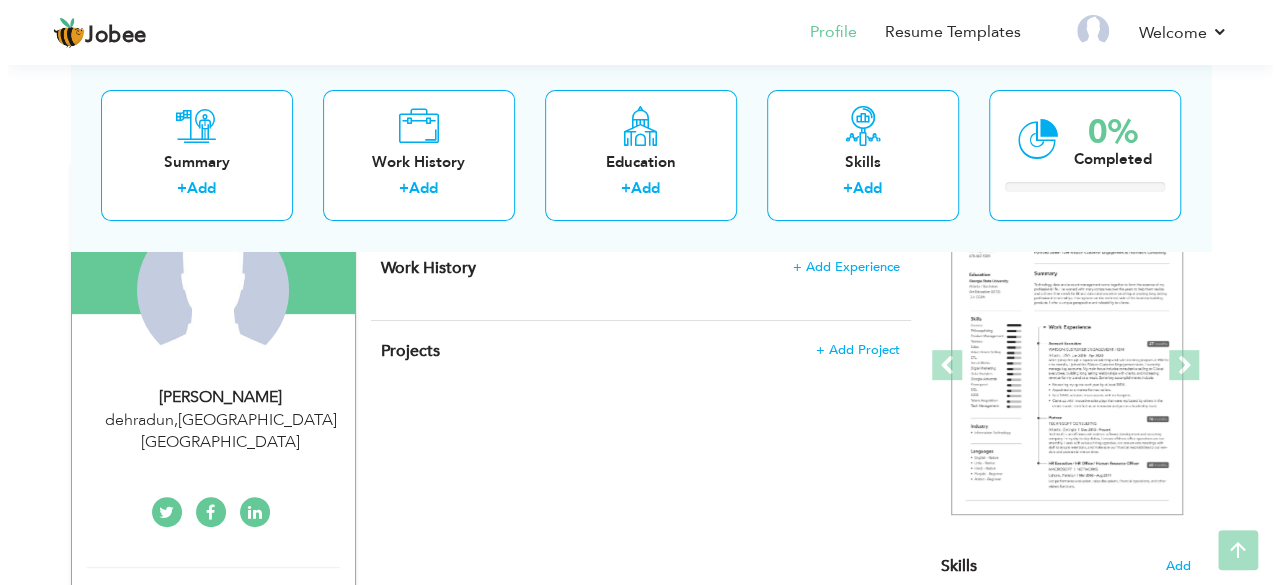 scroll, scrollTop: 221, scrollLeft: 0, axis: vertical 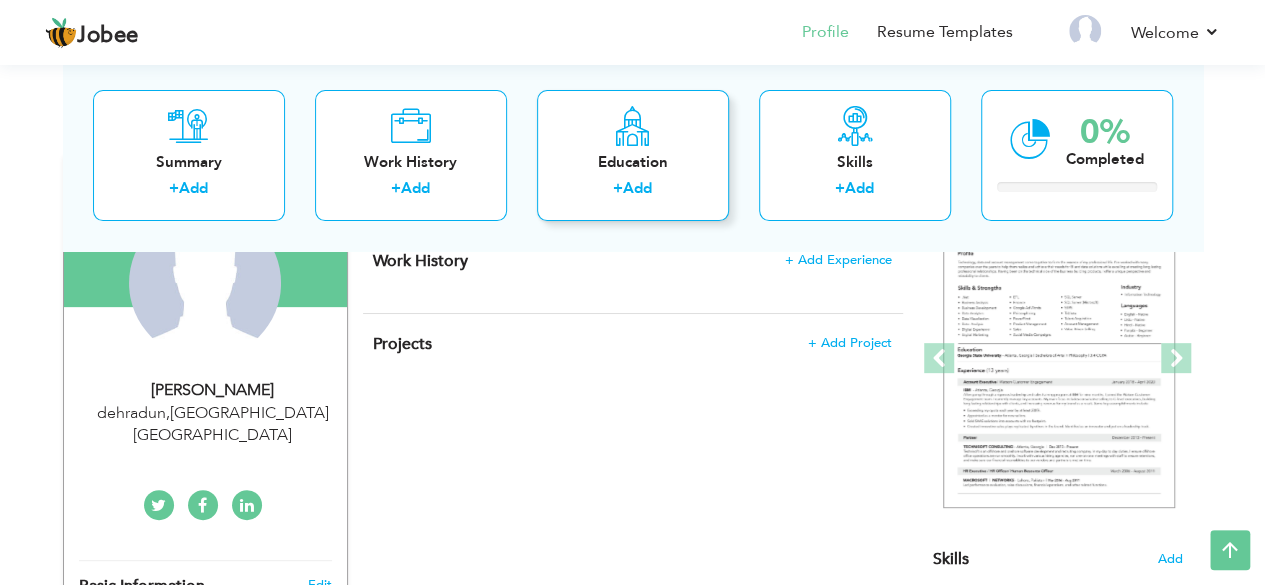 click on "Add" at bounding box center [637, 189] 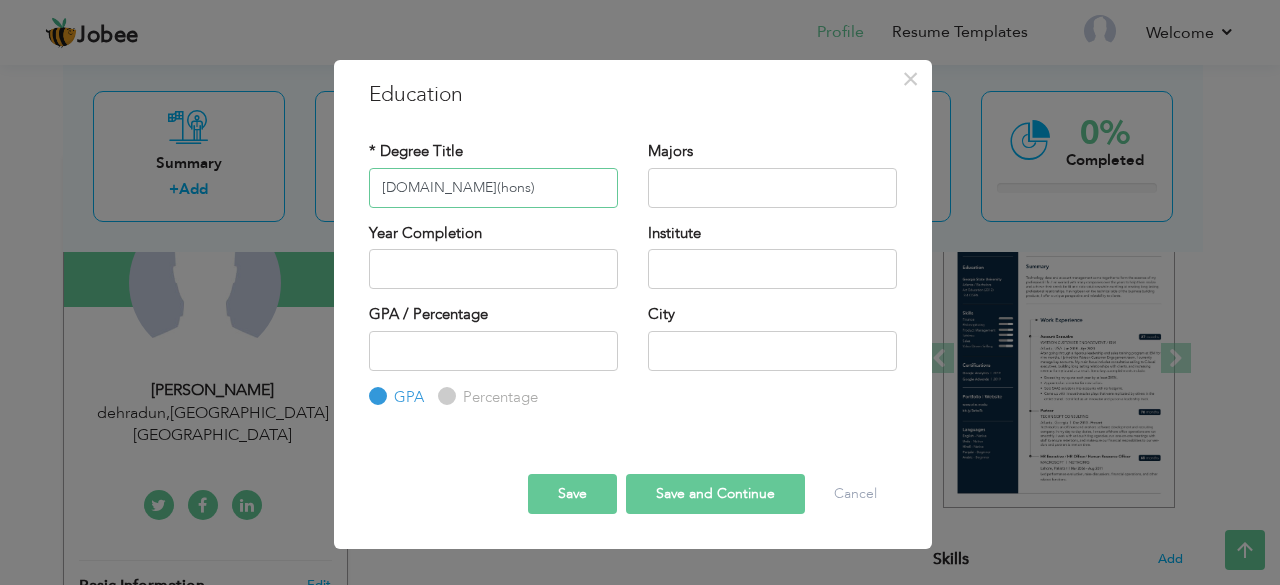 type on "b.com(hons)" 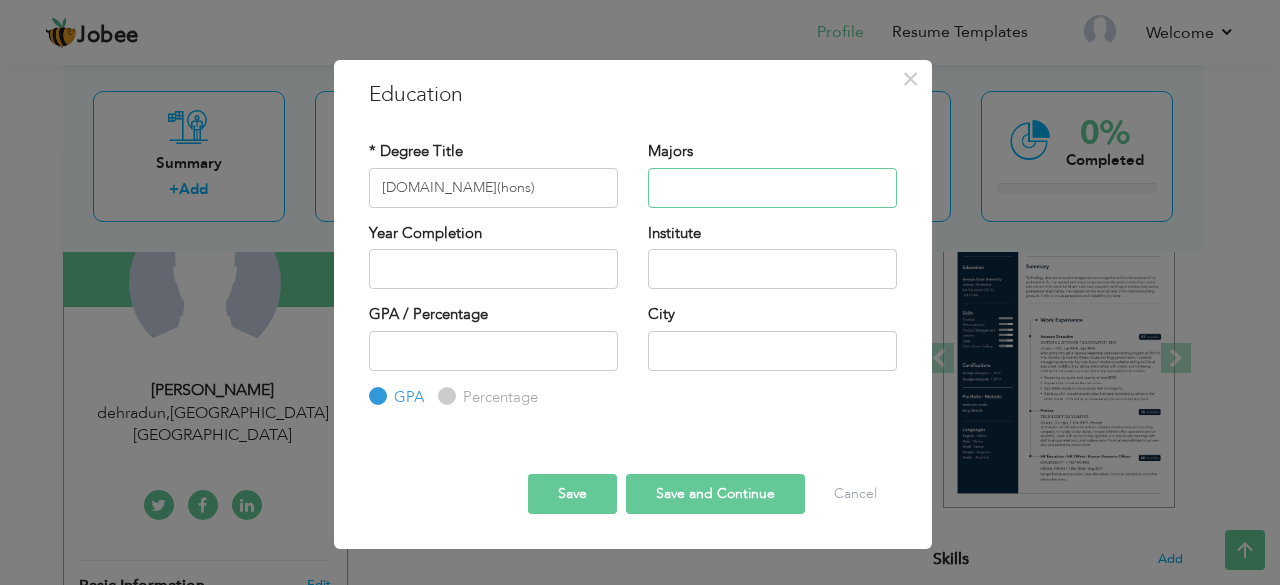 click at bounding box center (772, 188) 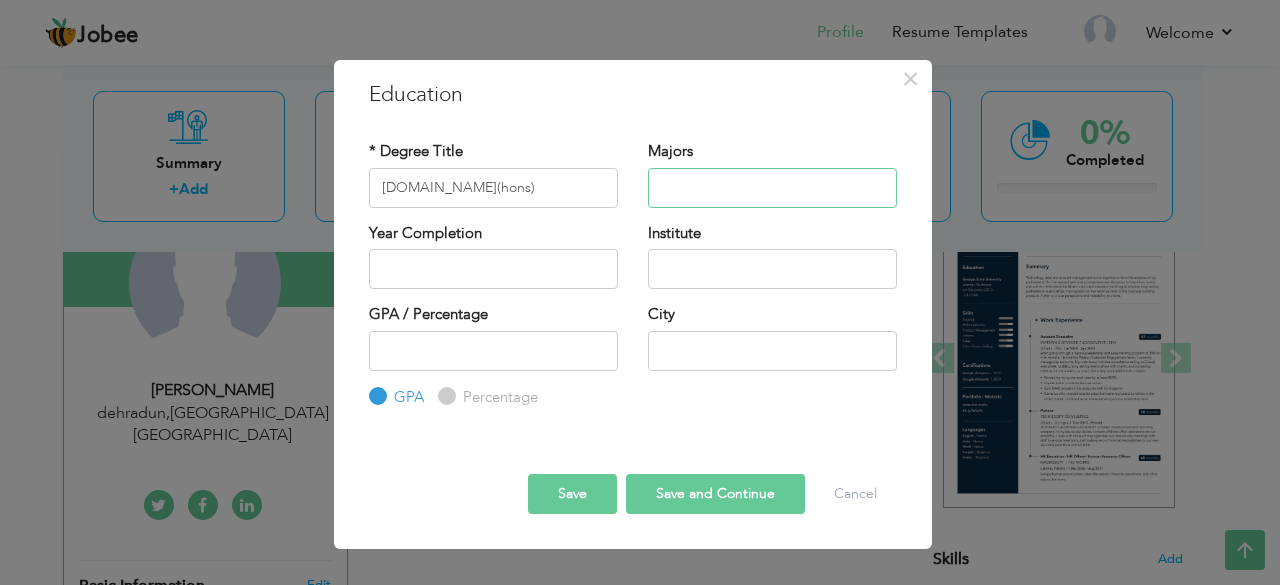 click at bounding box center [772, 188] 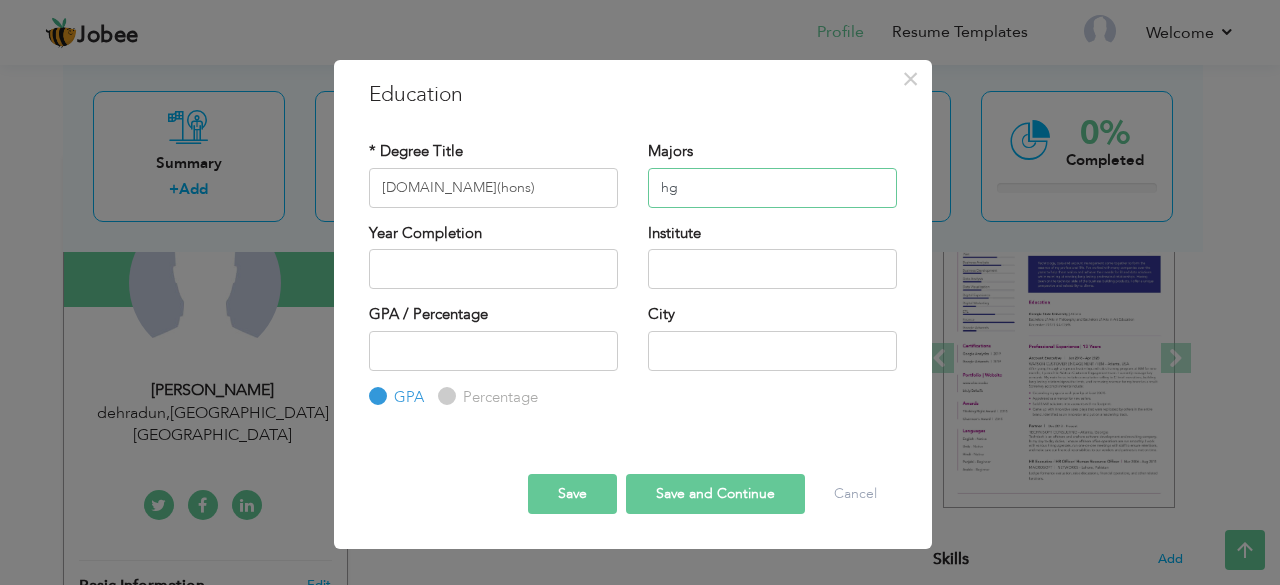 type on "h" 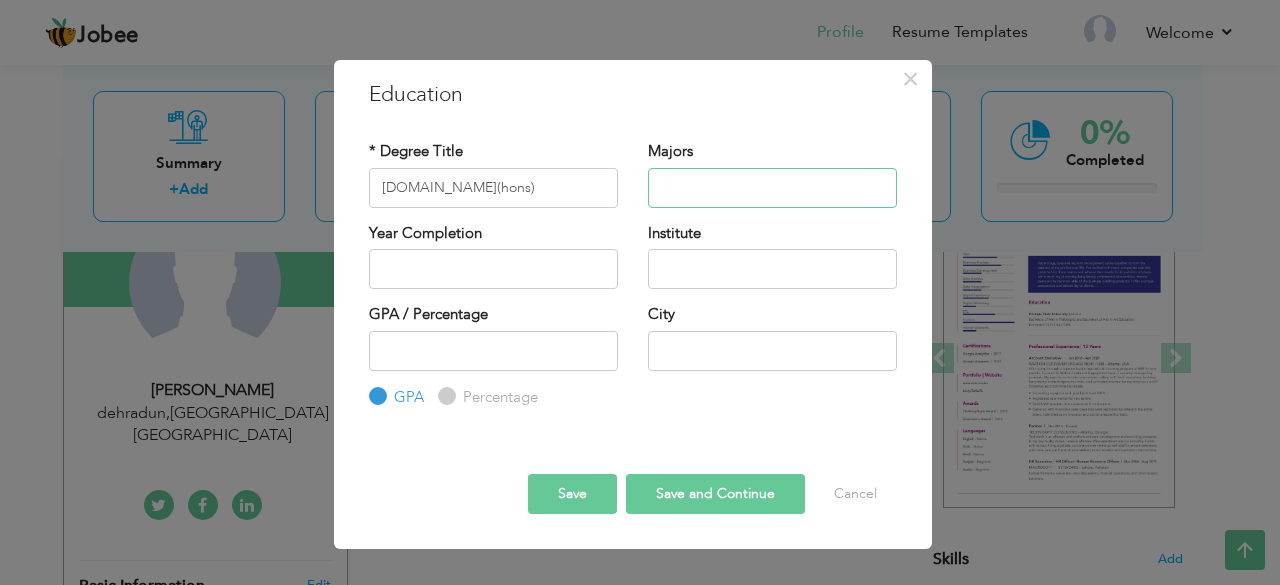 click at bounding box center [772, 188] 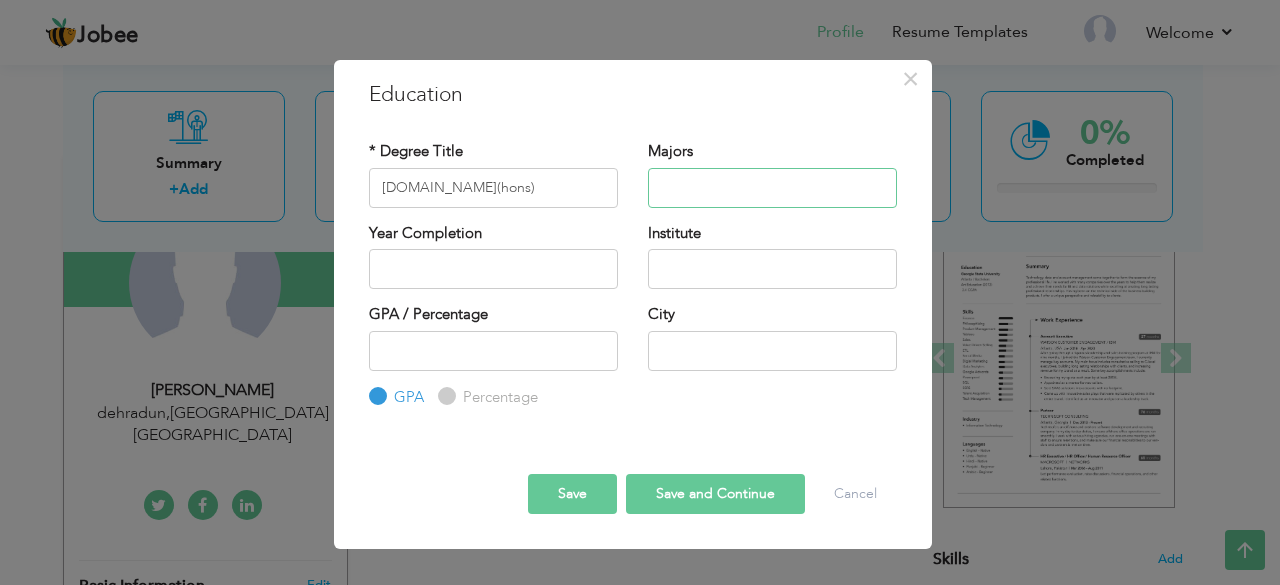type on "n" 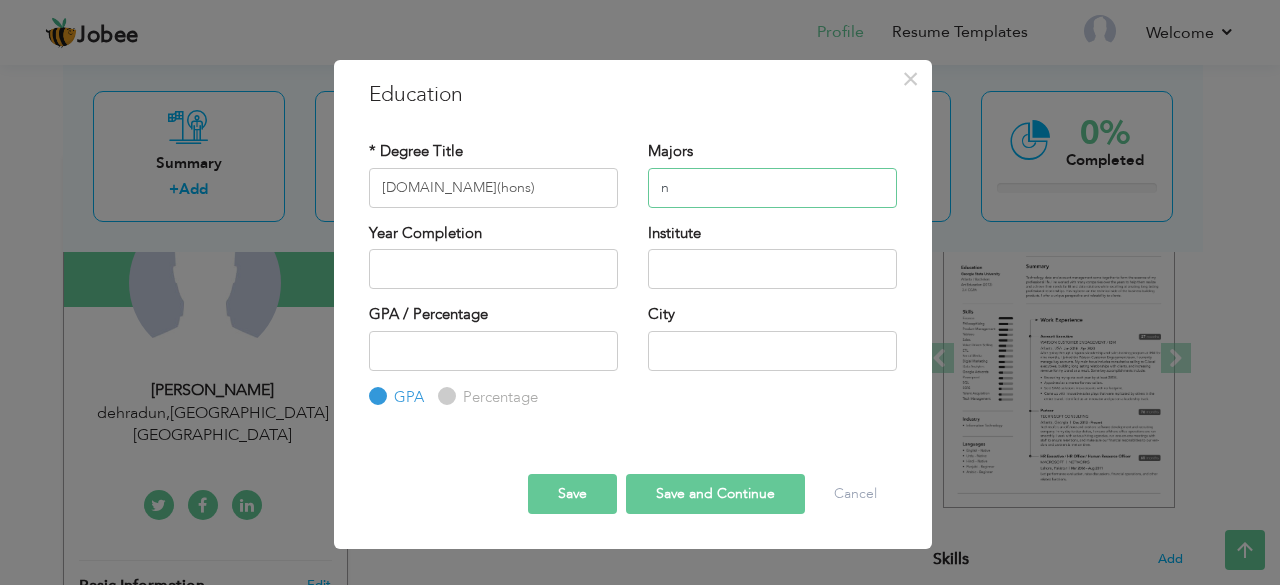 type 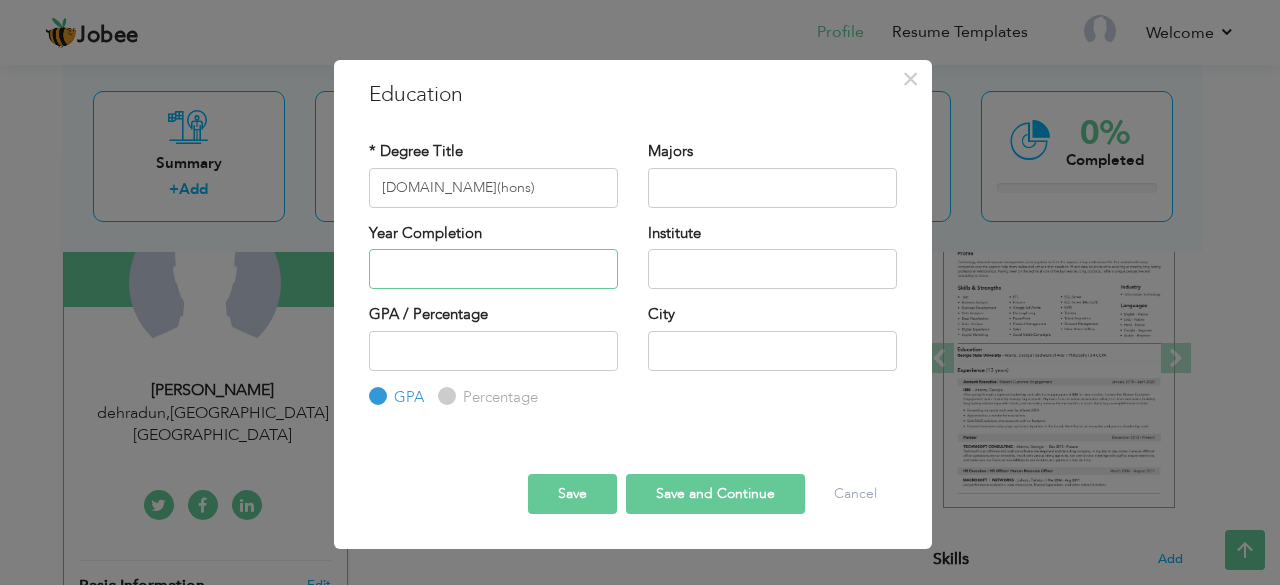 type on "2025" 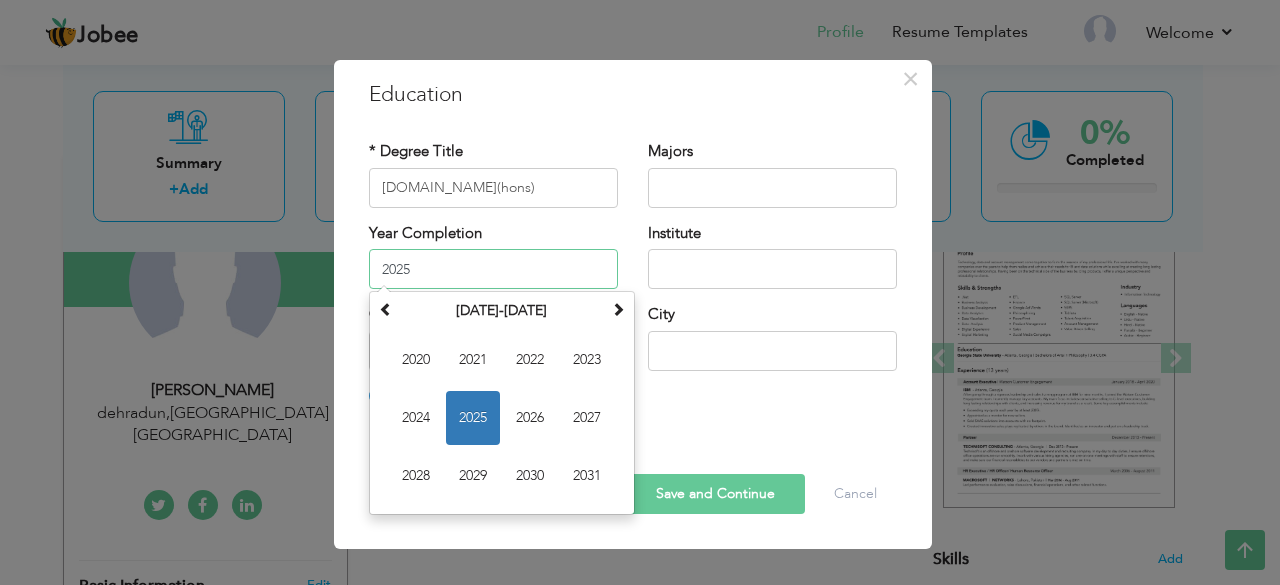 click on "2025" at bounding box center (493, 269) 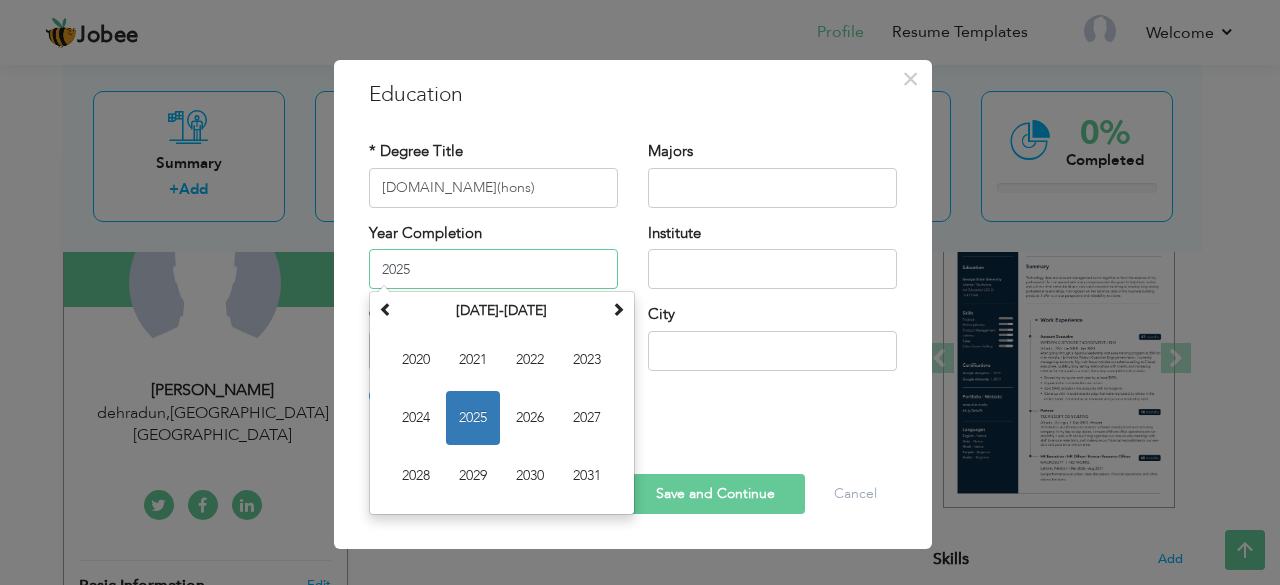 click on "2025" at bounding box center [473, 418] 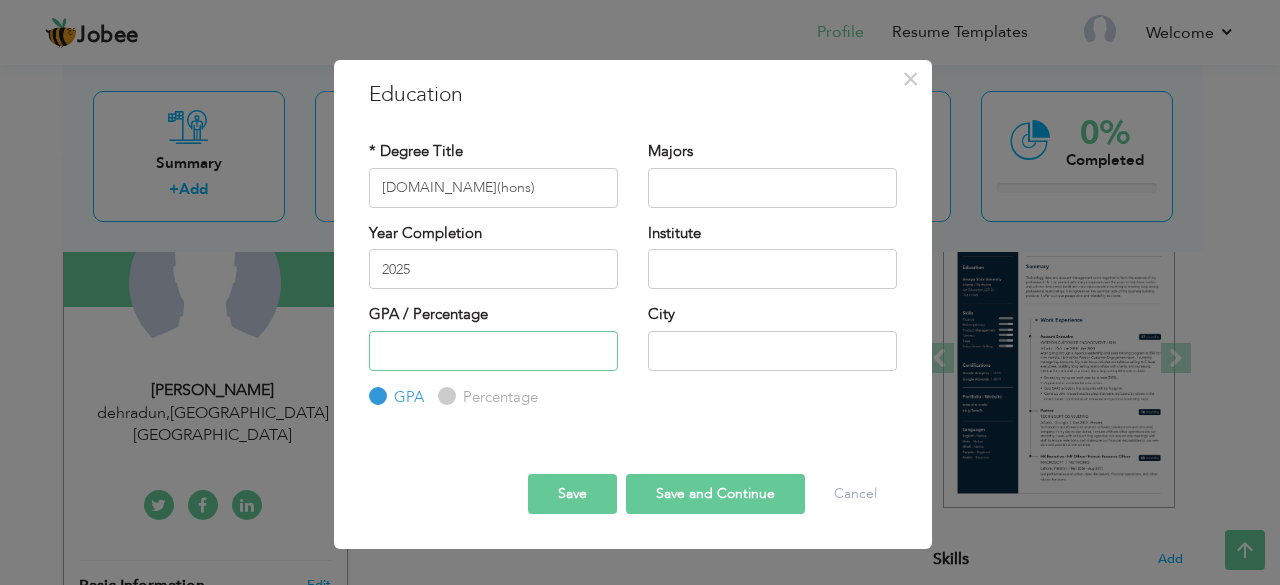 click at bounding box center [493, 351] 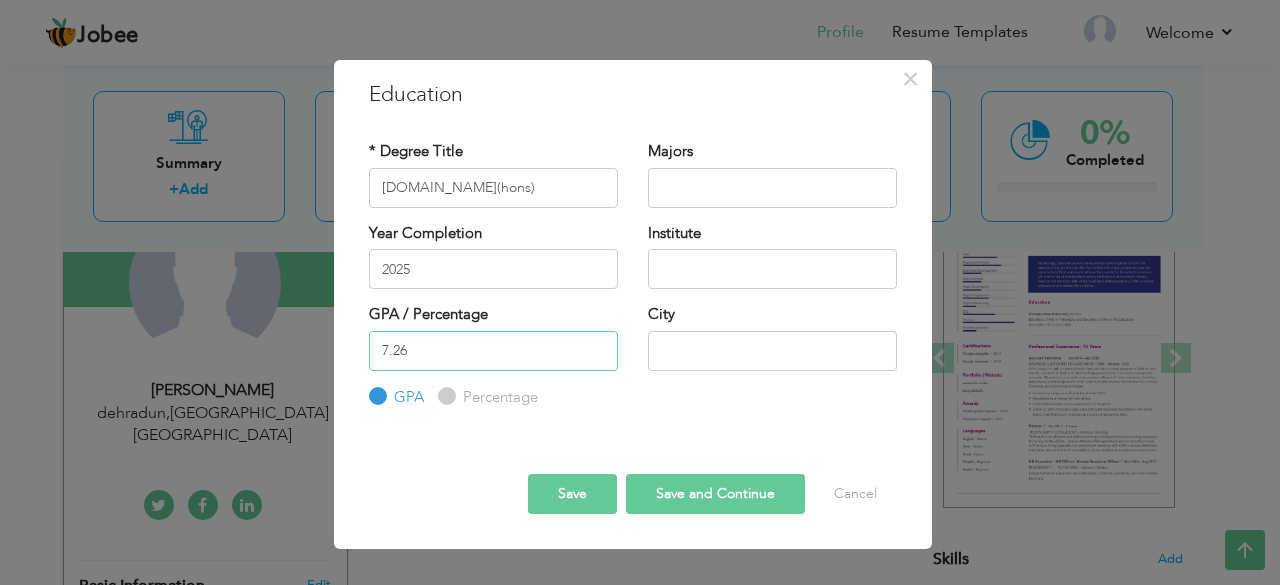 type on "7.26" 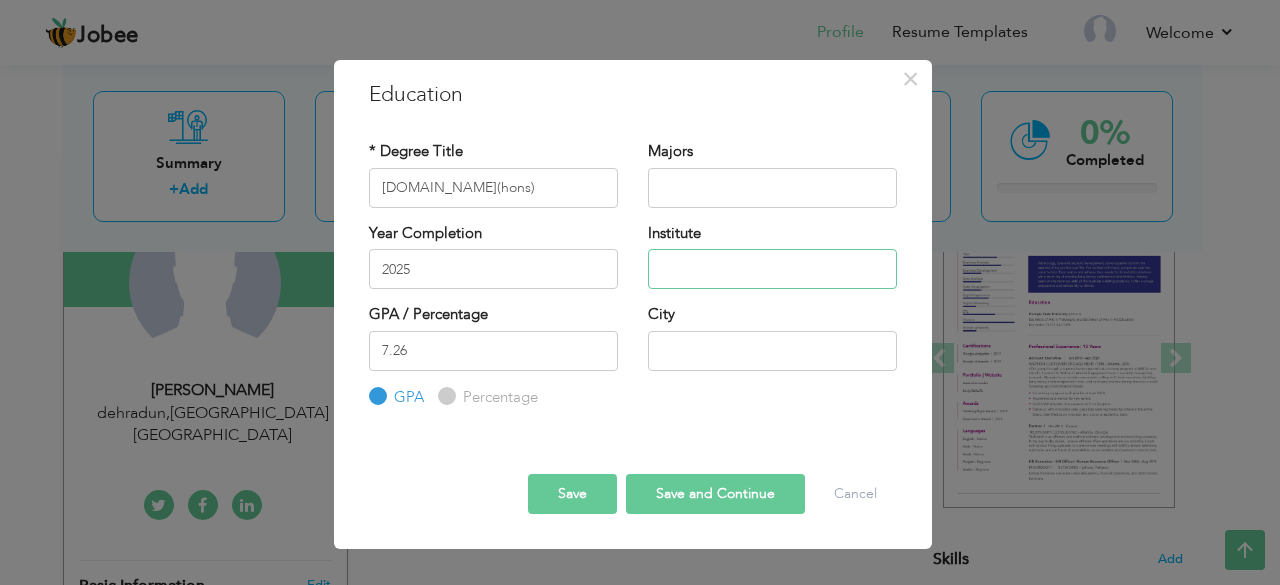 click at bounding box center (772, 269) 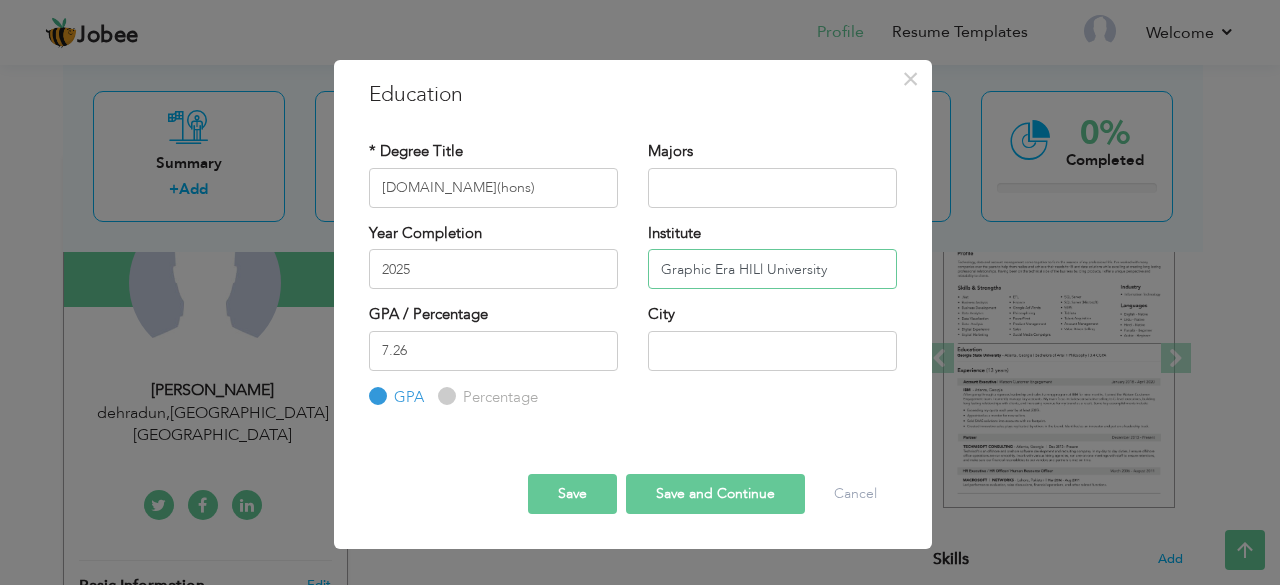 click on "Graphic Era HILl University" at bounding box center (772, 269) 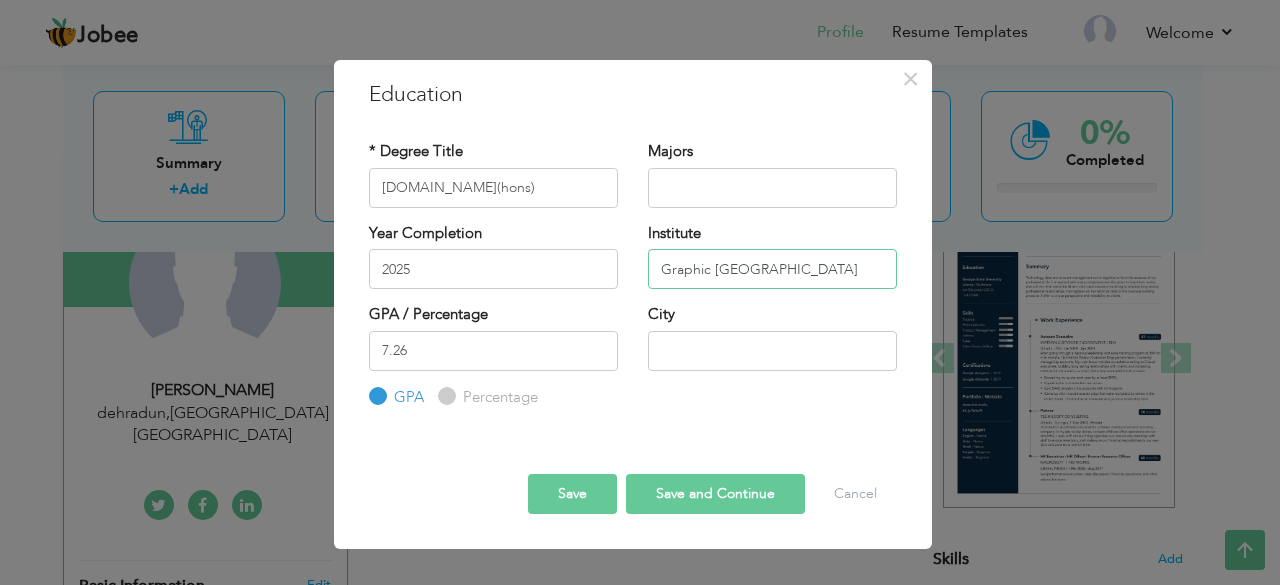 type on "Graphic Era Hill University" 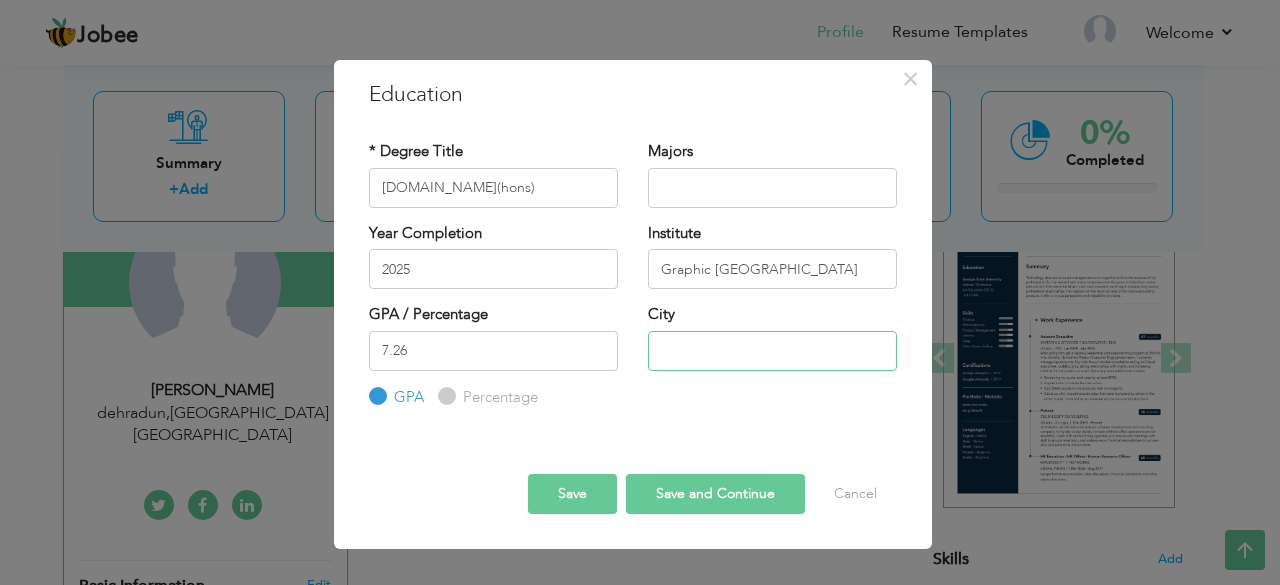 click at bounding box center (772, 351) 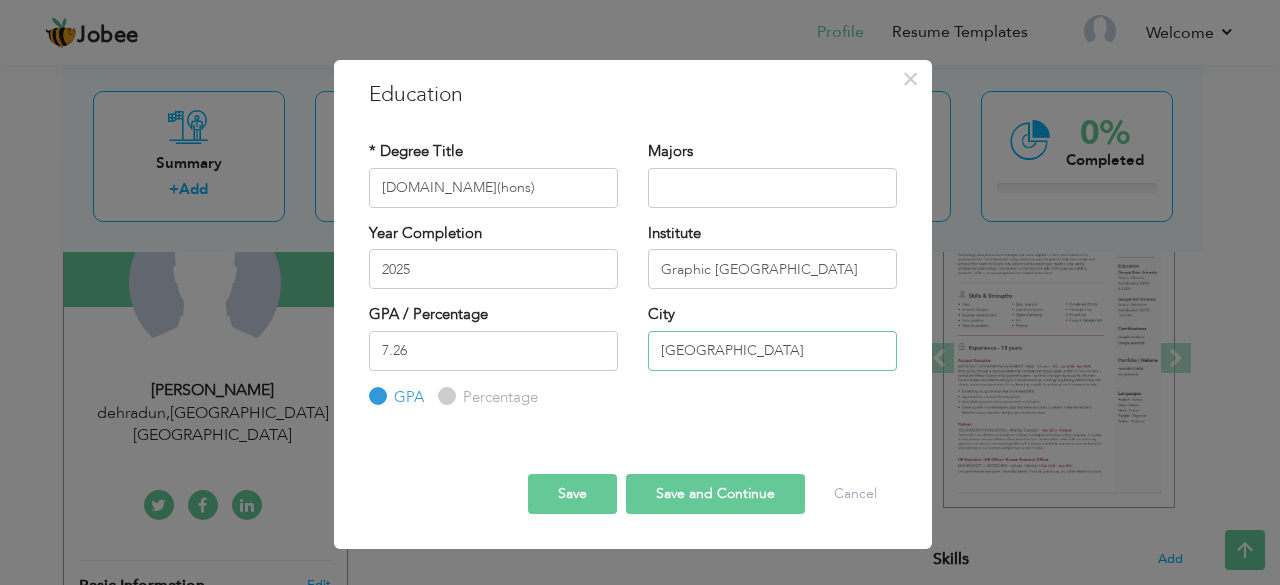 type on "Dehradun" 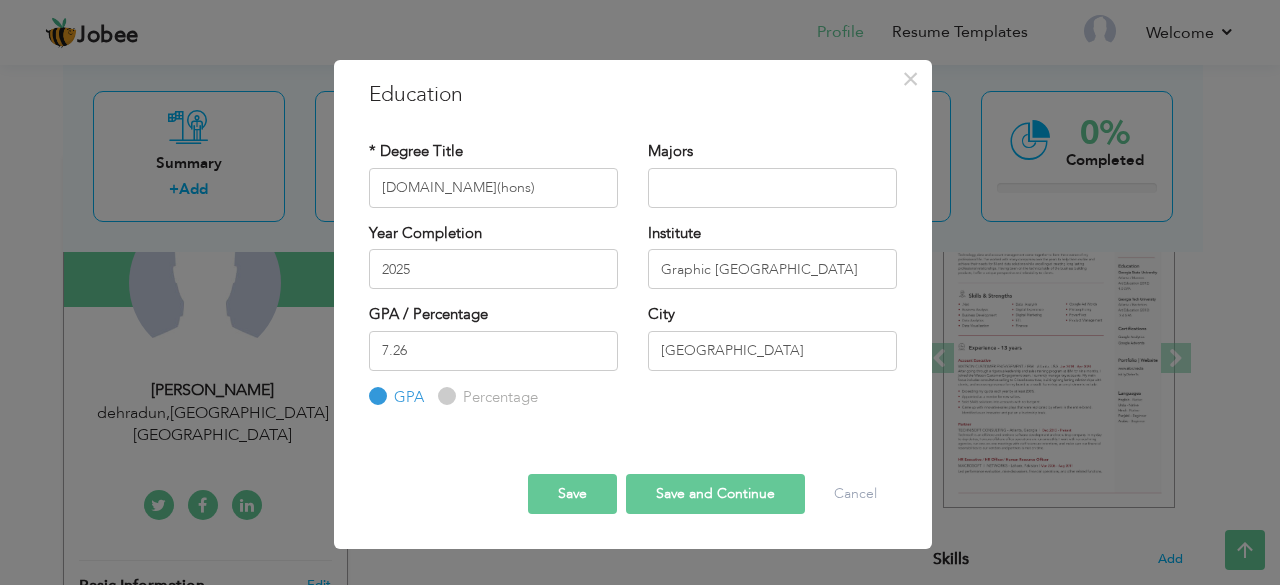 click on "Save and Continue" at bounding box center (715, 494) 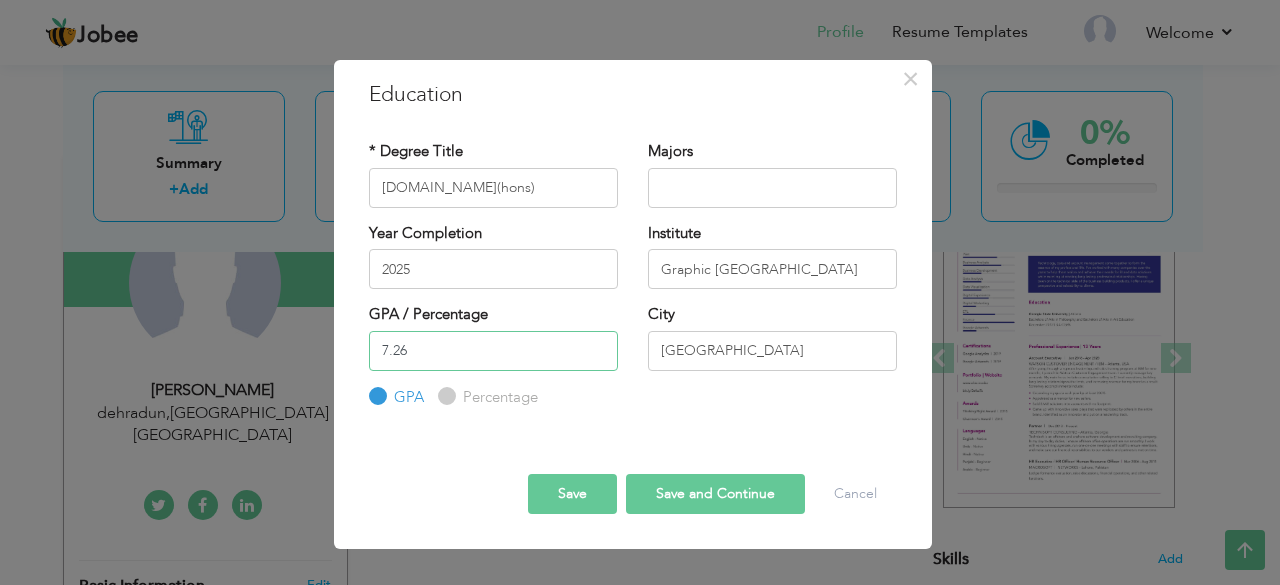 click on "7.26" at bounding box center (493, 351) 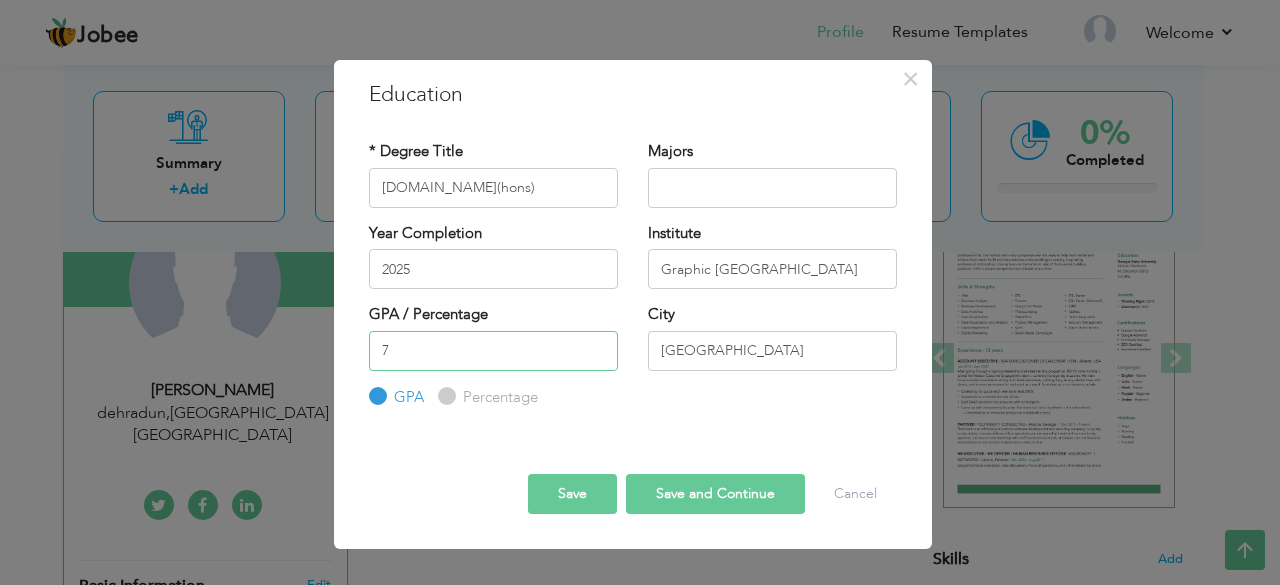 type on "7" 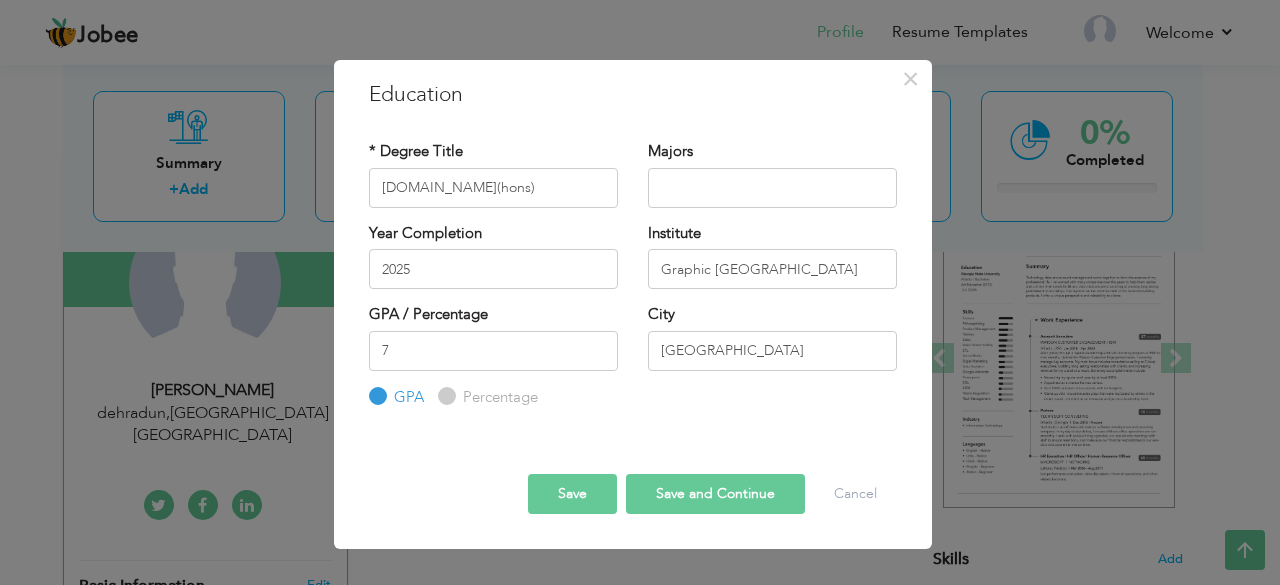 click on "Percentage" at bounding box center (498, 397) 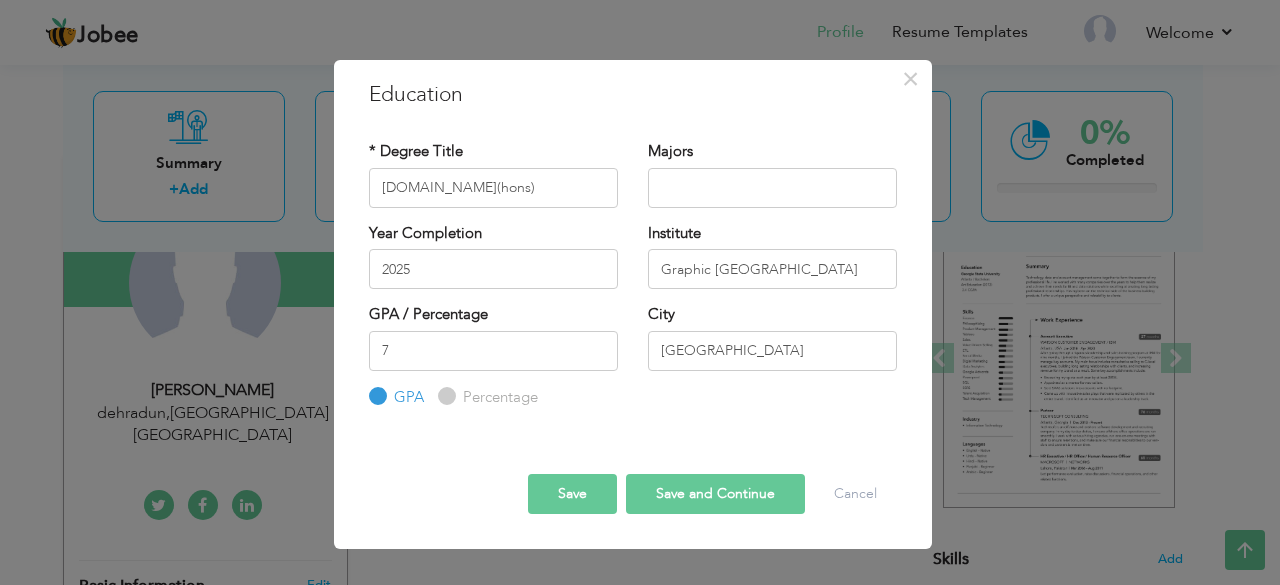 click on "Percentage" at bounding box center [444, 396] 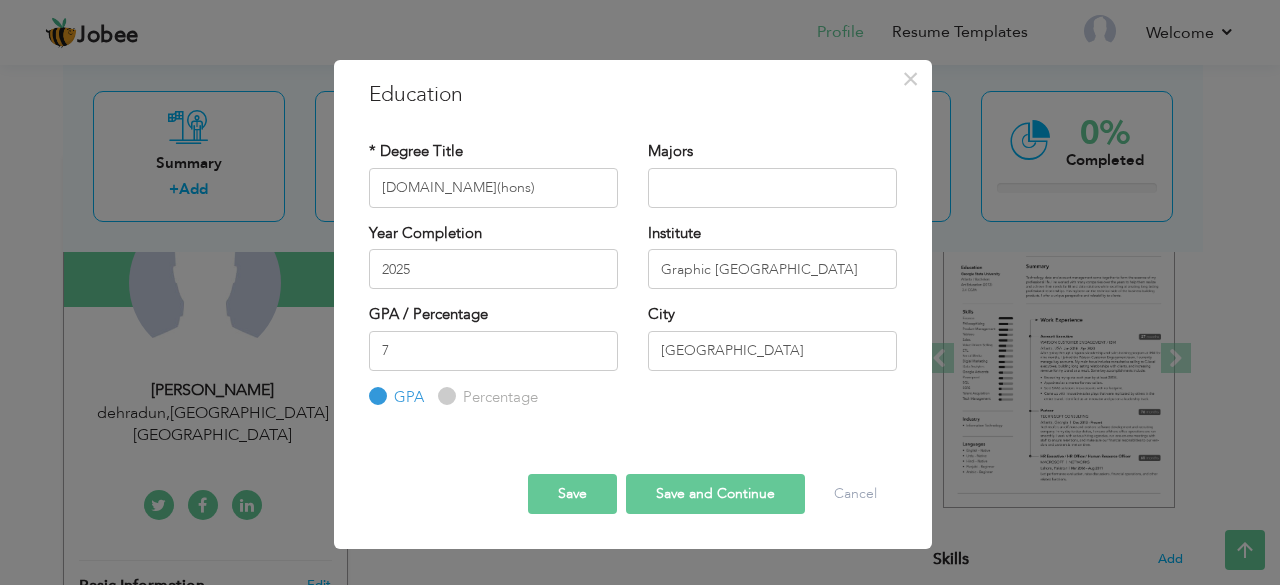 radio on "true" 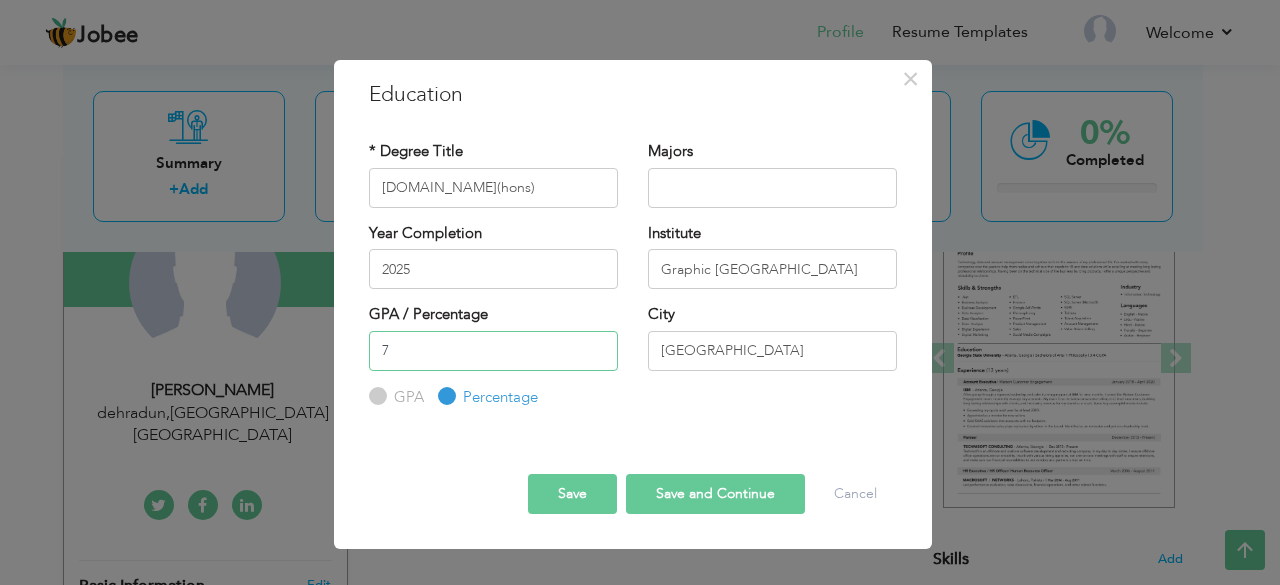 click on "7" at bounding box center (493, 351) 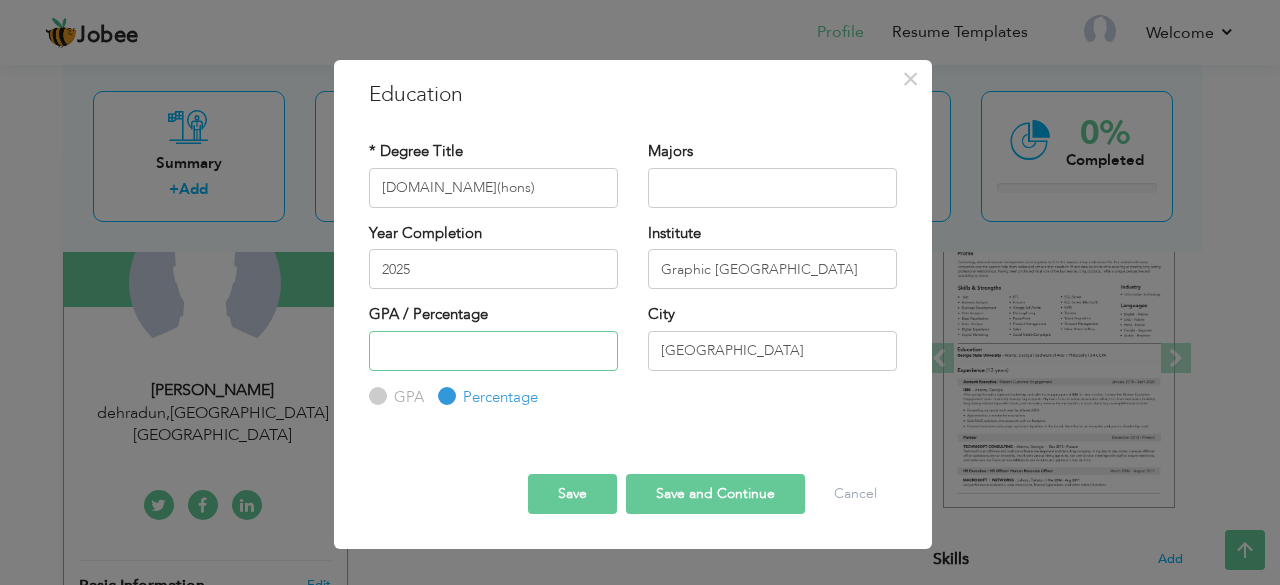 type 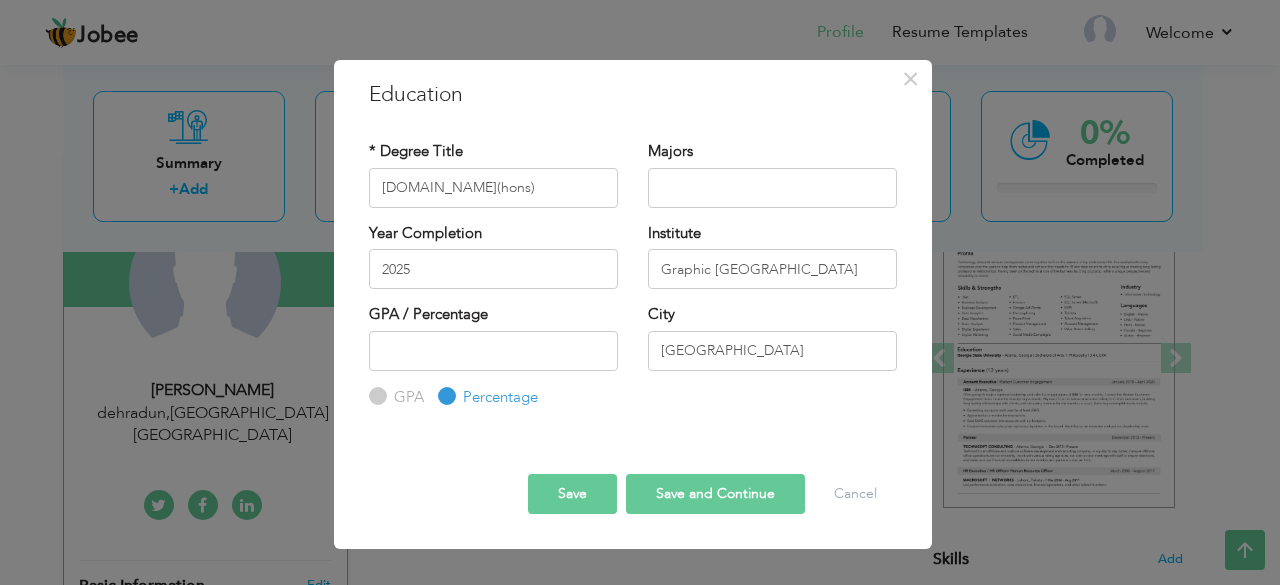 click on "GPA" at bounding box center [396, 397] 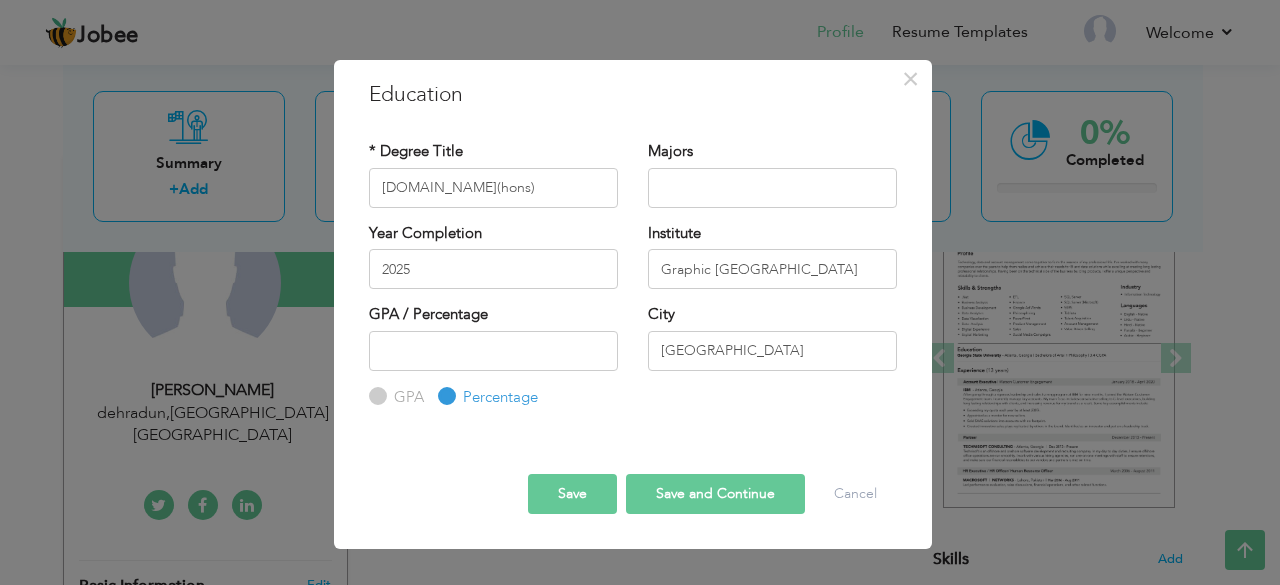 click on "GPA" at bounding box center (375, 396) 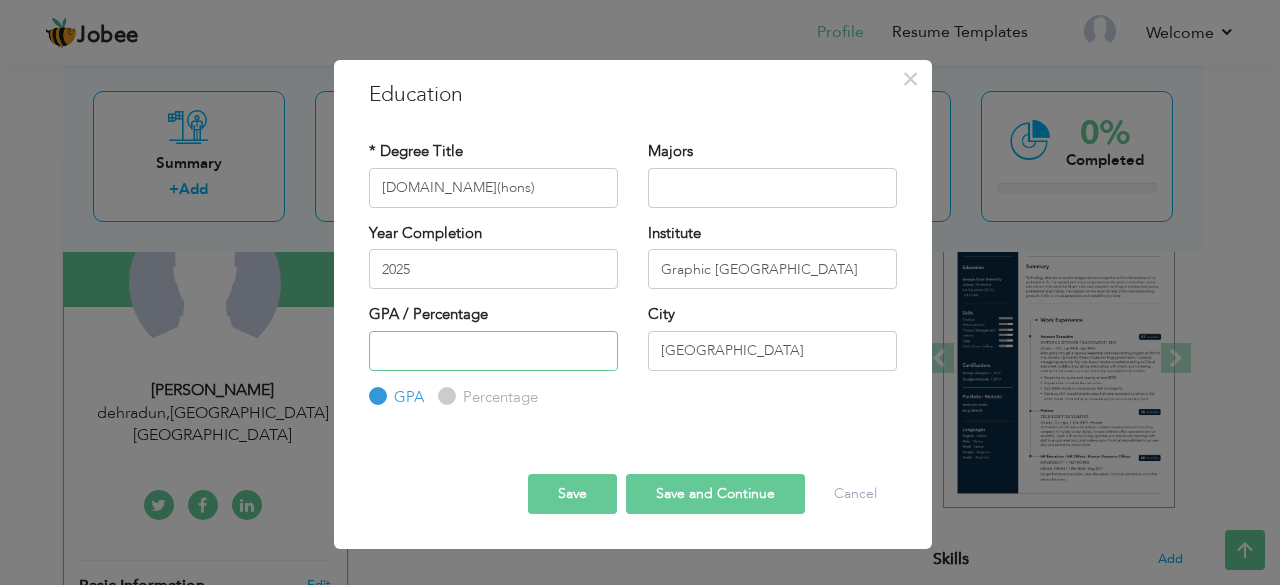 click at bounding box center [493, 351] 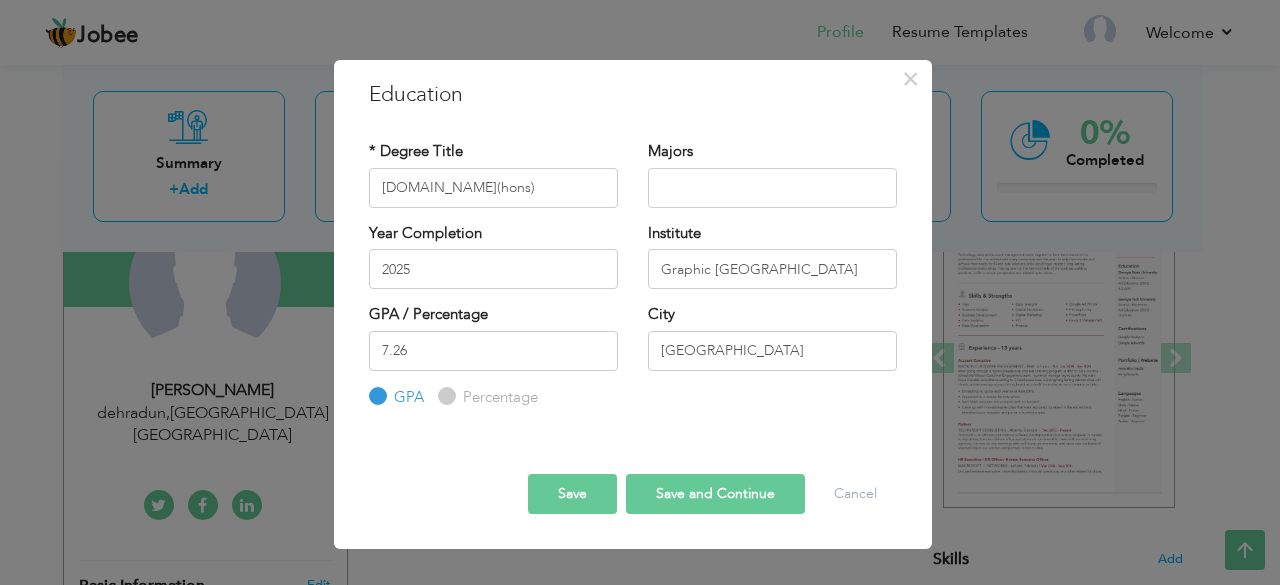 click on "Save" at bounding box center (572, 494) 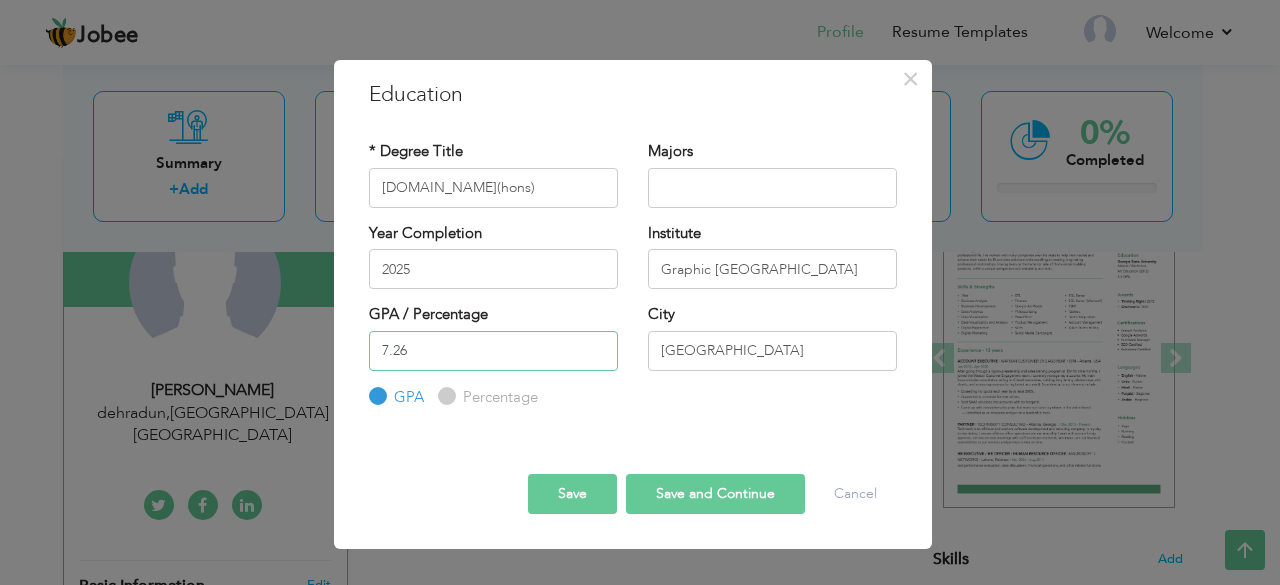 click on "7.26" at bounding box center [493, 351] 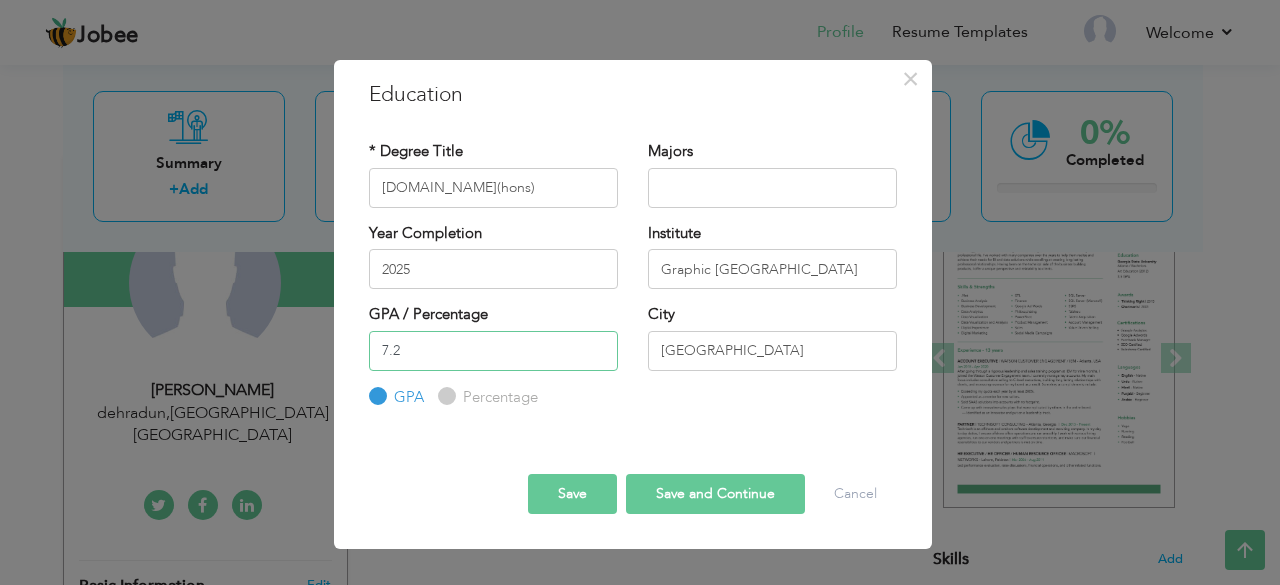 type on "7" 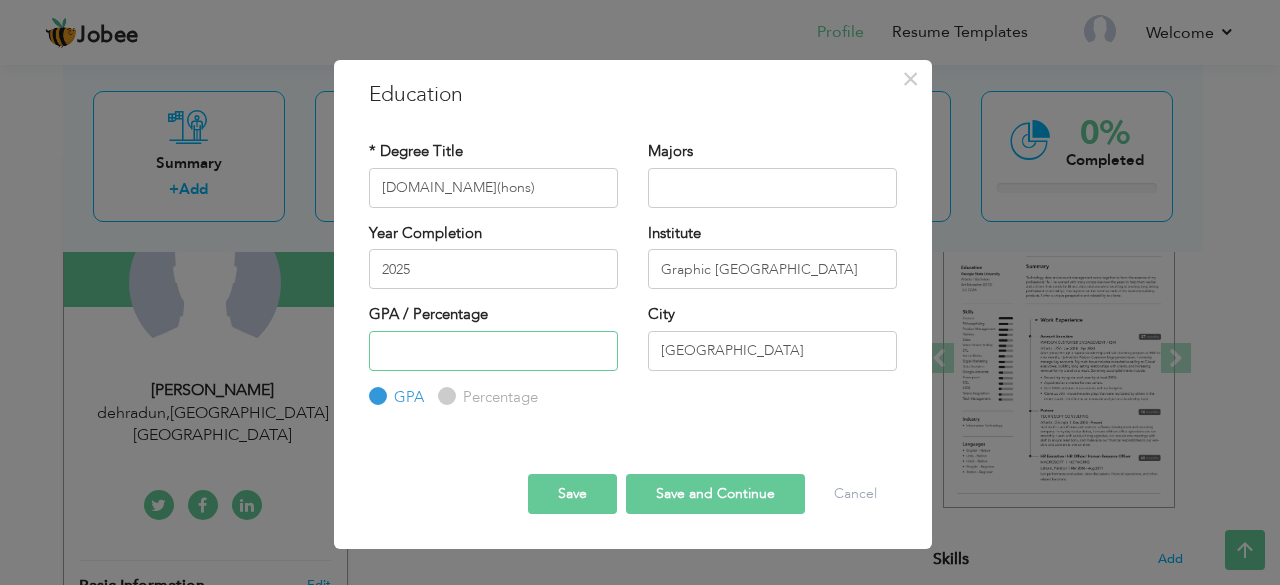 type 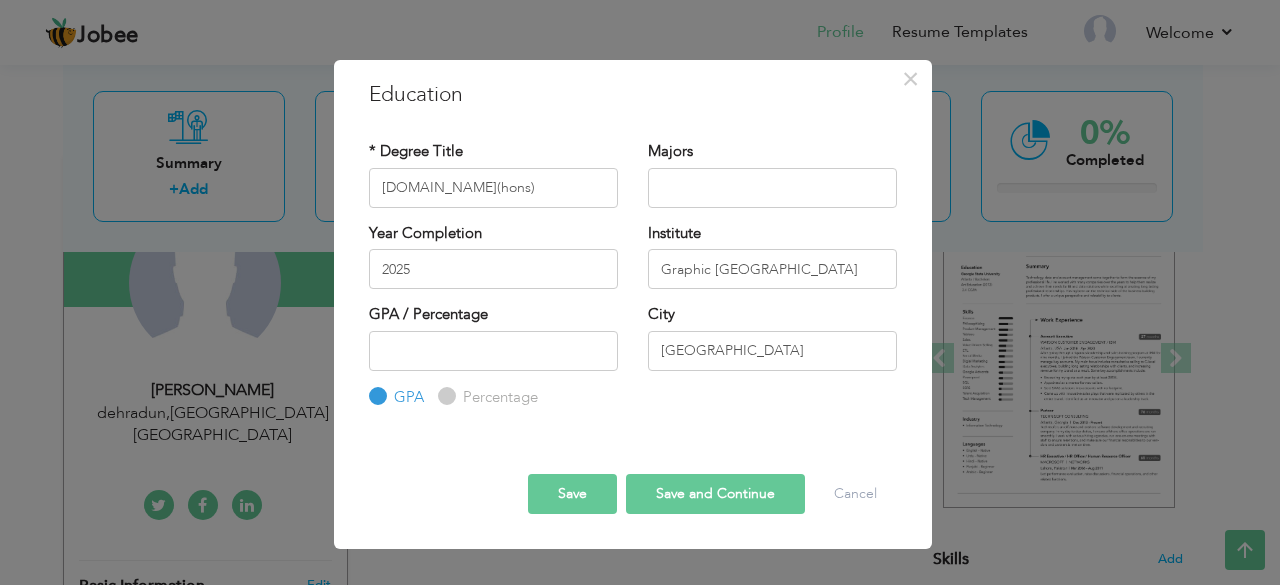 click on "Percentage" at bounding box center [488, 397] 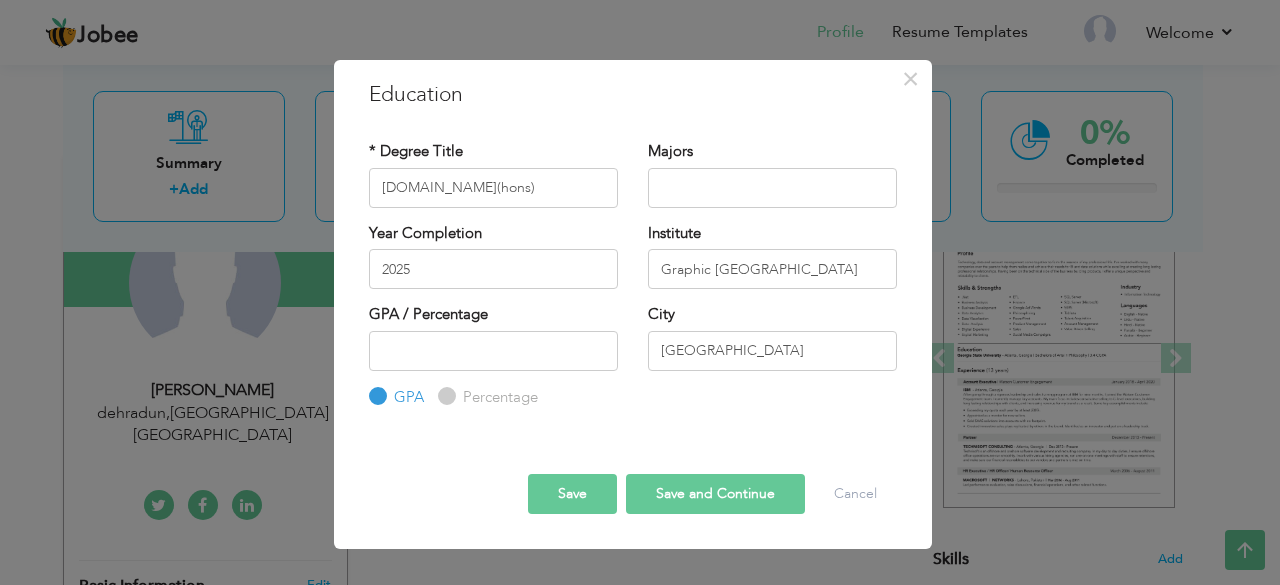 click on "Percentage" at bounding box center (444, 396) 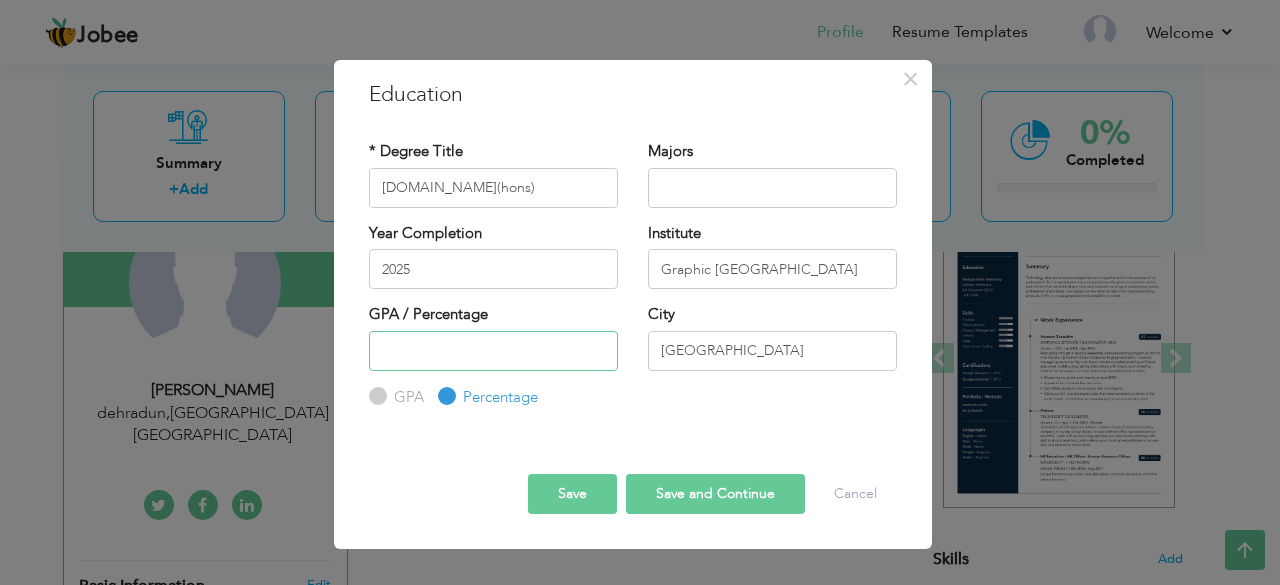 click at bounding box center (493, 351) 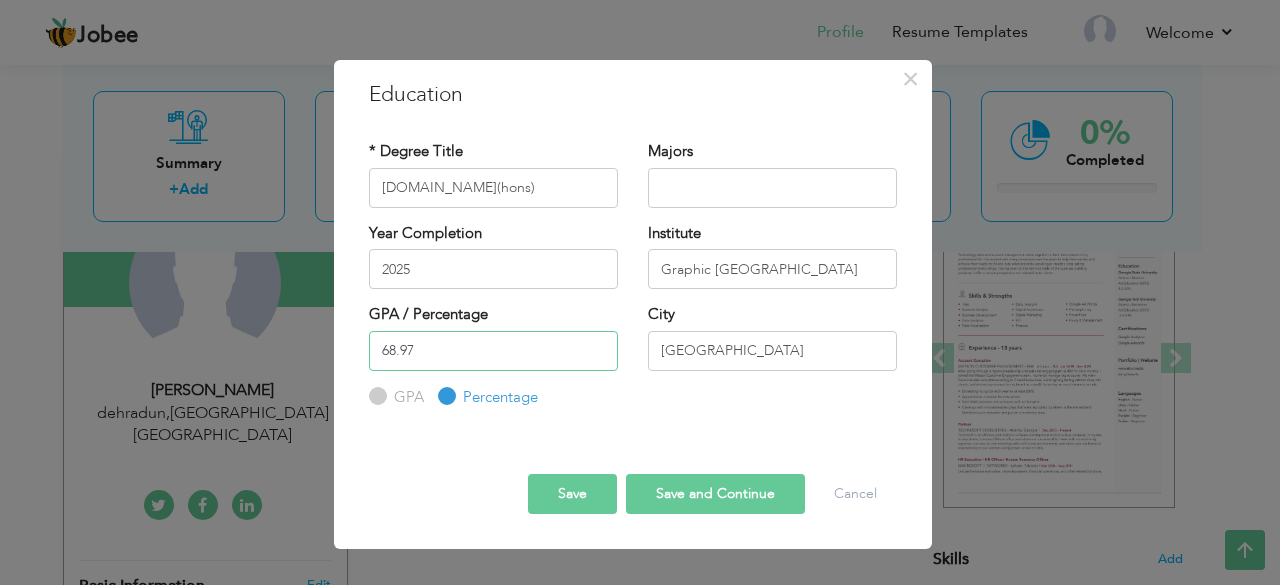 type on "68.97" 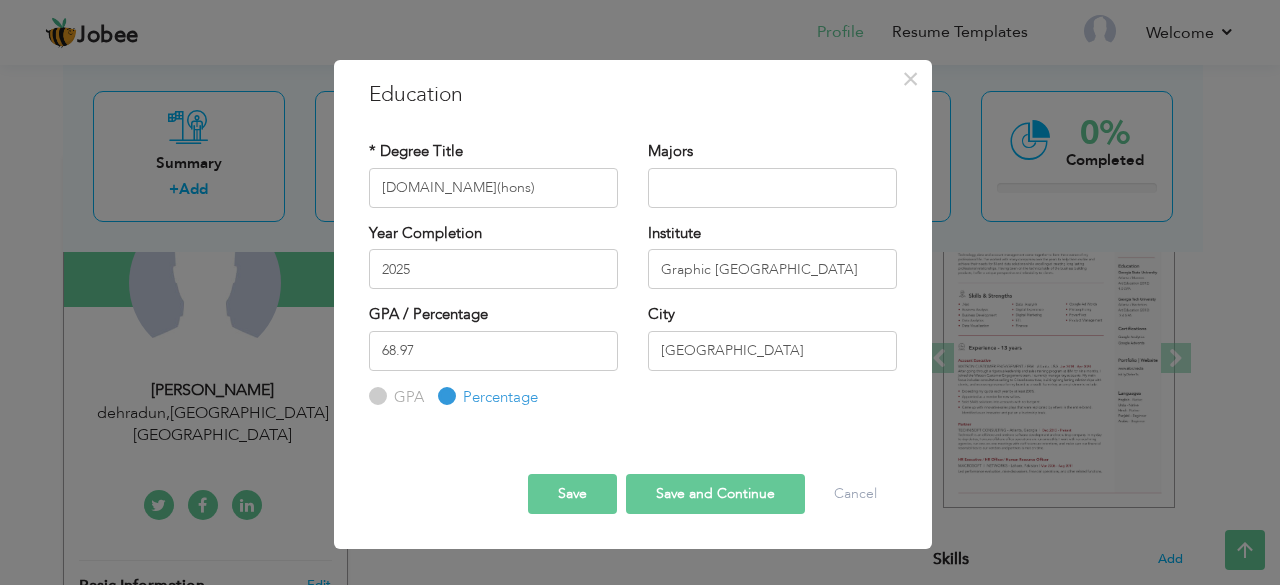 click on "Save and Continue" at bounding box center [715, 494] 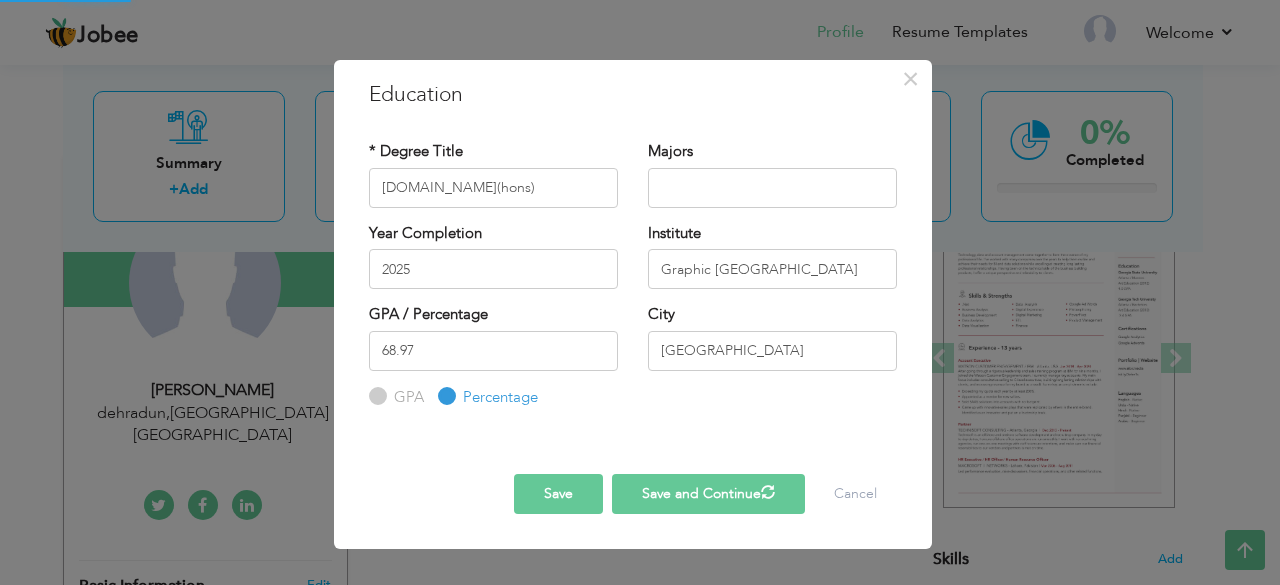 type 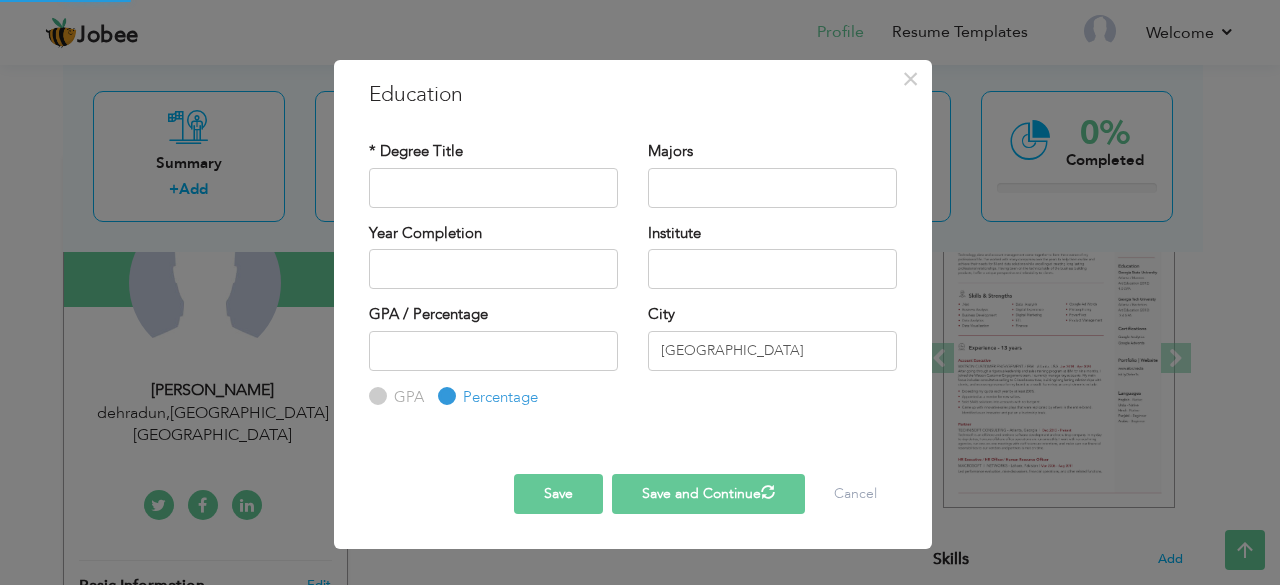 radio on "true" 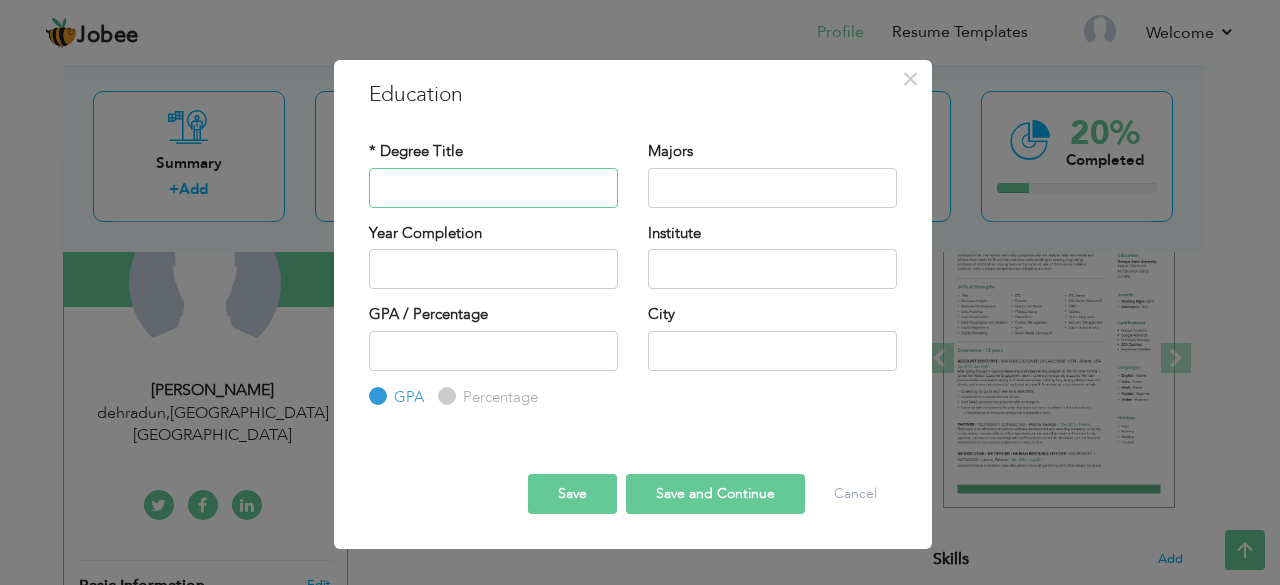 click at bounding box center (493, 188) 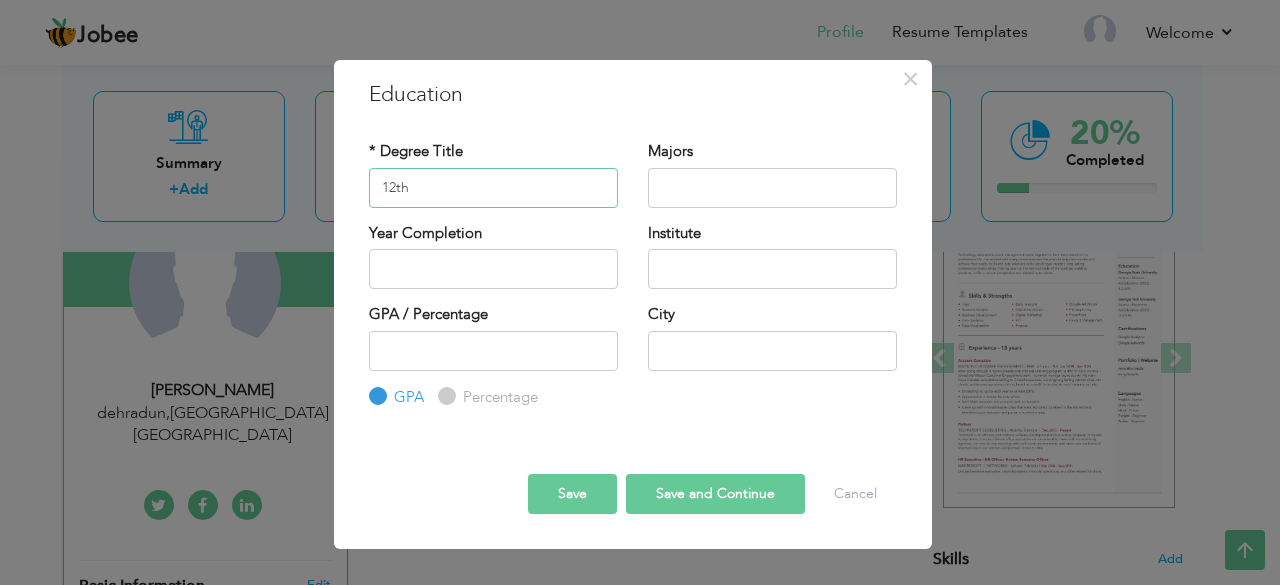 type on "12th" 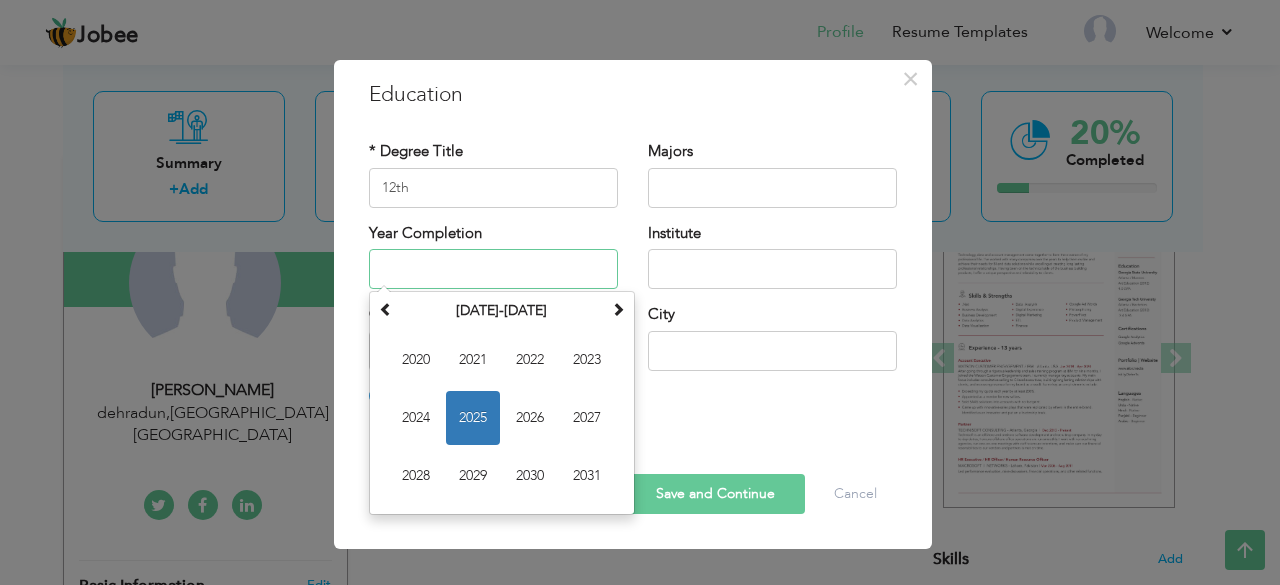 click at bounding box center [493, 269] 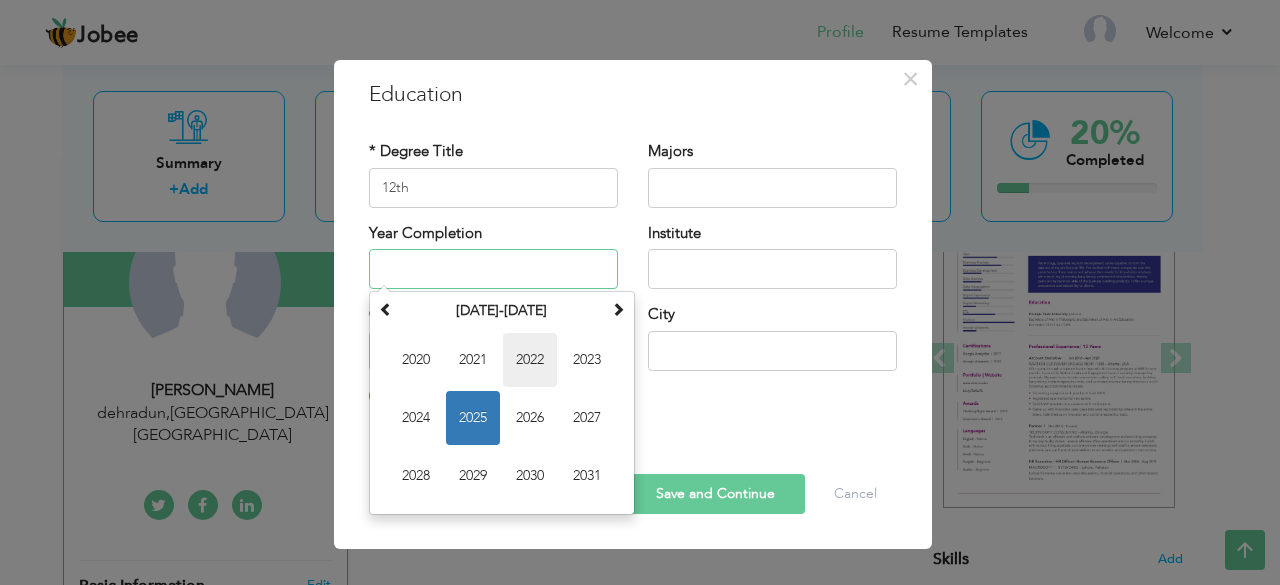 click on "2022" at bounding box center [530, 360] 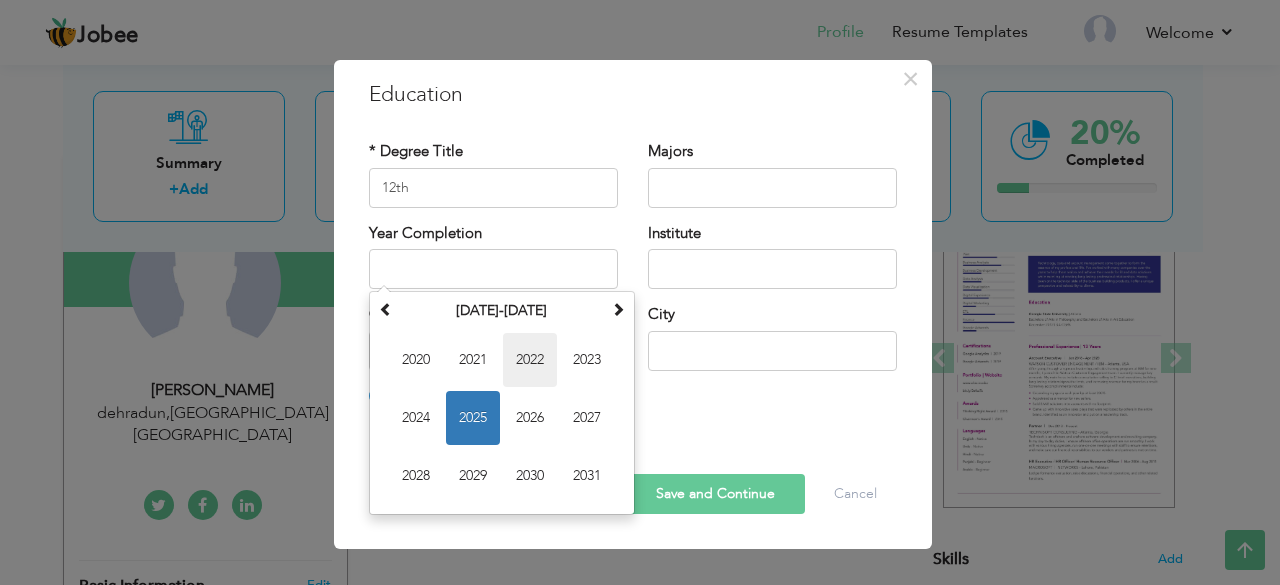 type on "2022" 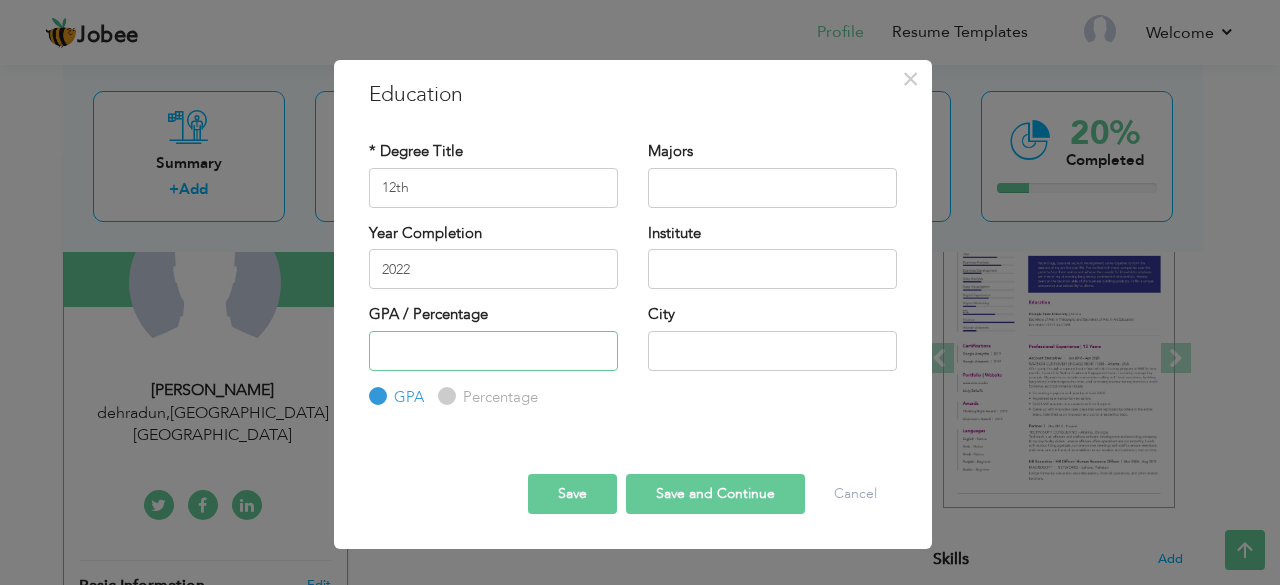 click at bounding box center [493, 351] 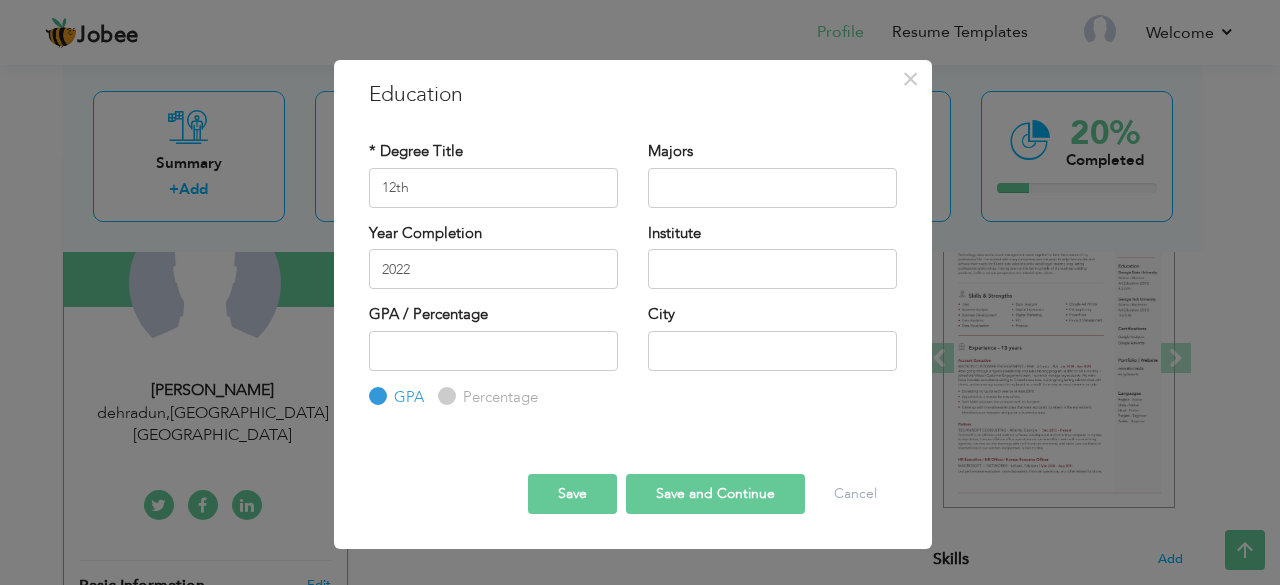 click on "Percentage" at bounding box center [444, 396] 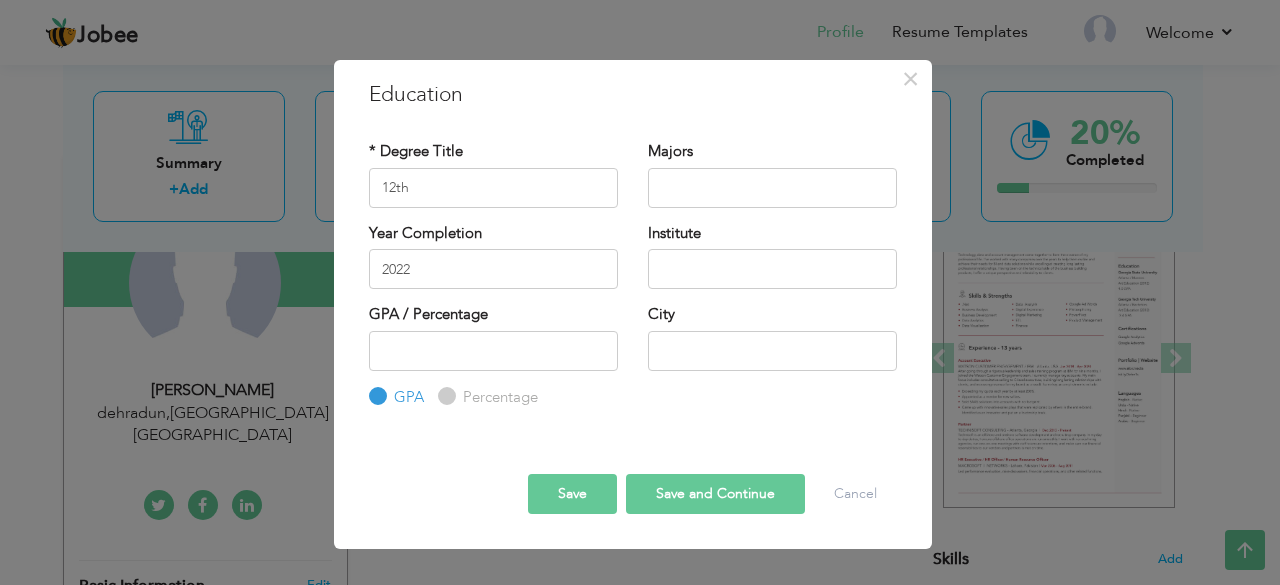 radio on "true" 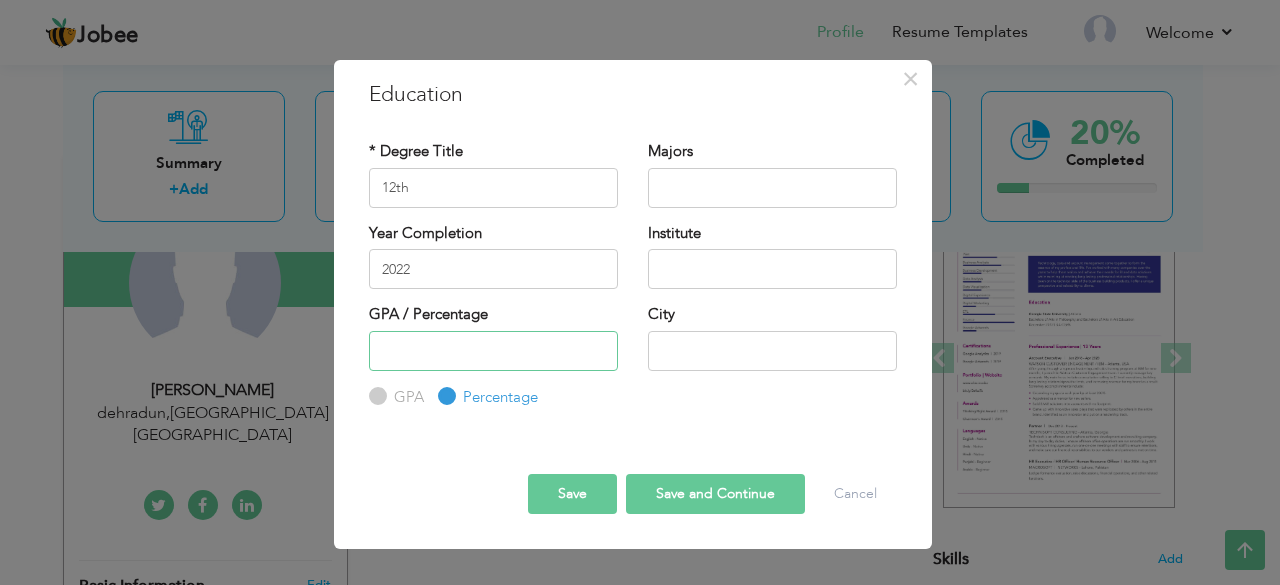 click at bounding box center [493, 351] 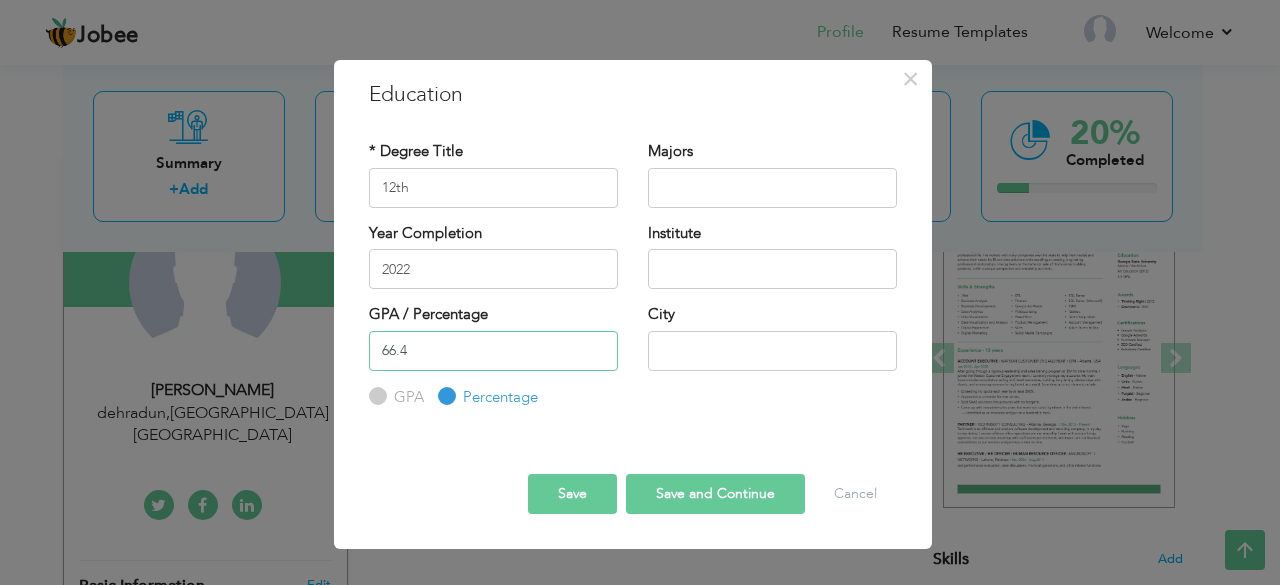 type on "66.4" 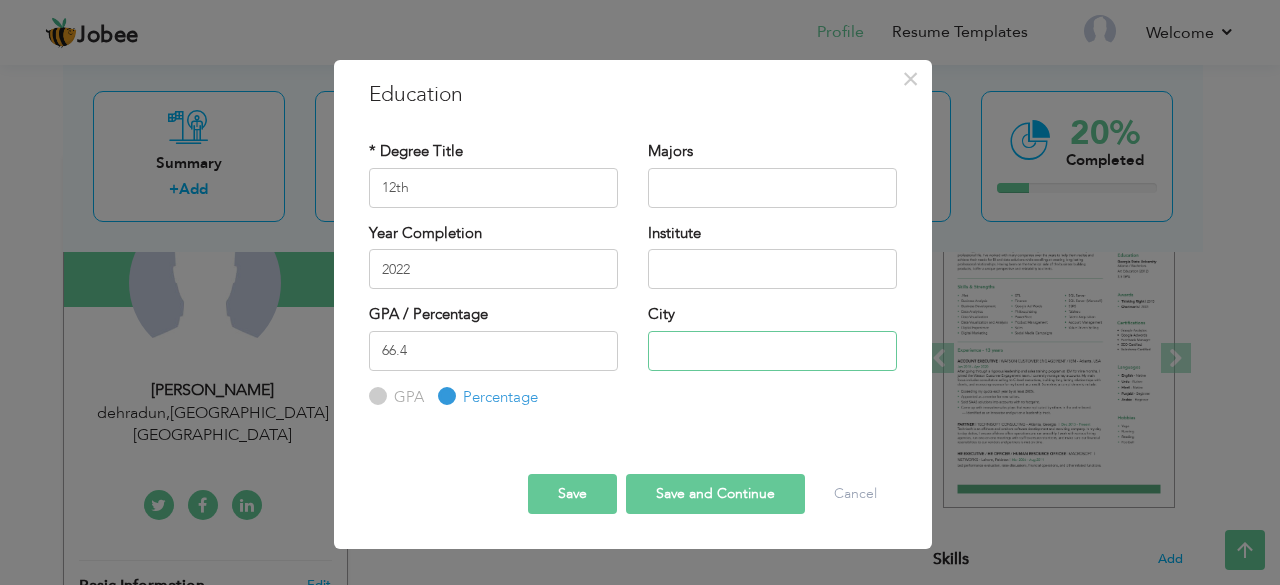 click at bounding box center (772, 351) 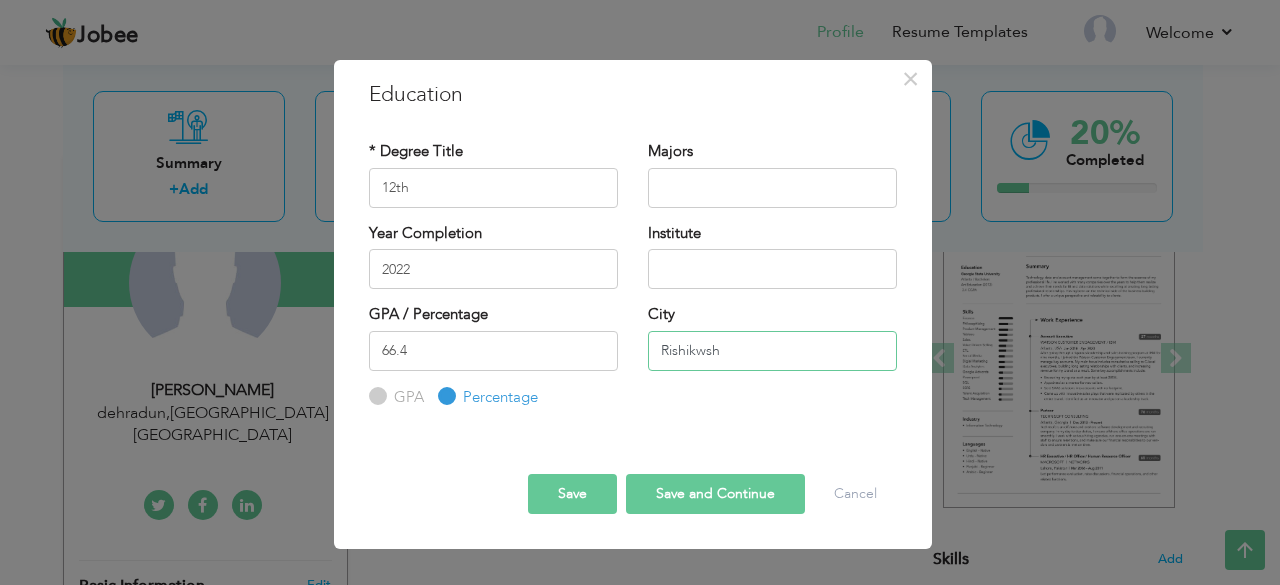 click on "Rishikwsh" at bounding box center [772, 351] 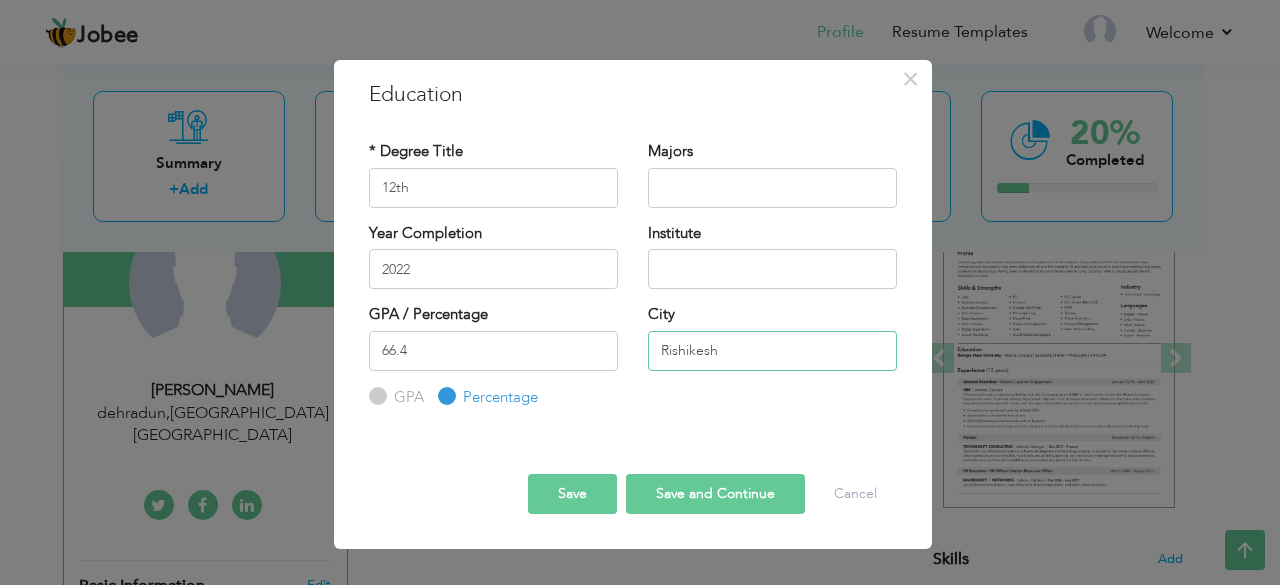 type on "Rishikesh" 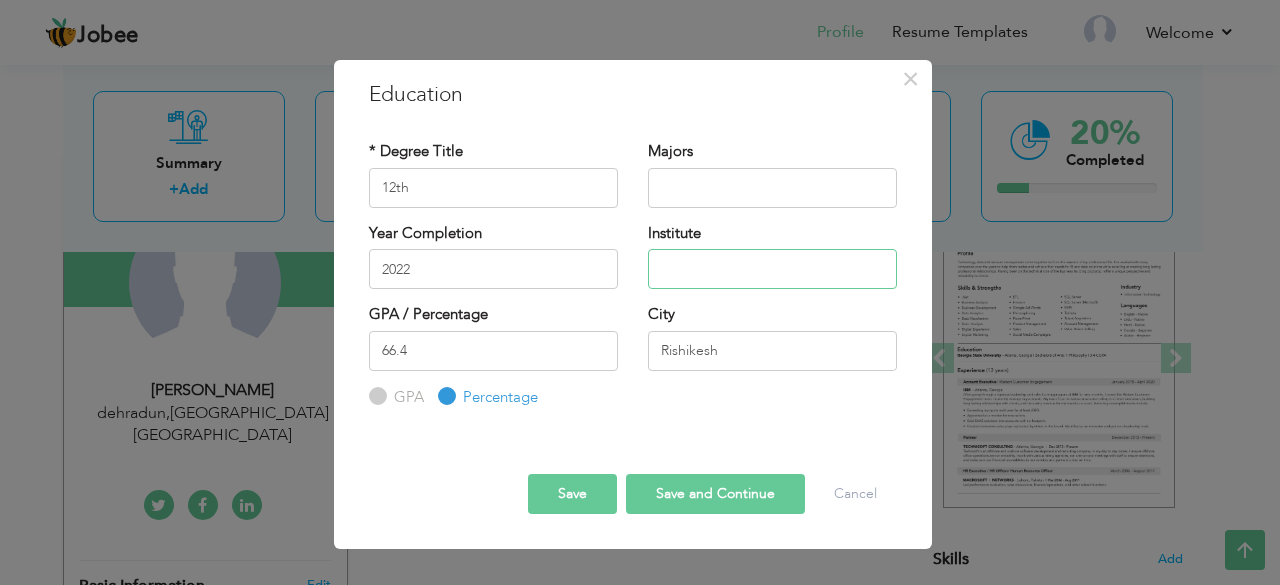 click at bounding box center (772, 269) 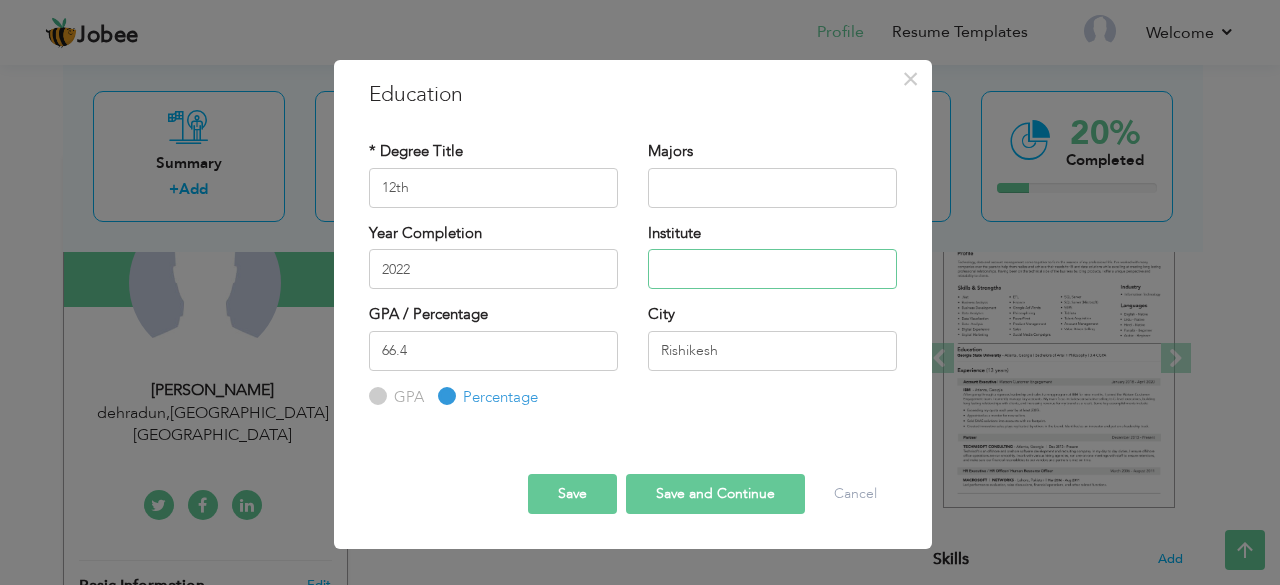 type on "A" 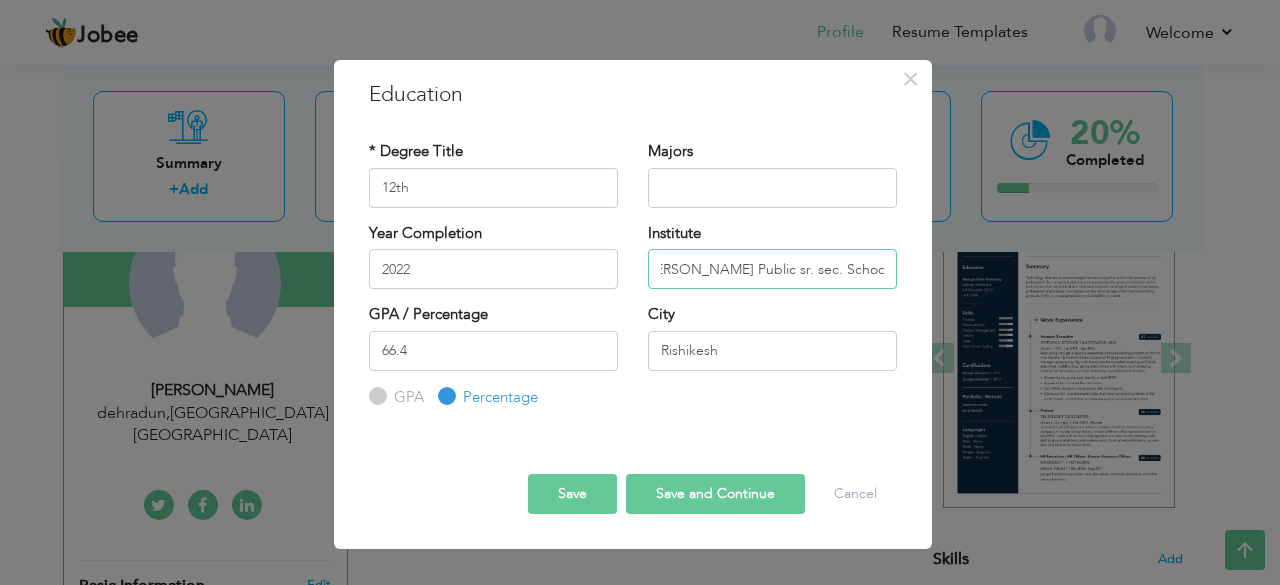 scroll, scrollTop: 0, scrollLeft: 21, axis: horizontal 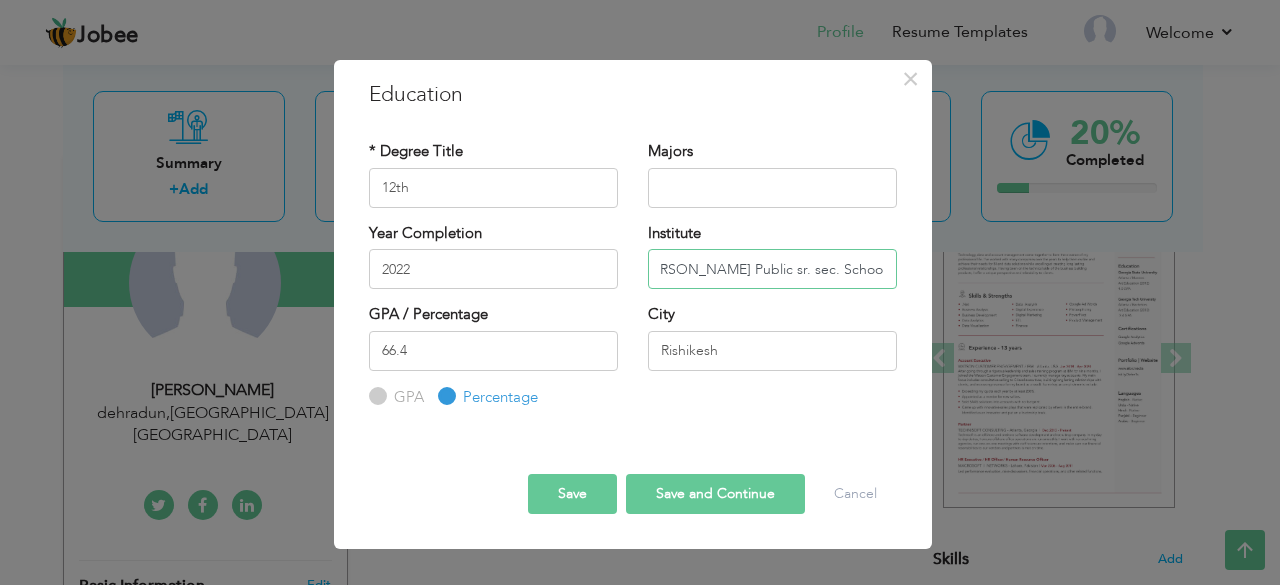 type on "Shivalik Bhagirathi Public sr. sec. School" 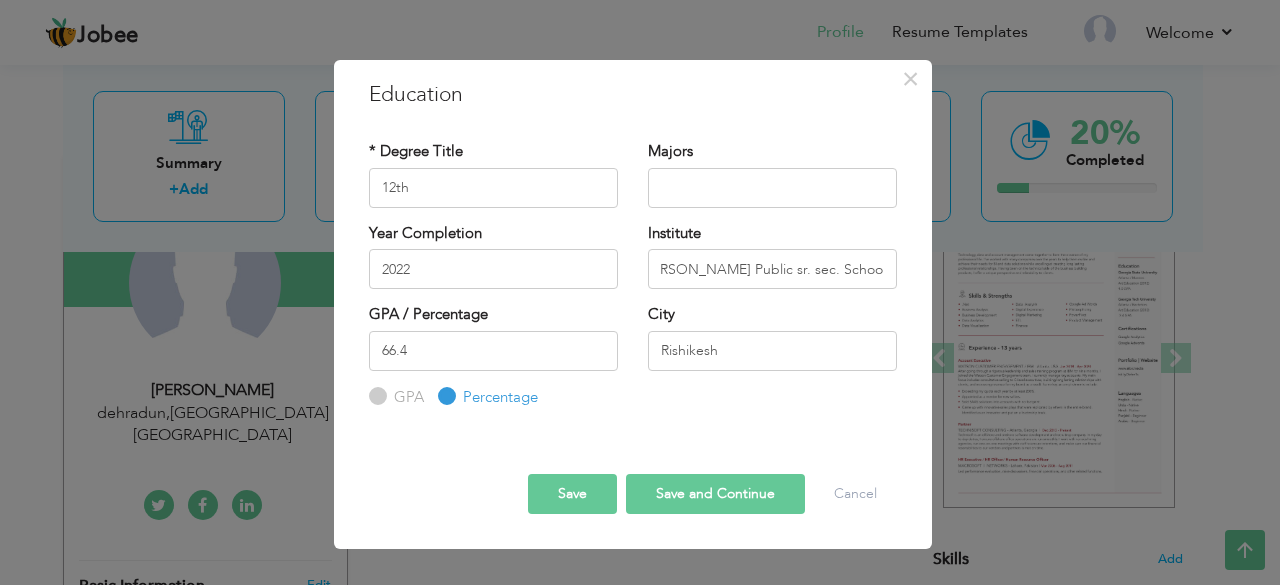 scroll, scrollTop: 0, scrollLeft: 0, axis: both 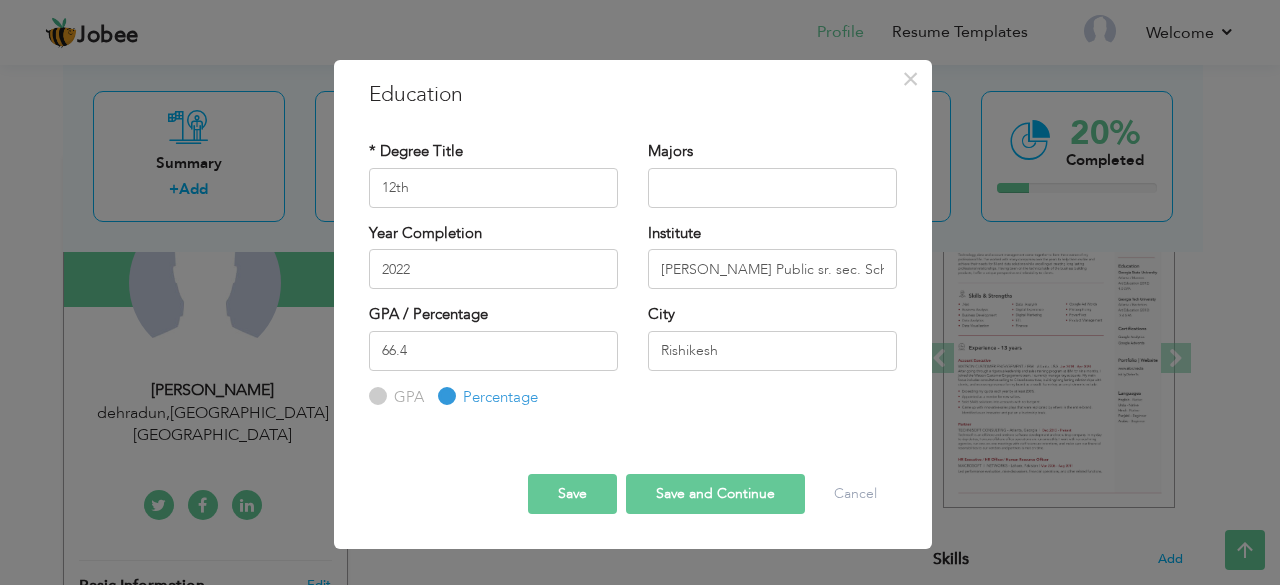 click on "Save and Continue" at bounding box center [715, 494] 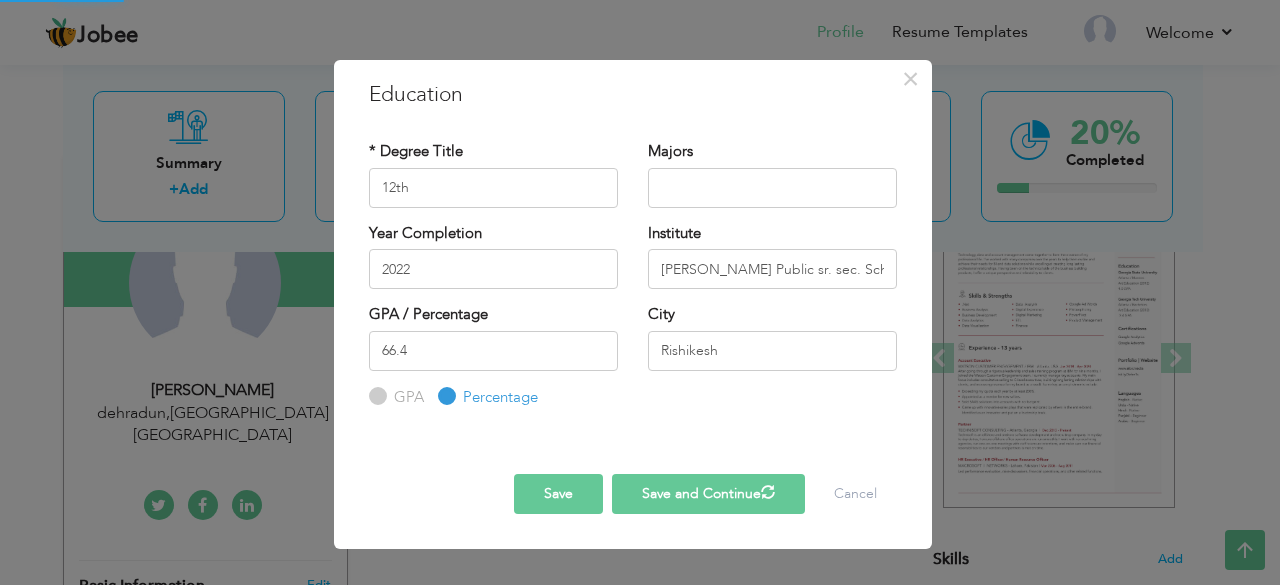 type 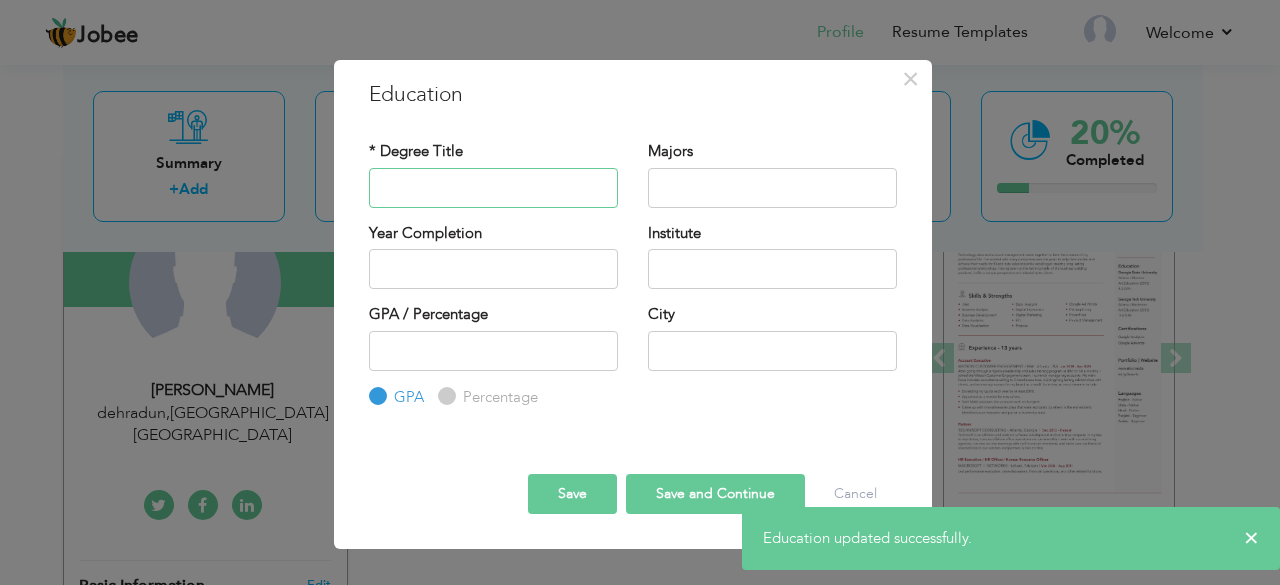 click at bounding box center [493, 188] 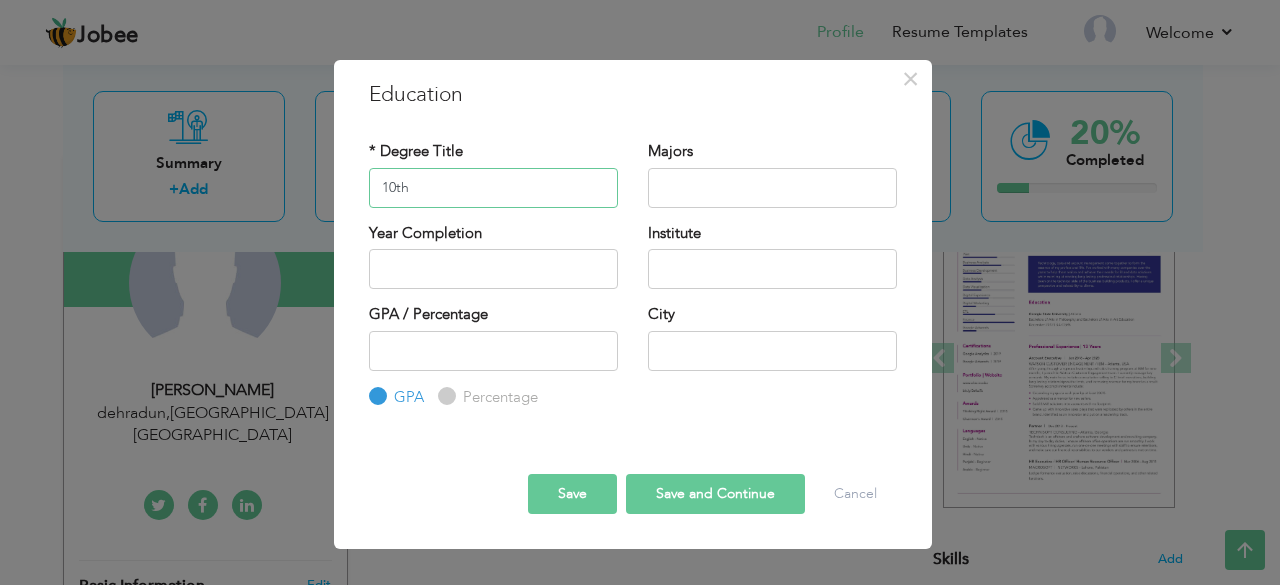 type on "10th" 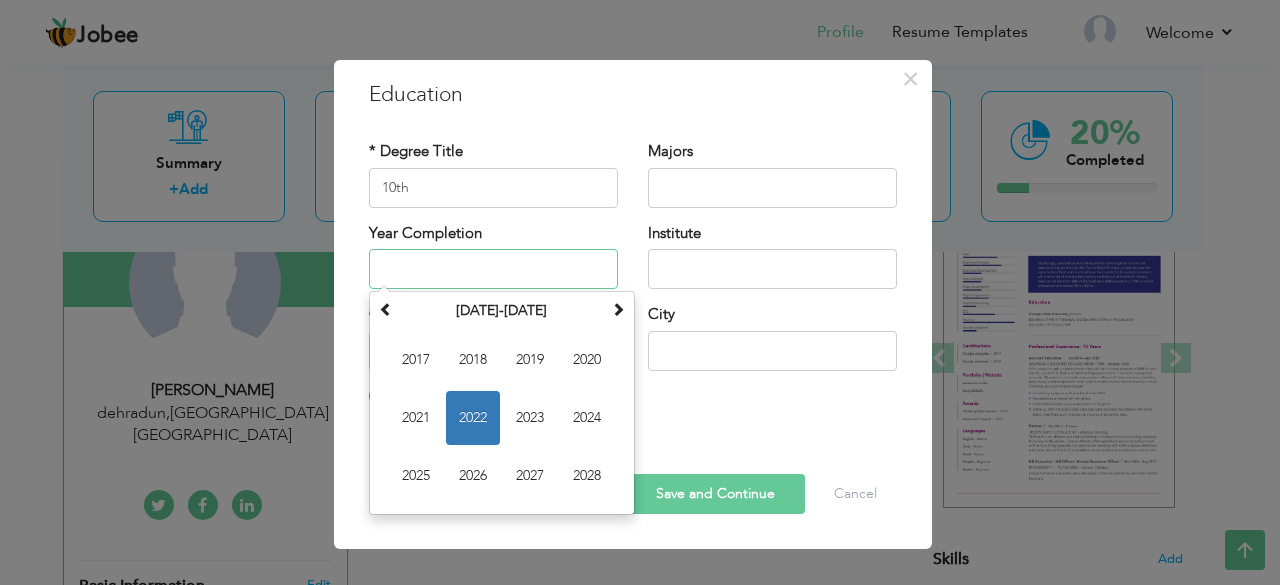 click at bounding box center [493, 269] 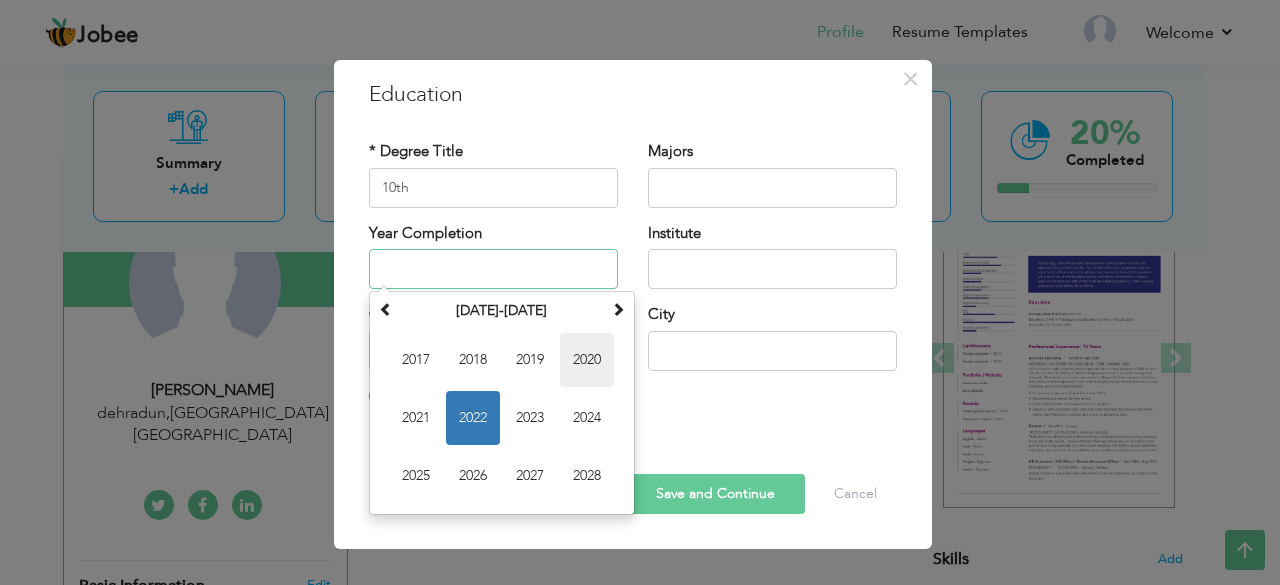 click on "2020" at bounding box center [587, 360] 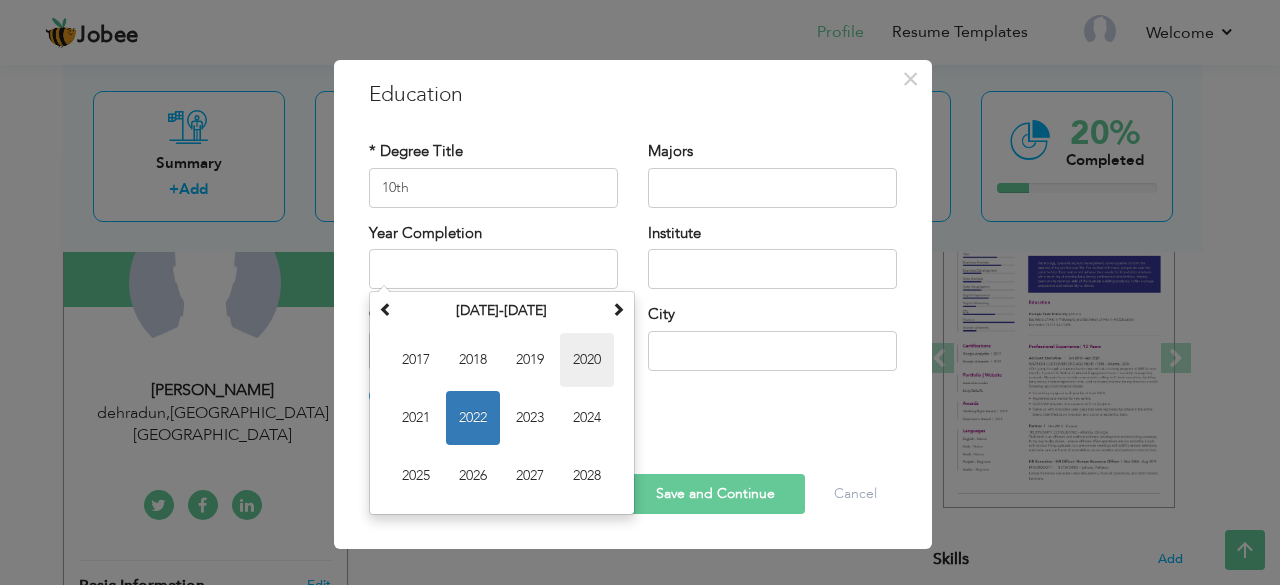 type on "2020" 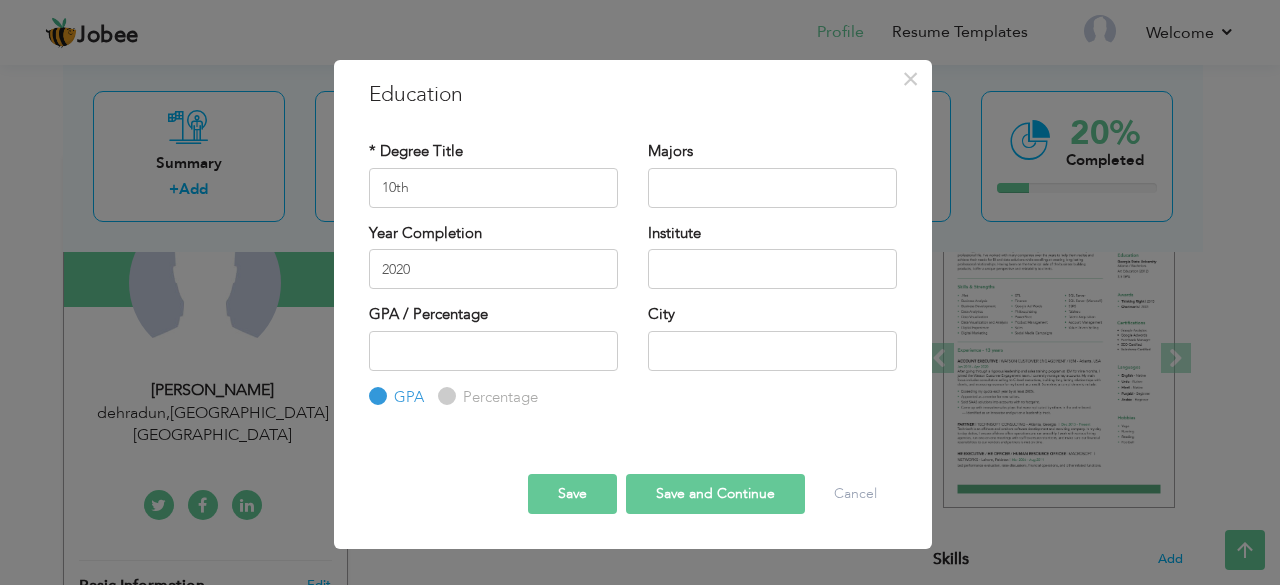 click on "Percentage" at bounding box center (488, 397) 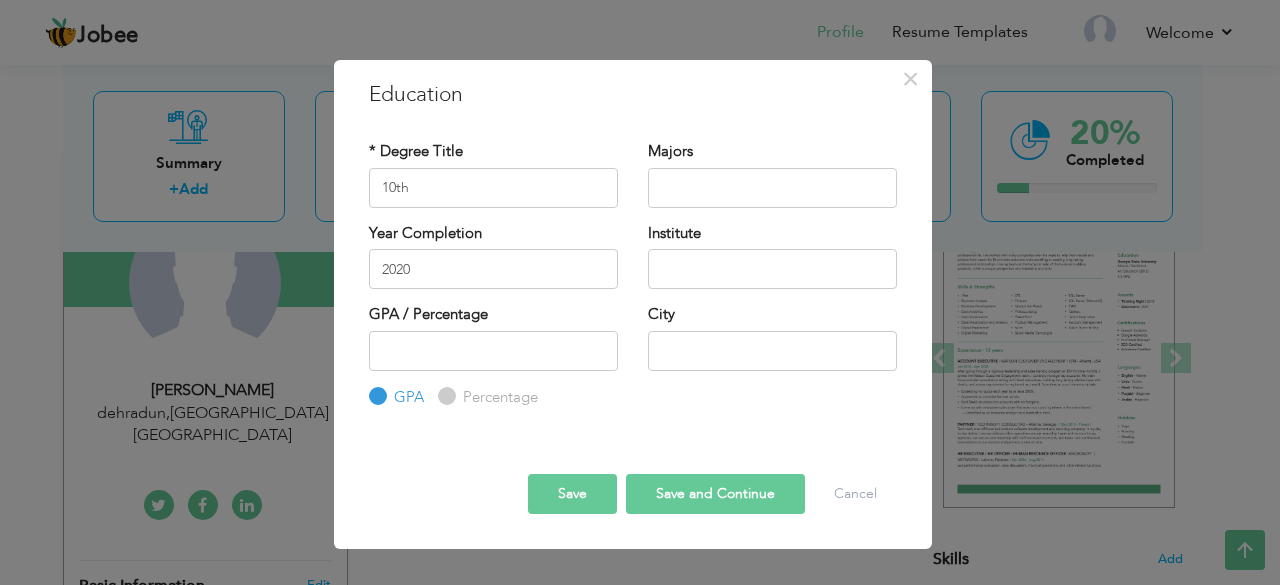 click on "Percentage" at bounding box center [444, 396] 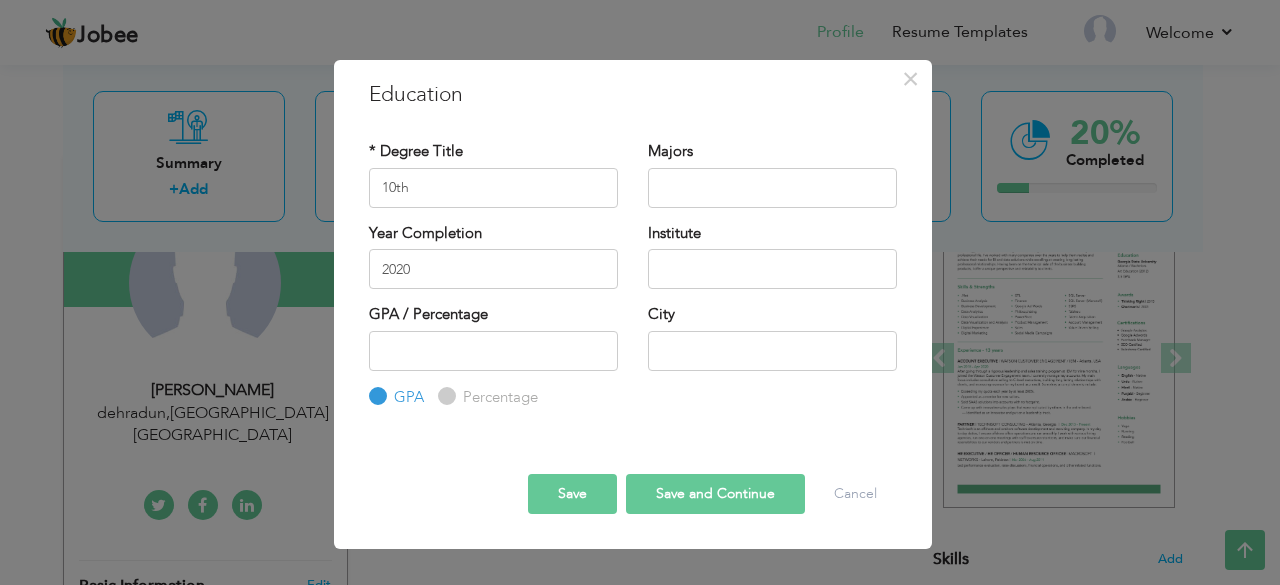 radio on "true" 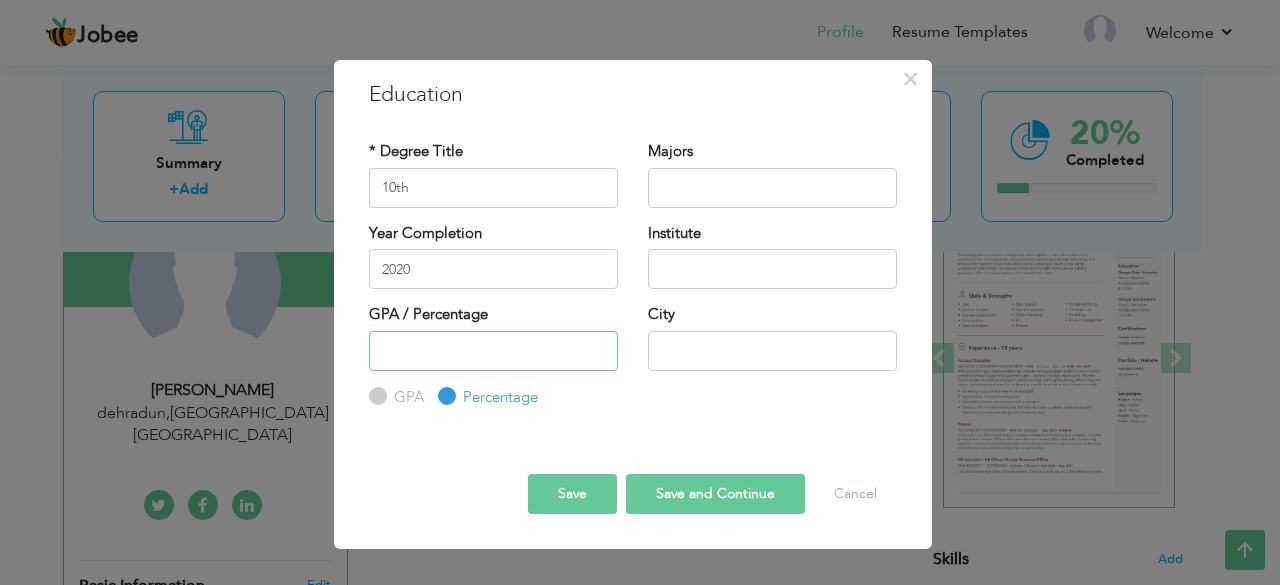 click at bounding box center (493, 351) 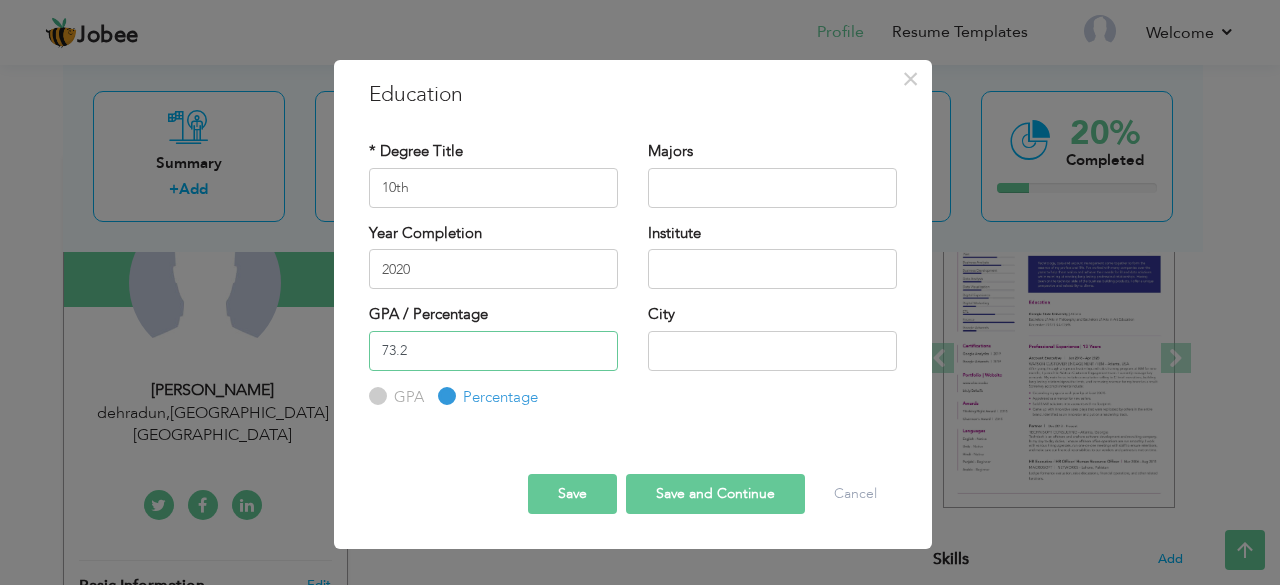 type on "73.2" 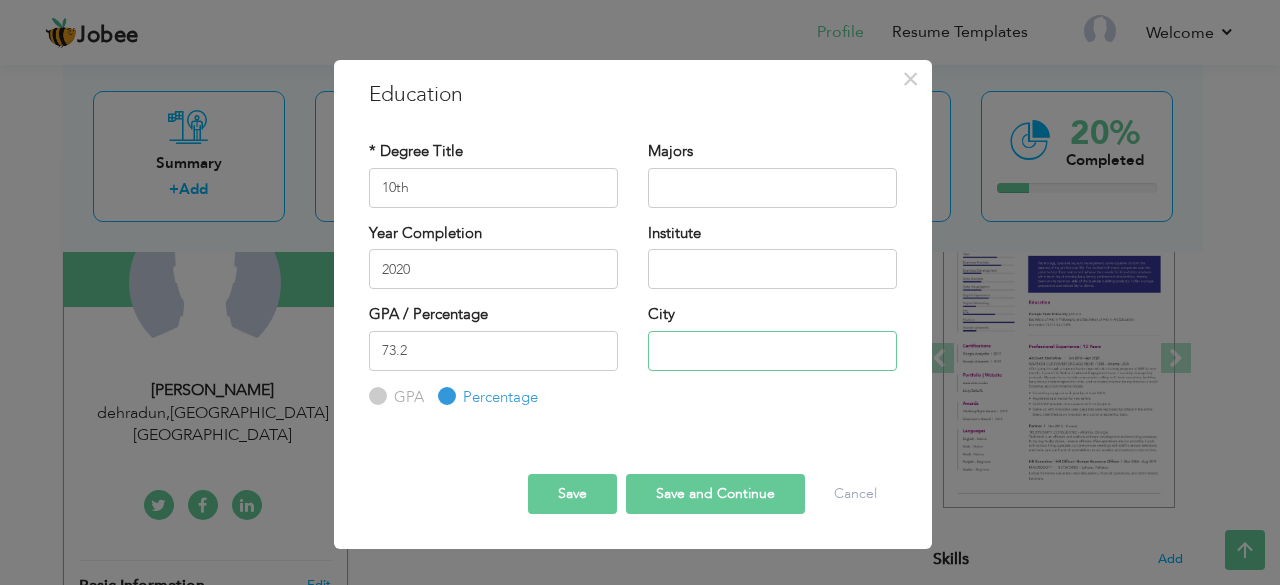click at bounding box center [772, 351] 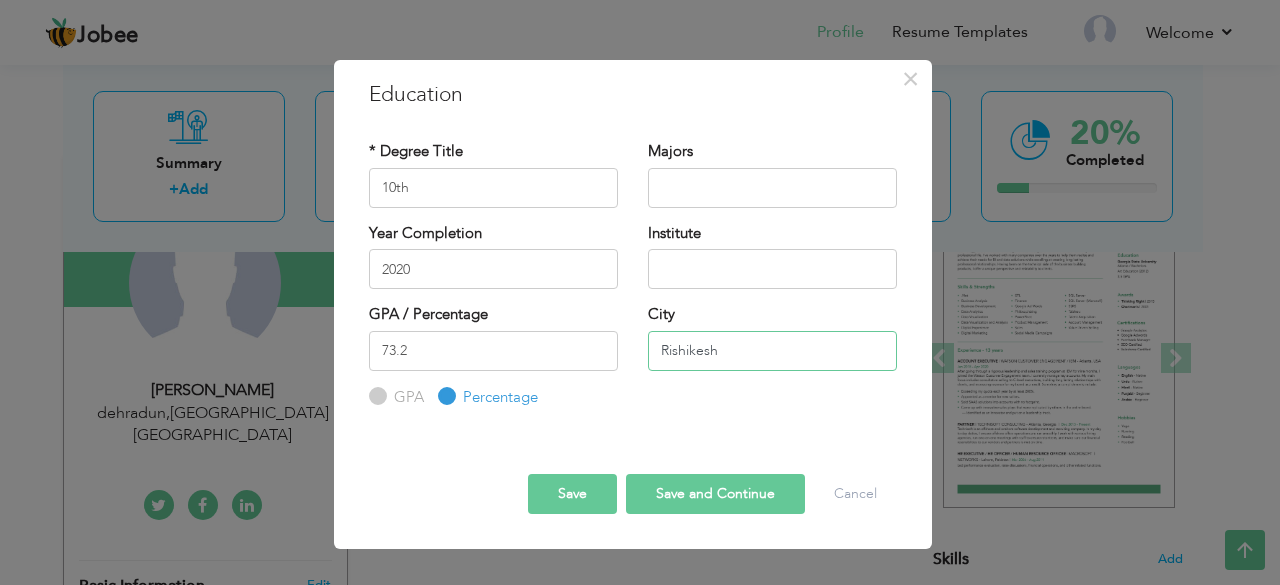 type on "Rishikesh" 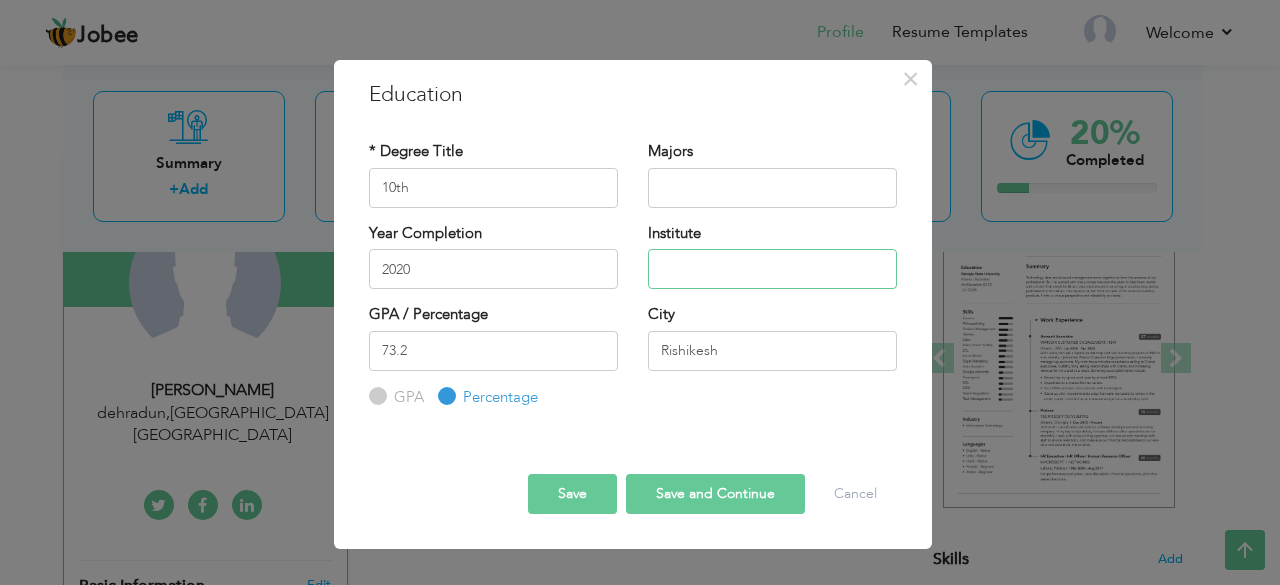 click at bounding box center [772, 269] 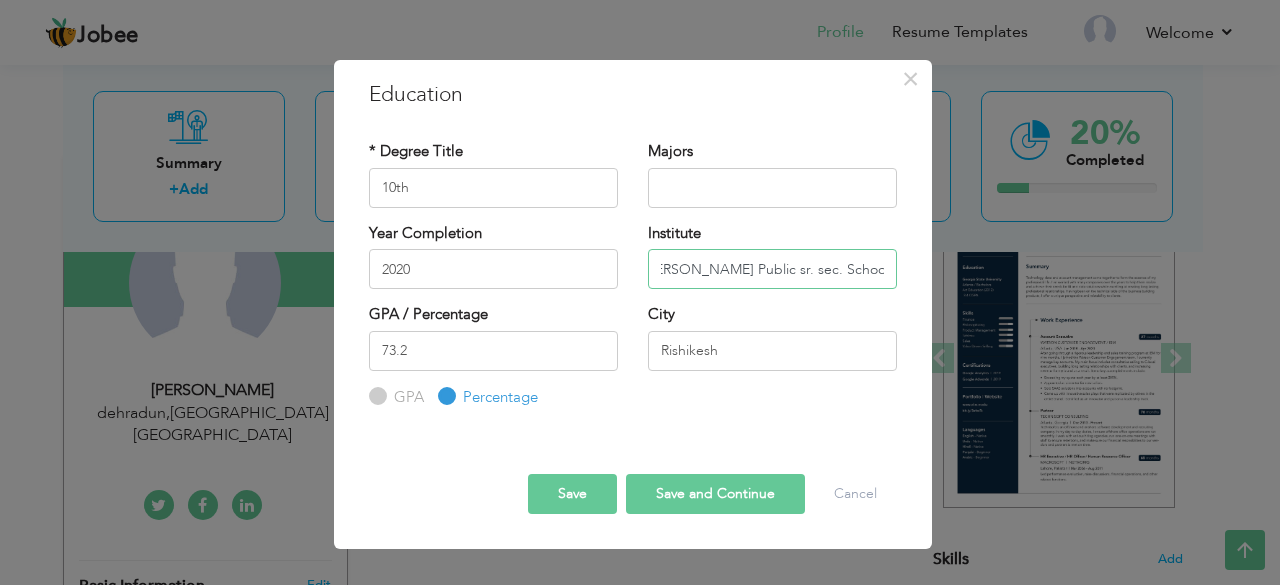 scroll, scrollTop: 0, scrollLeft: 21, axis: horizontal 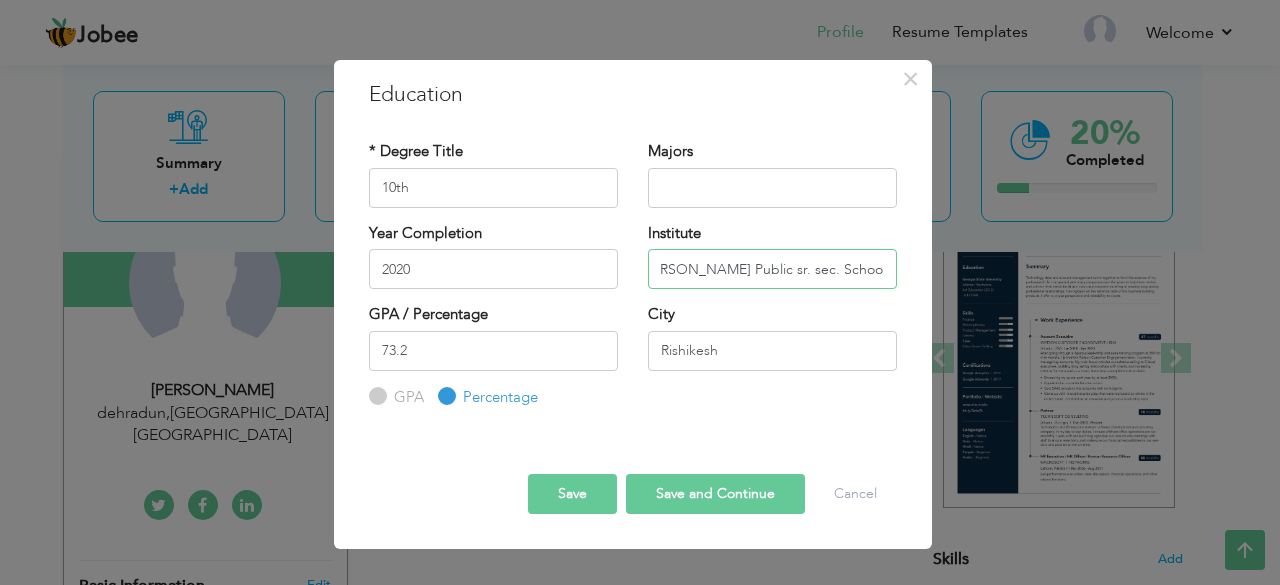 type on "Shivalik Bhagirathi Public sr. sec. School" 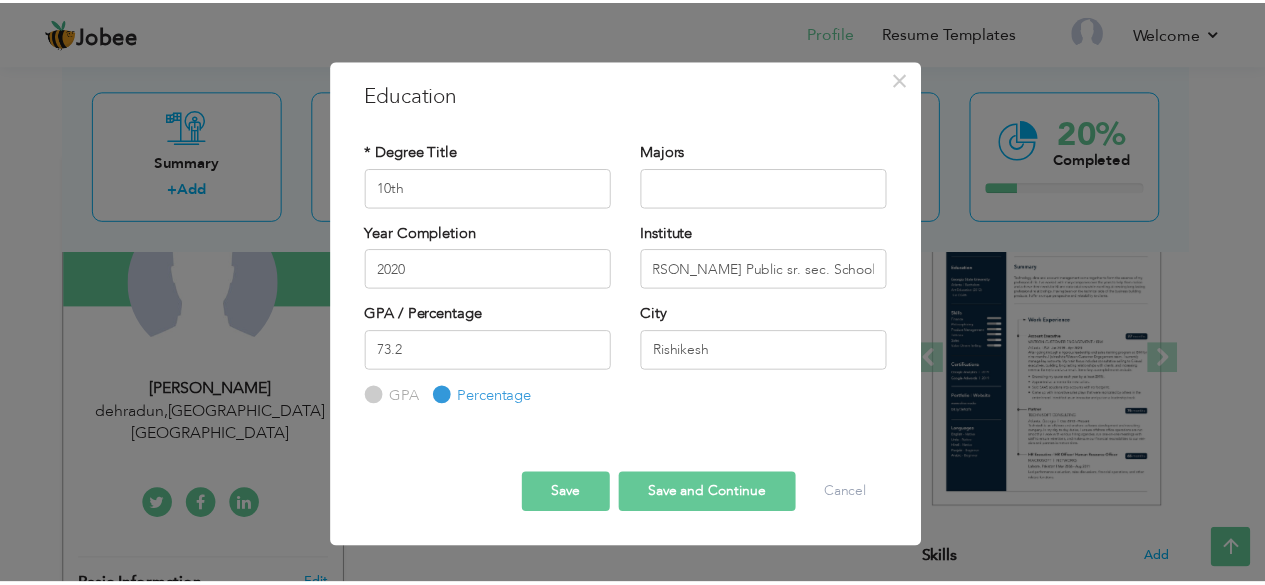 scroll, scrollTop: 0, scrollLeft: 0, axis: both 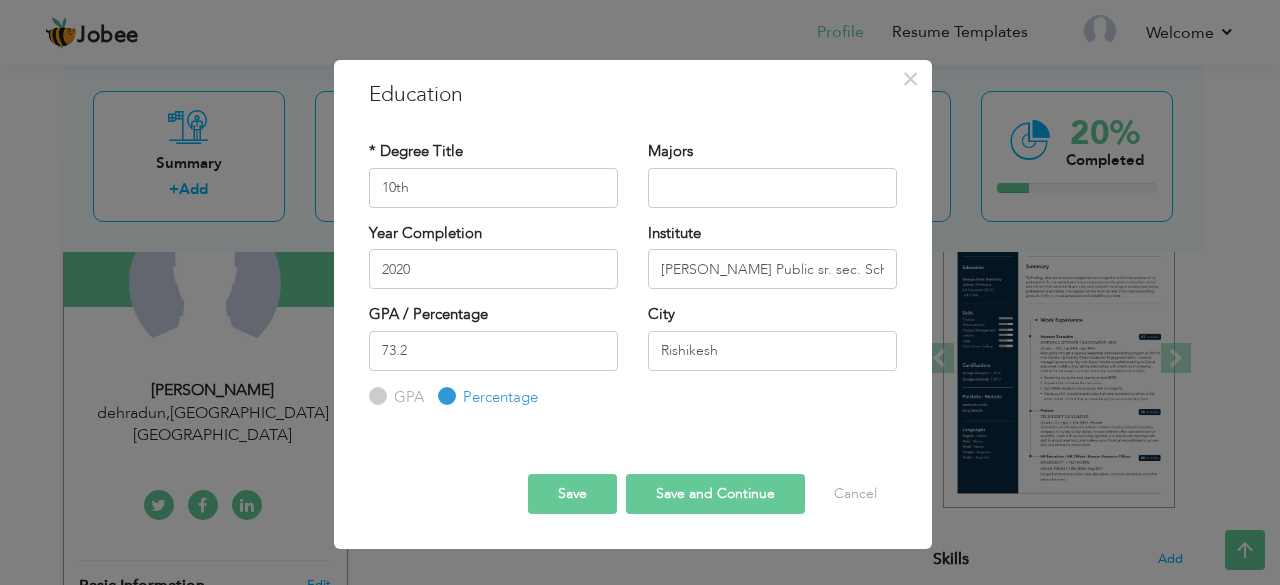 click on "Save and Continue" at bounding box center (715, 494) 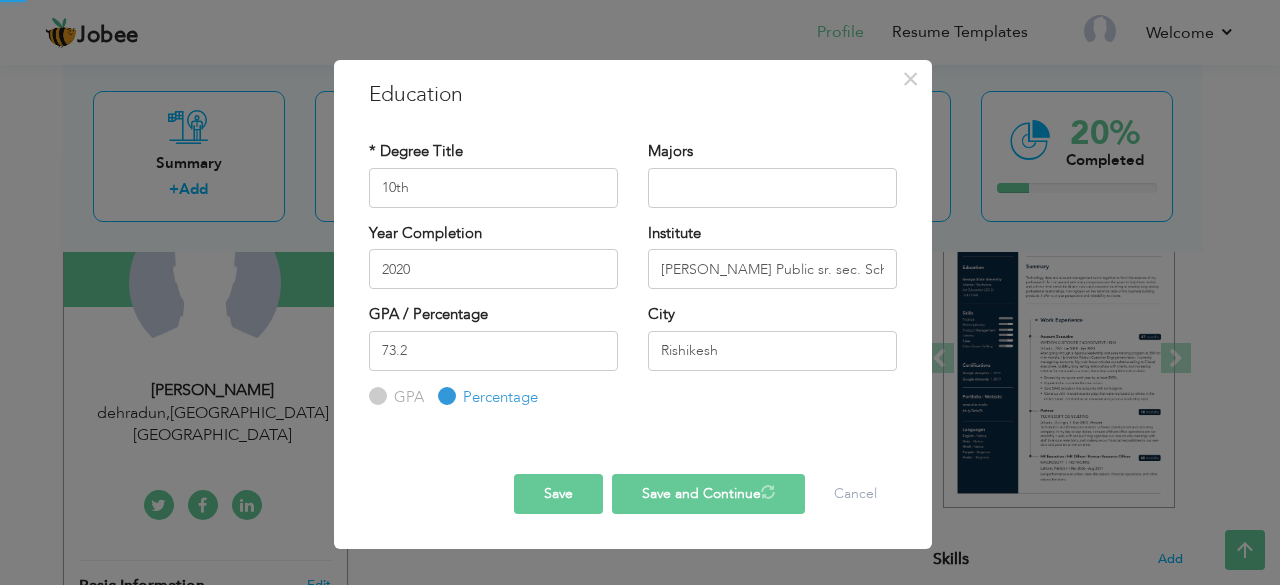 type 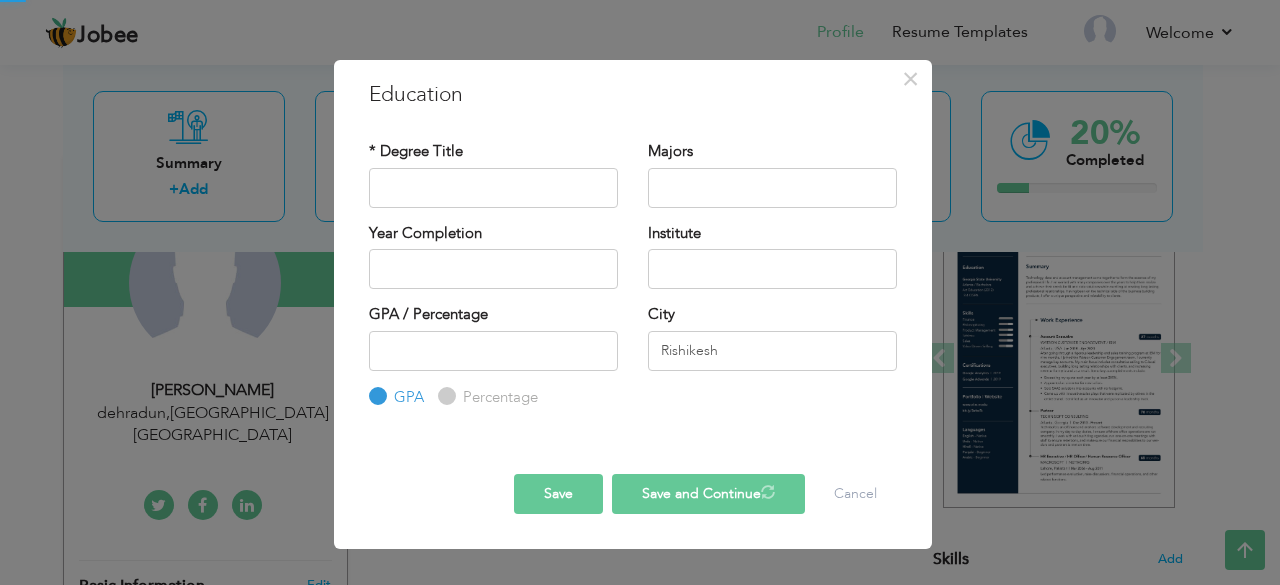 type 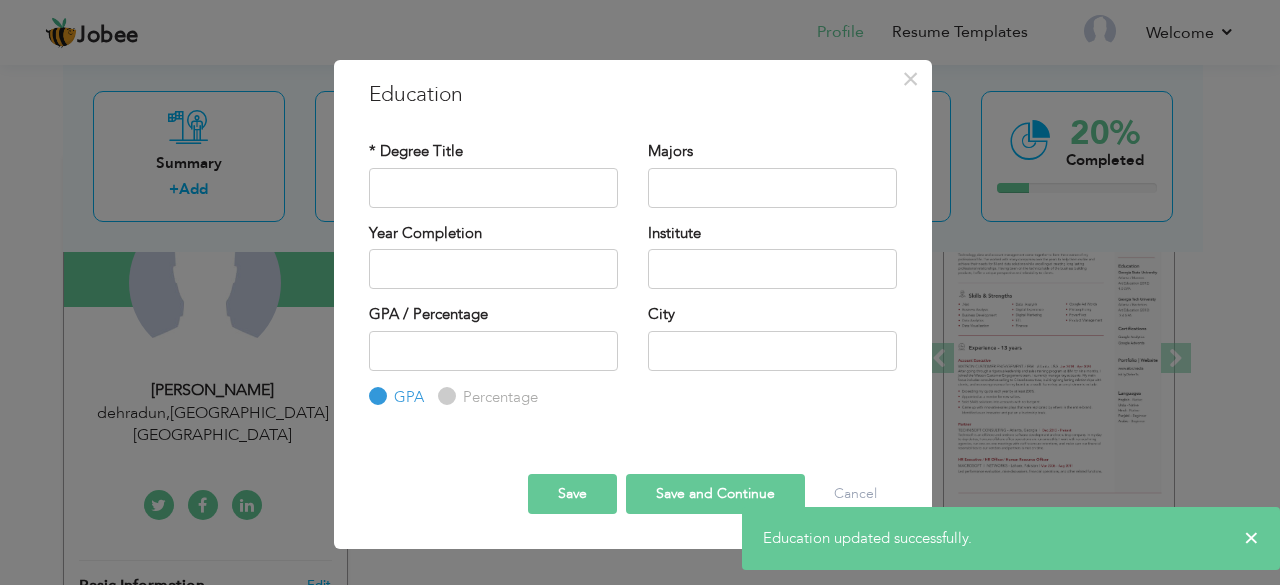 click on "×
Education updated successfully." at bounding box center [1011, 538] 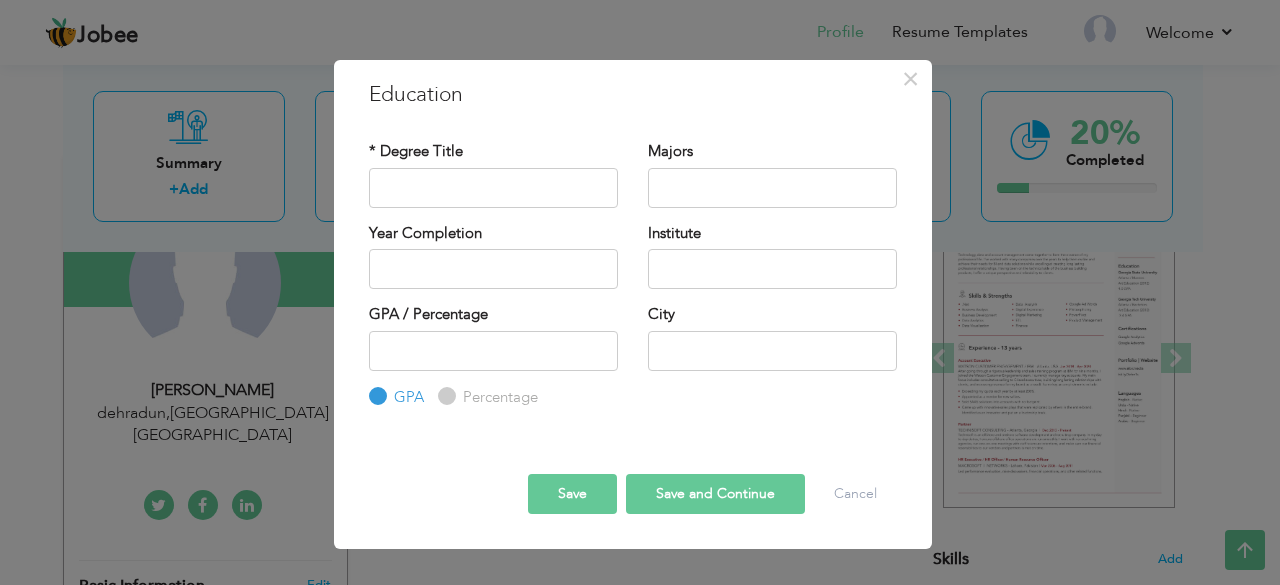 click on "Save" at bounding box center (572, 494) 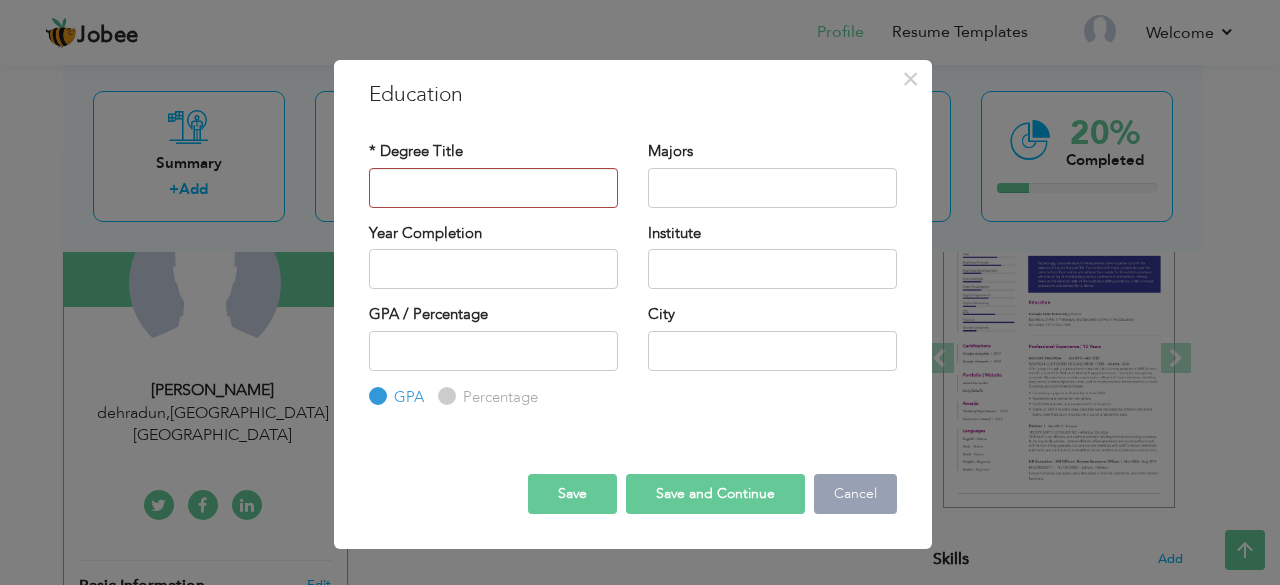 click on "Cancel" at bounding box center (855, 494) 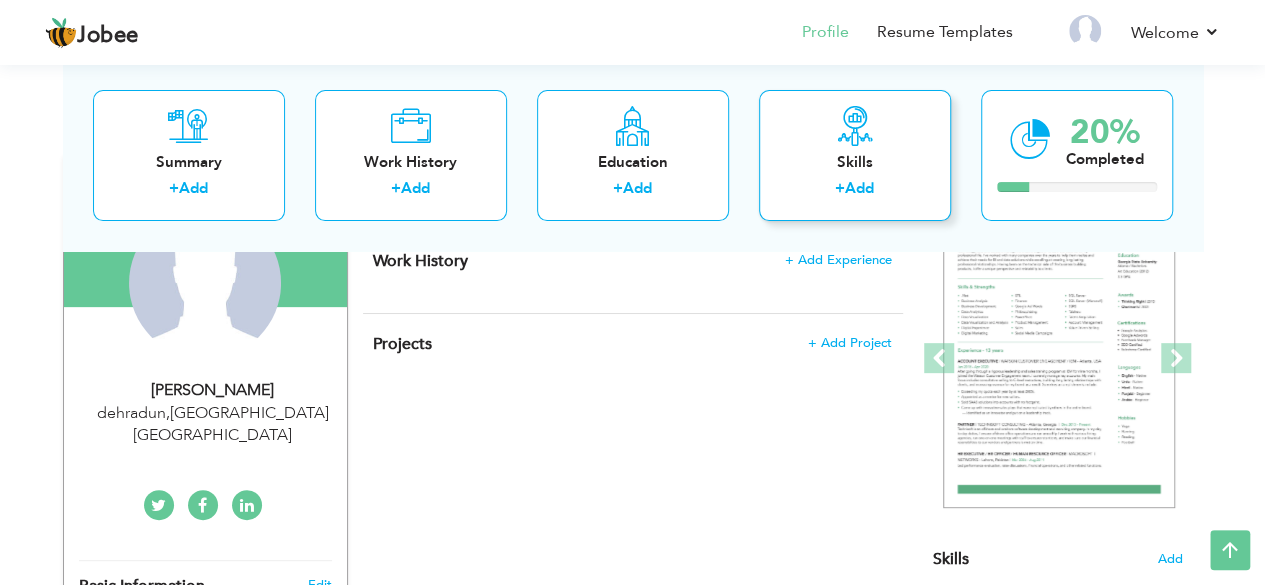 click on "+  Add" at bounding box center [855, 192] 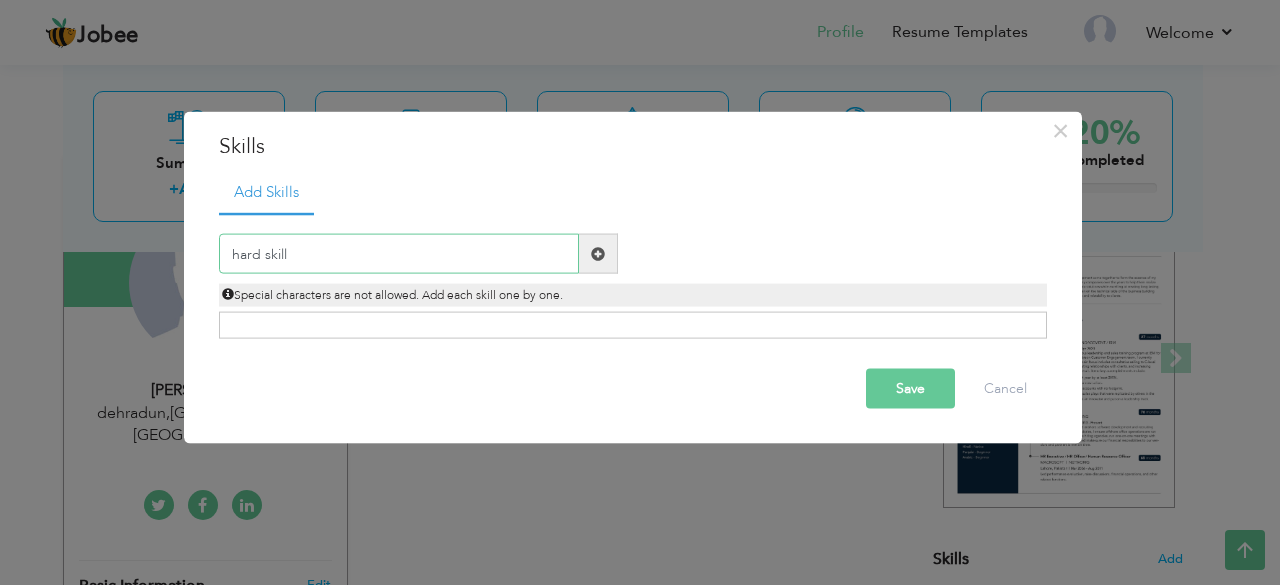 type on "hard skill" 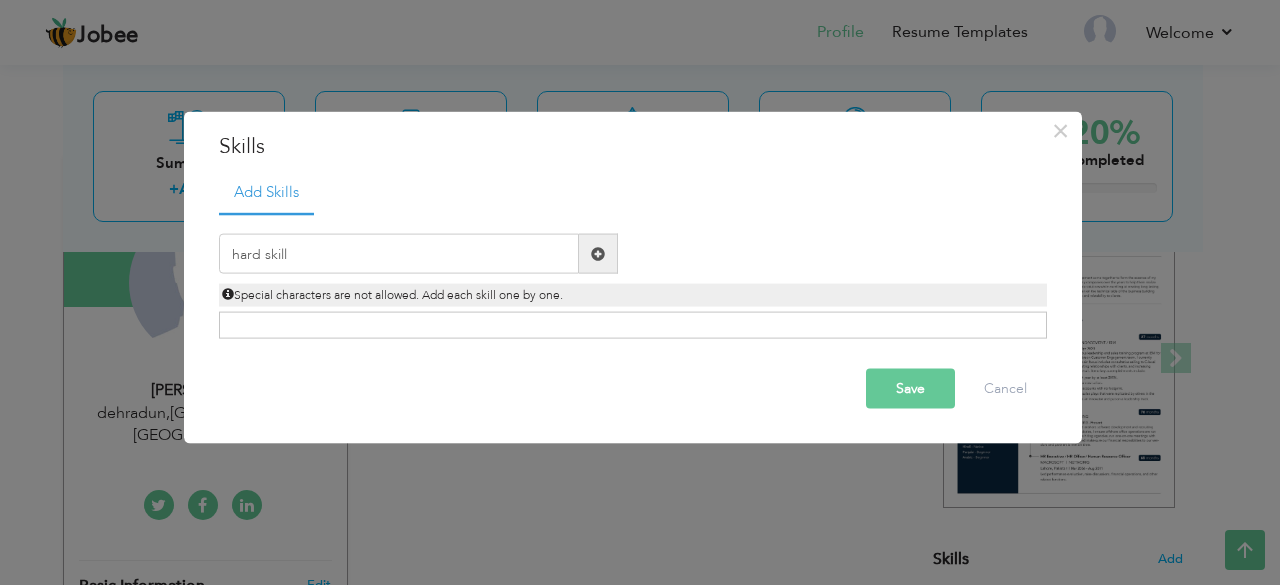 click at bounding box center [598, 253] 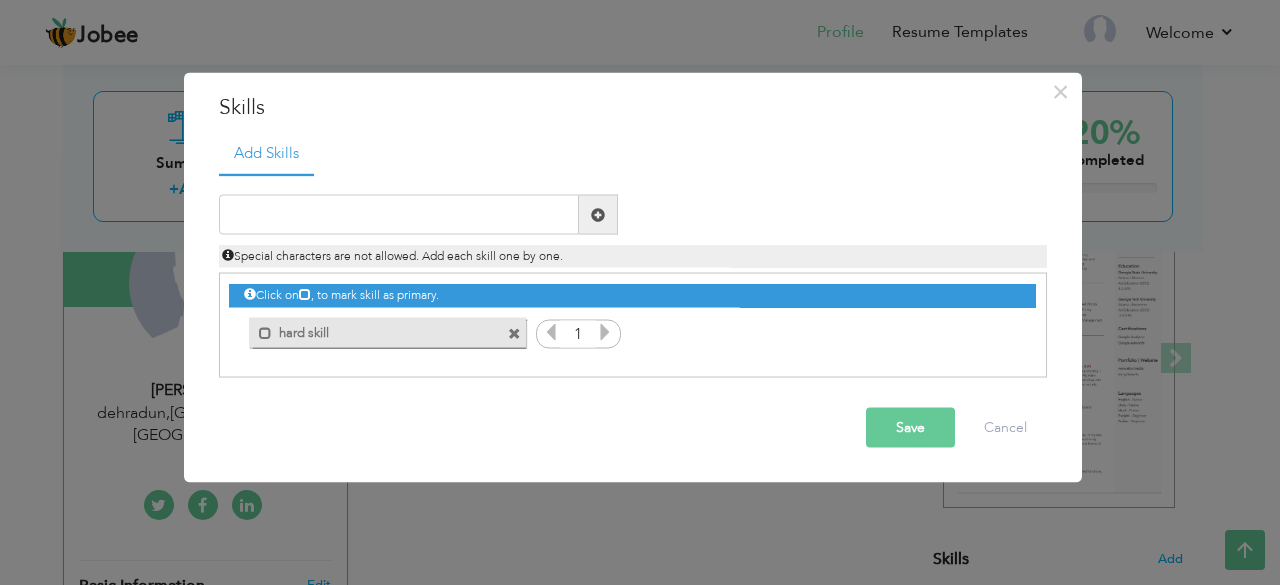 click on "hard skill" at bounding box center [373, 329] 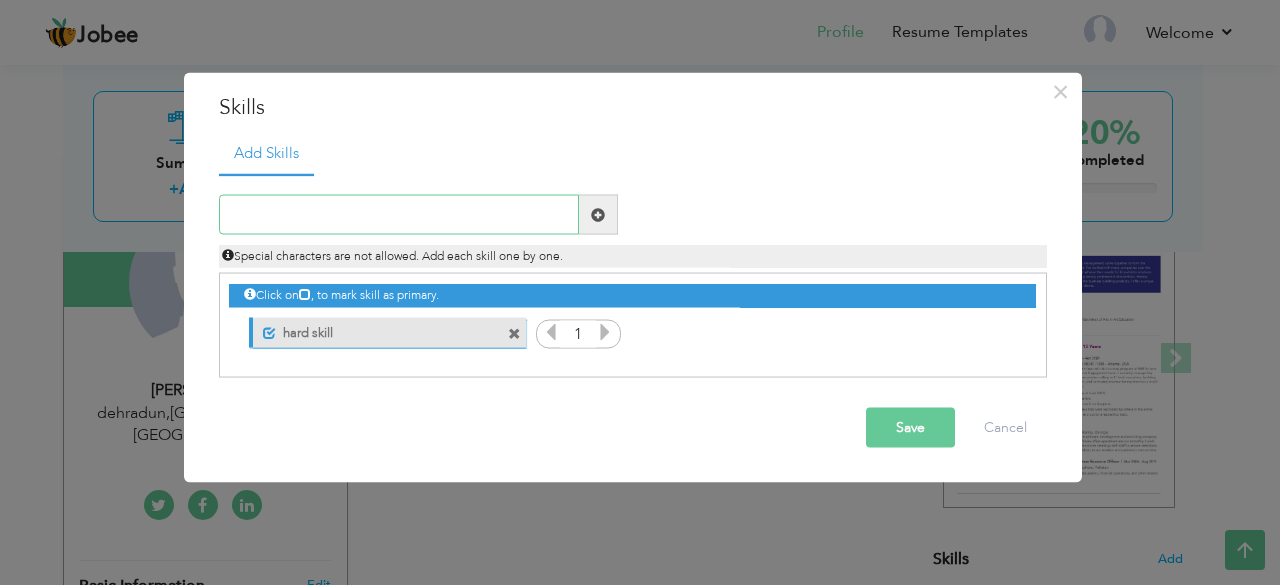 click at bounding box center (399, 215) 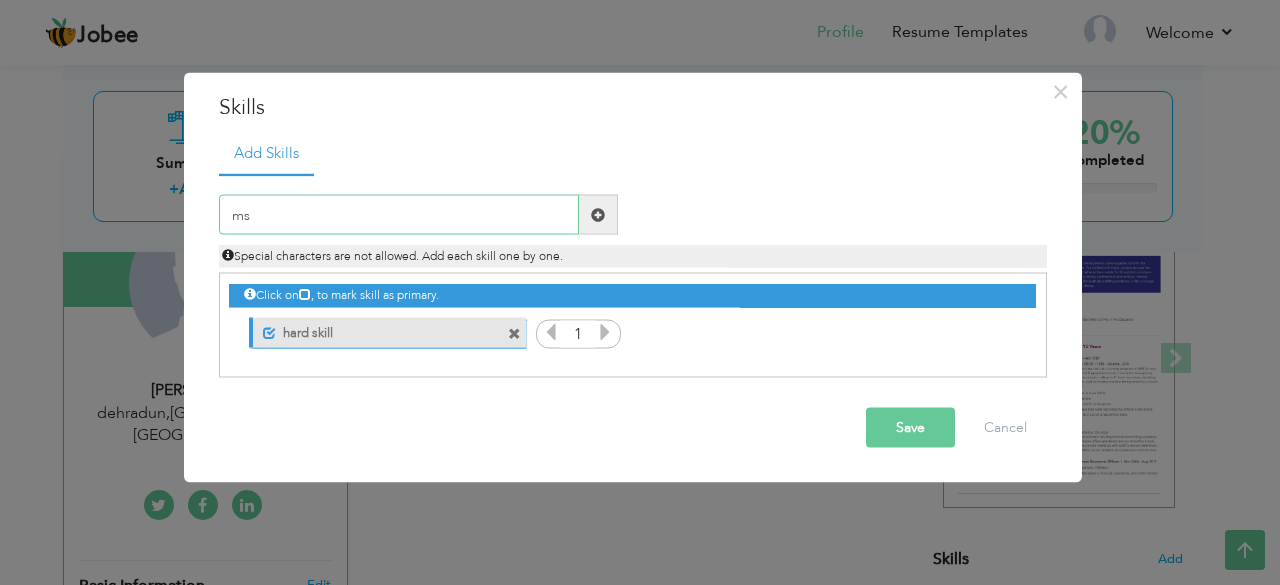 type on "m" 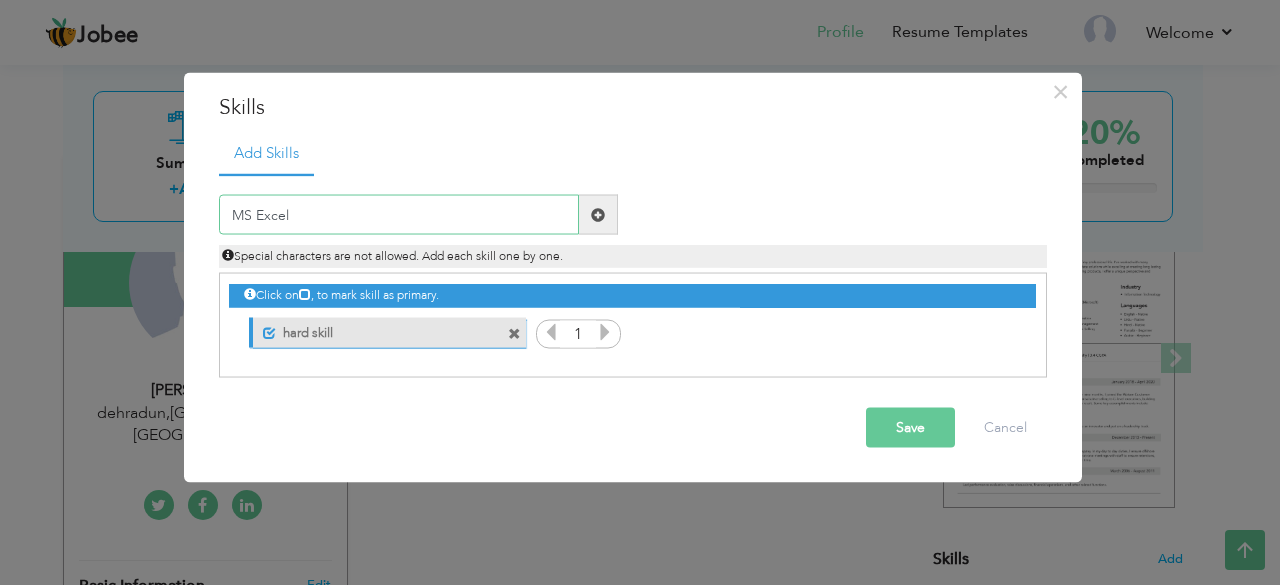 type on "MS Excel" 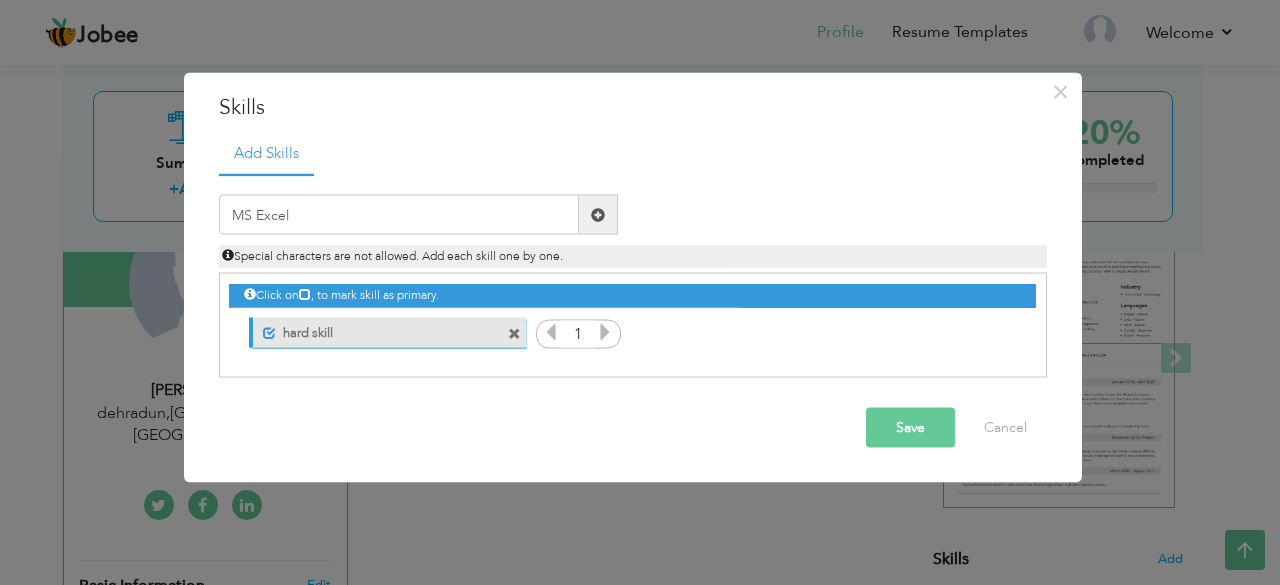 click at bounding box center [598, 214] 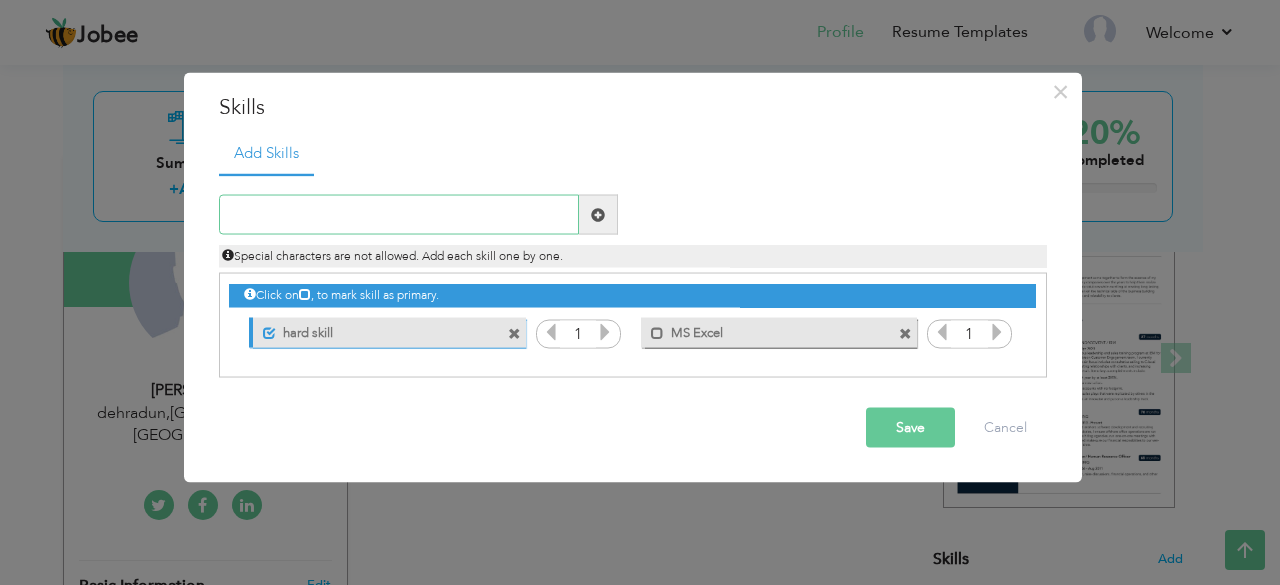 click at bounding box center [399, 215] 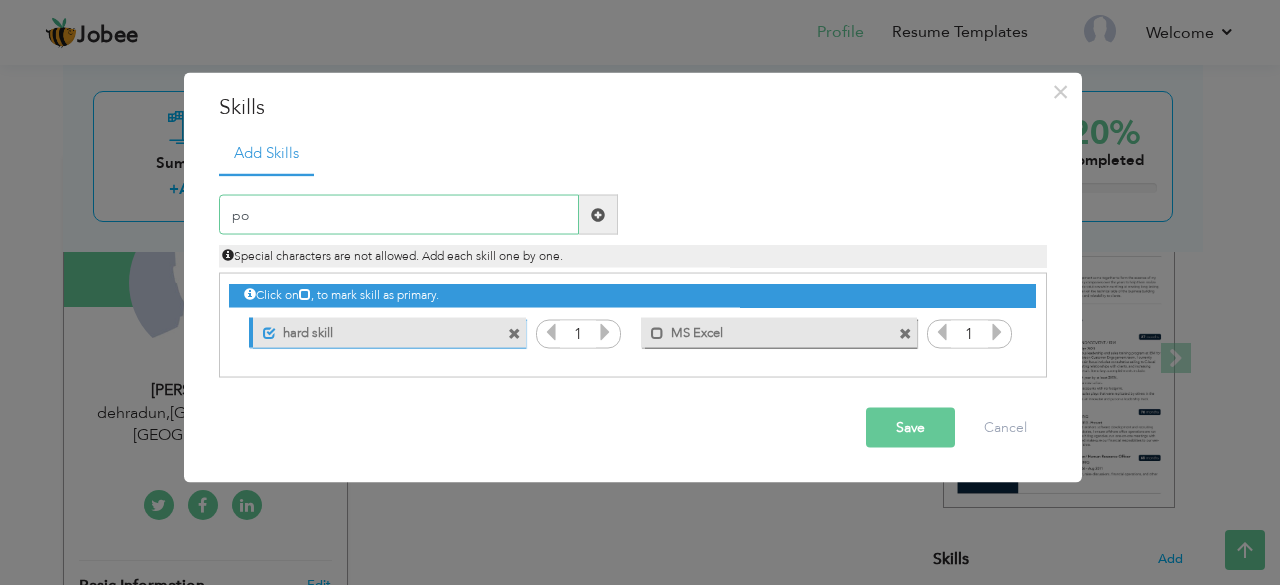 type on "p" 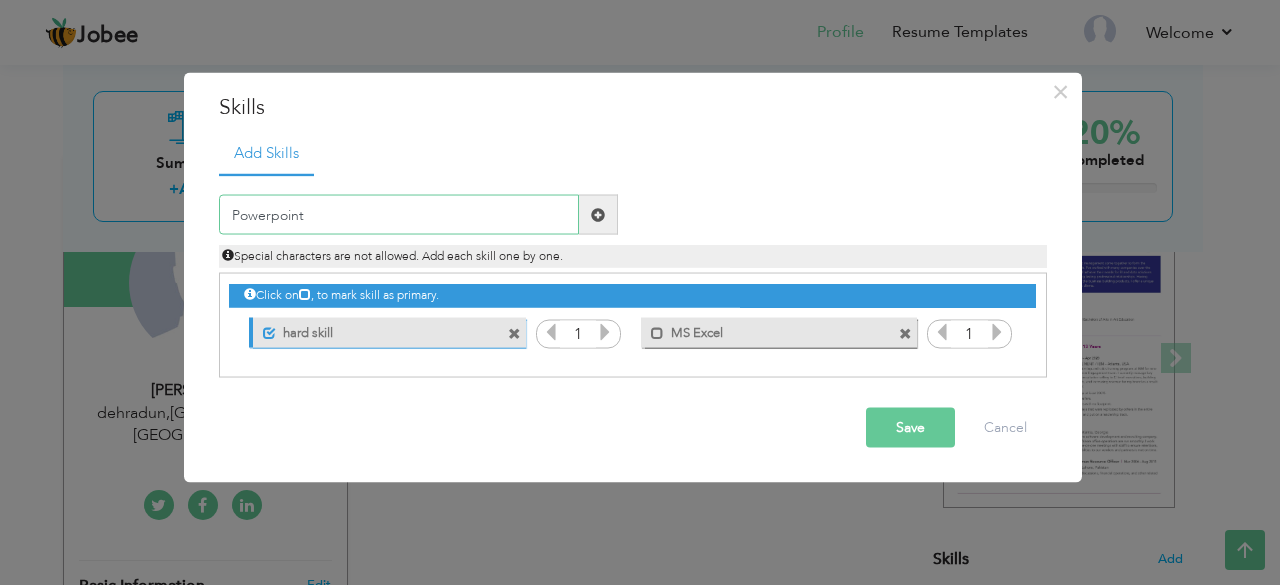 click on "Powerpoint" at bounding box center [399, 215] 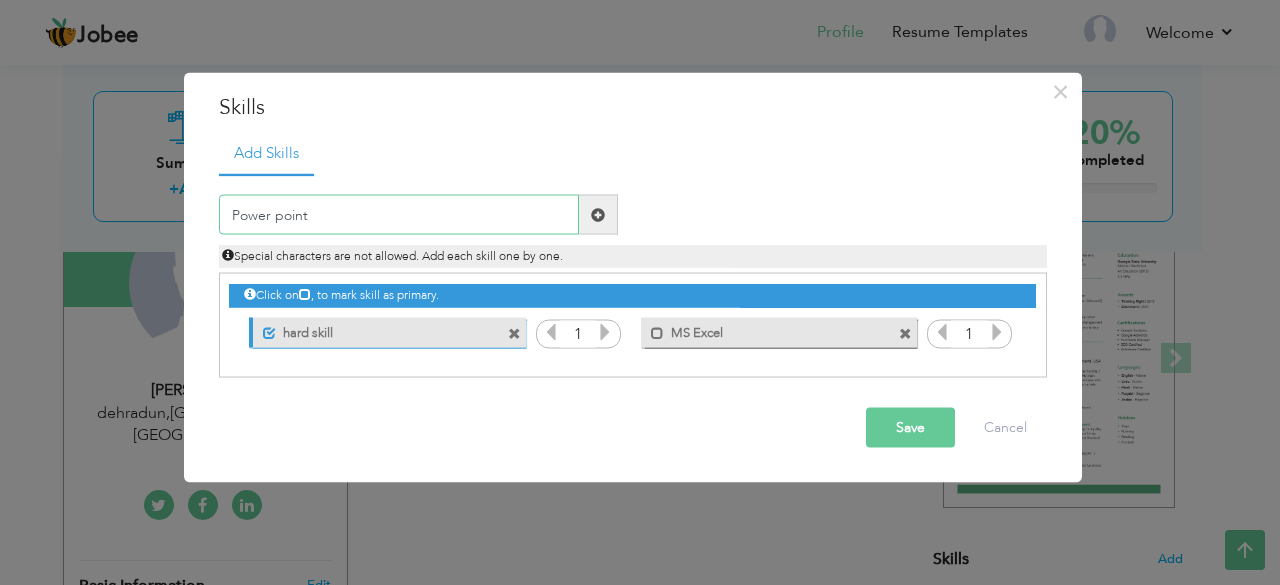 type on "Power point" 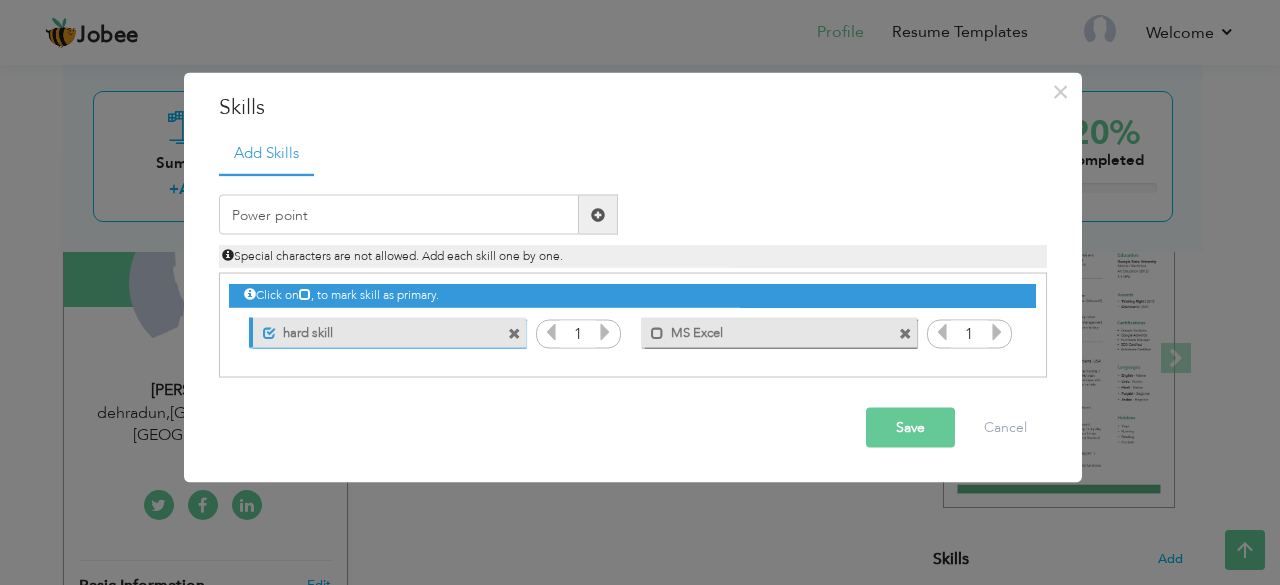 click at bounding box center (598, 214) 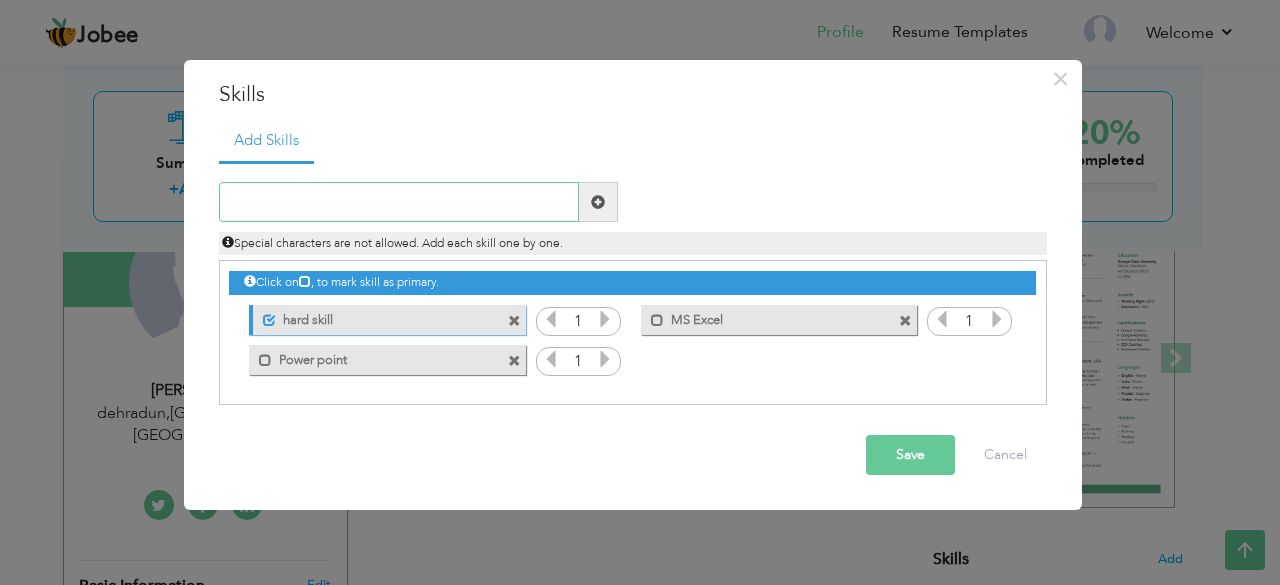 click at bounding box center [399, 202] 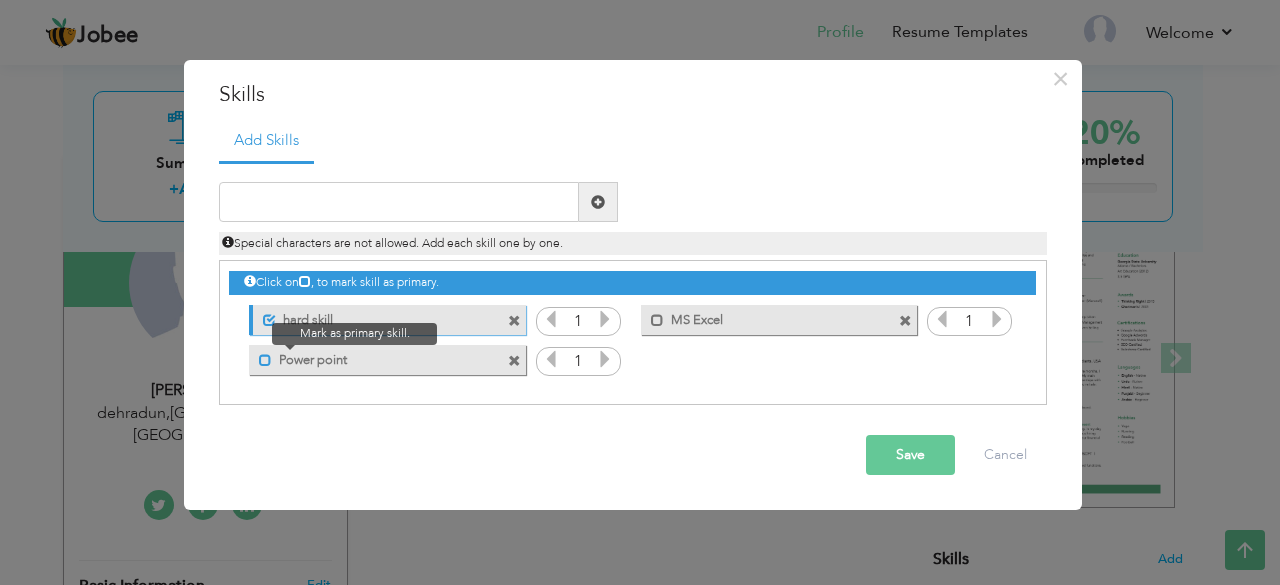 click at bounding box center (265, 360) 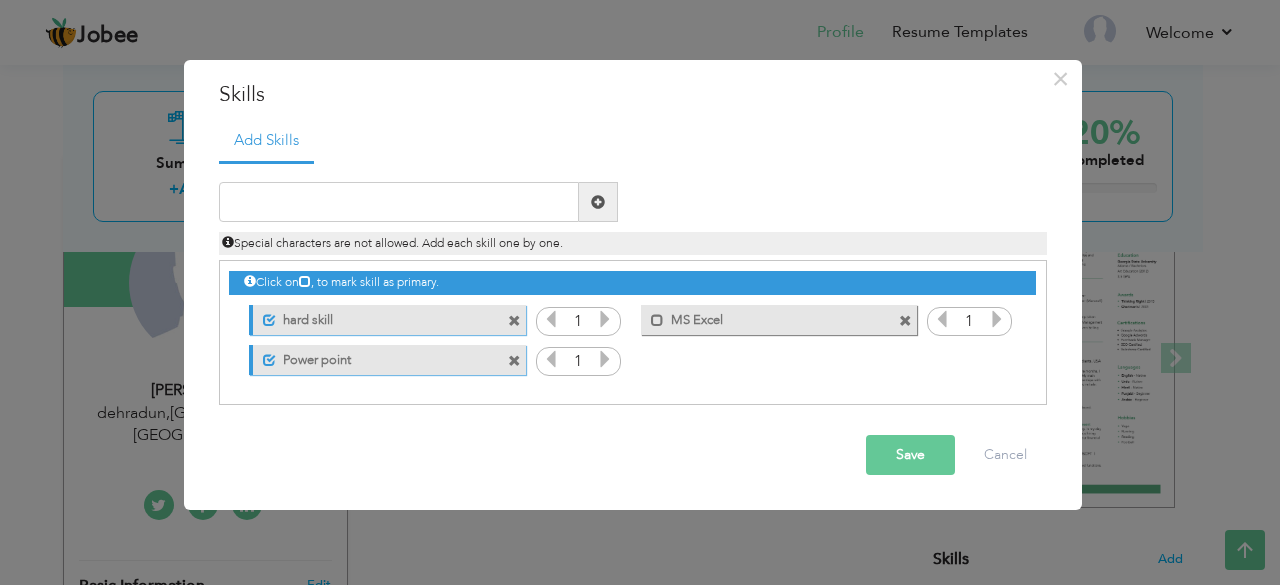 click on "Power point" at bounding box center (375, 357) 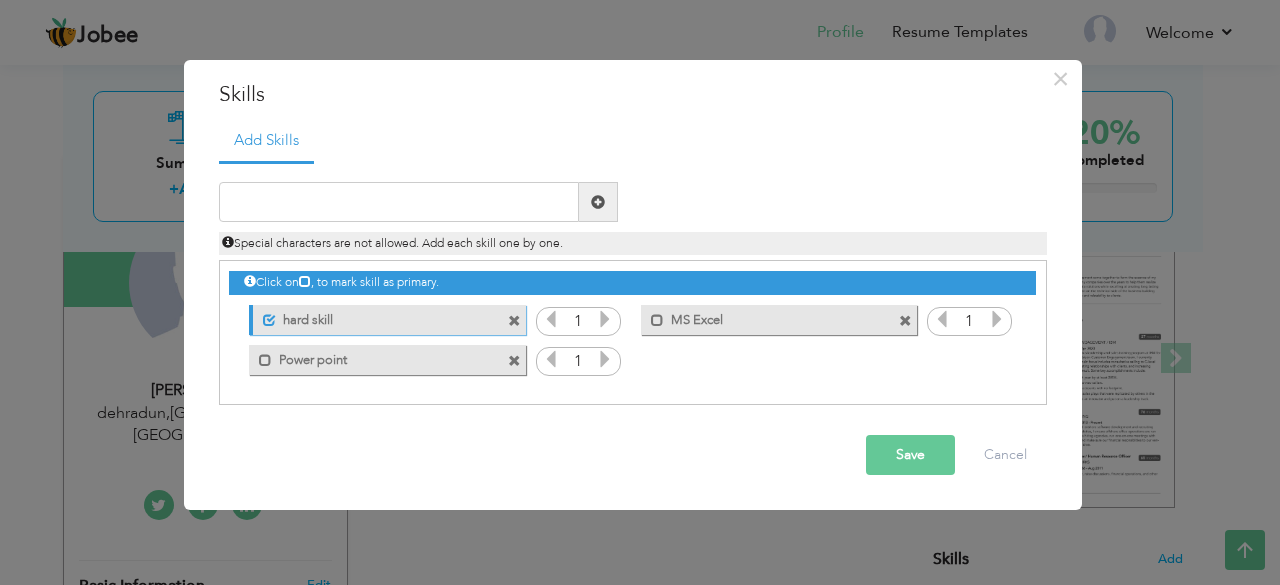 click on "hard skill" at bounding box center (375, 317) 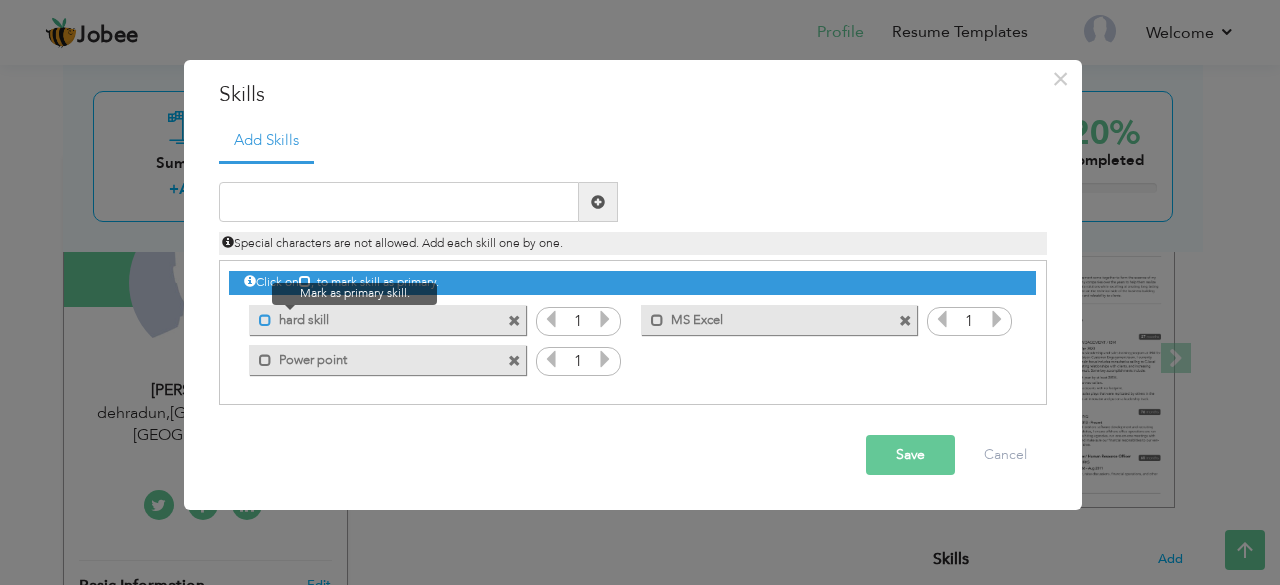 click at bounding box center (265, 320) 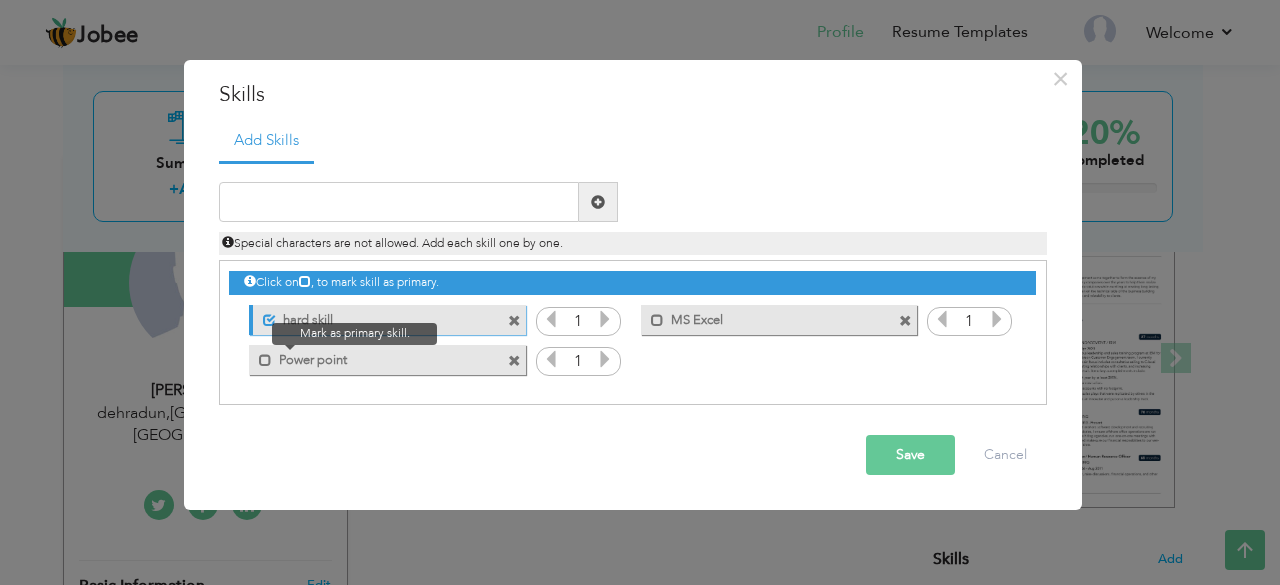 click at bounding box center (260, 355) 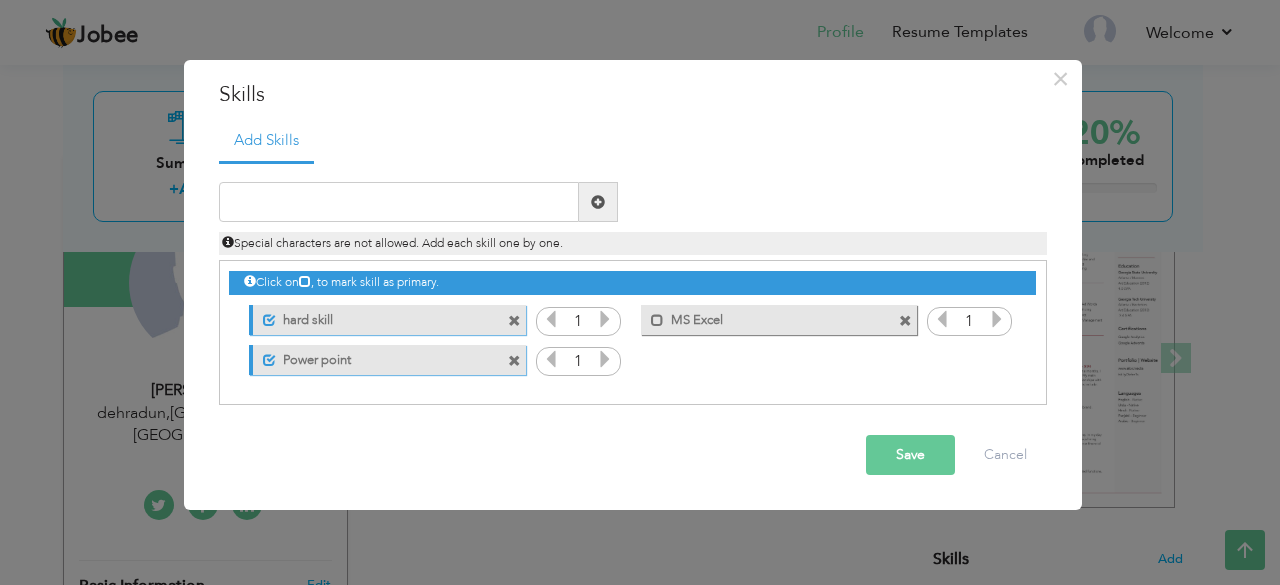 click at bounding box center (598, 202) 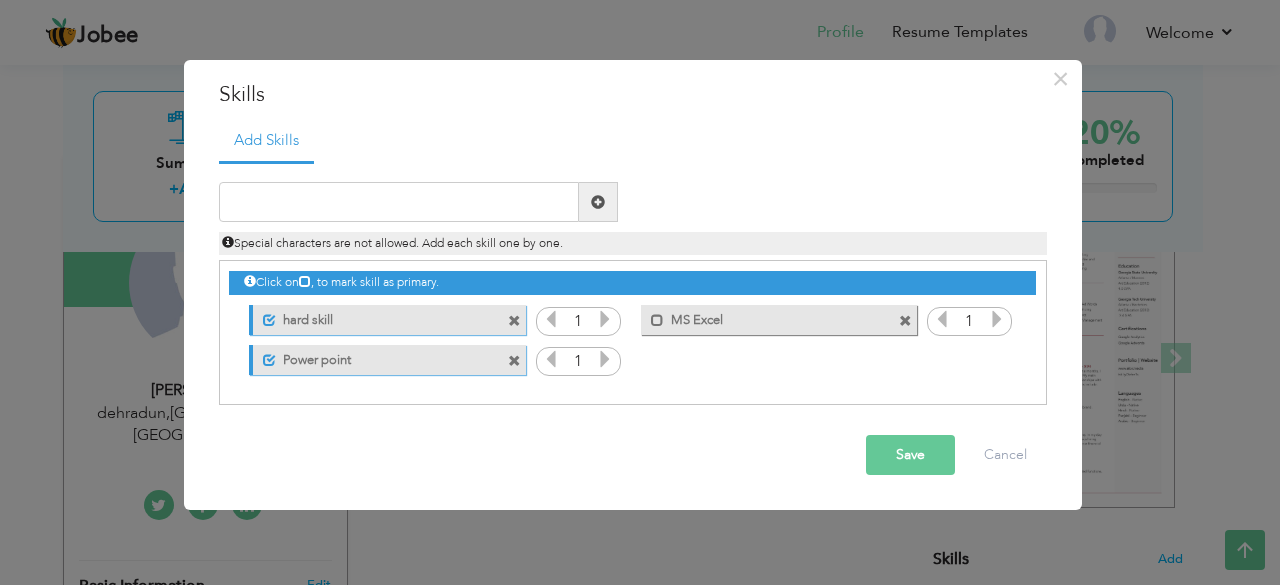 click at bounding box center (514, 321) 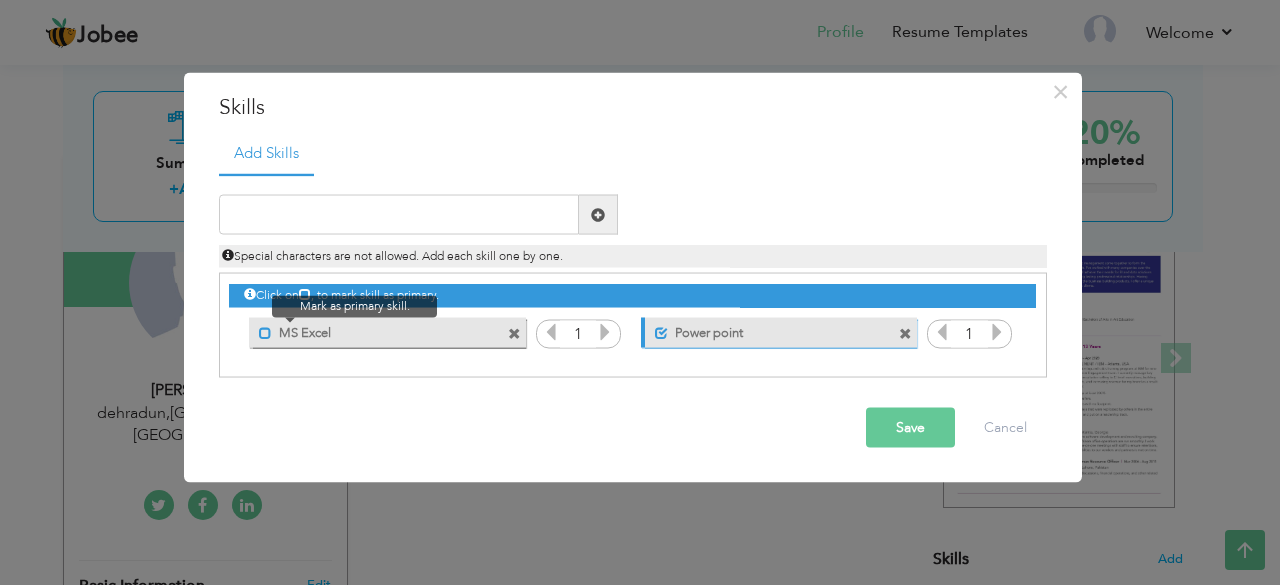 click at bounding box center [265, 332] 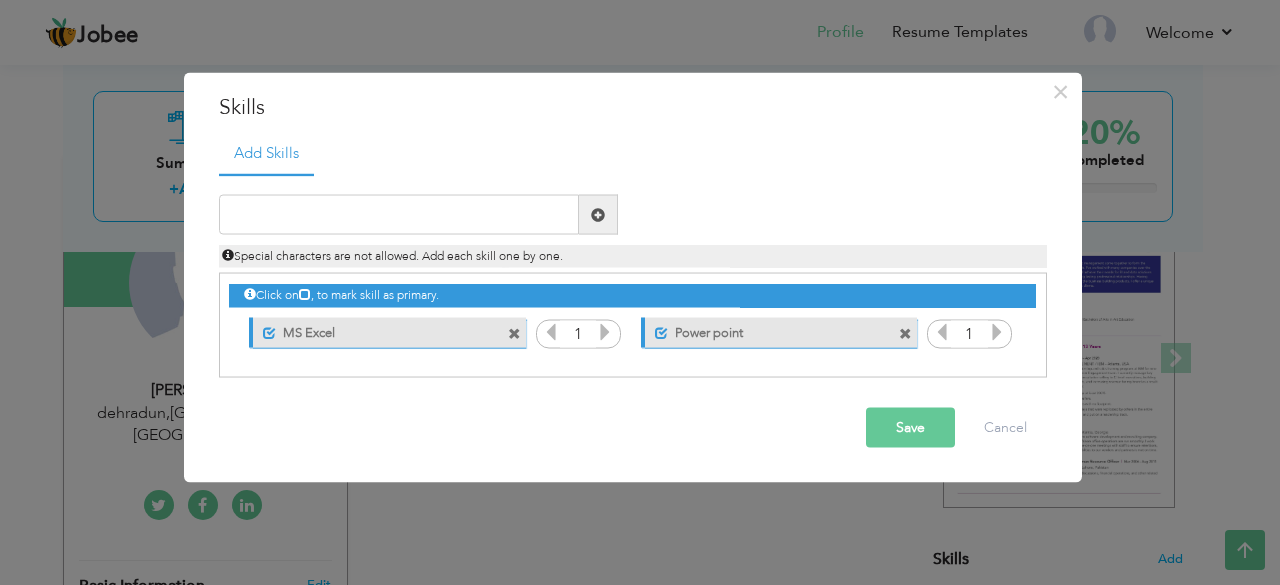 click on "Click on  , to mark skill as primary." at bounding box center (632, 295) 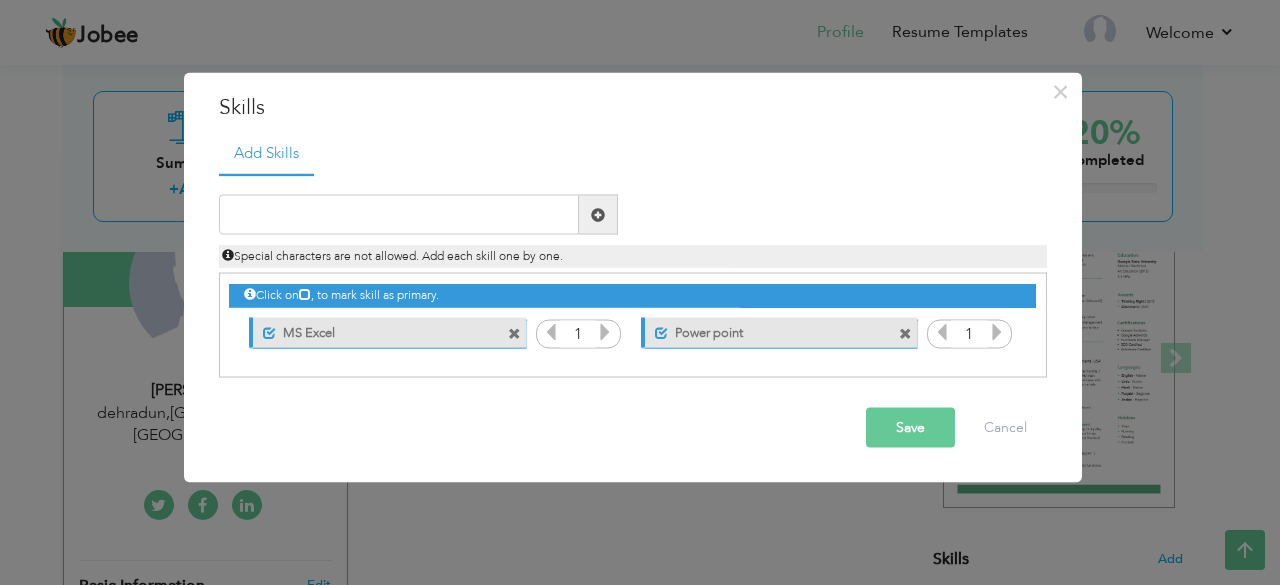 drag, startPoint x: 500, startPoint y: 263, endPoint x: 591, endPoint y: 216, distance: 102.4207 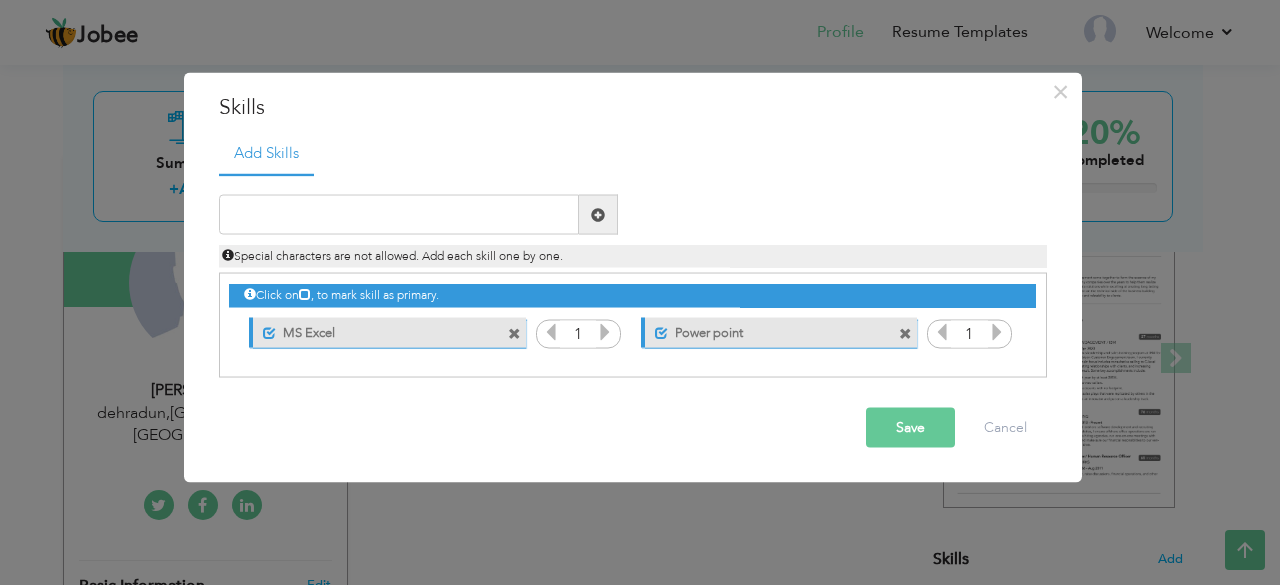click at bounding box center [605, 332] 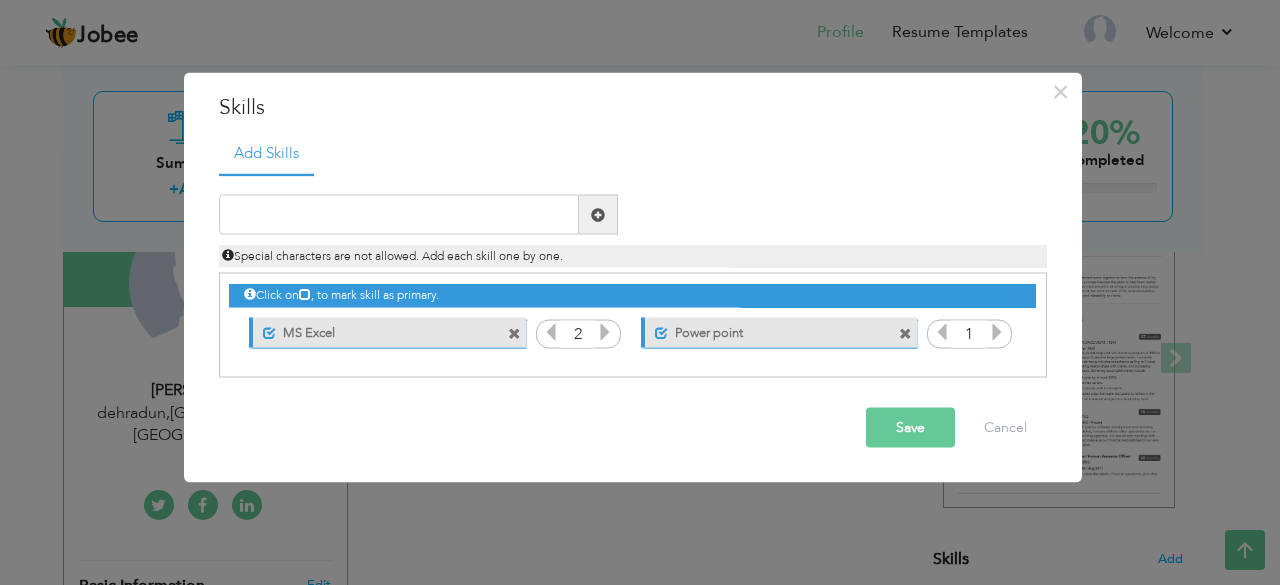 click at bounding box center [605, 332] 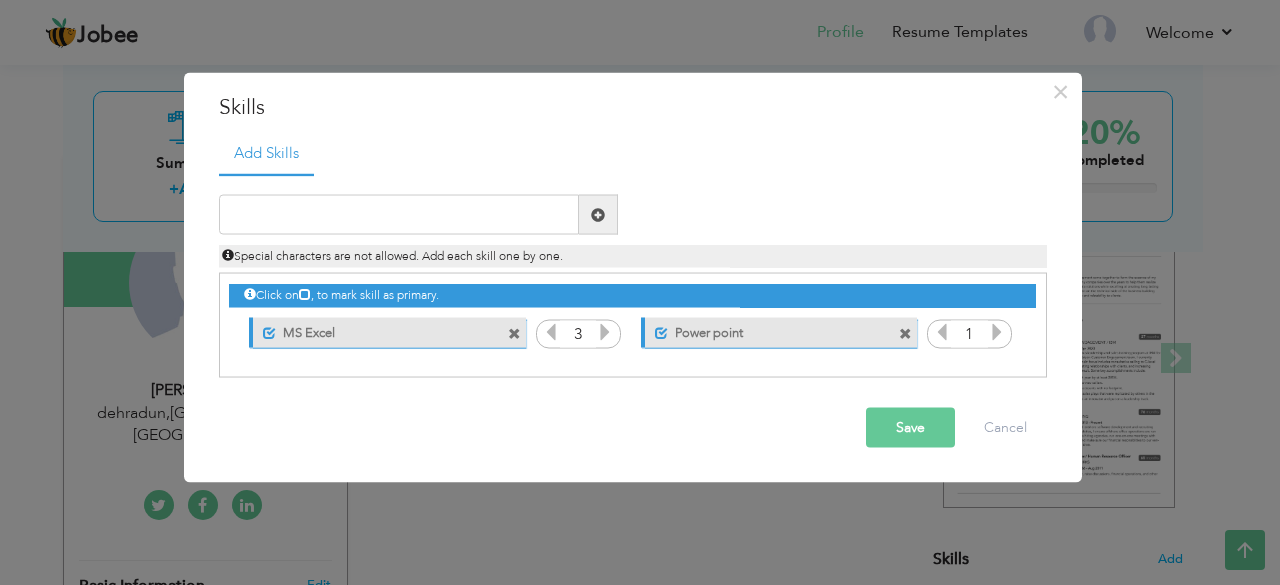 click at bounding box center (551, 332) 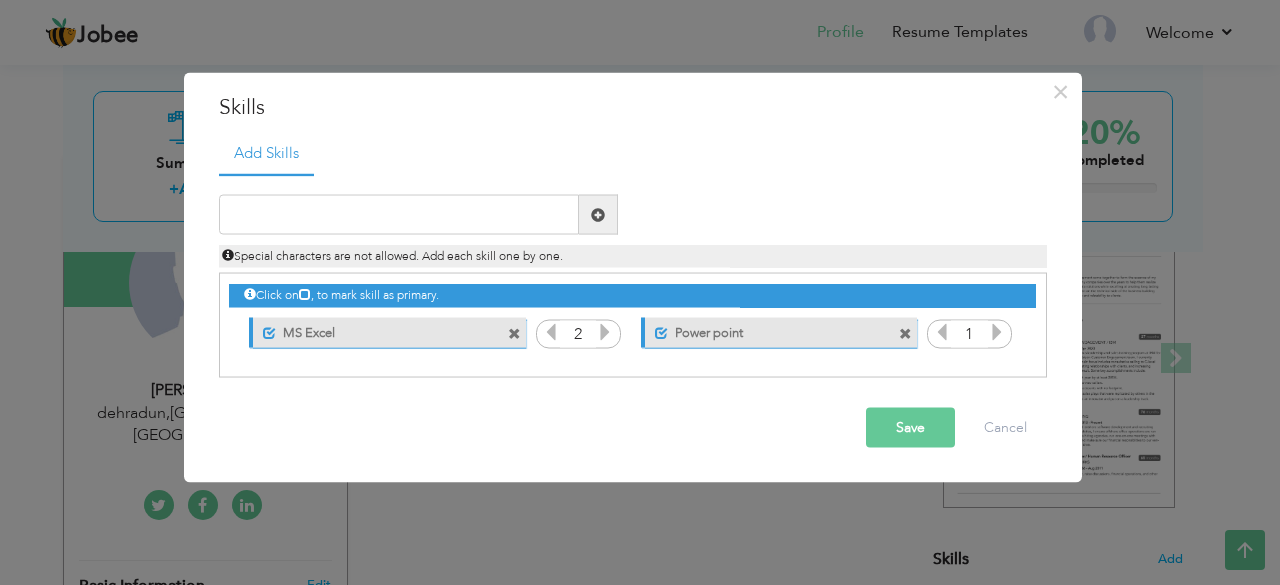 click at bounding box center [551, 332] 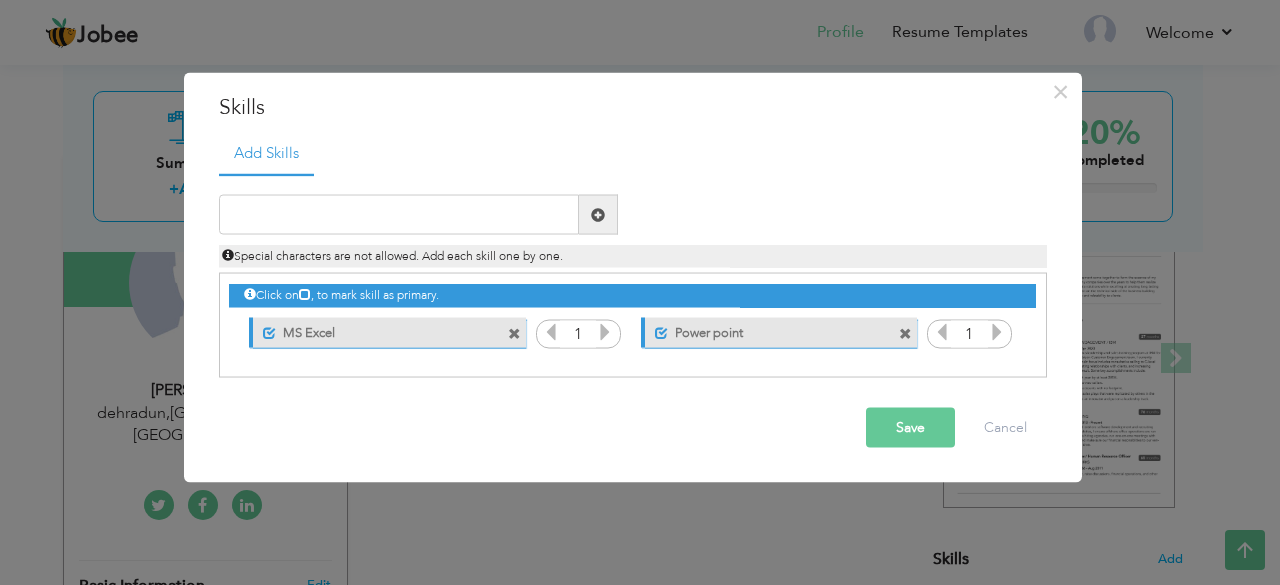 click at bounding box center (551, 332) 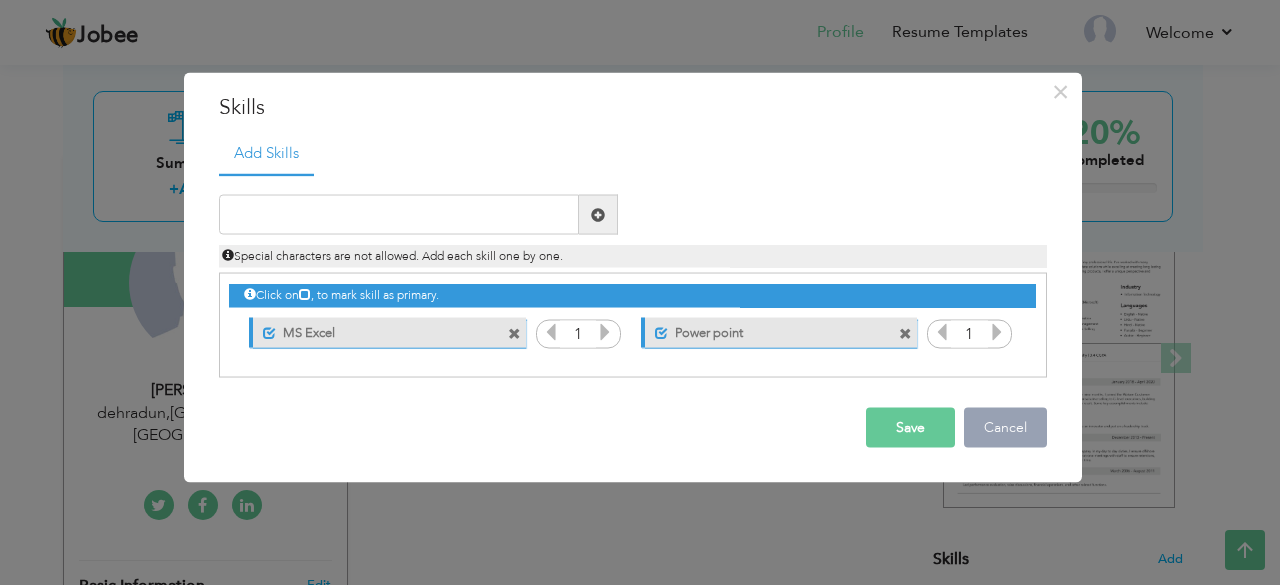 click on "Cancel" at bounding box center (1005, 428) 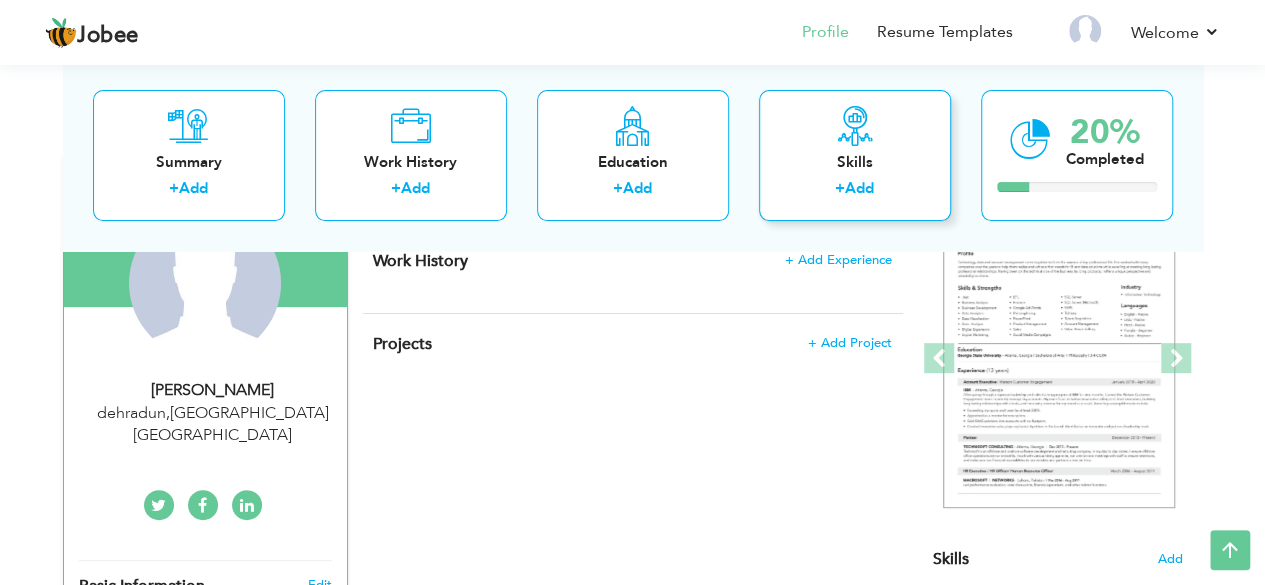 click on "+" at bounding box center [840, 189] 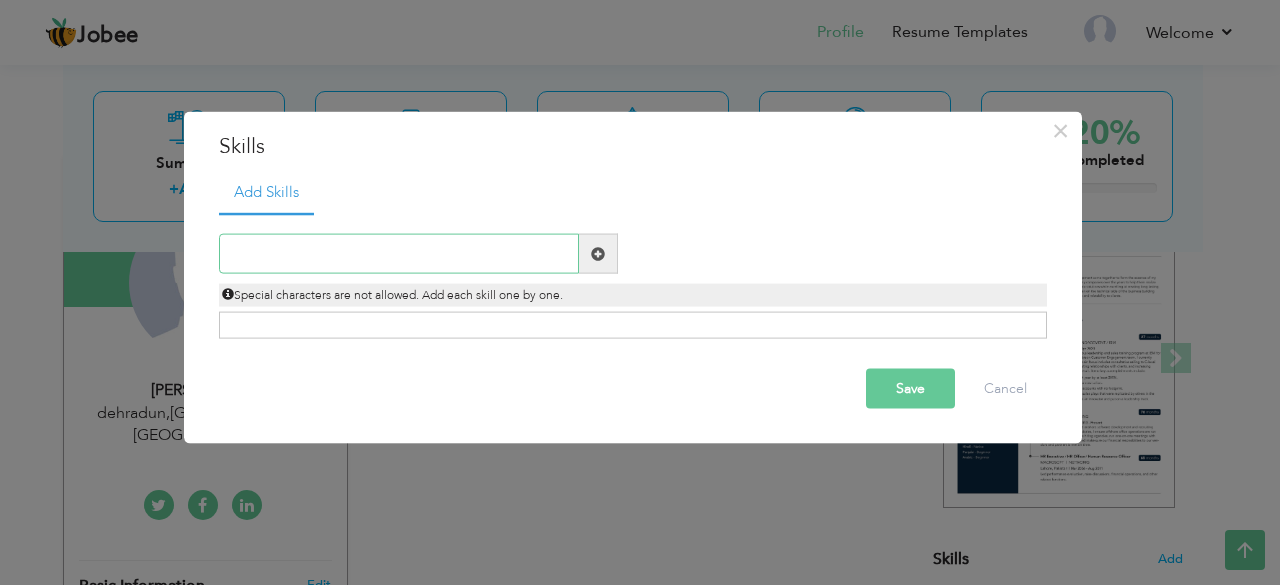 type on "m" 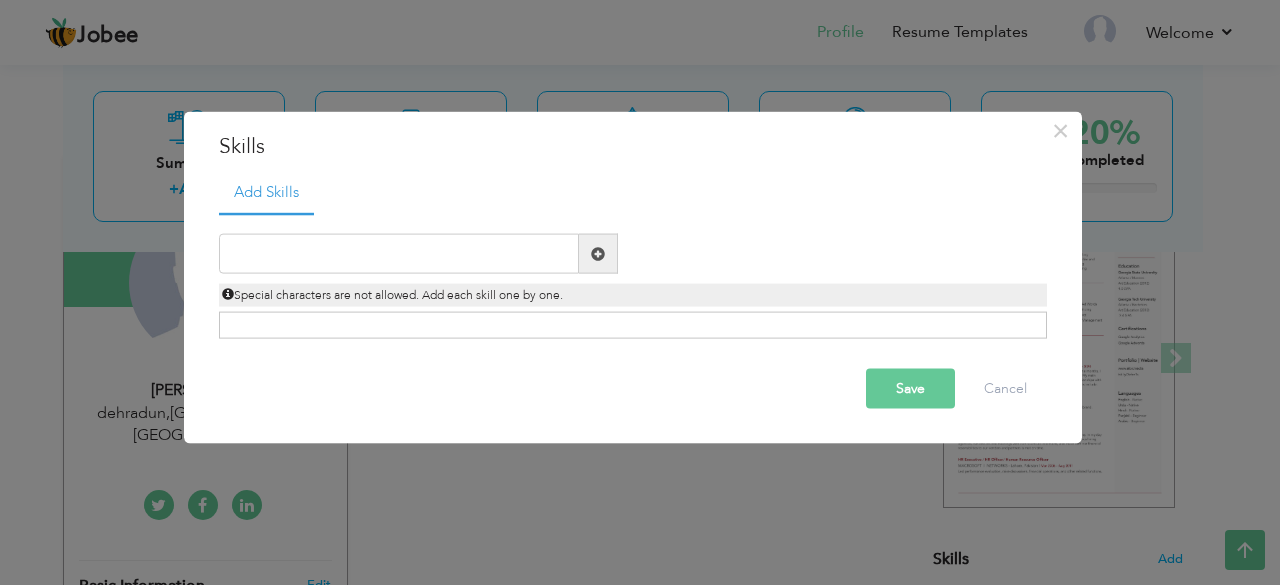 drag, startPoint x: 410, startPoint y: 311, endPoint x: 411, endPoint y: 332, distance: 21.023796 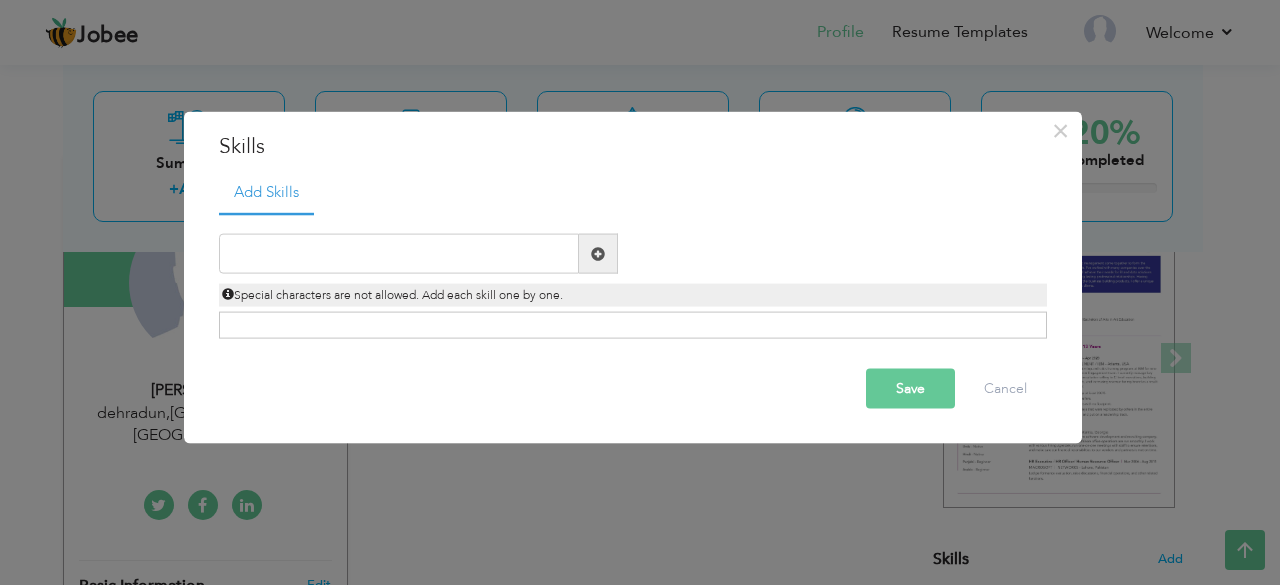 click at bounding box center (598, 253) 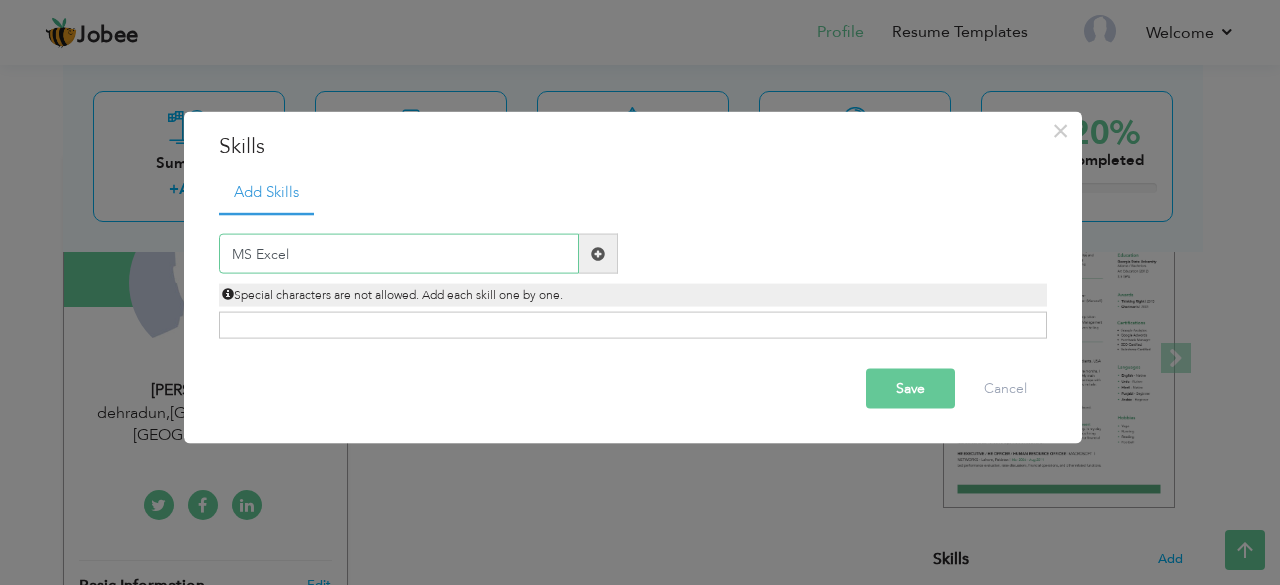 type on "MS Excel" 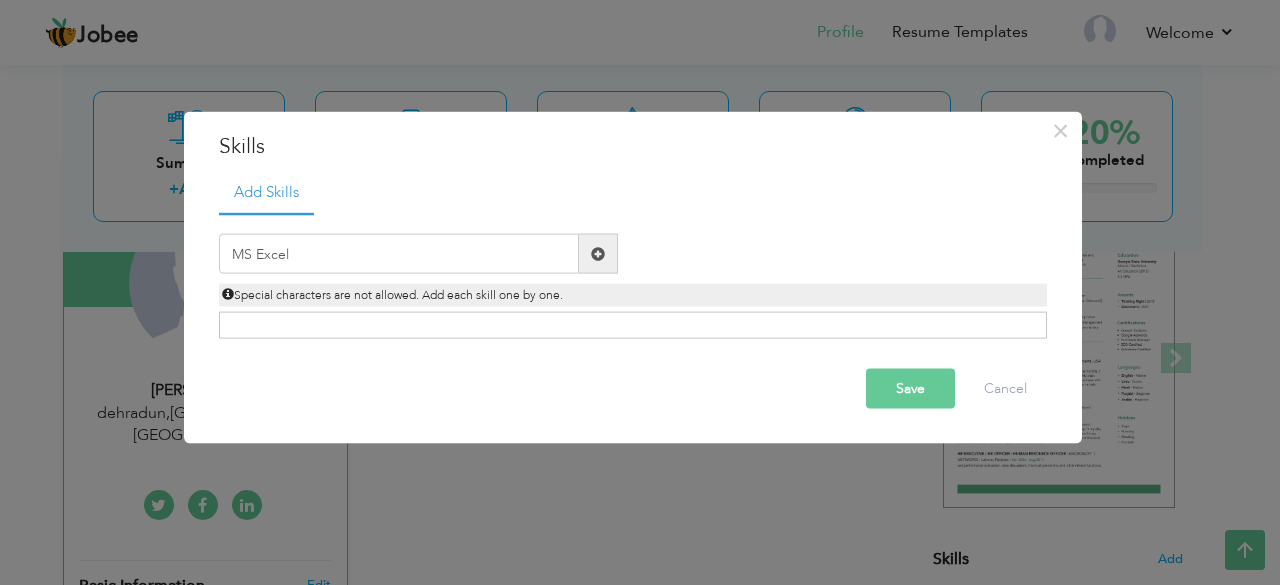 click at bounding box center (598, 253) 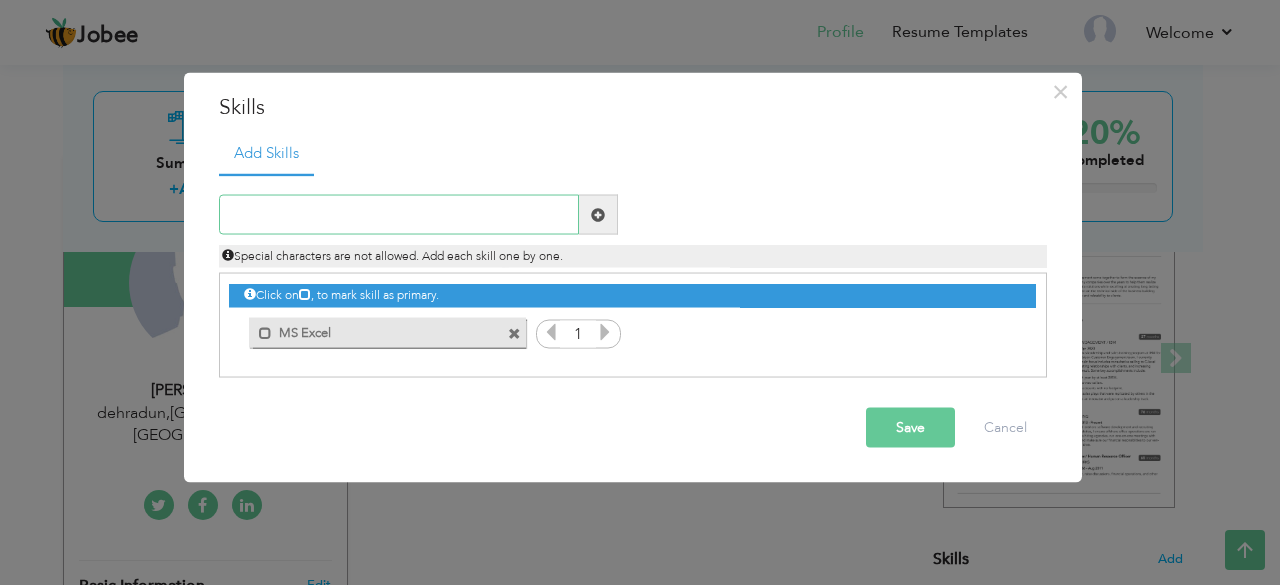 click at bounding box center (399, 215) 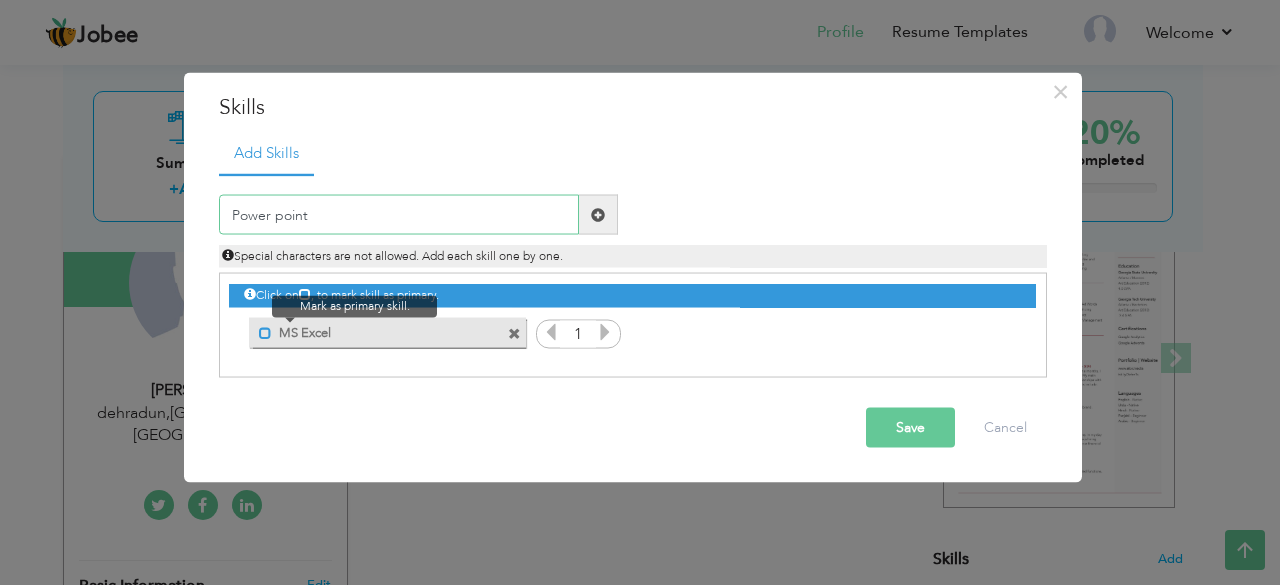 type on "Power point" 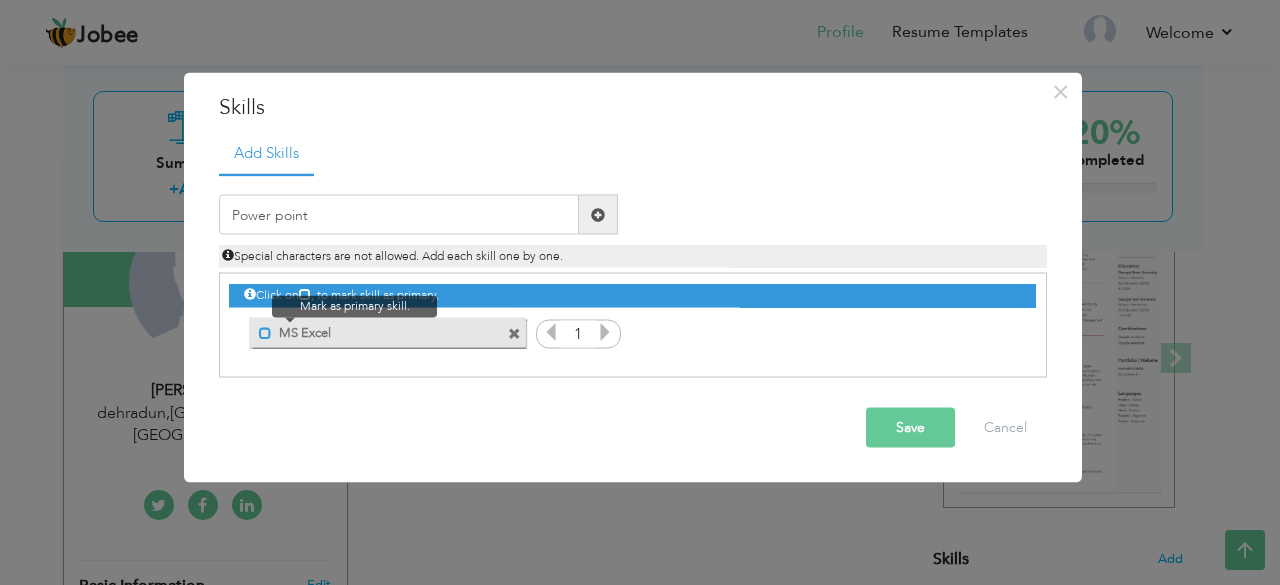 click at bounding box center [265, 332] 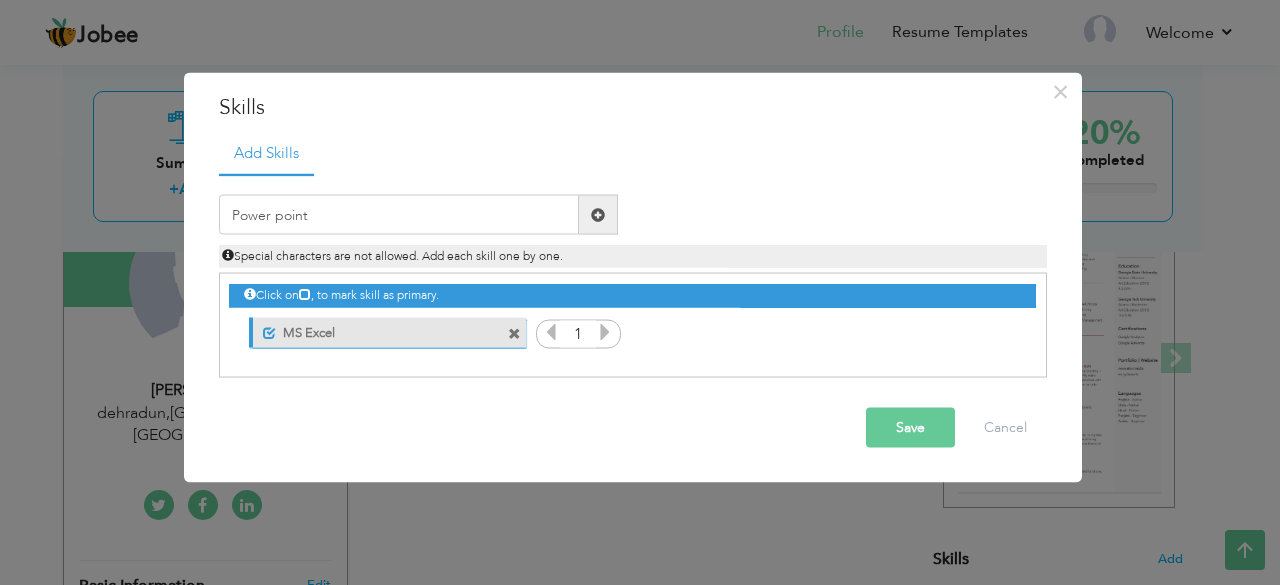 click at bounding box center [605, 332] 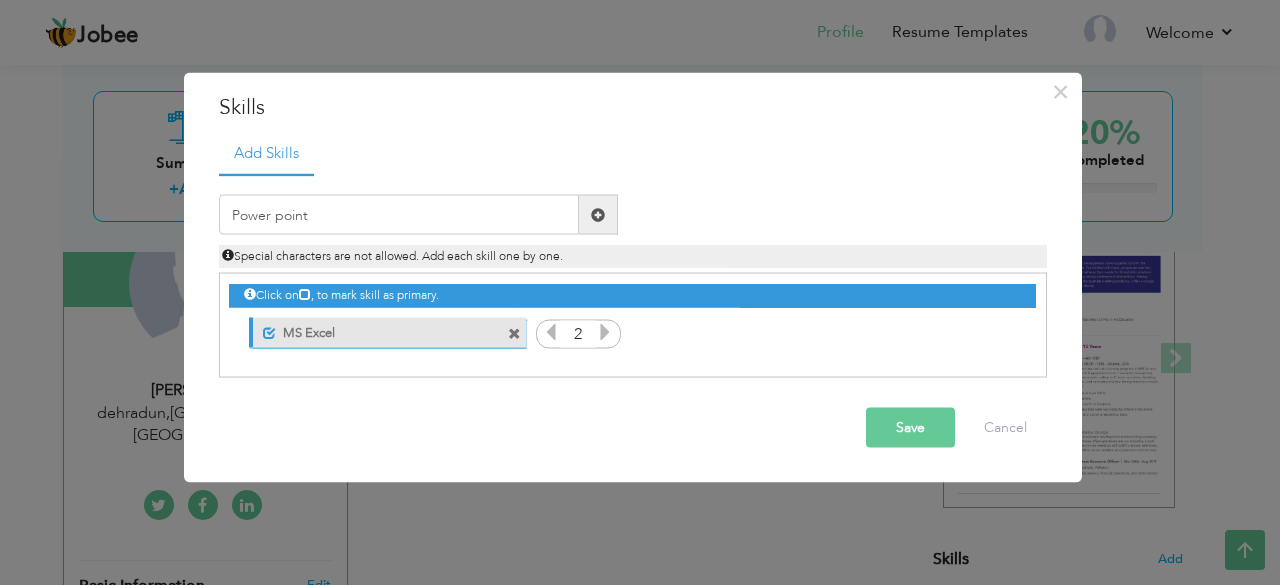 click at bounding box center (551, 332) 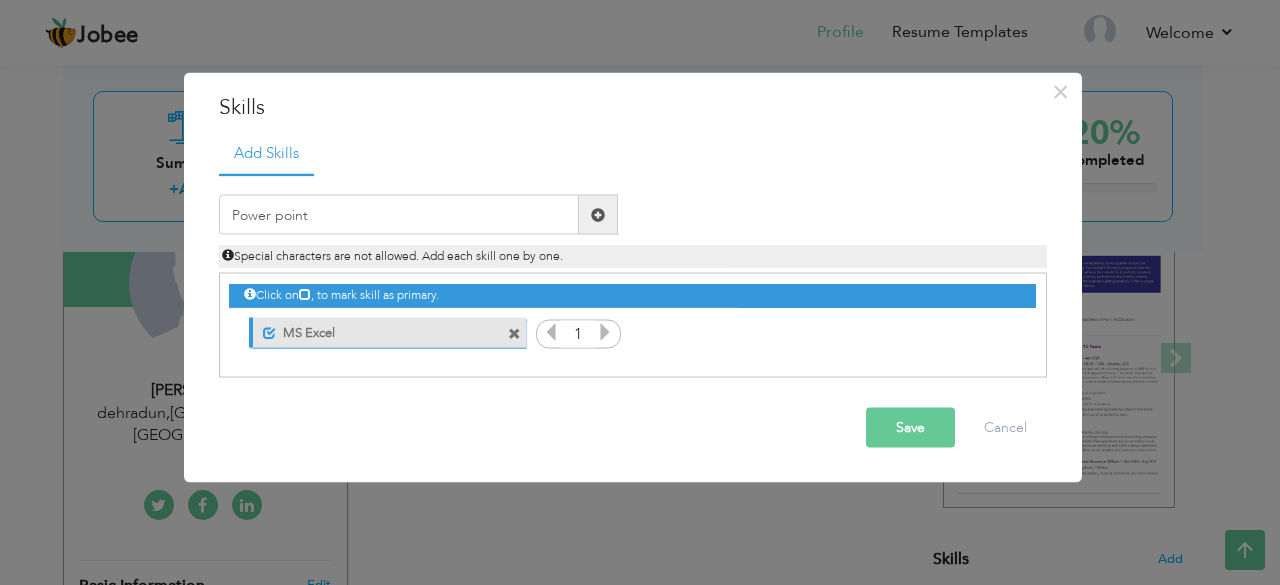 click at bounding box center [605, 332] 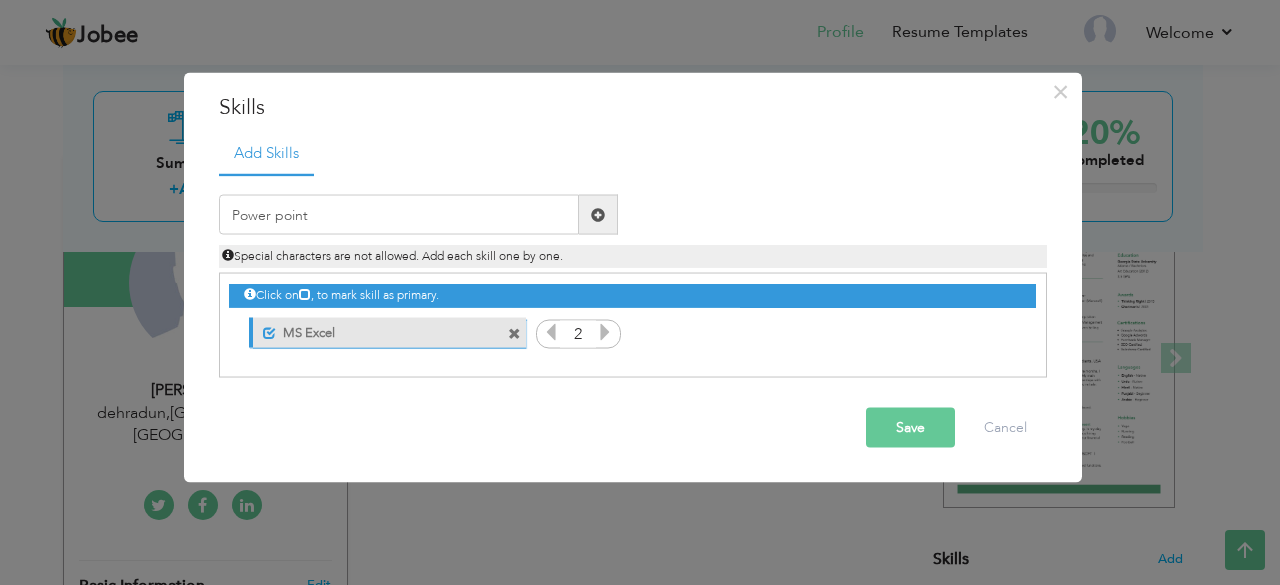 click at bounding box center [598, 214] 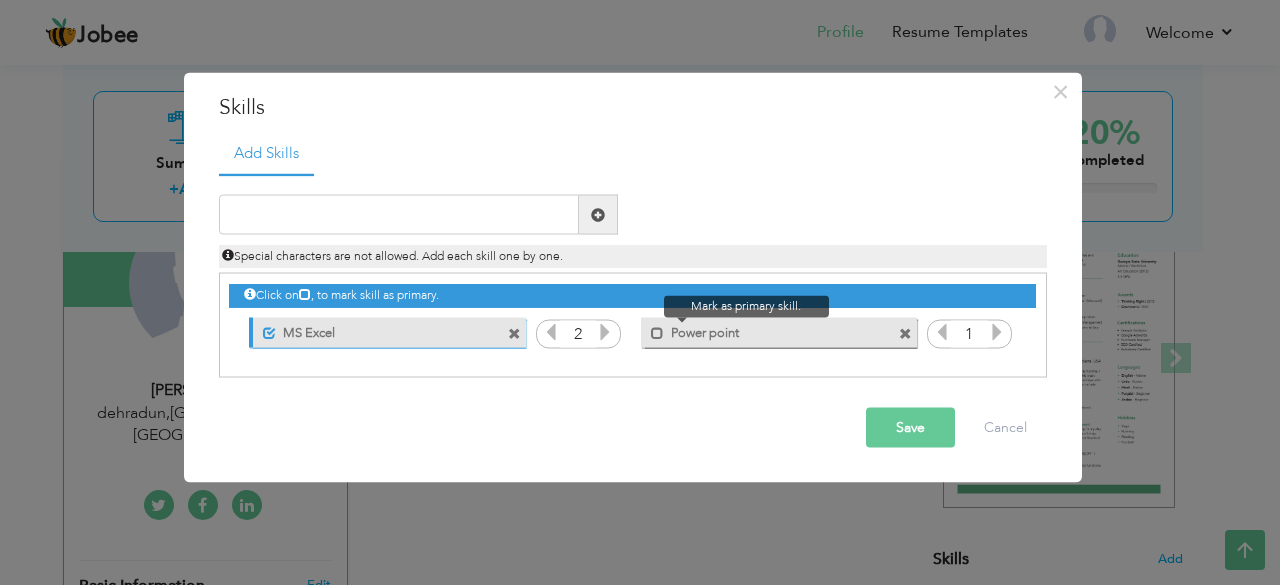 click at bounding box center [652, 327] 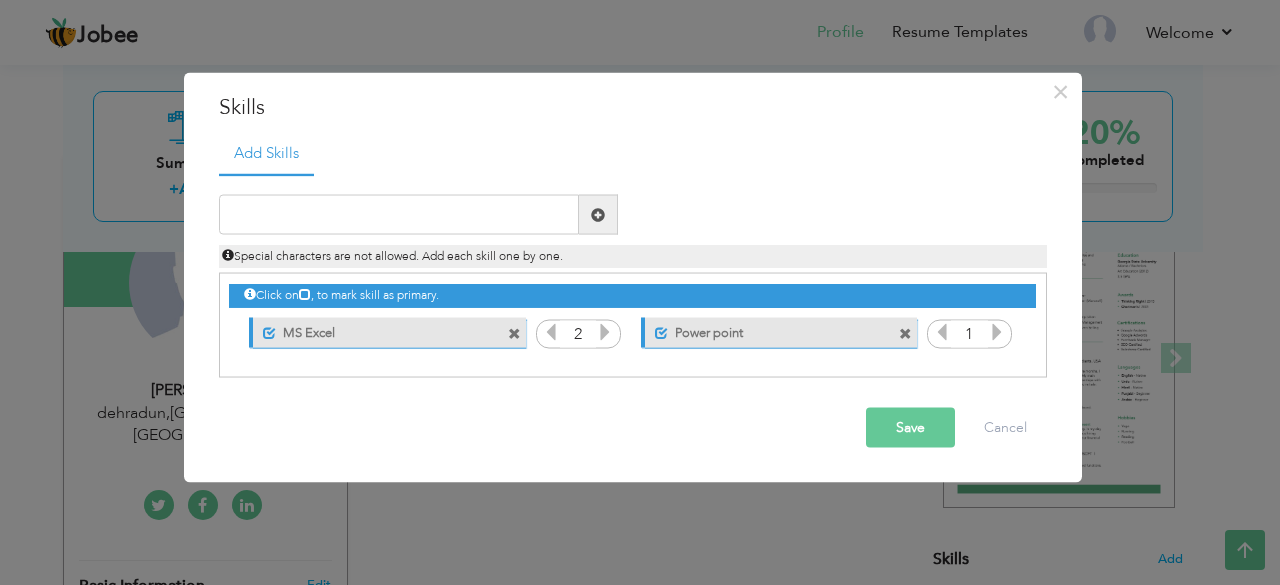 click on "Save" at bounding box center (910, 428) 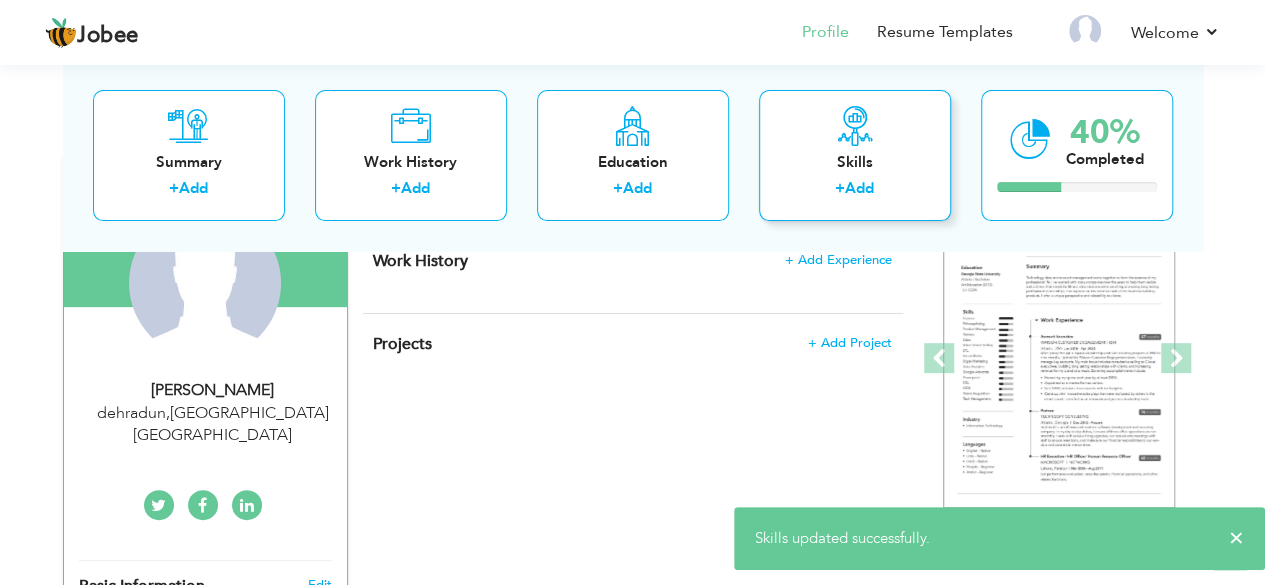click on "+  Add" at bounding box center (855, 192) 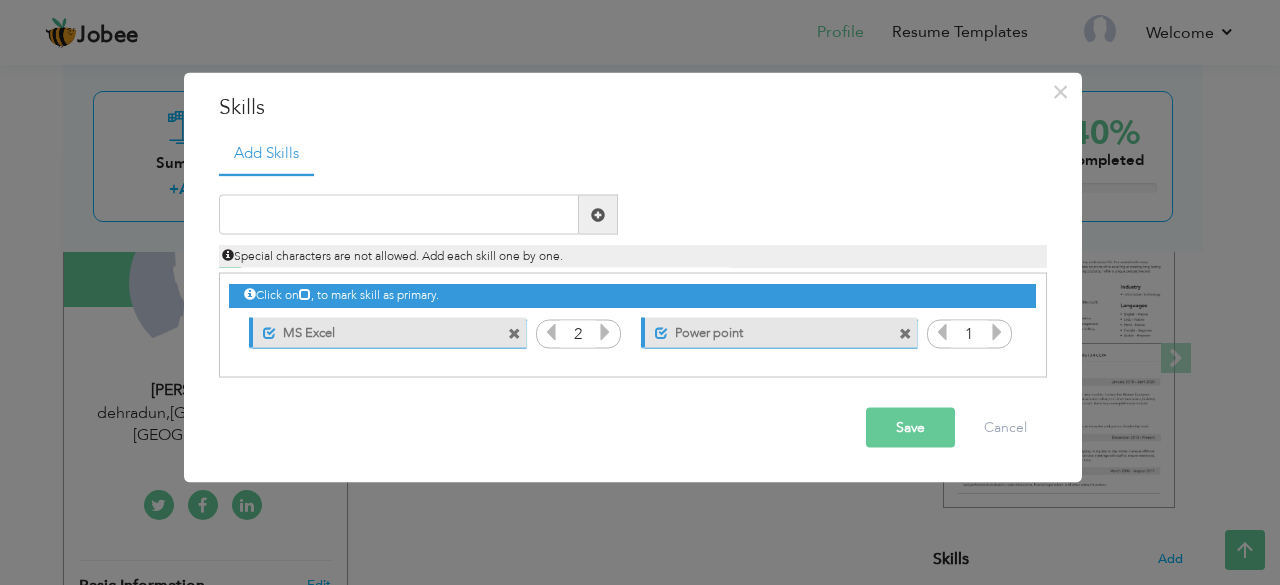 click at bounding box center [517, 327] 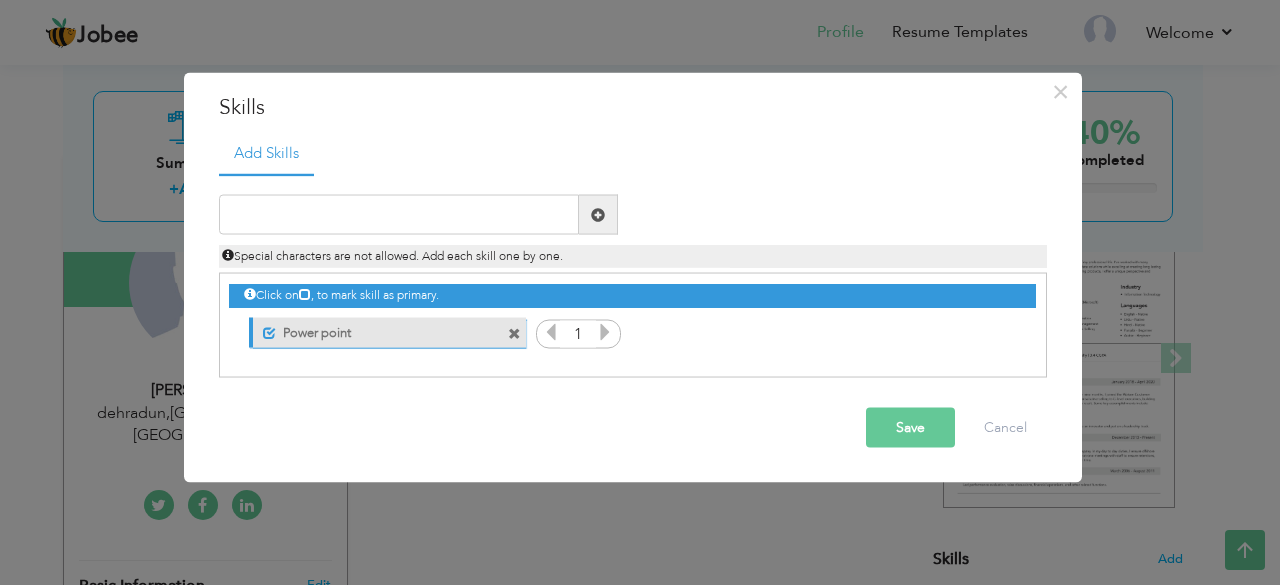 click at bounding box center [514, 333] 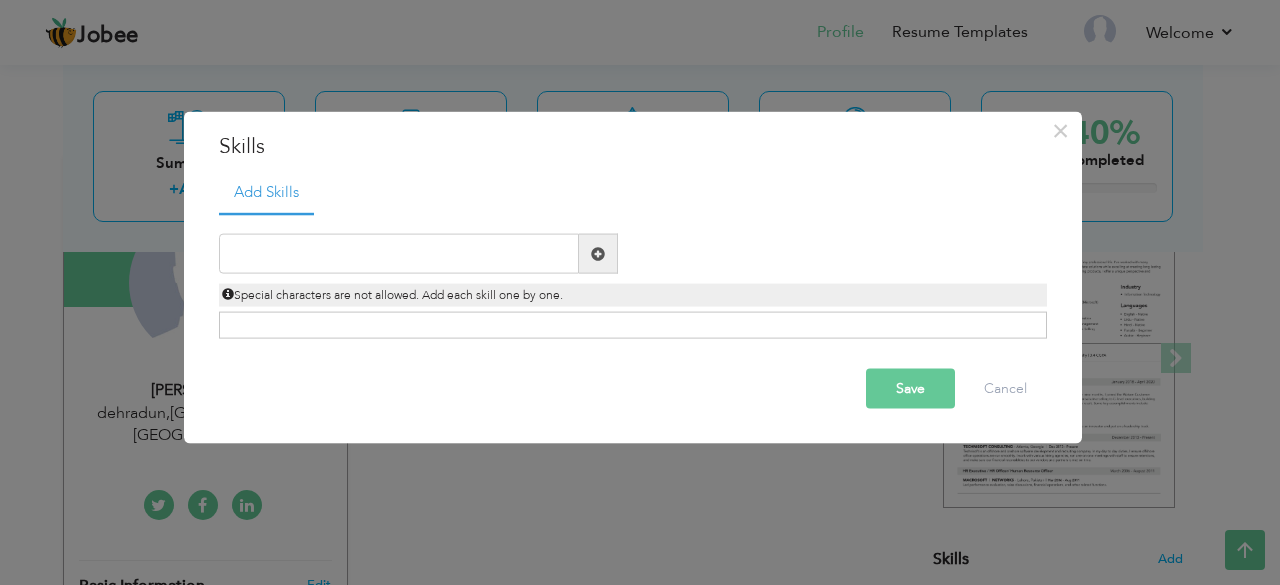 click on "Click on  , to mark skill as primary." at bounding box center (633, 325) 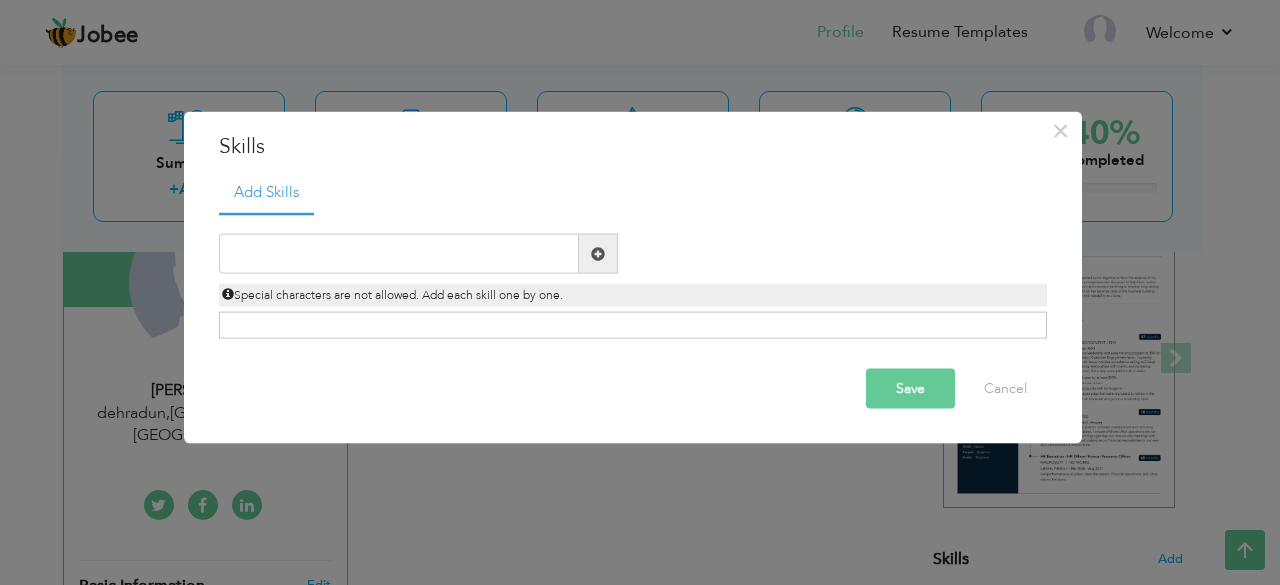 click on "Special characters are not allowed. Add each skill one by one." at bounding box center (392, 295) 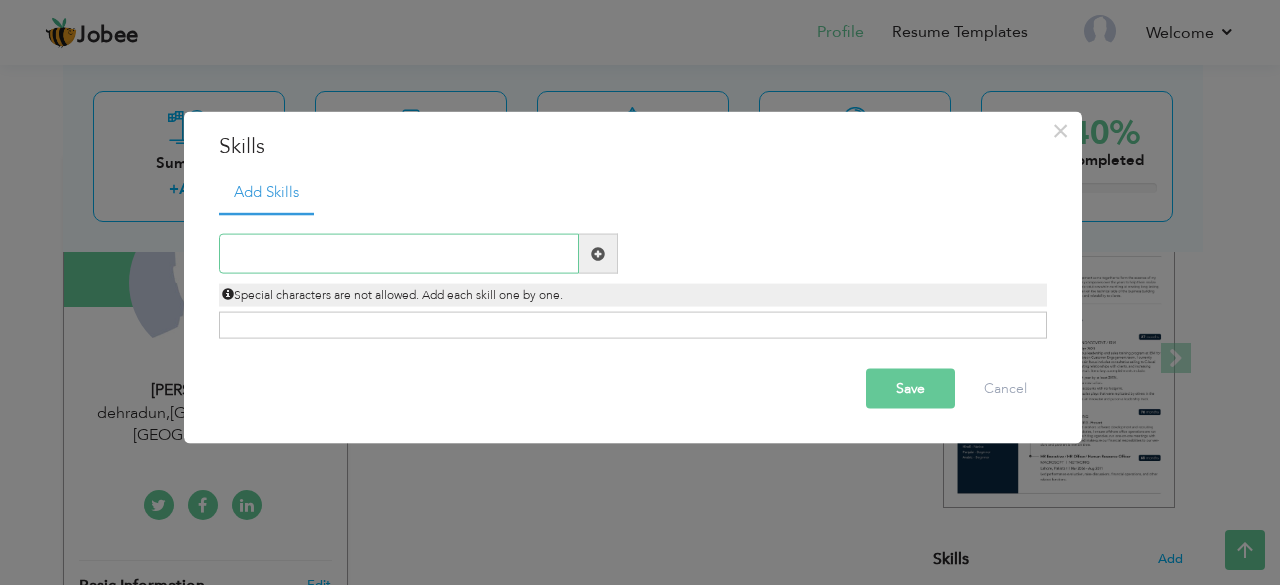 click at bounding box center [399, 254] 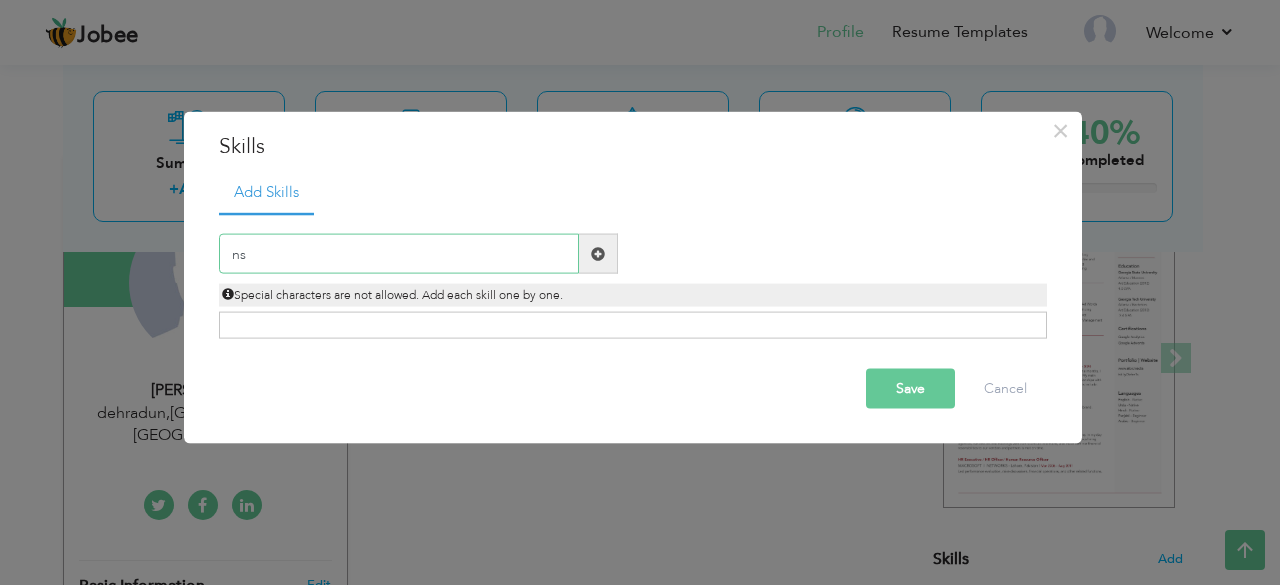 type on "n" 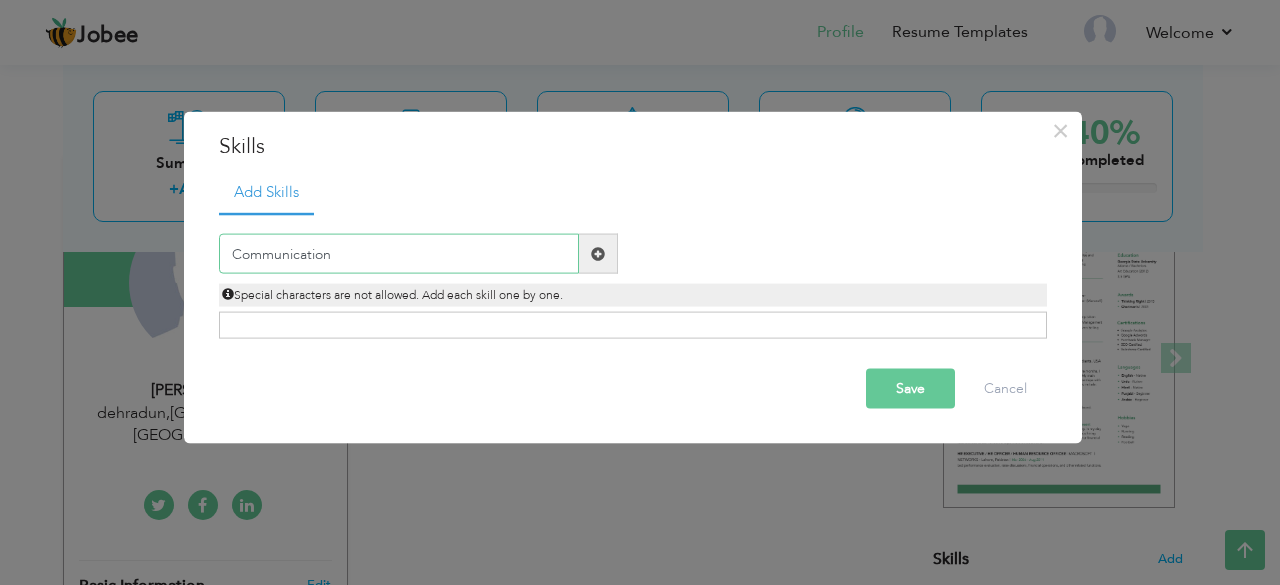 type on "Communication" 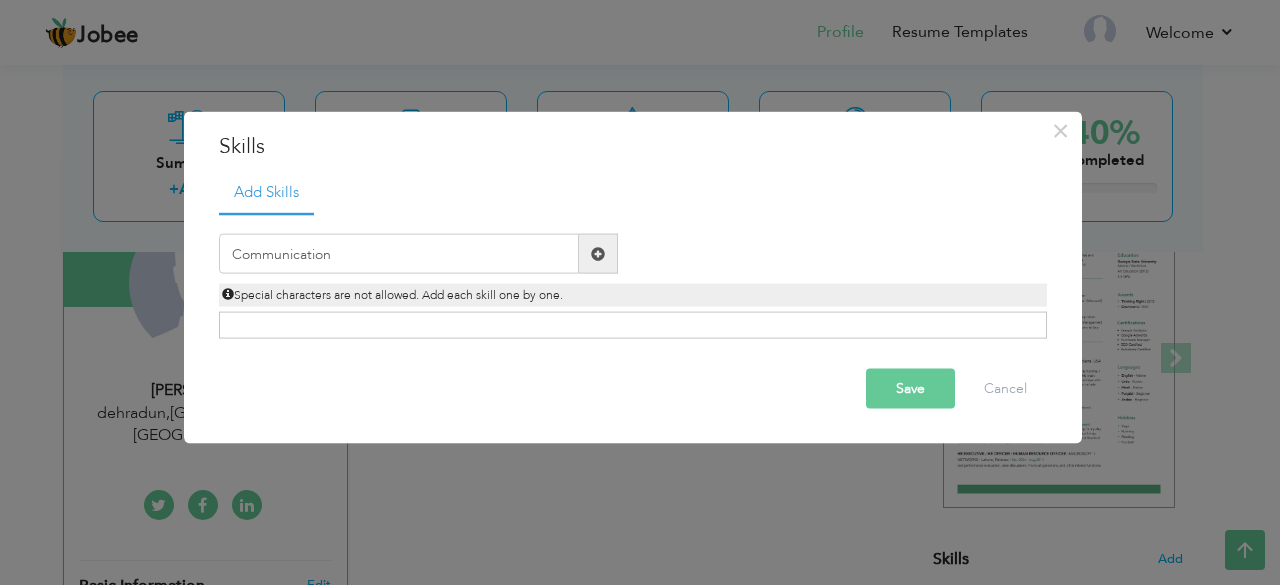 click at bounding box center (598, 253) 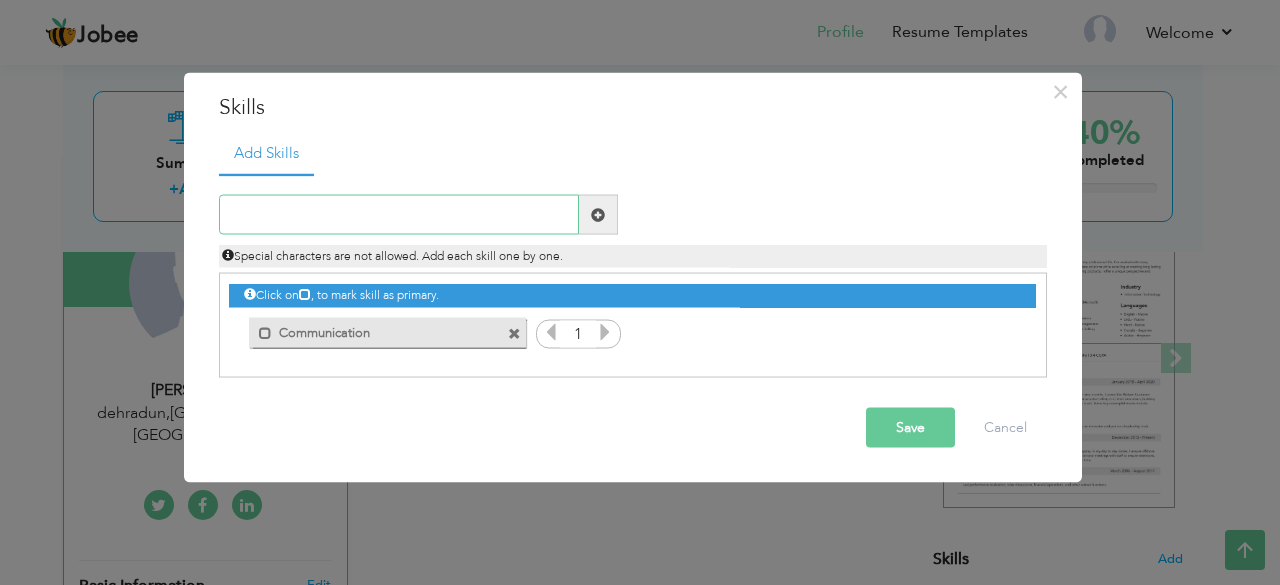 click at bounding box center [399, 215] 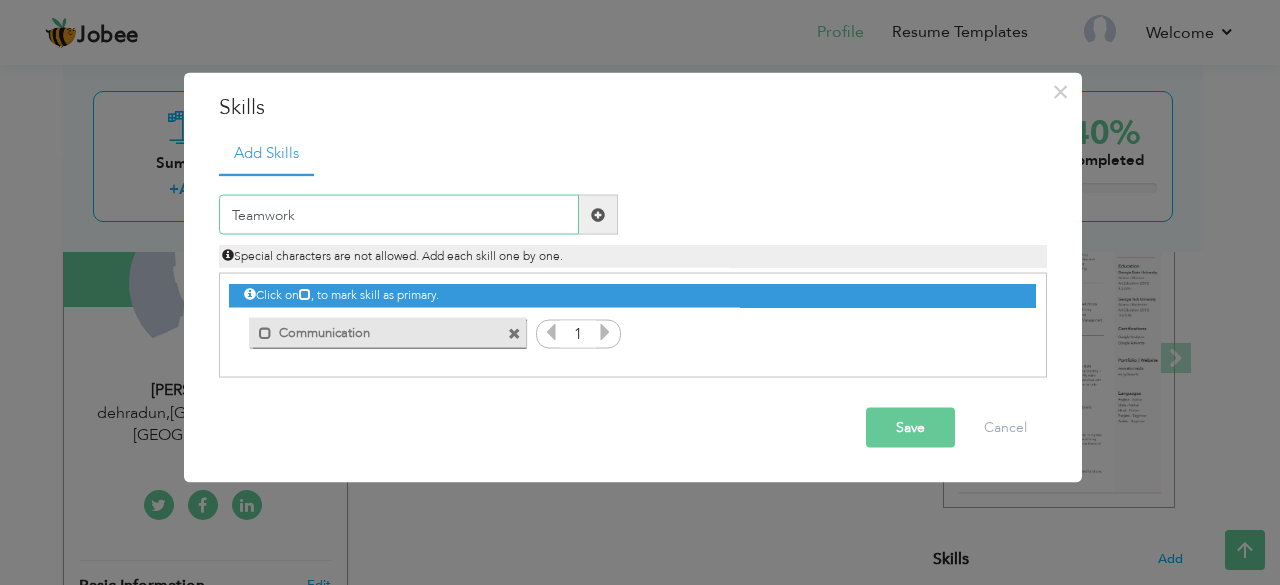 type on "Teamwork" 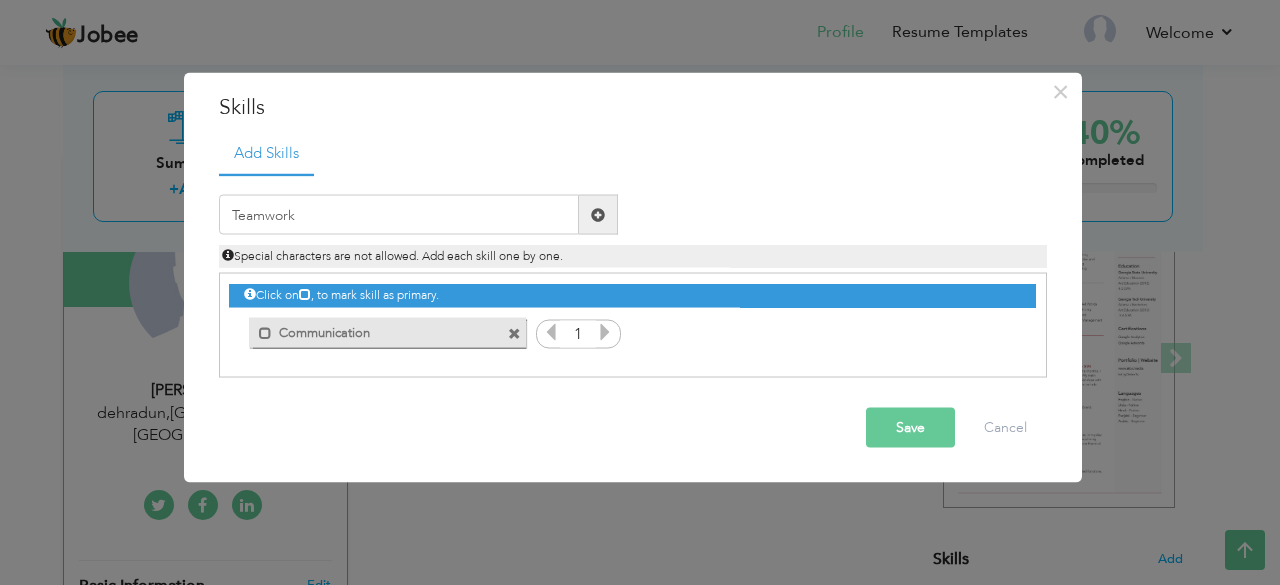 click at bounding box center (598, 214) 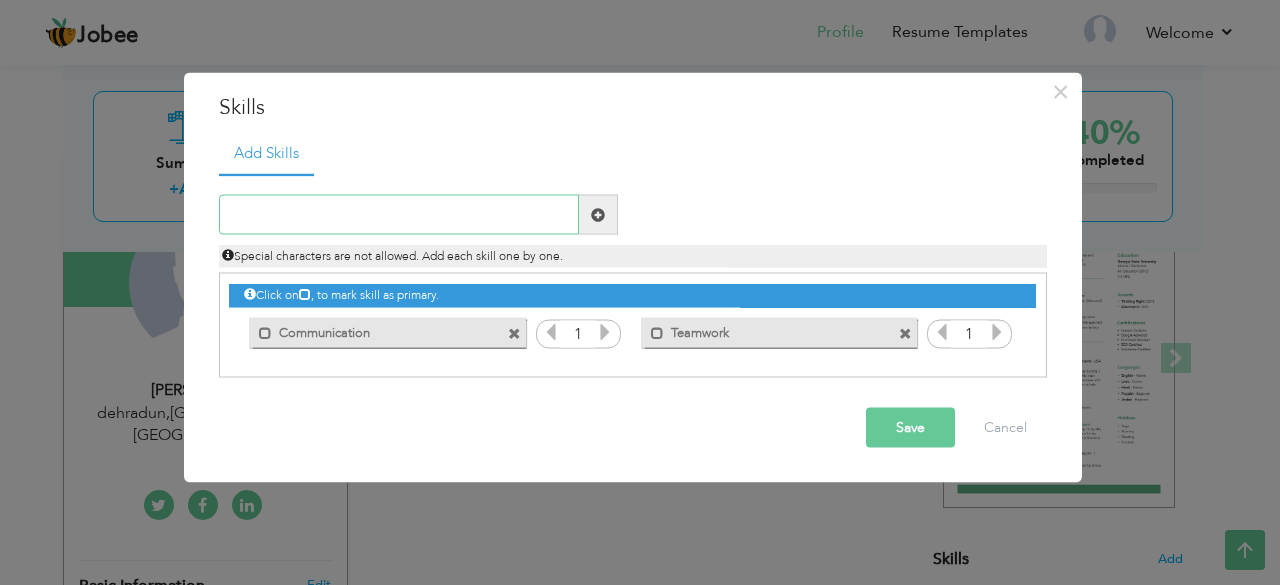 click at bounding box center [399, 215] 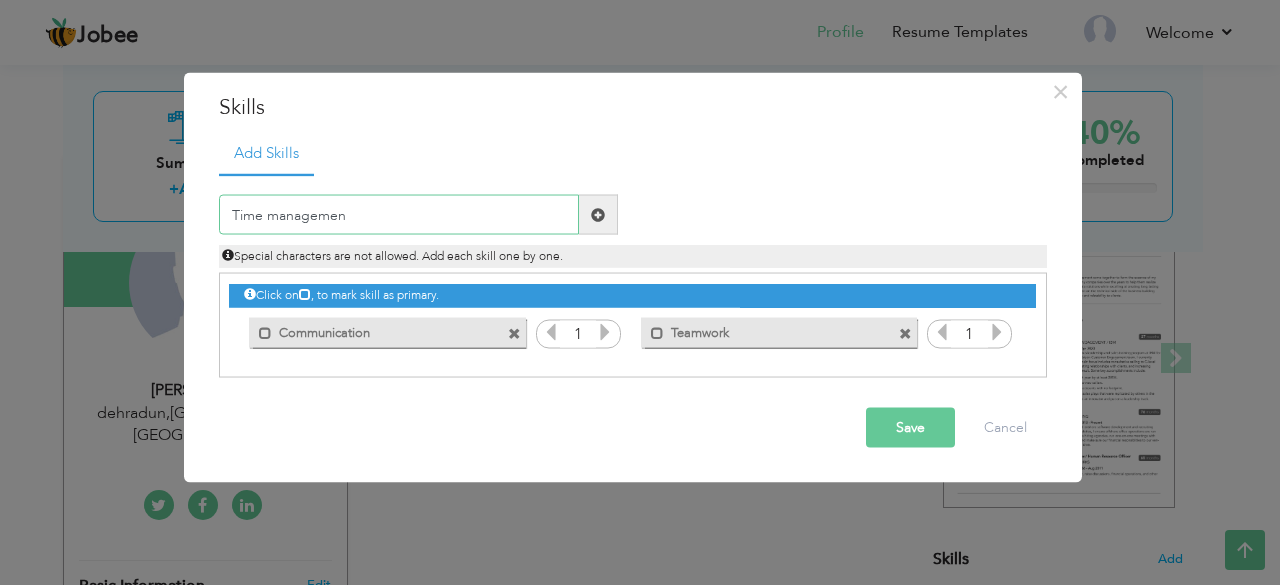 type on "Time management" 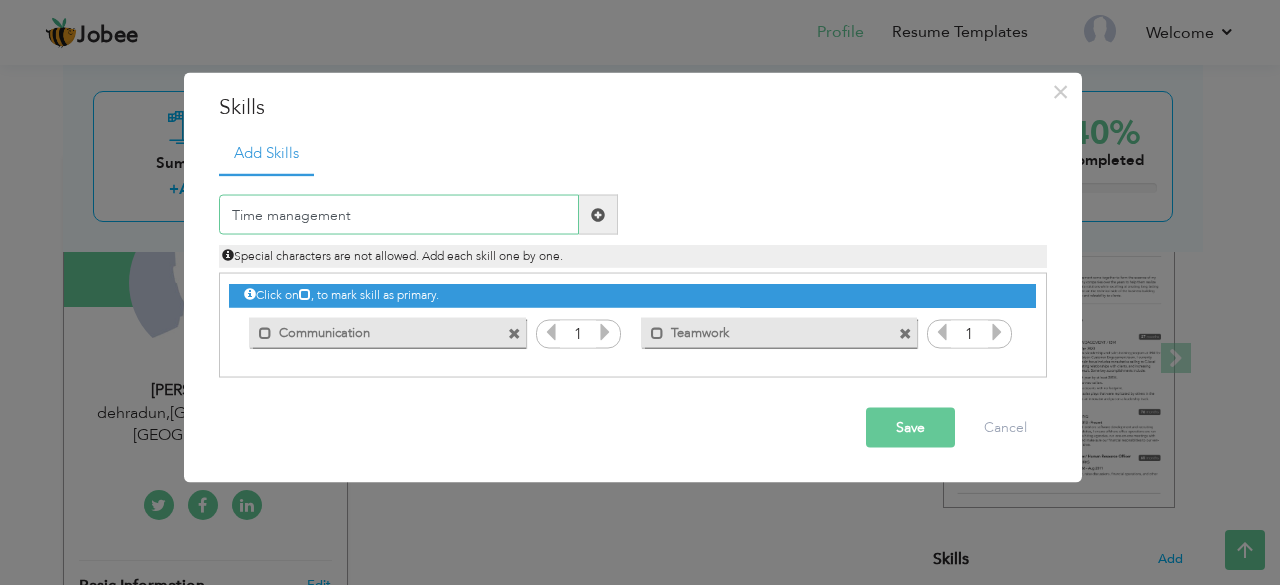 type 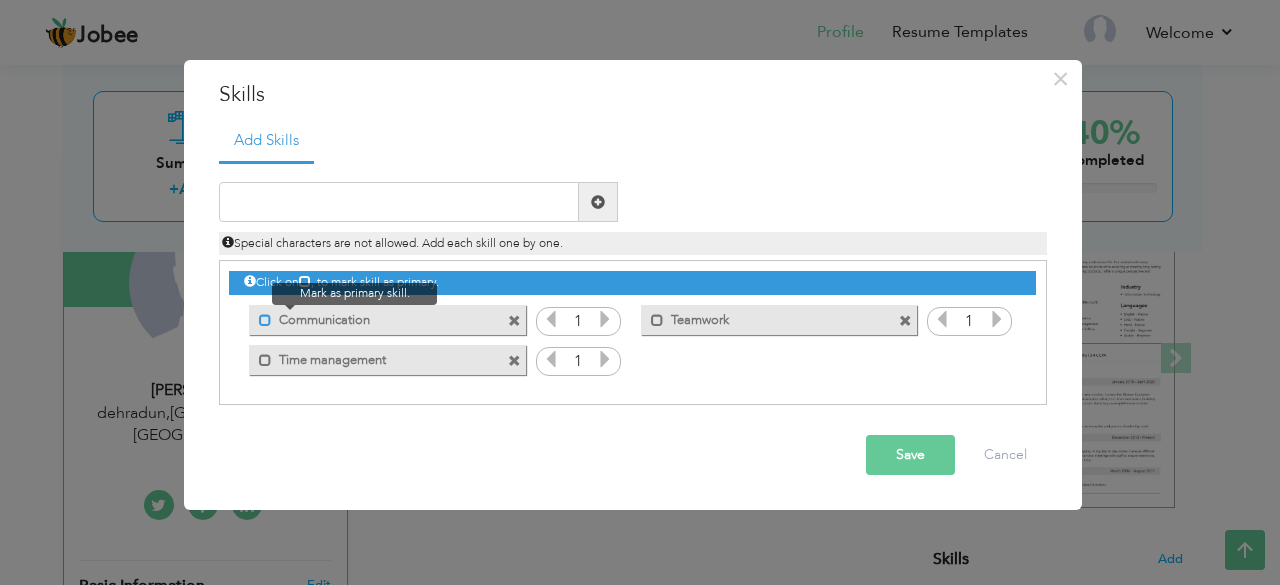 click at bounding box center [265, 320] 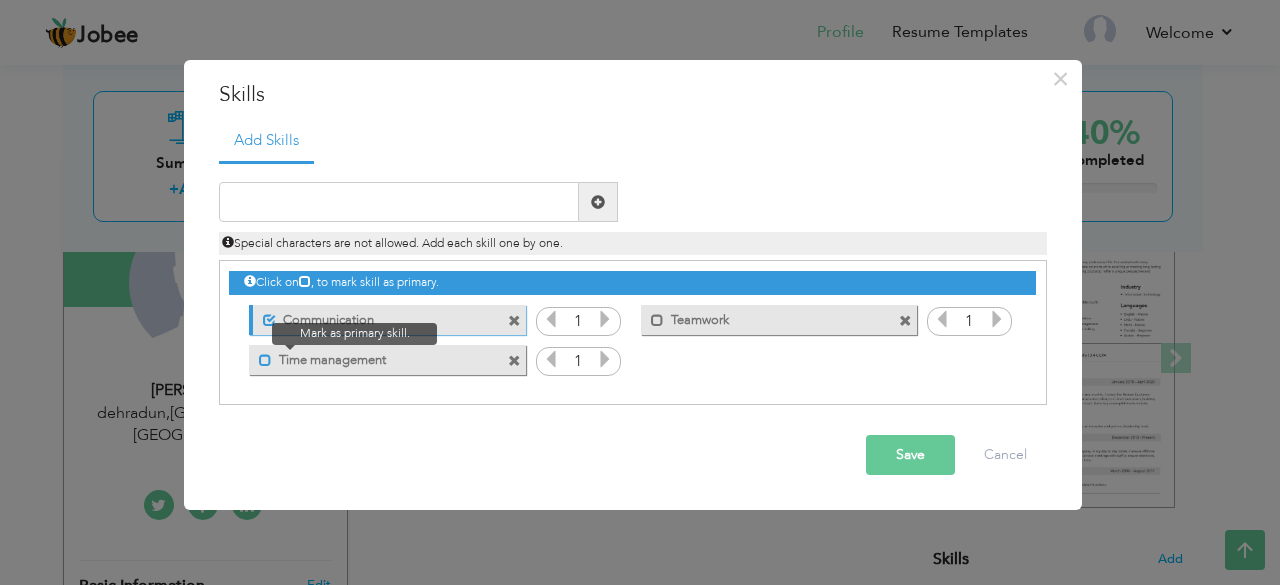 click at bounding box center (265, 360) 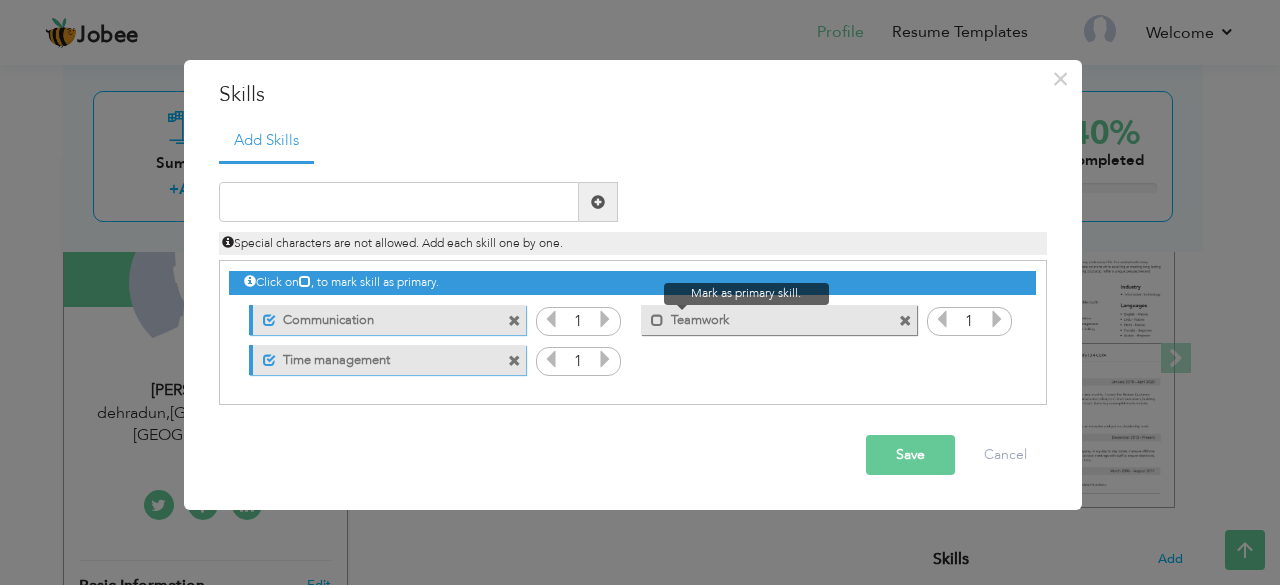 click at bounding box center [652, 315] 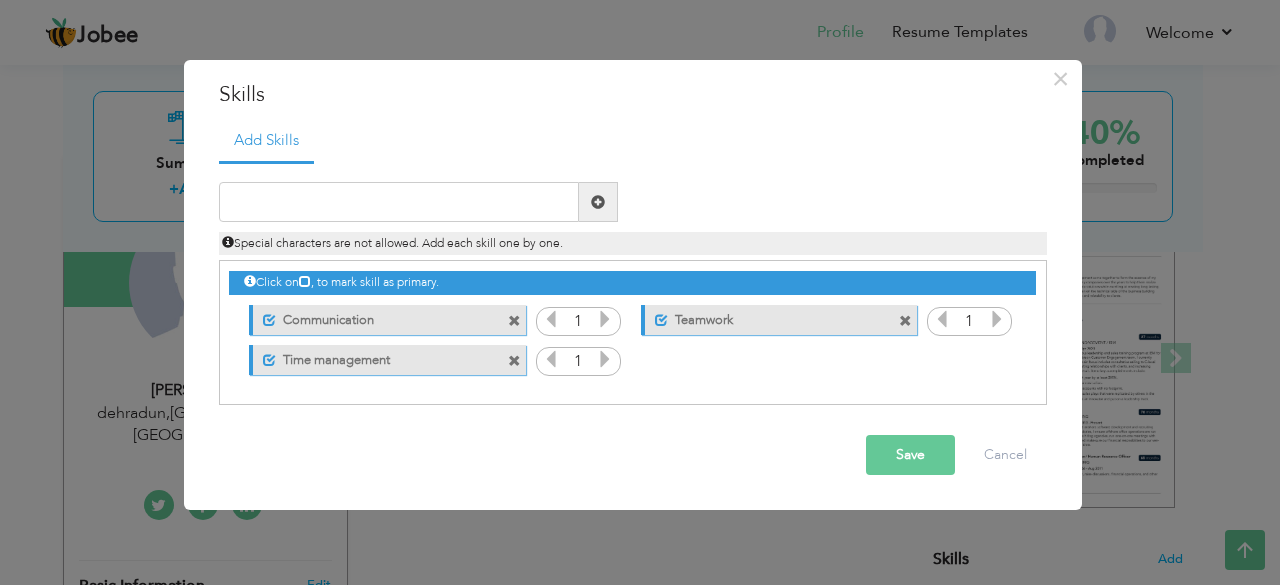 click on "Save" at bounding box center (910, 455) 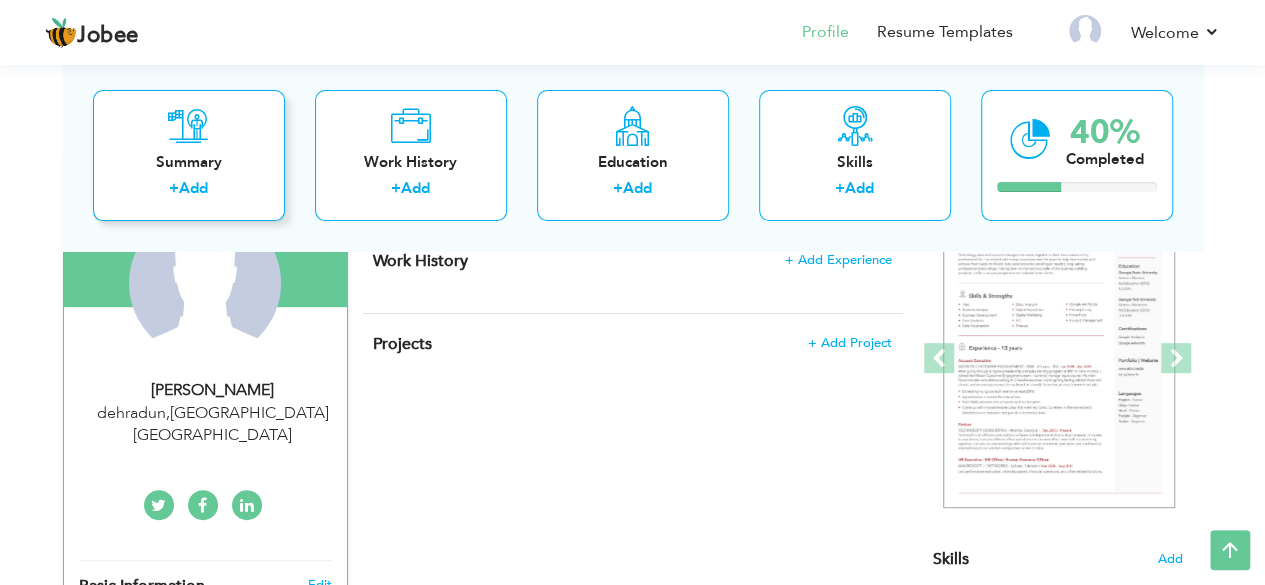 click on "Add" at bounding box center [193, 189] 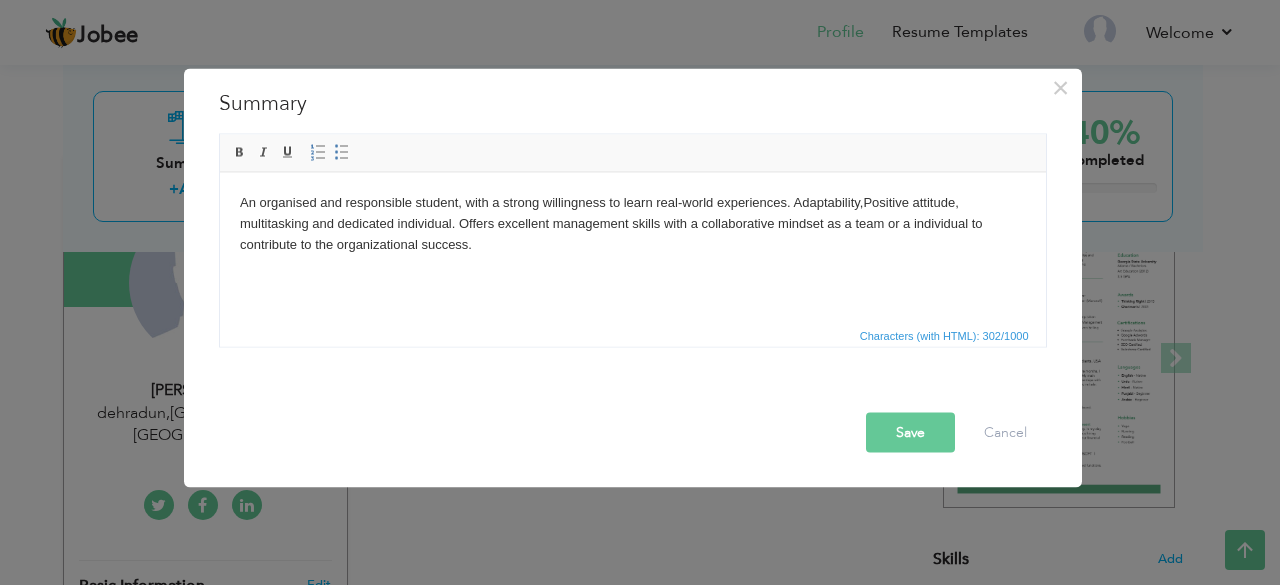 click on "An organised and responsible student, with a strong willingness to learn real-world experiences. Adaptability,Positive attitude, multitasking and dedicated individual. Offers excellent management skills with a collaborative mindset as a team or a individual to contribute to the organizational success." at bounding box center [632, 223] 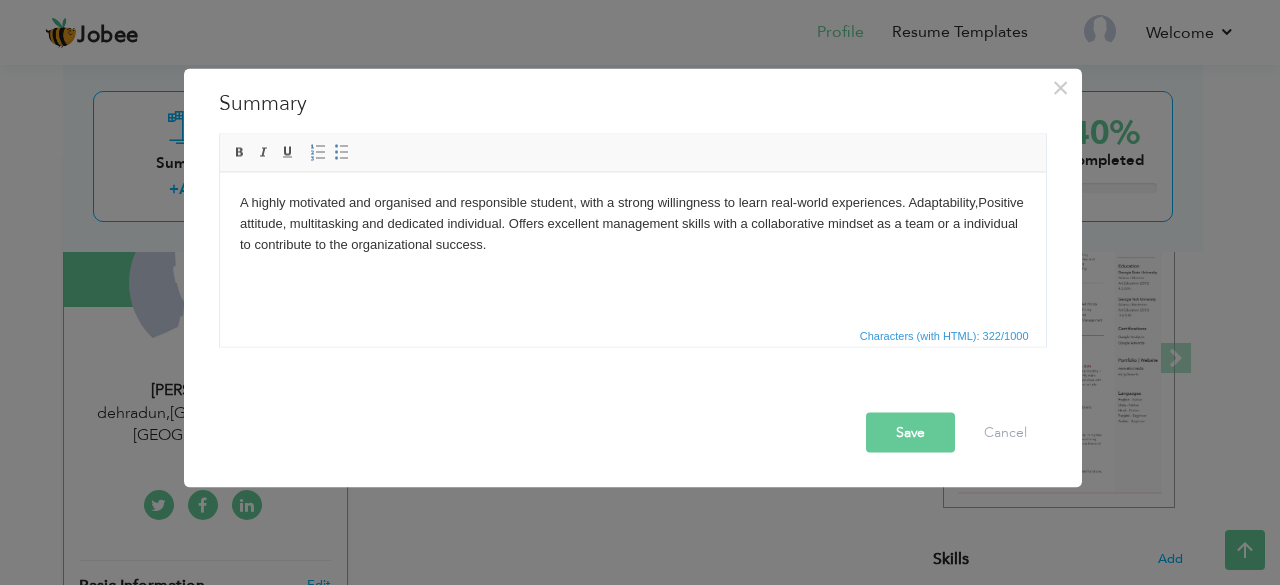 click on "A highly motivated and organised and responsible student, with a strong willingness to learn real-world experiences. Adaptability,Positive attitude, multitasking and dedicated individual. Offers excellent management skills with a collaborative mindset as a team or a individual to contribute to the organizational success." at bounding box center [632, 223] 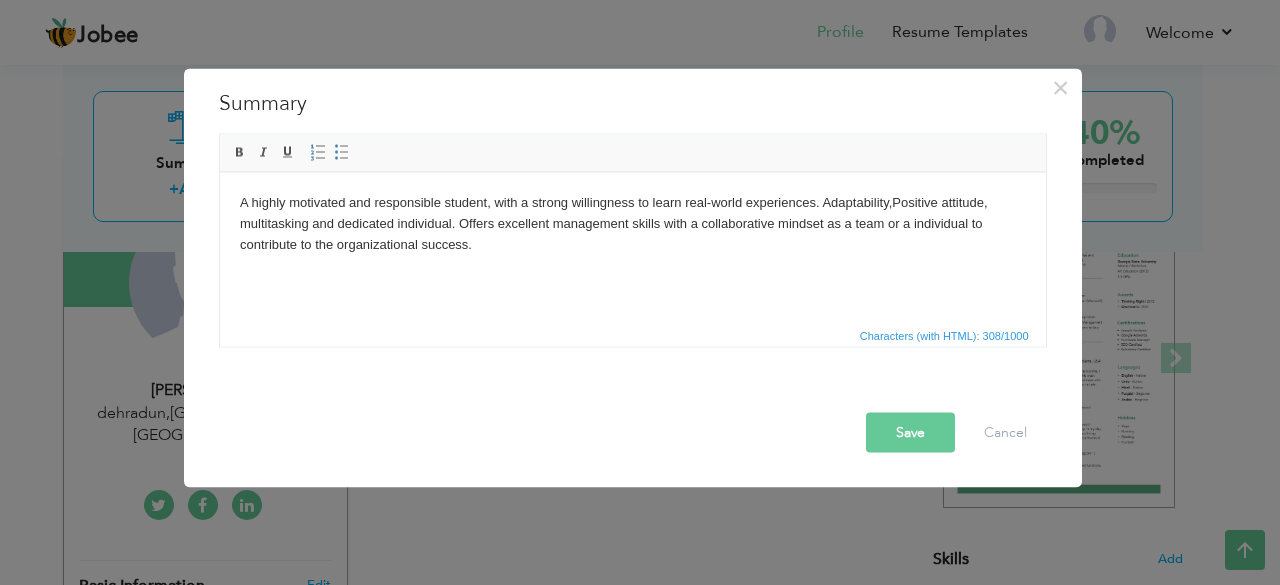 click on "A highly motivated and responsible student, with a strong willingness to learn real-world experiences. Adaptability,Positive attitude, multitasking and dedicated individual. Offers excellent management skills with a collaborative mindset as a team or a individual to contribute to the organizational success." at bounding box center [632, 223] 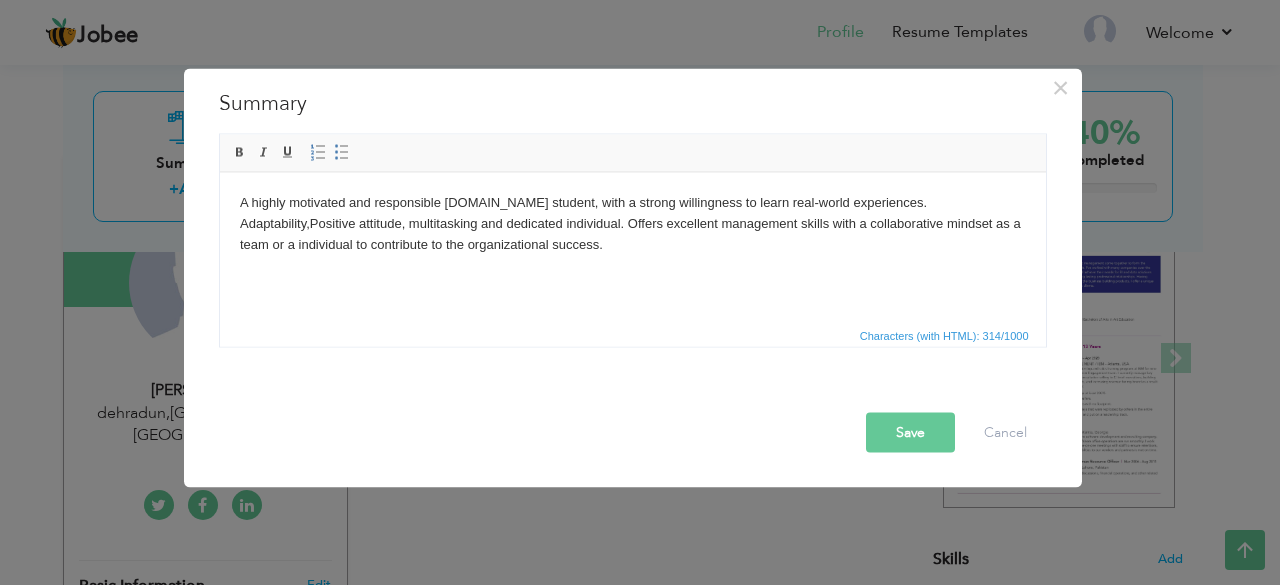 click on "A highly motivated and responsible B.com student, with a strong willingness to learn real-world experiences. Adaptability,Positive attitude, multitasking and dedicated individual. Offers excellent management skills with a collaborative mindset as a team or a individual to contribute to the organizational success." at bounding box center (632, 223) 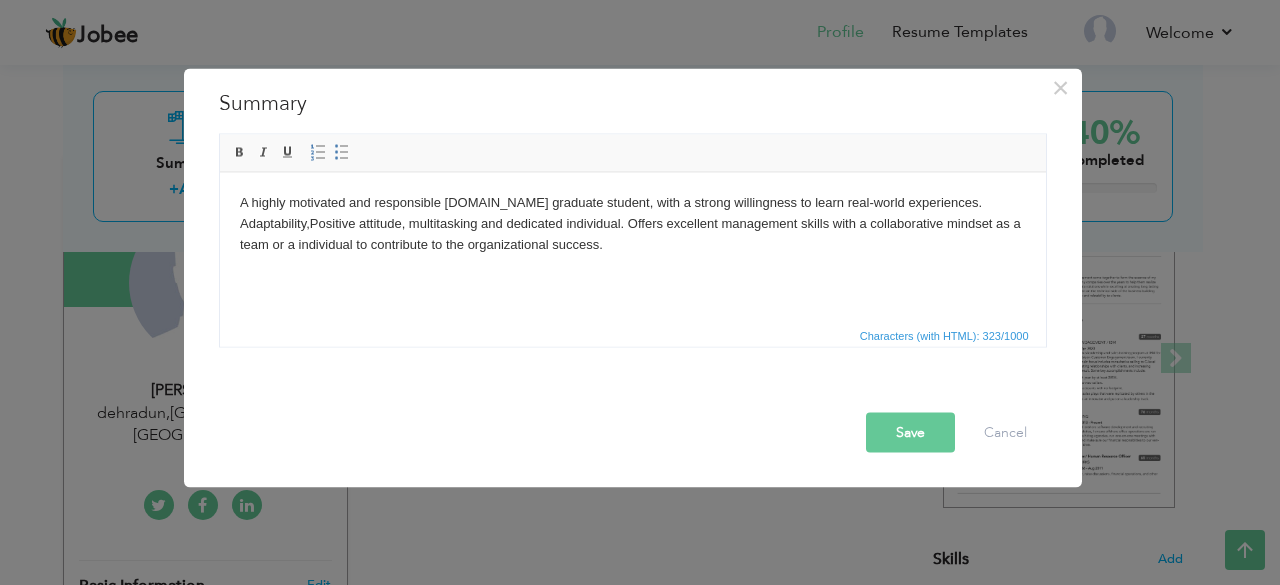 click on "A highly motivated and responsible B.Com graduate student, with a strong willingness to learn real-world experiences. Adaptability,Positive attitude, multitasking and dedicated individual. Offers excellent management skills with a collaborative mindset as a team or a individual to contribute to the organizational success." at bounding box center [632, 223] 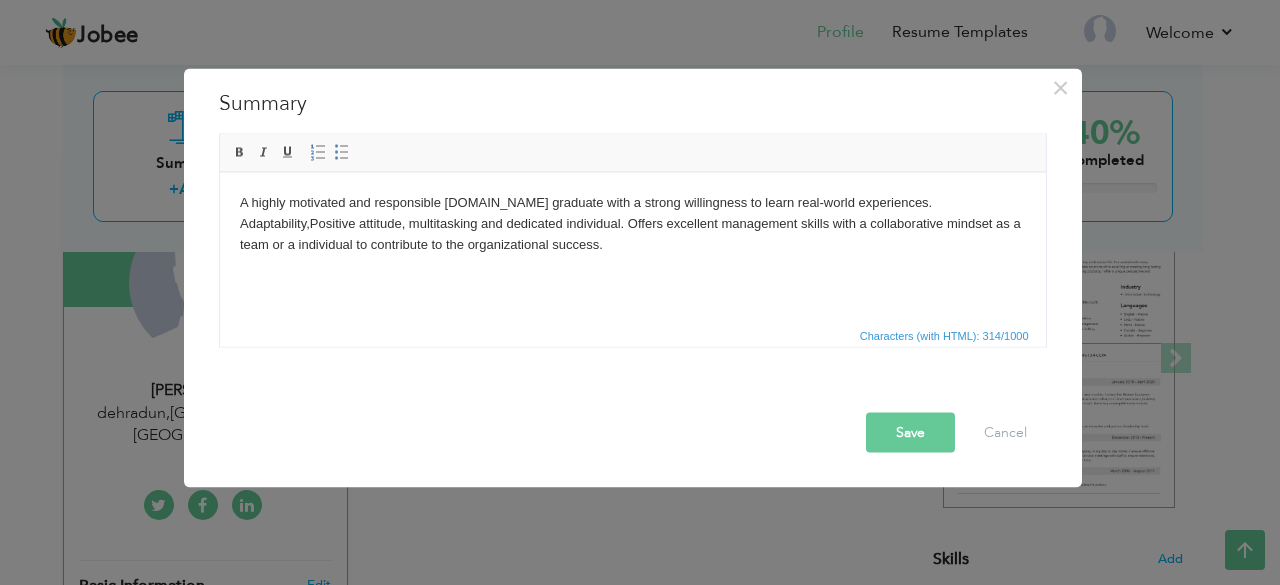 click on "Save" at bounding box center [910, 432] 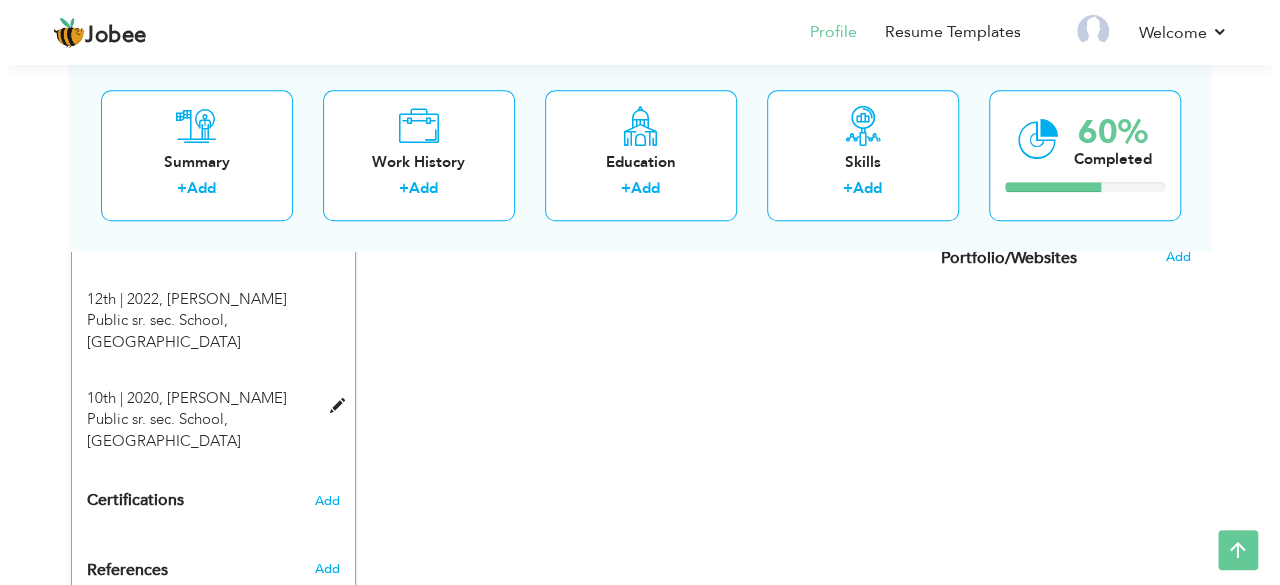 scroll, scrollTop: 984, scrollLeft: 0, axis: vertical 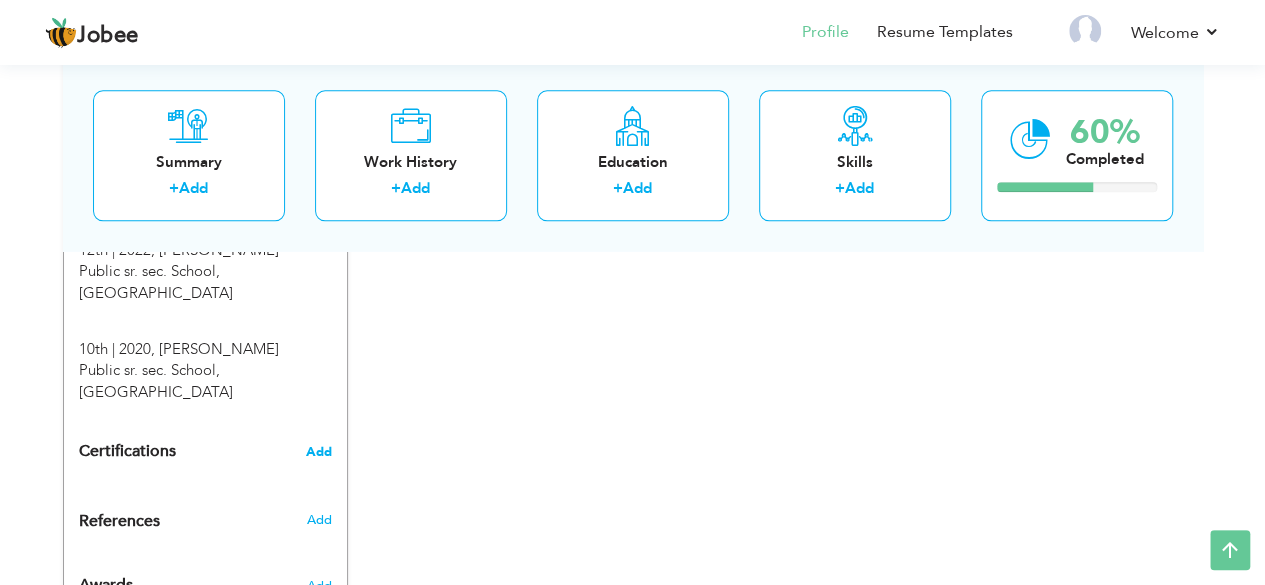 click on "Add" at bounding box center [319, 452] 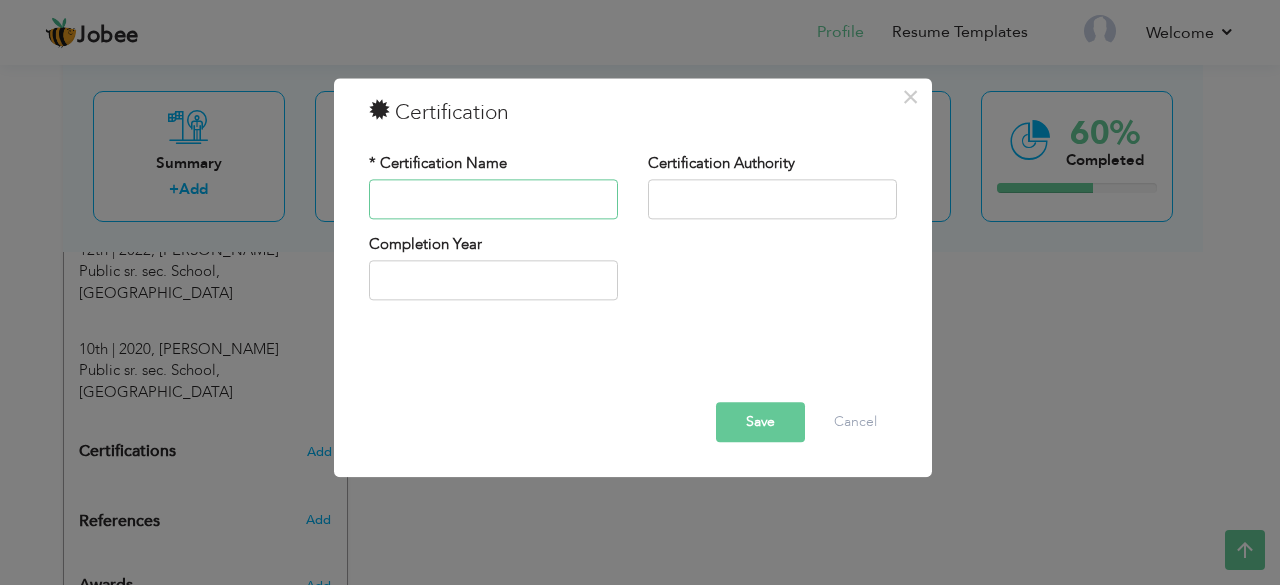paste on "Certified personal finance specialist certification (CPFS) 2024" 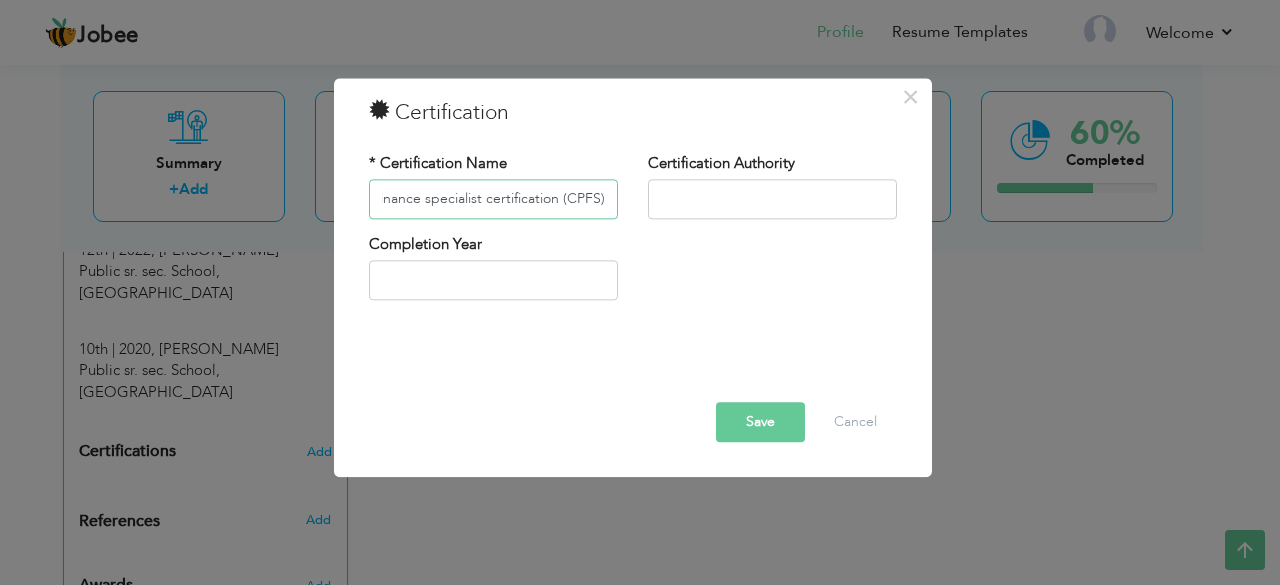 scroll, scrollTop: 0, scrollLeft: 121, axis: horizontal 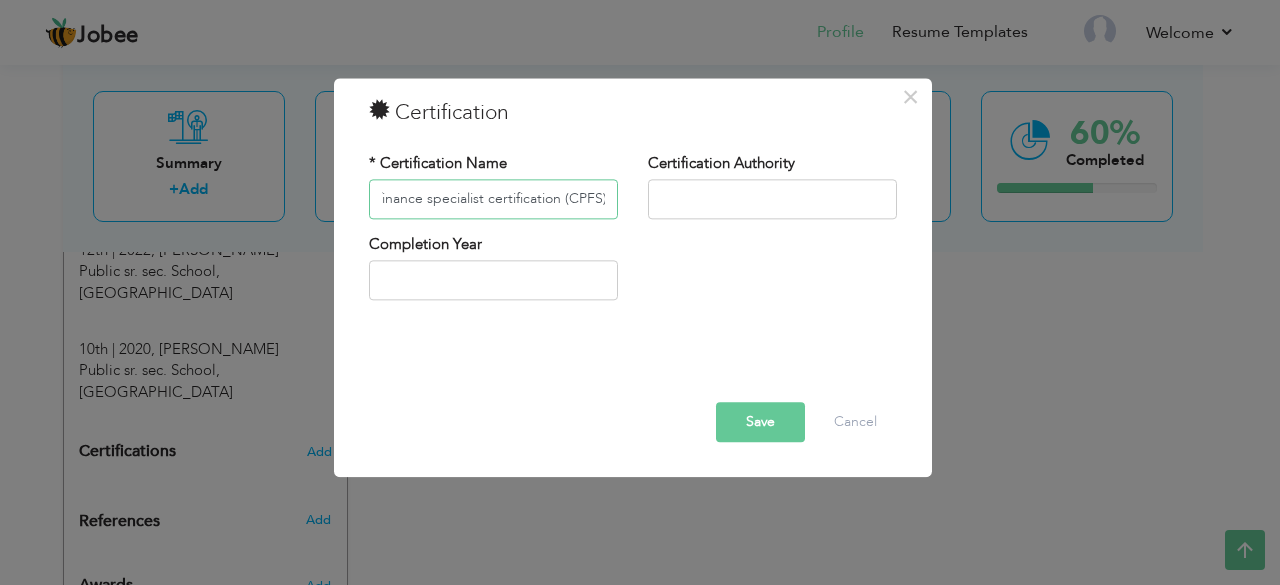 type on "Certified personal finance specialist certification (CPFS)" 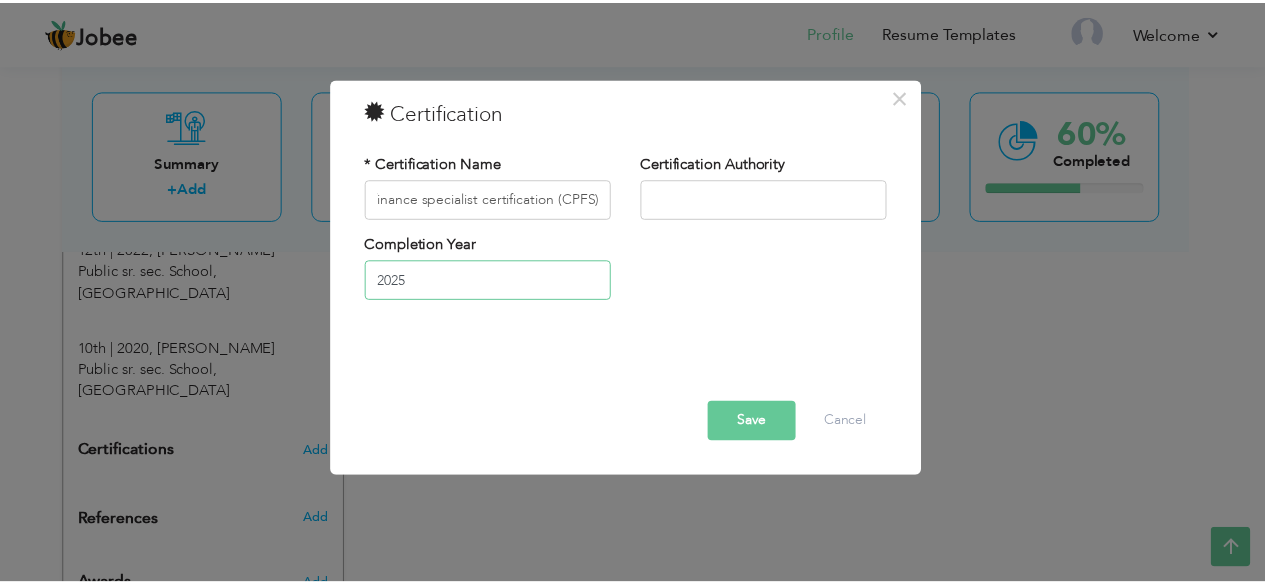scroll, scrollTop: 0, scrollLeft: 0, axis: both 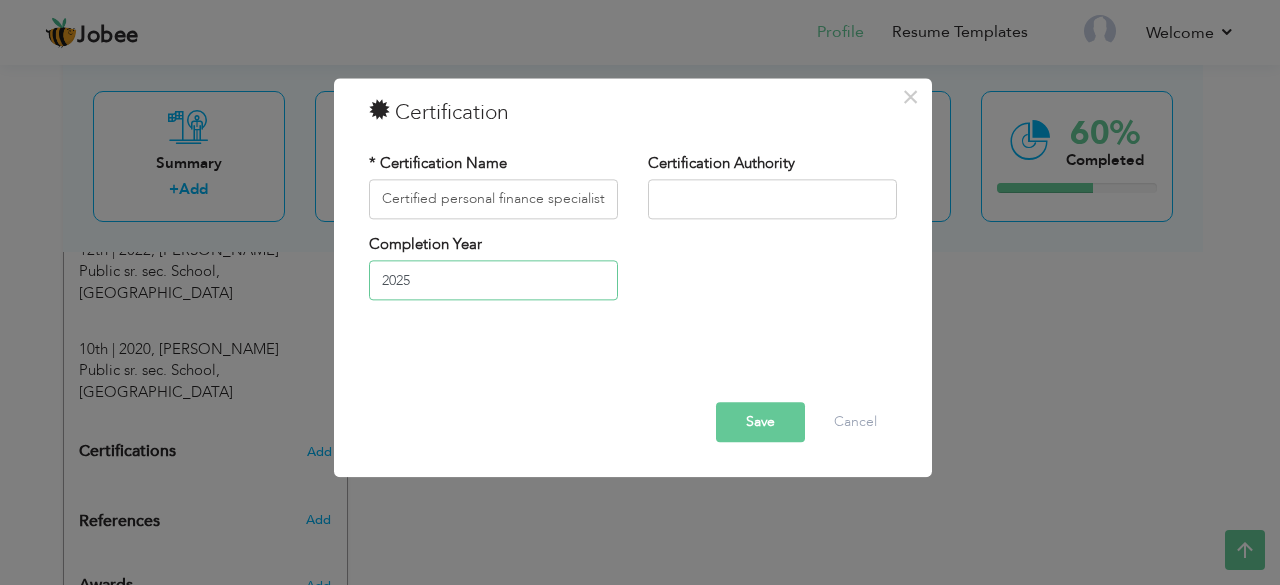 click on "2025" at bounding box center (493, 281) 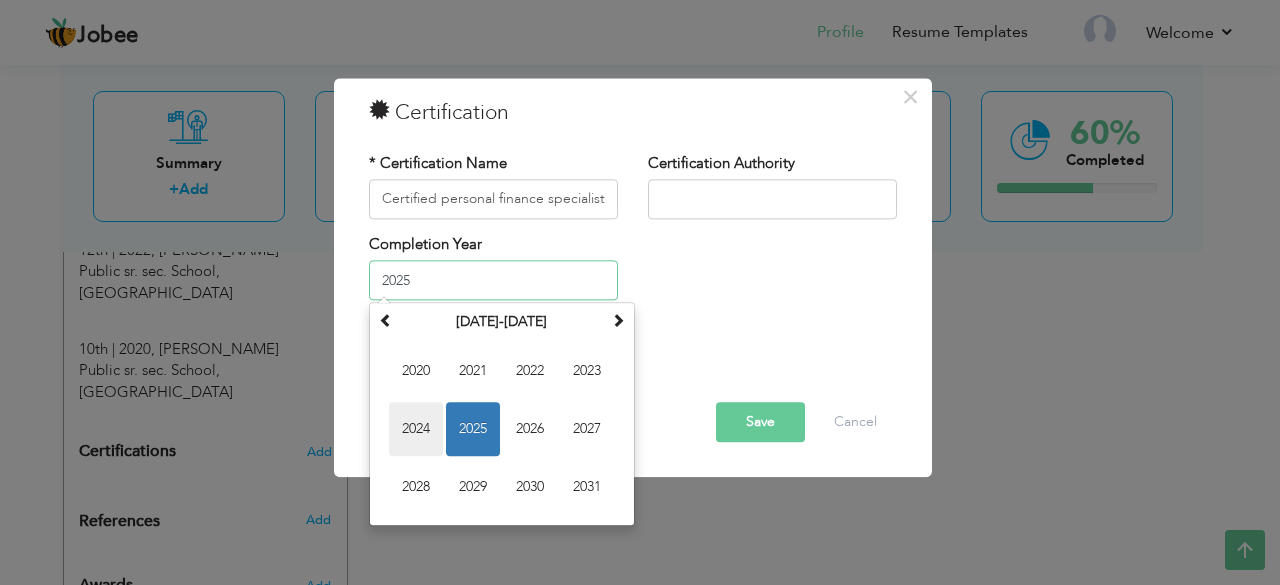 click on "2024" at bounding box center [416, 430] 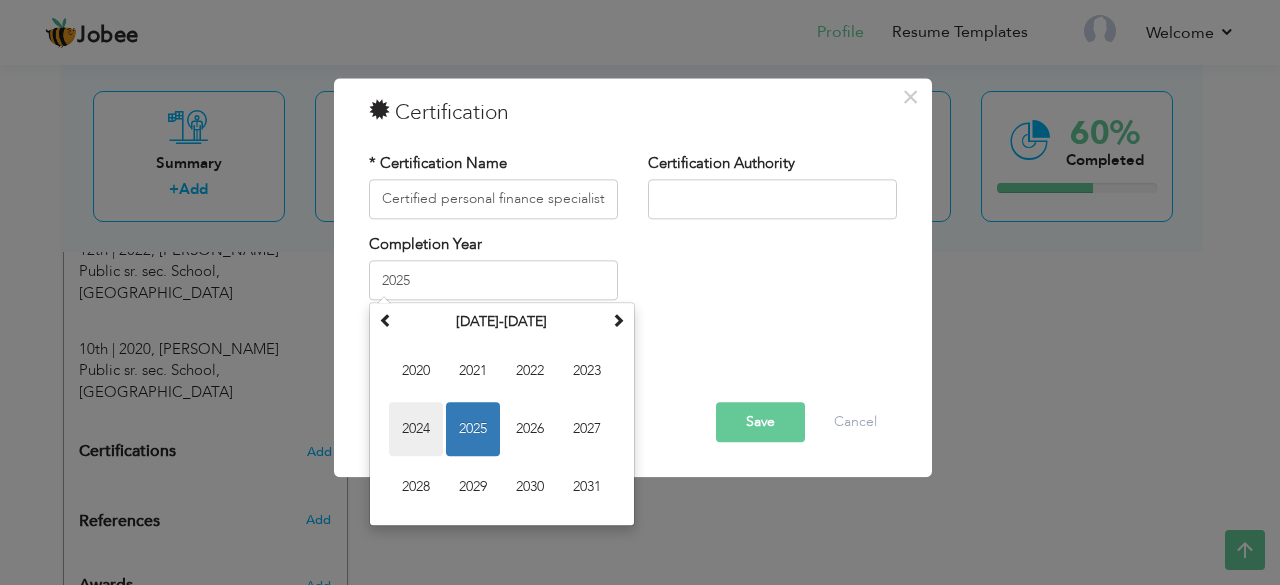 type on "2024" 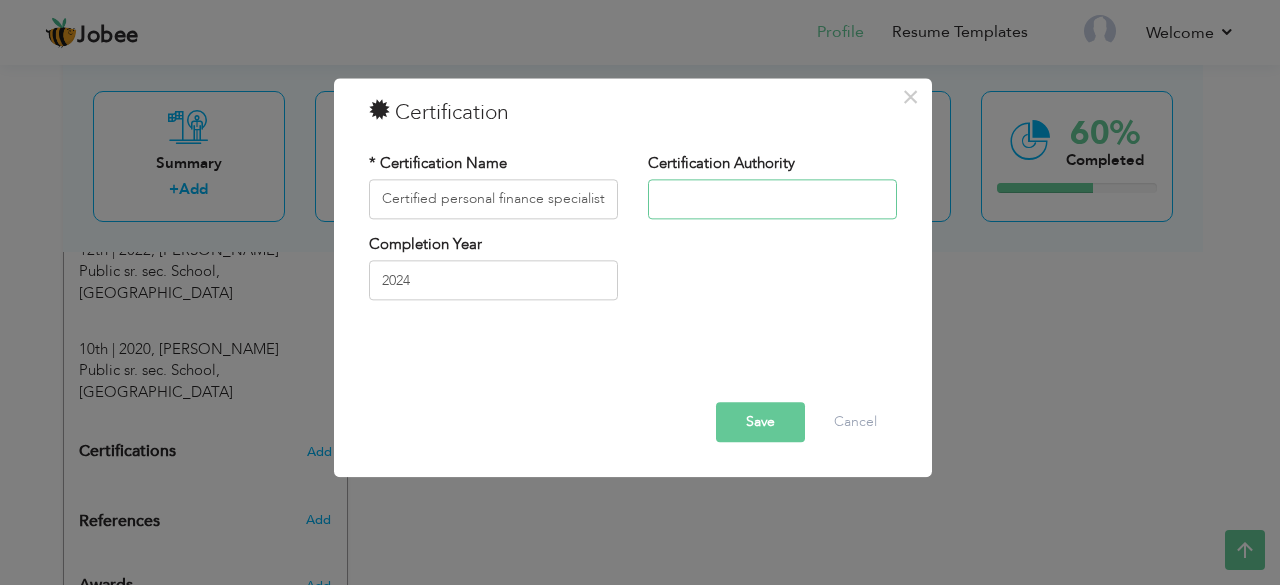 click at bounding box center [772, 199] 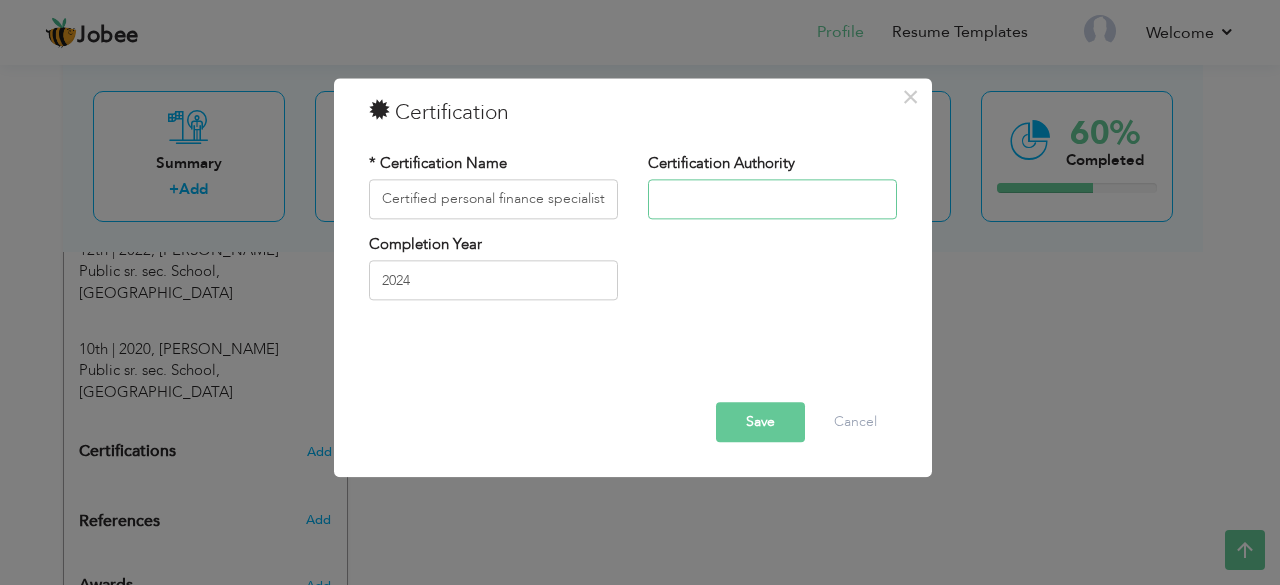 click at bounding box center (772, 199) 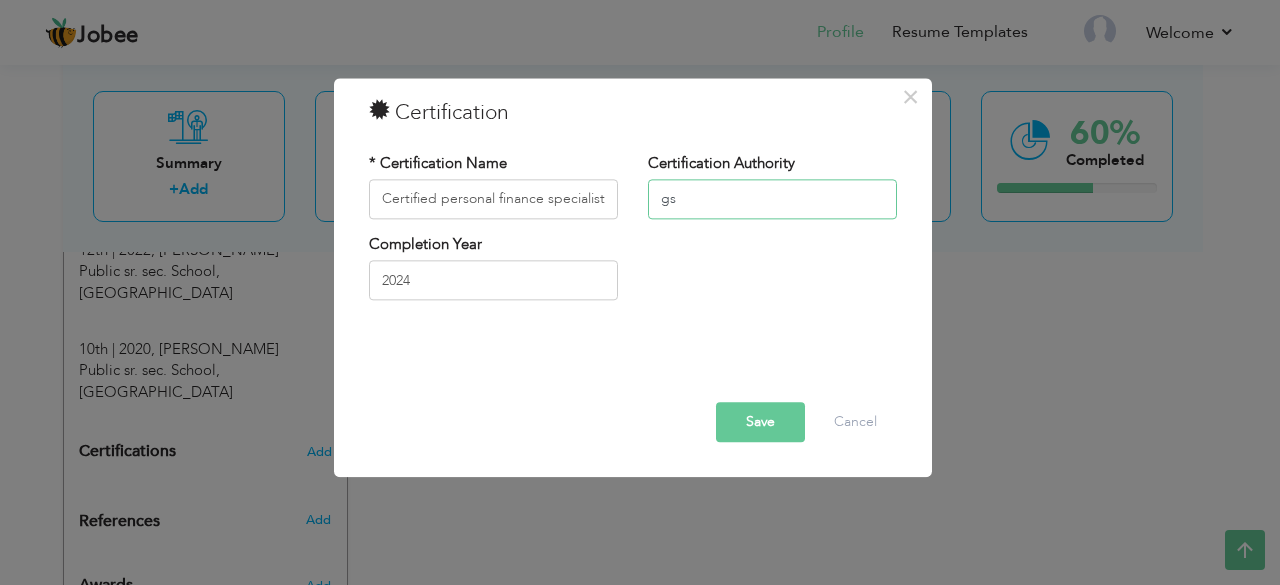 type on "g" 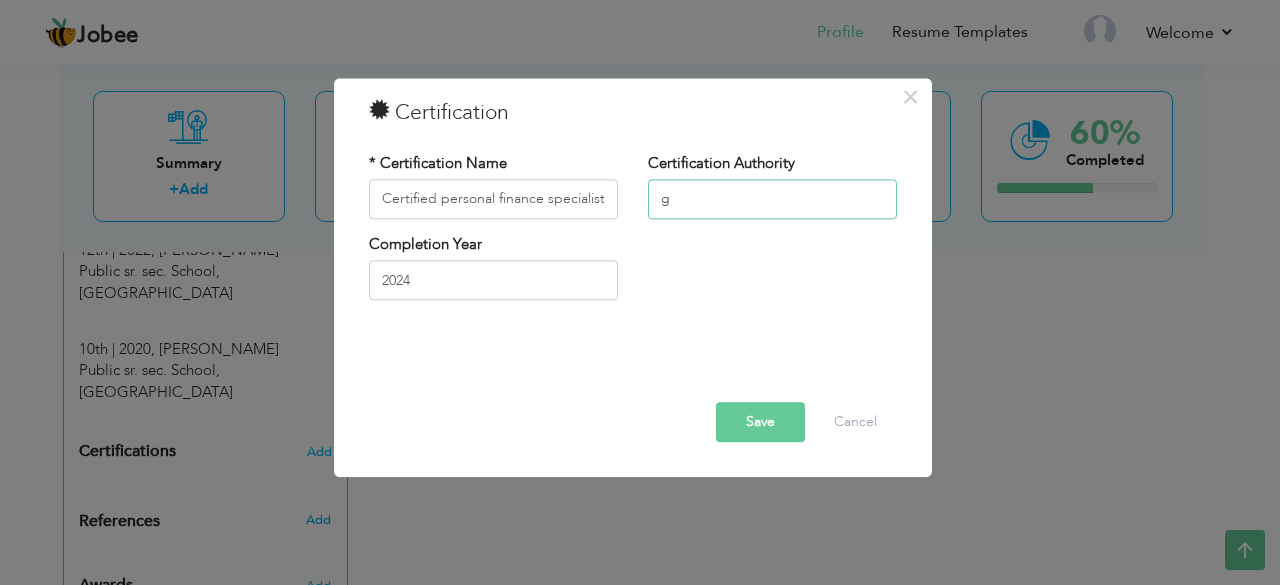 type 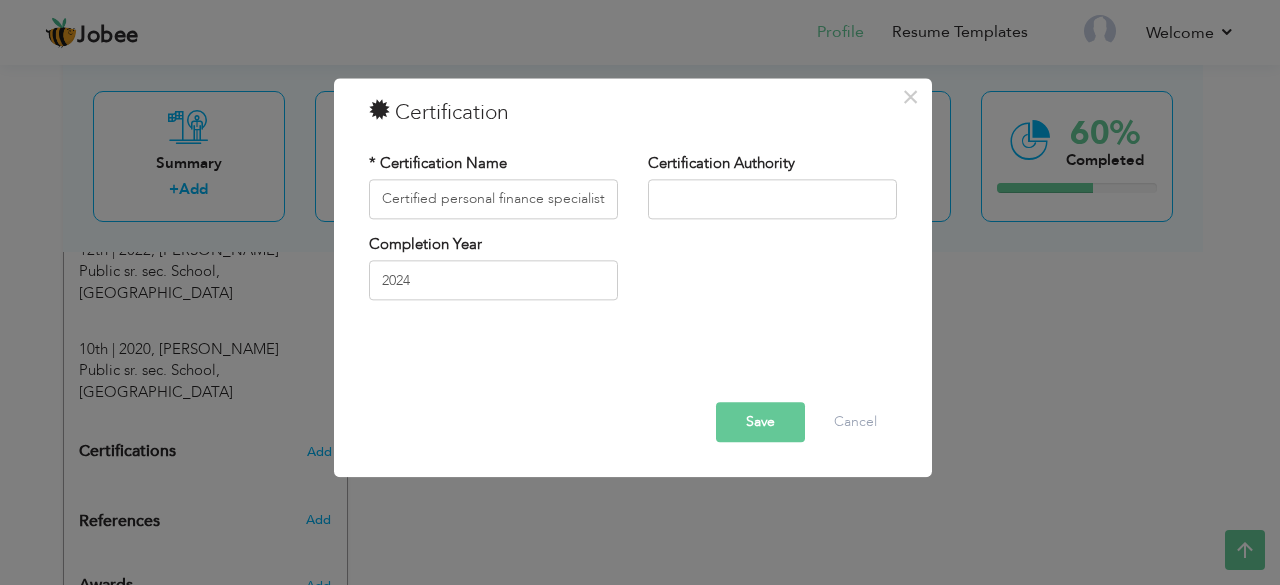 click on "Save" at bounding box center [760, 422] 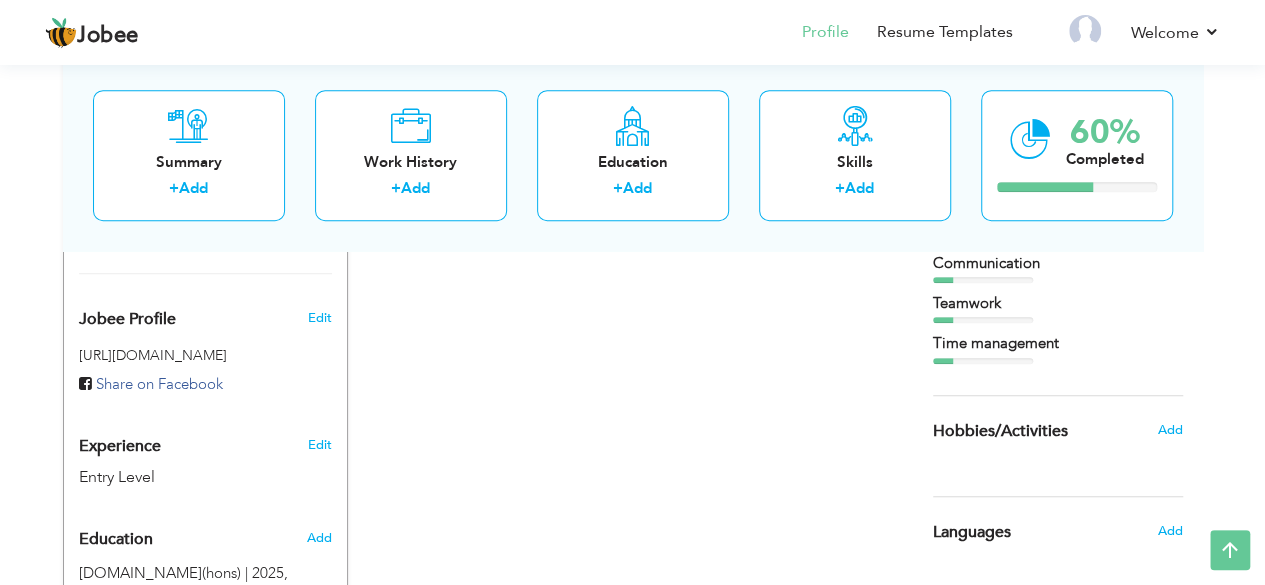 scroll, scrollTop: 583, scrollLeft: 0, axis: vertical 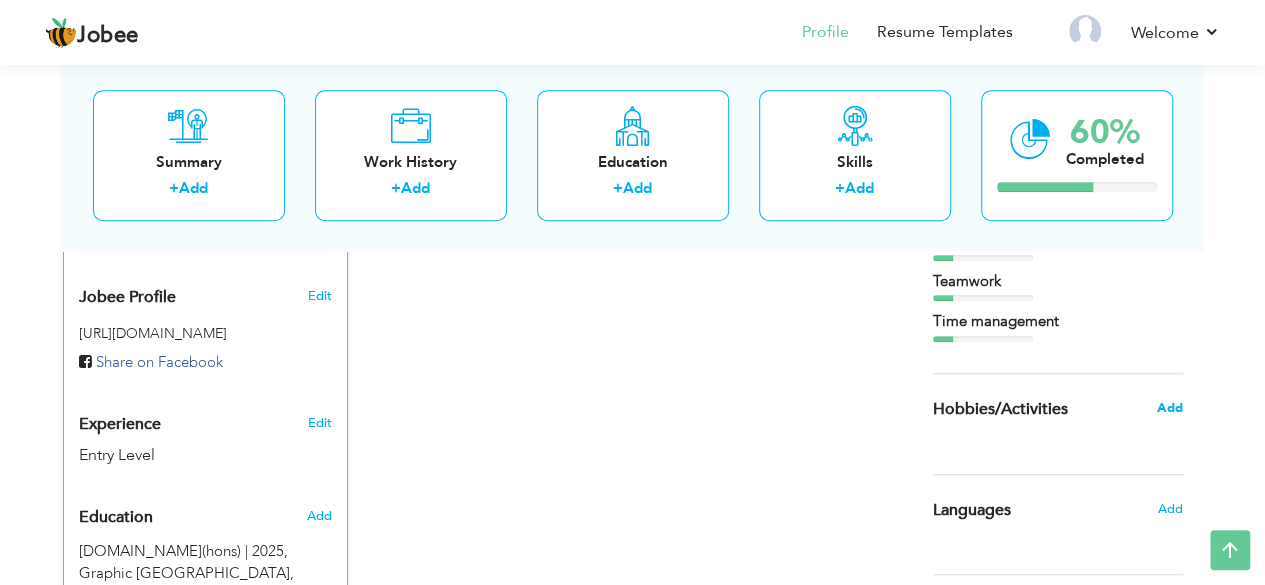 click on "Add" at bounding box center (1169, 408) 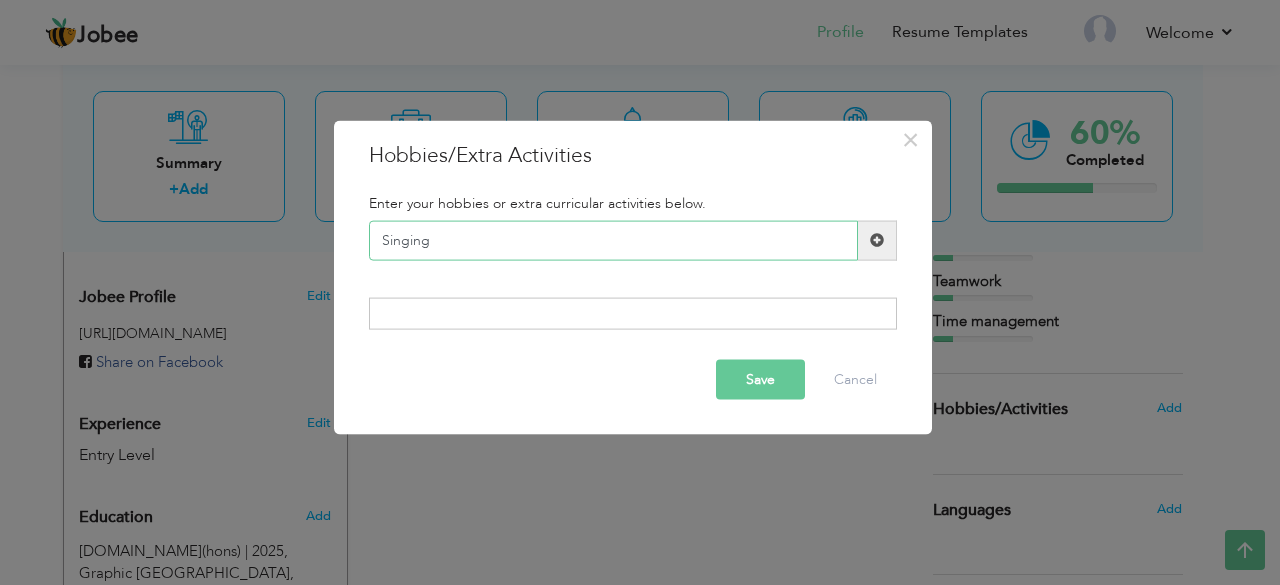 type on "Singing" 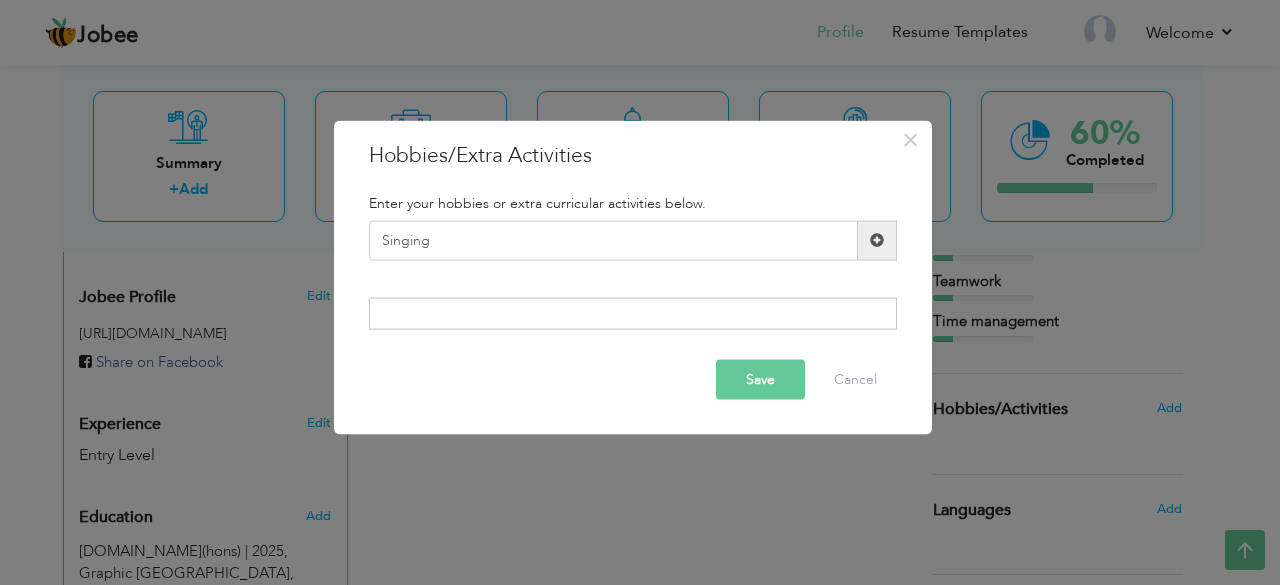 click at bounding box center (877, 240) 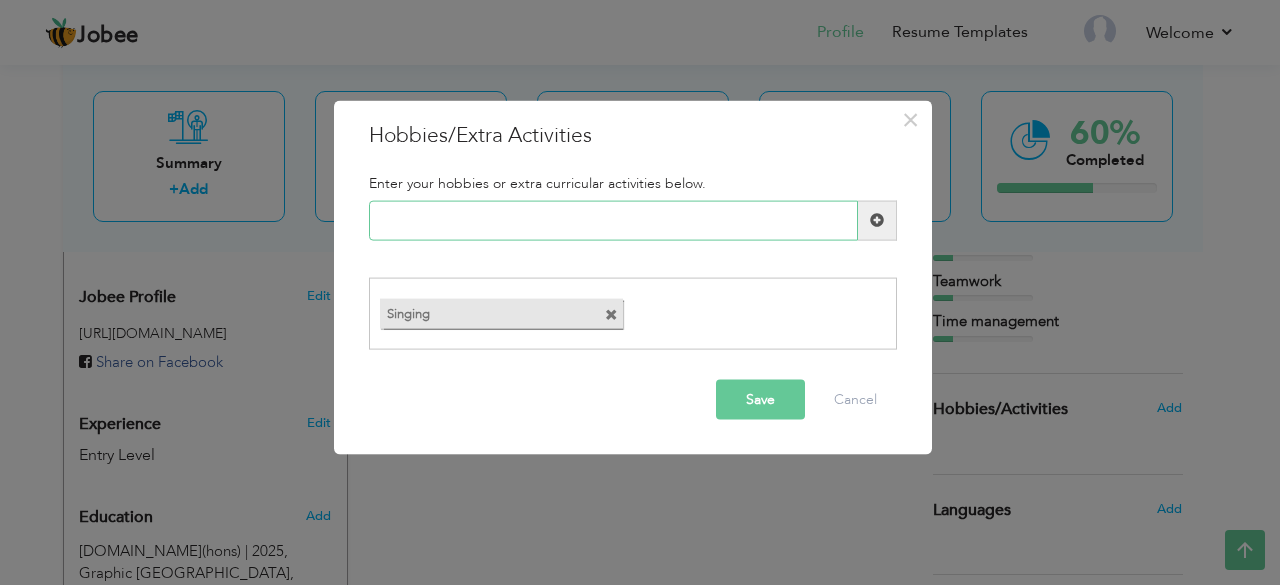 click at bounding box center [613, 220] 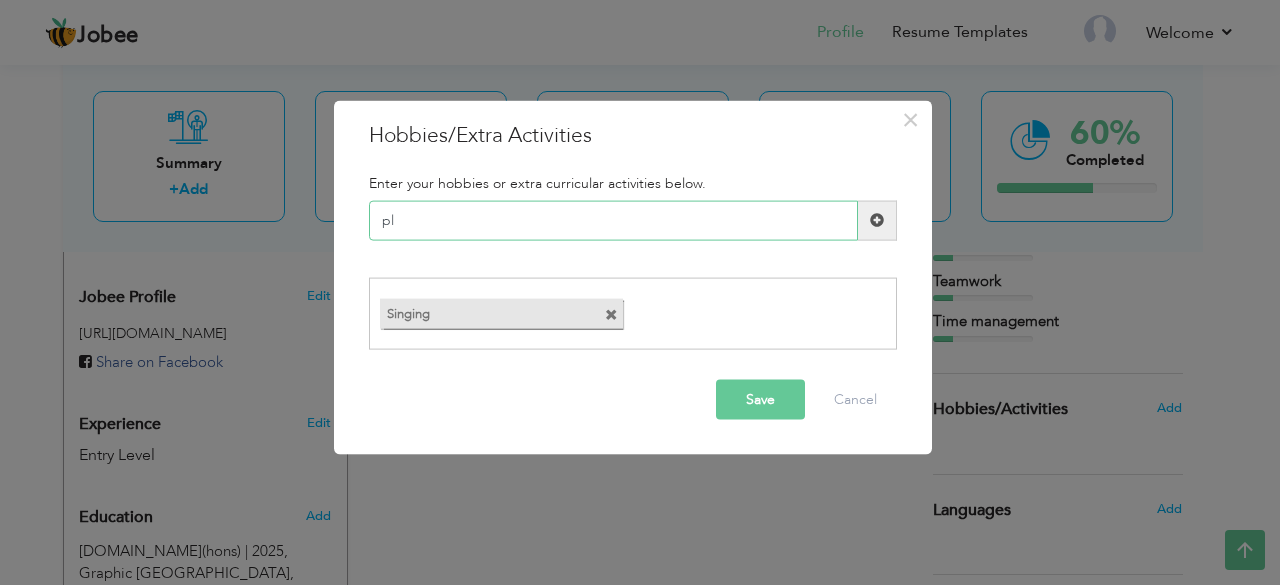type on "p" 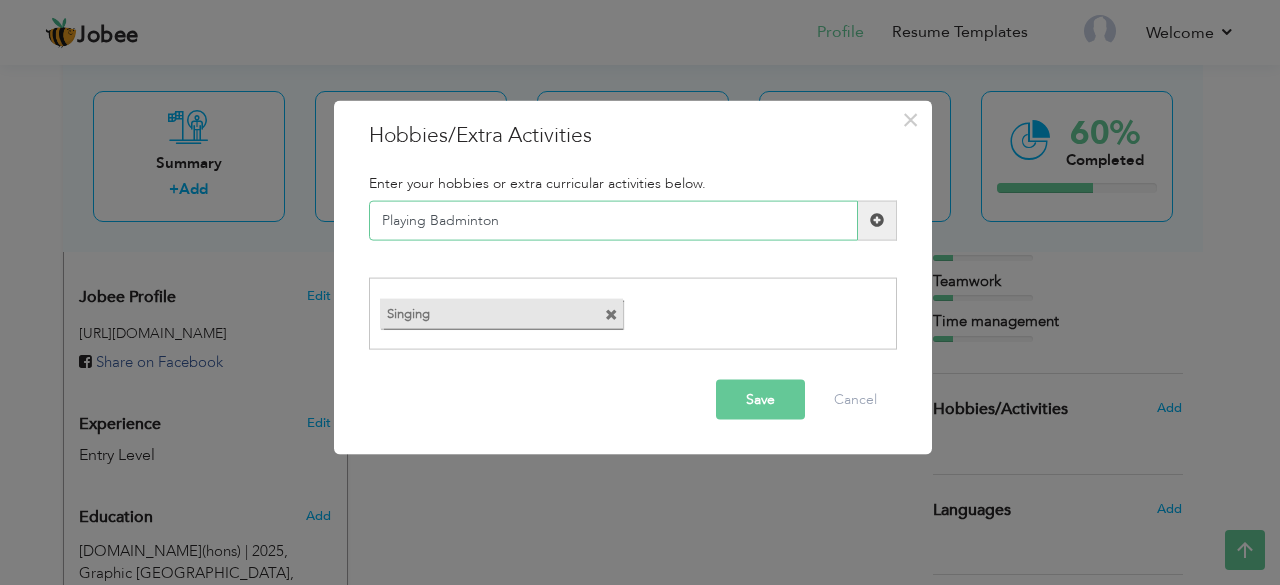 type on "Playing Badminton" 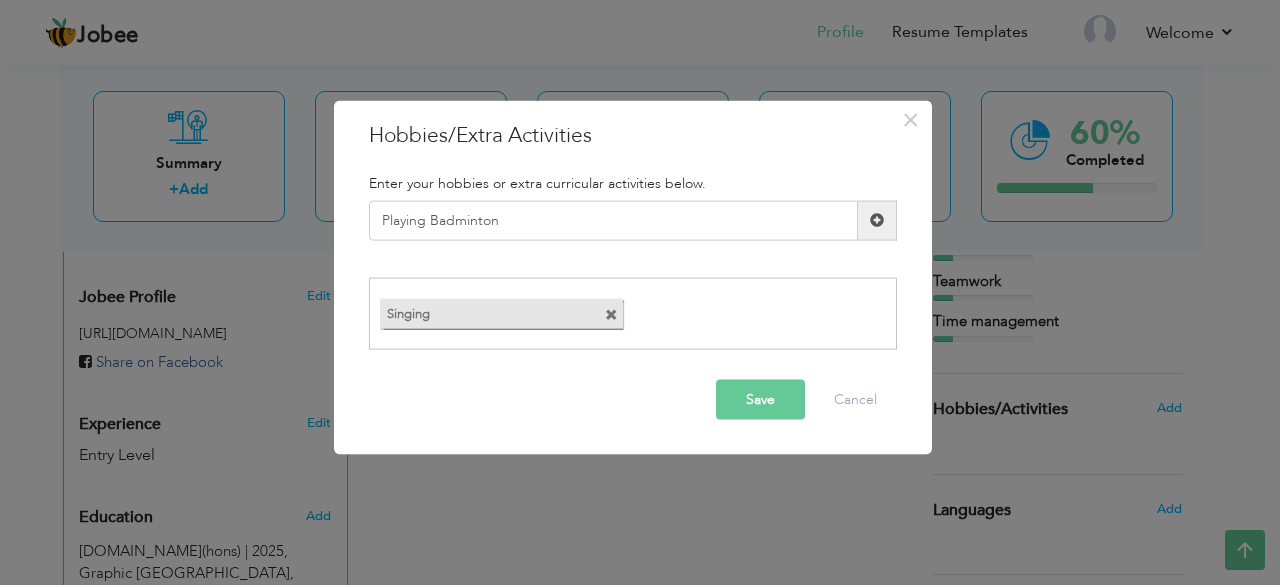 click at bounding box center (877, 220) 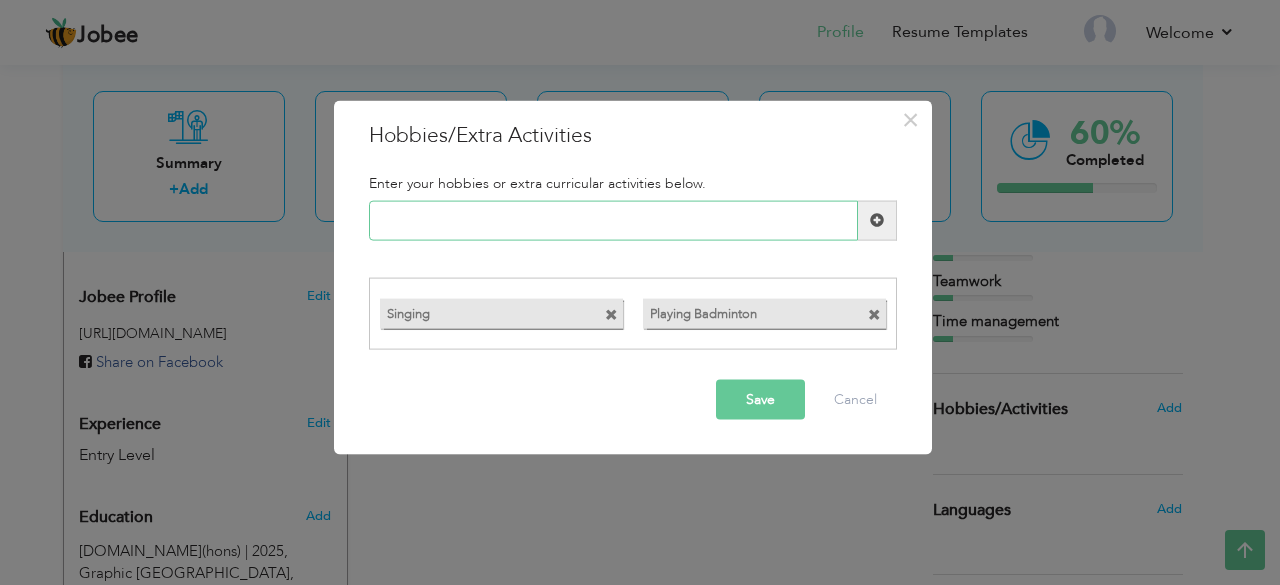 click at bounding box center [613, 220] 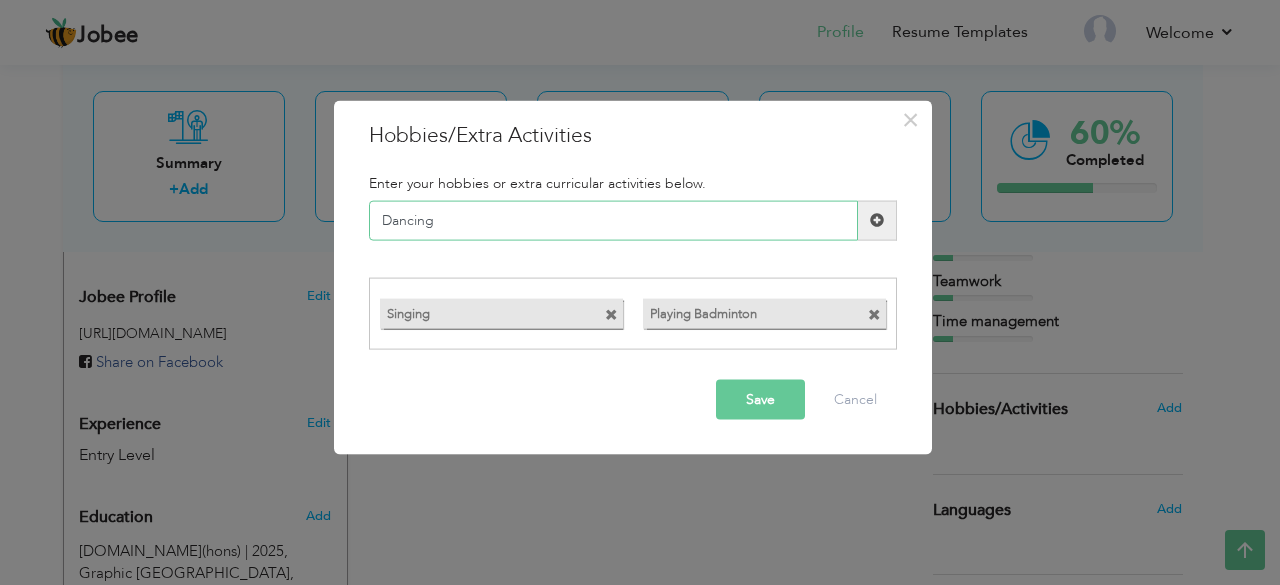 type on "Dancing" 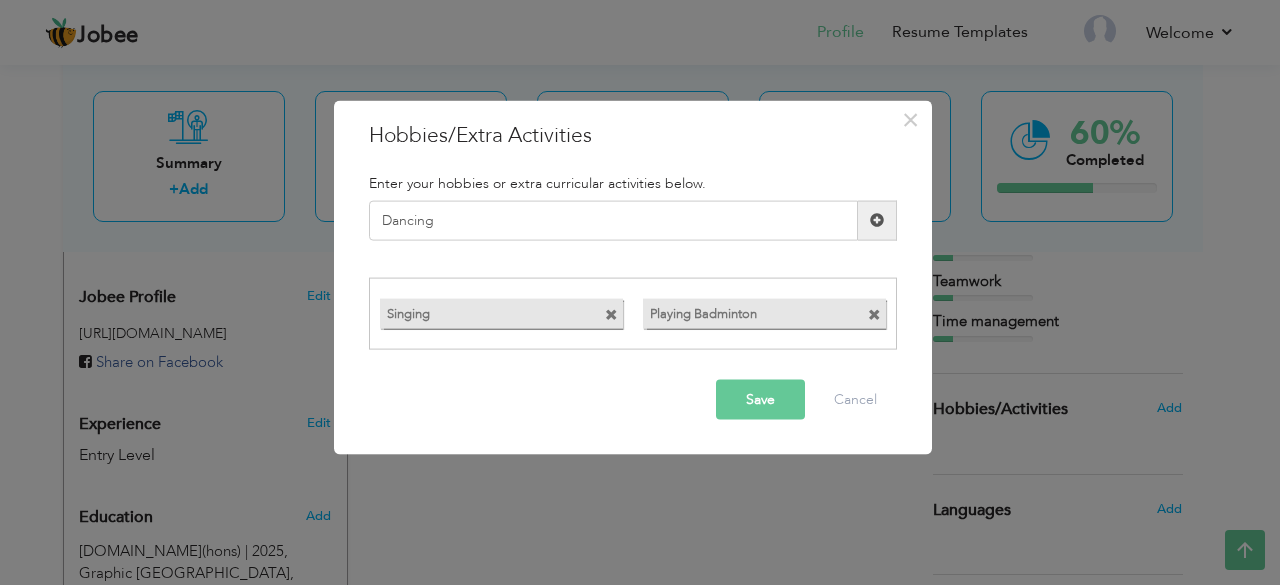 click at bounding box center [877, 220] 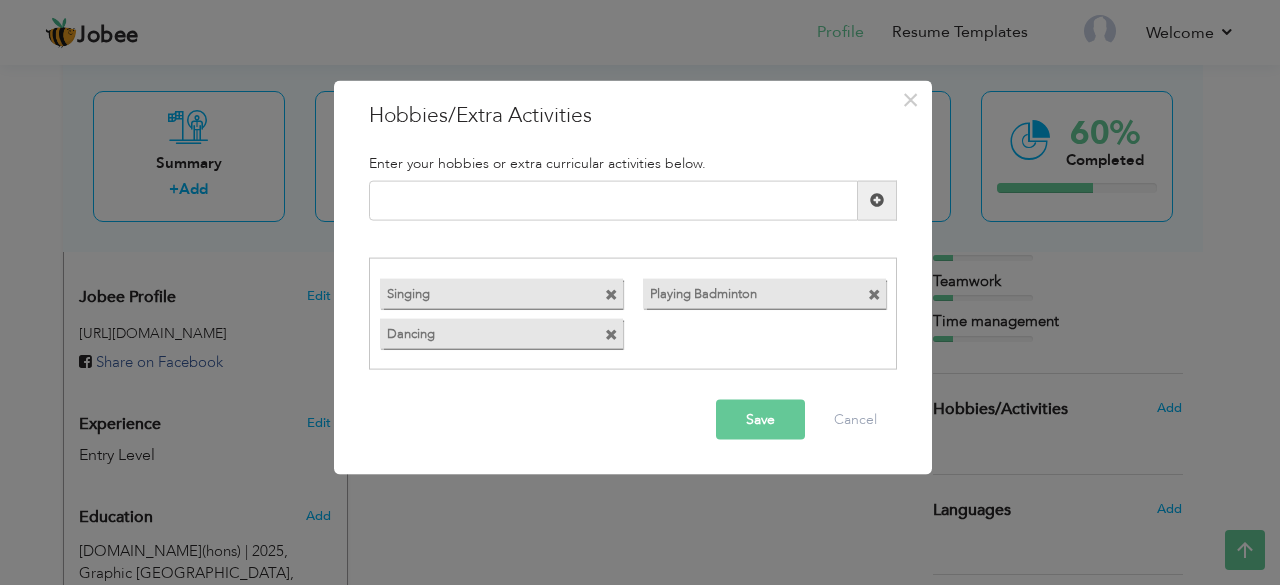 click on "Save" at bounding box center (760, 420) 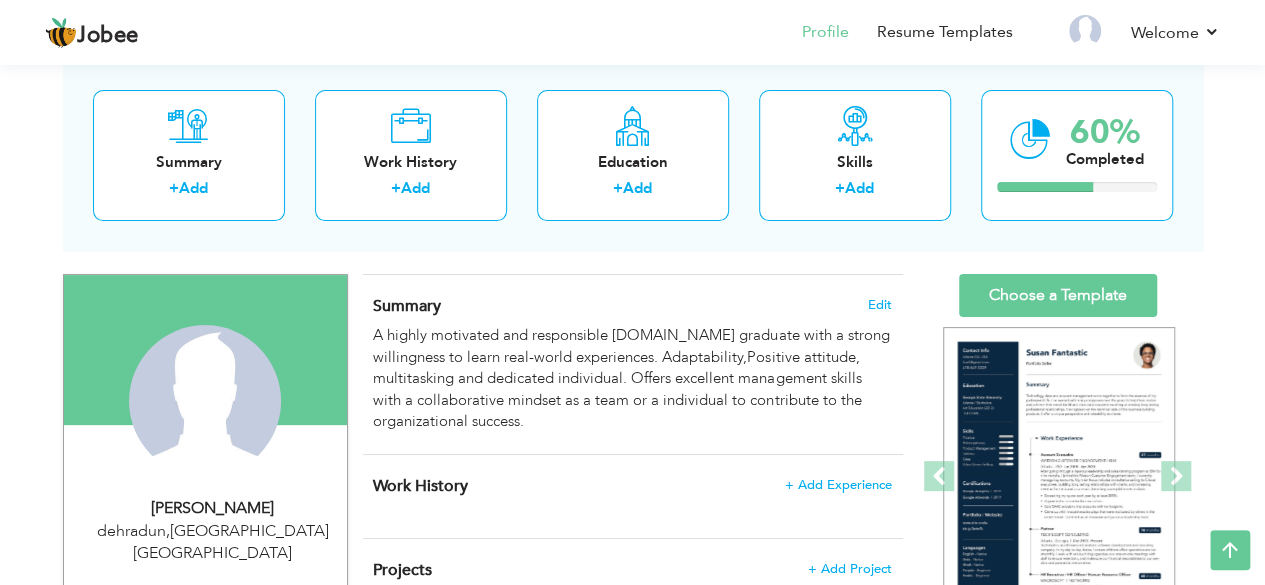 scroll, scrollTop: 0, scrollLeft: 0, axis: both 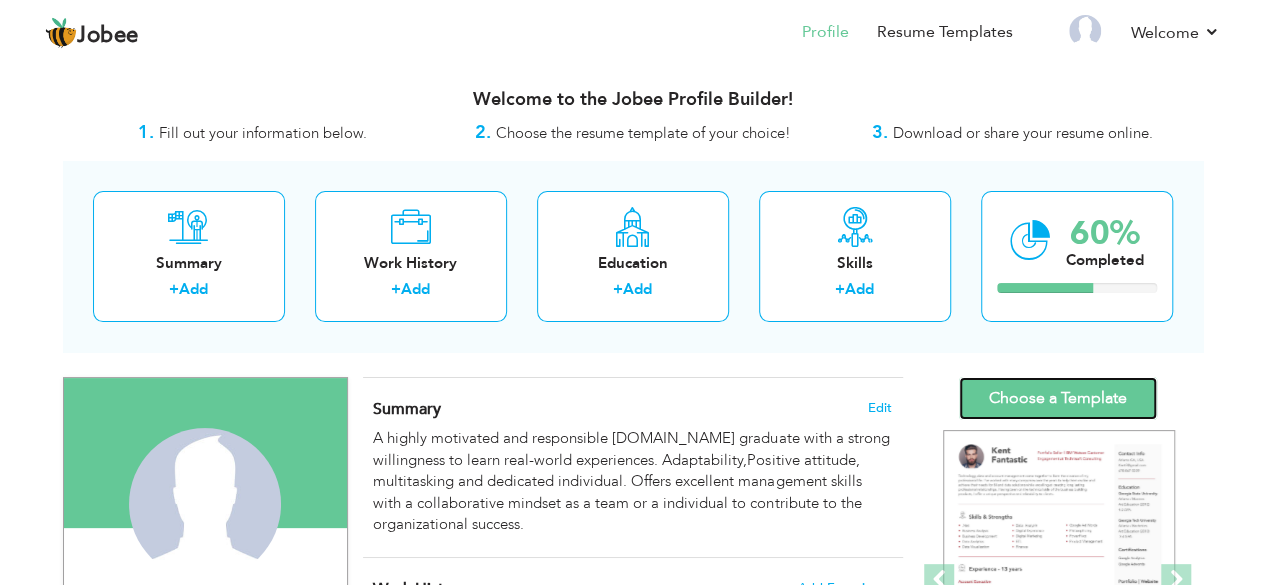 click on "Choose a Template" at bounding box center (1058, 398) 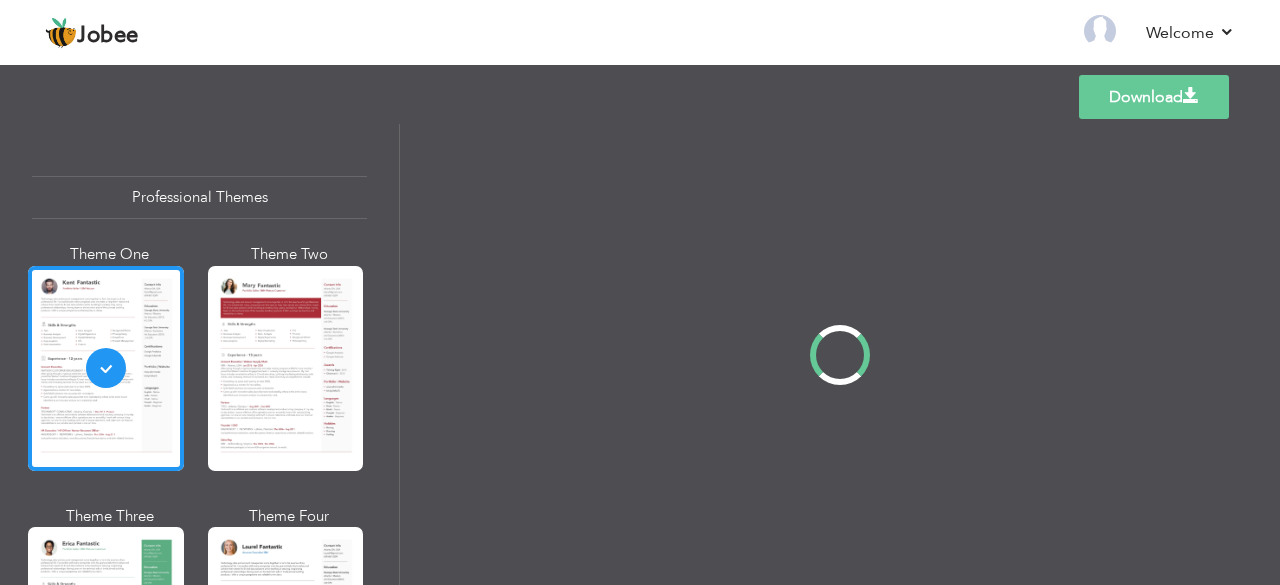 scroll, scrollTop: 0, scrollLeft: 0, axis: both 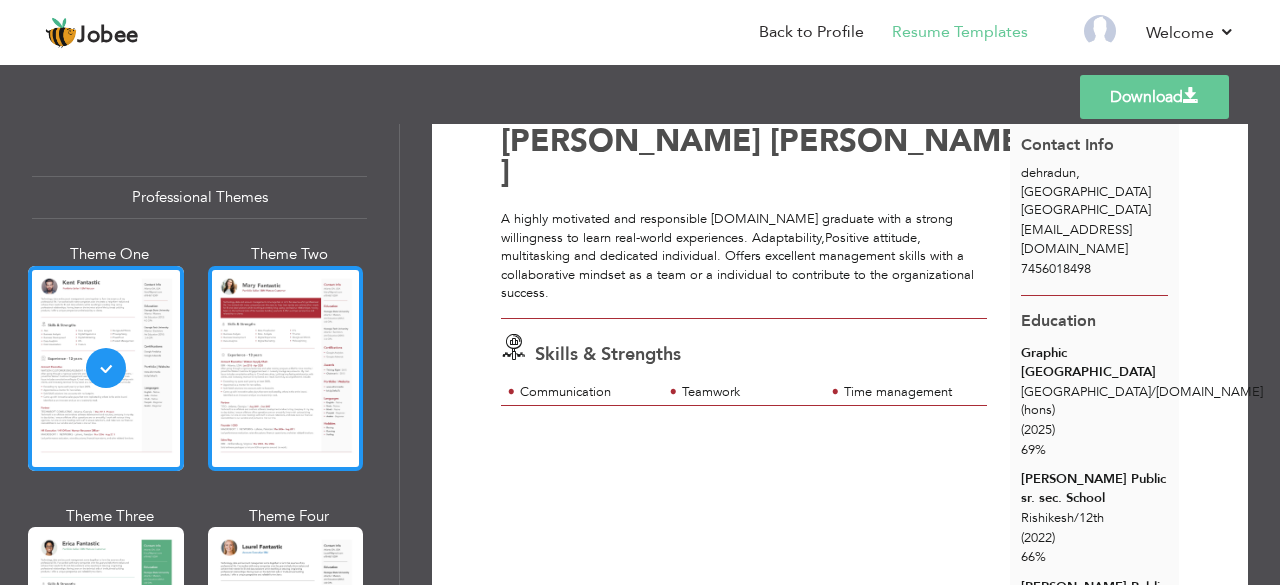 click at bounding box center (286, 368) 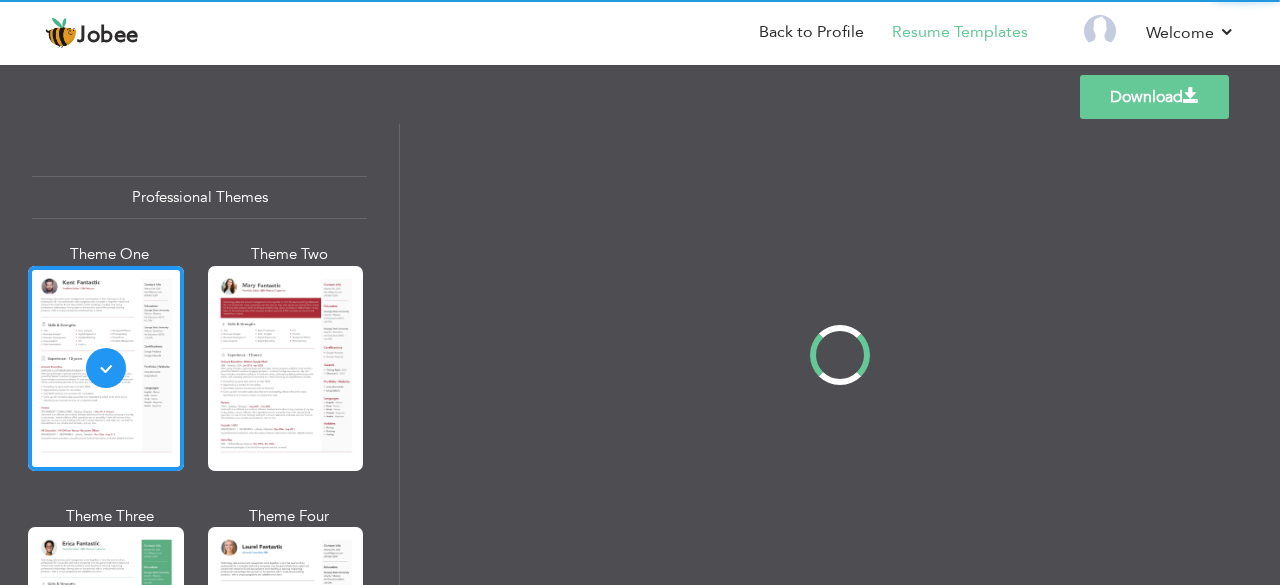 scroll, scrollTop: 0, scrollLeft: 0, axis: both 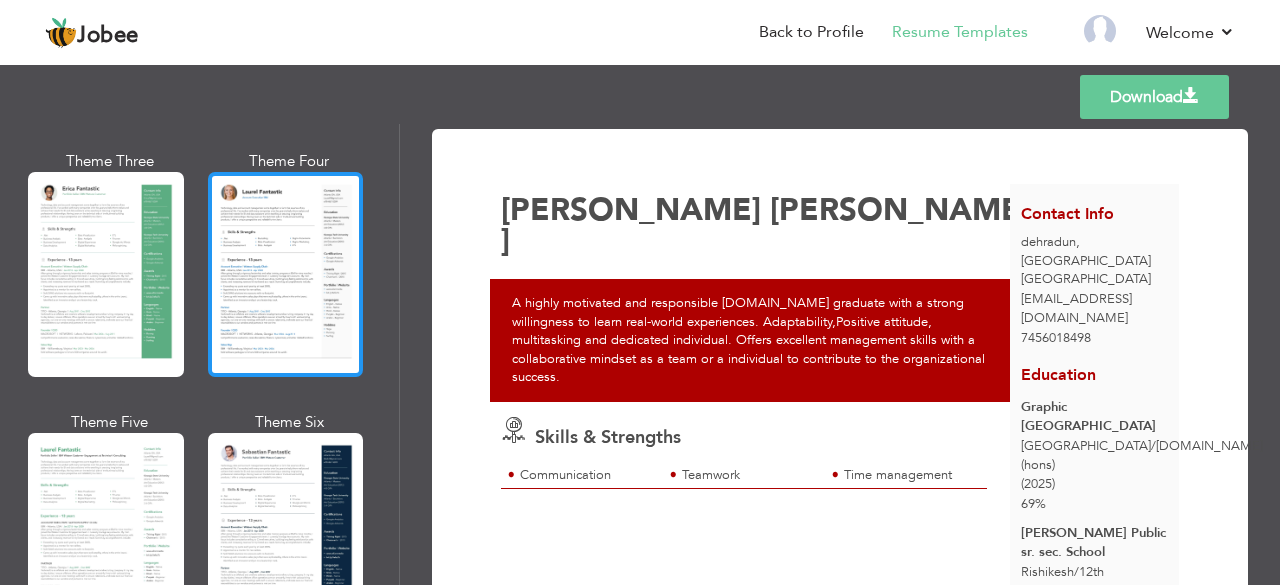 click at bounding box center (286, 274) 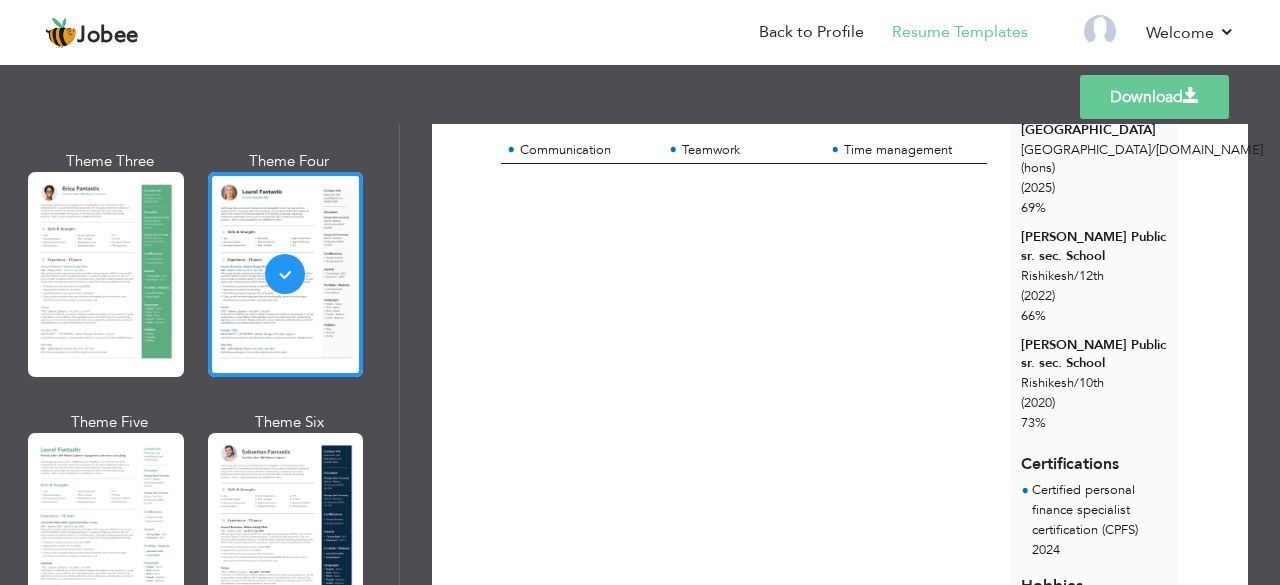 scroll, scrollTop: 318, scrollLeft: 0, axis: vertical 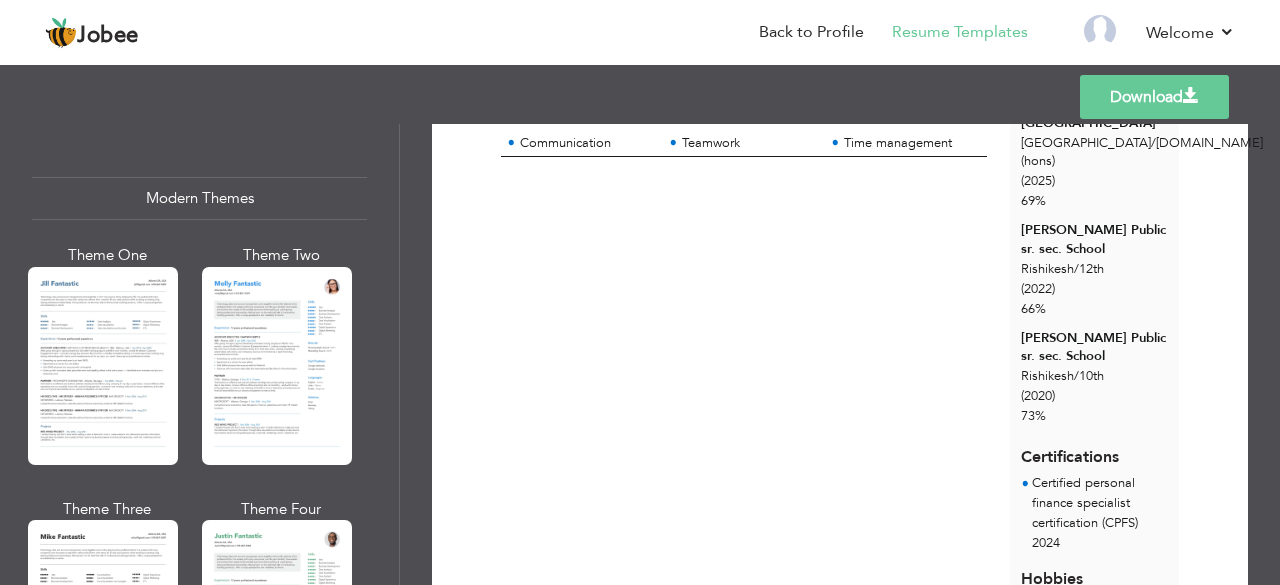 click at bounding box center (103, 366) 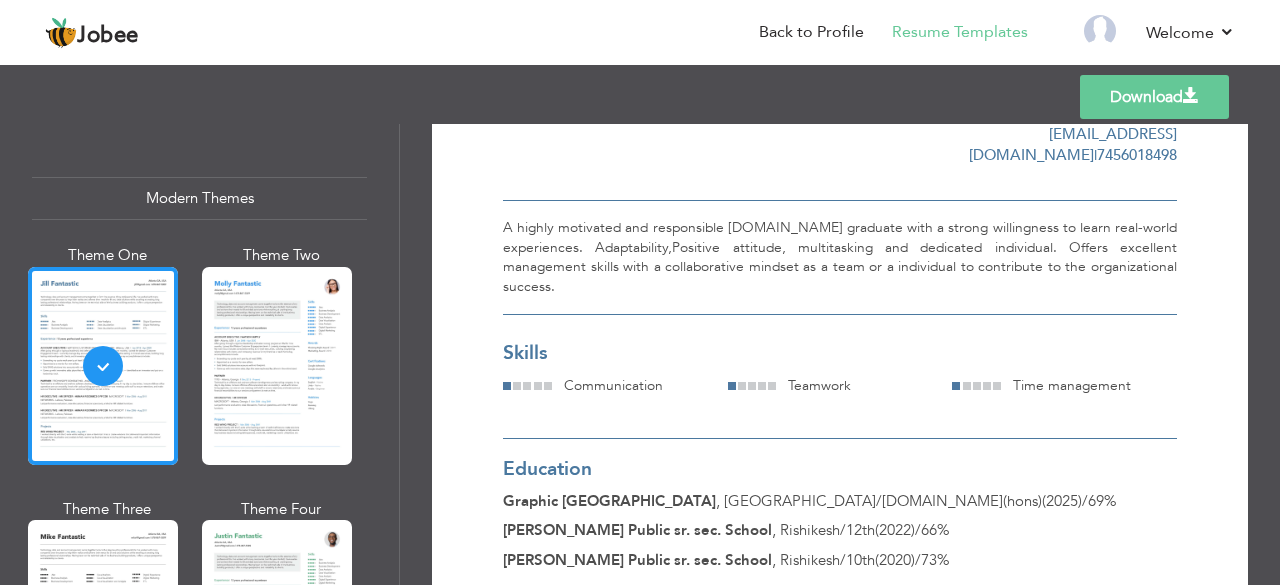 scroll, scrollTop: 108, scrollLeft: 0, axis: vertical 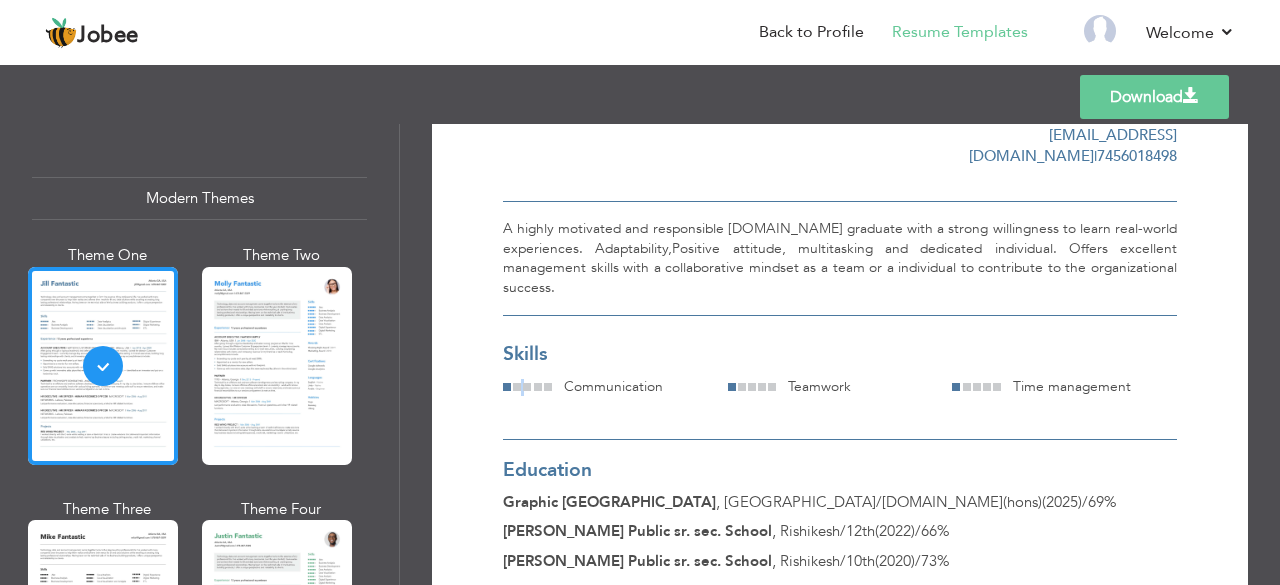 click at bounding box center [527, 387] 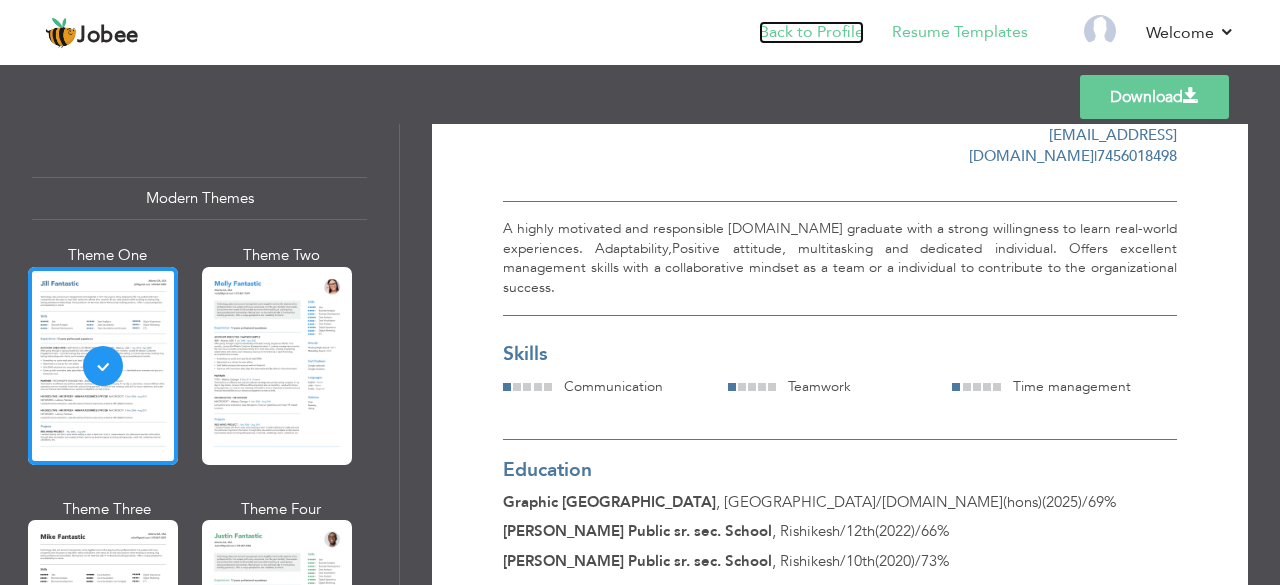 click on "Back to Profile" at bounding box center (811, 32) 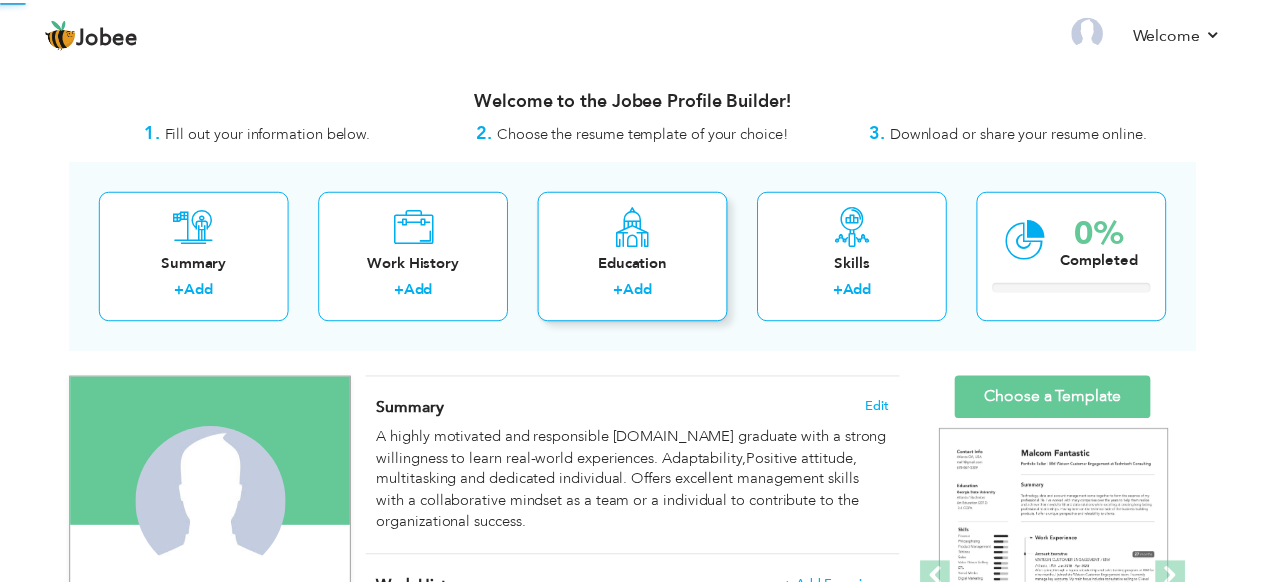 scroll, scrollTop: 0, scrollLeft: 0, axis: both 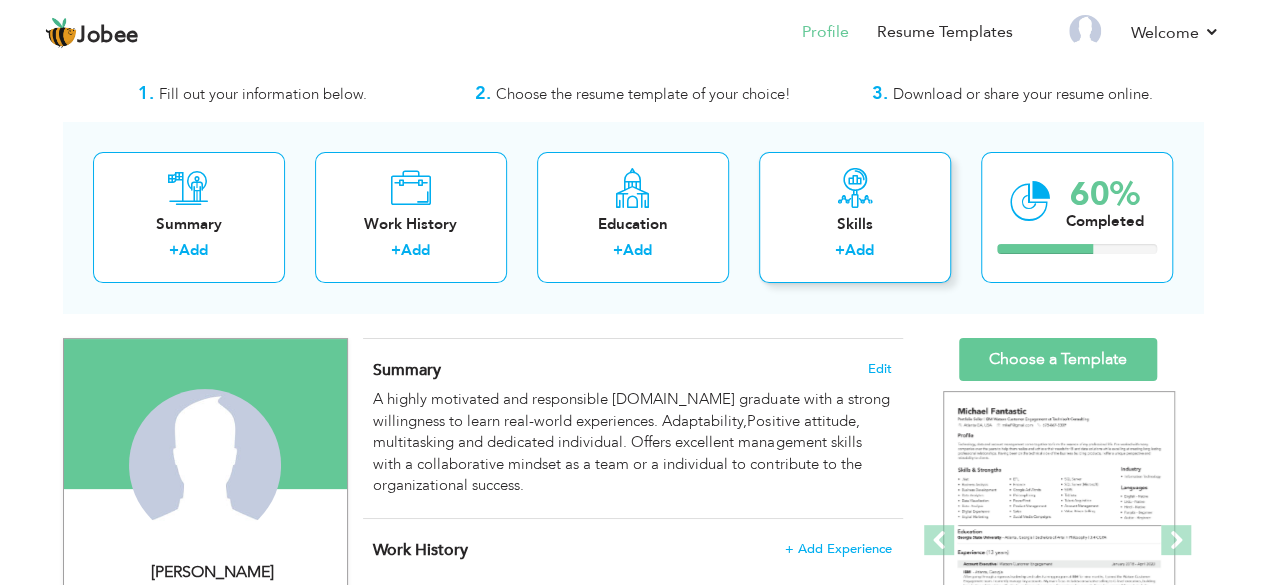 click on "Add" at bounding box center [859, 250] 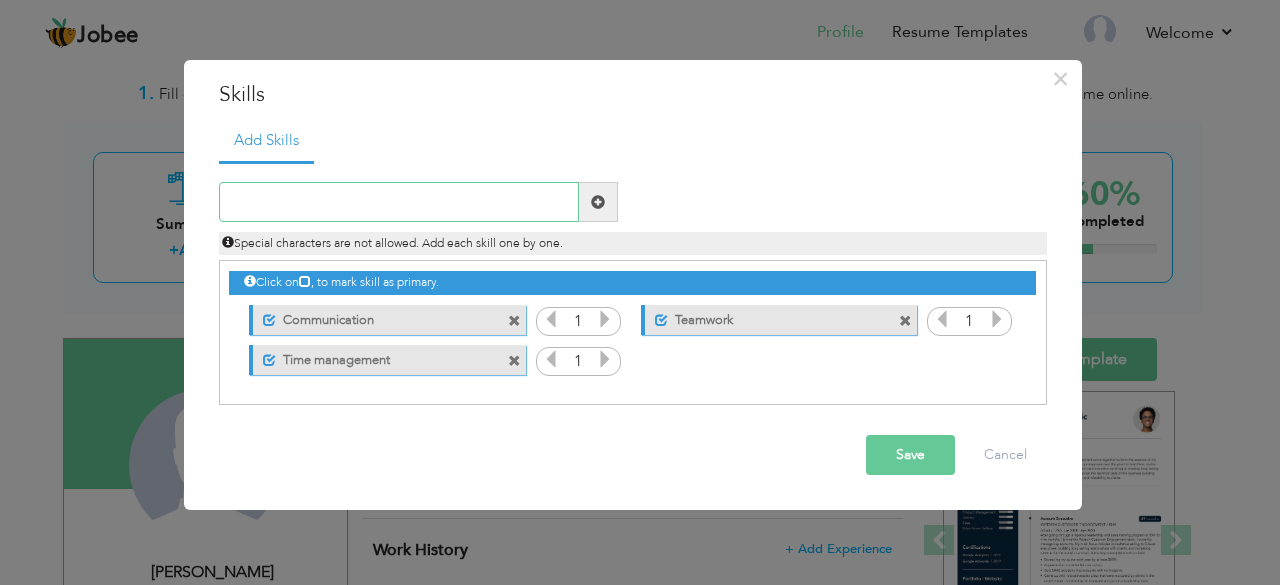 click at bounding box center [399, 202] 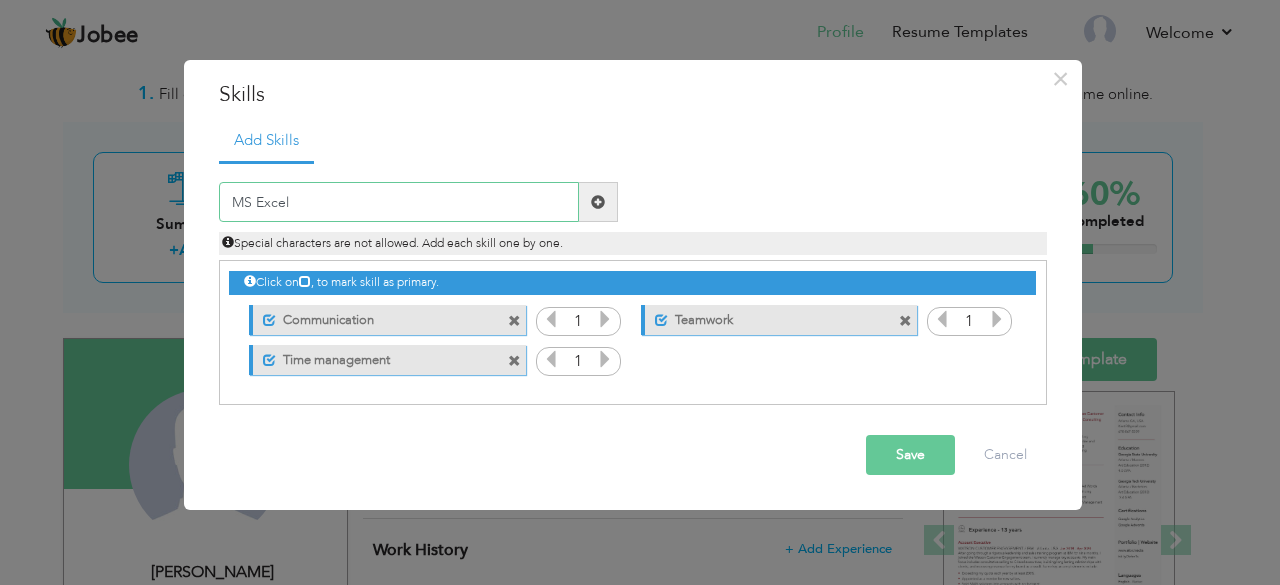 type on "MS Excel" 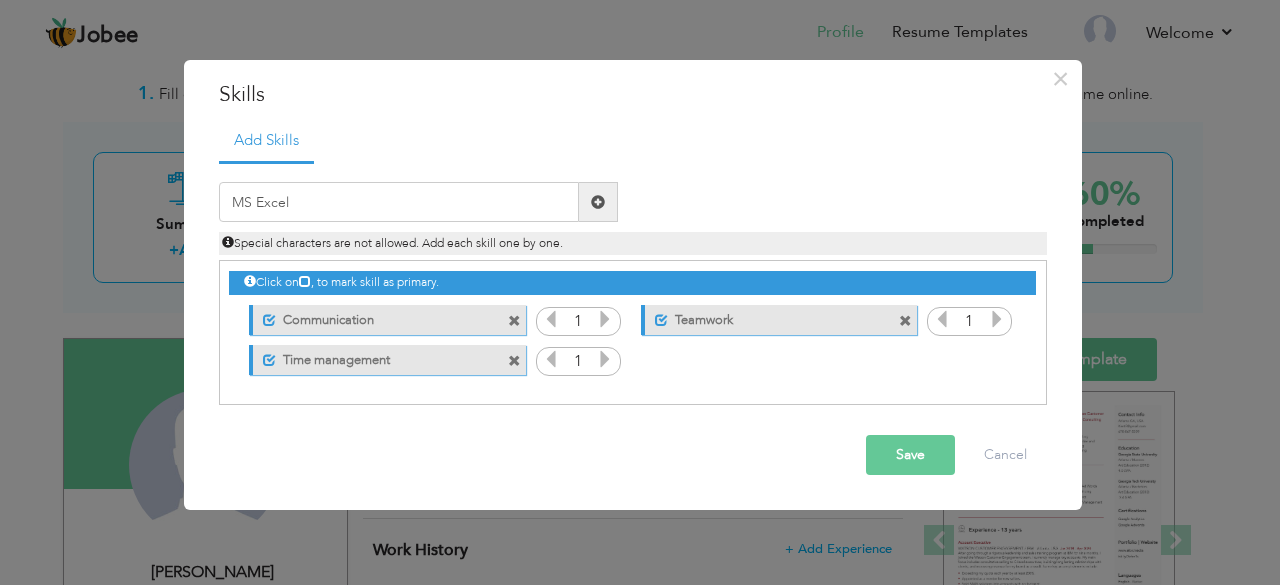 click at bounding box center [598, 202] 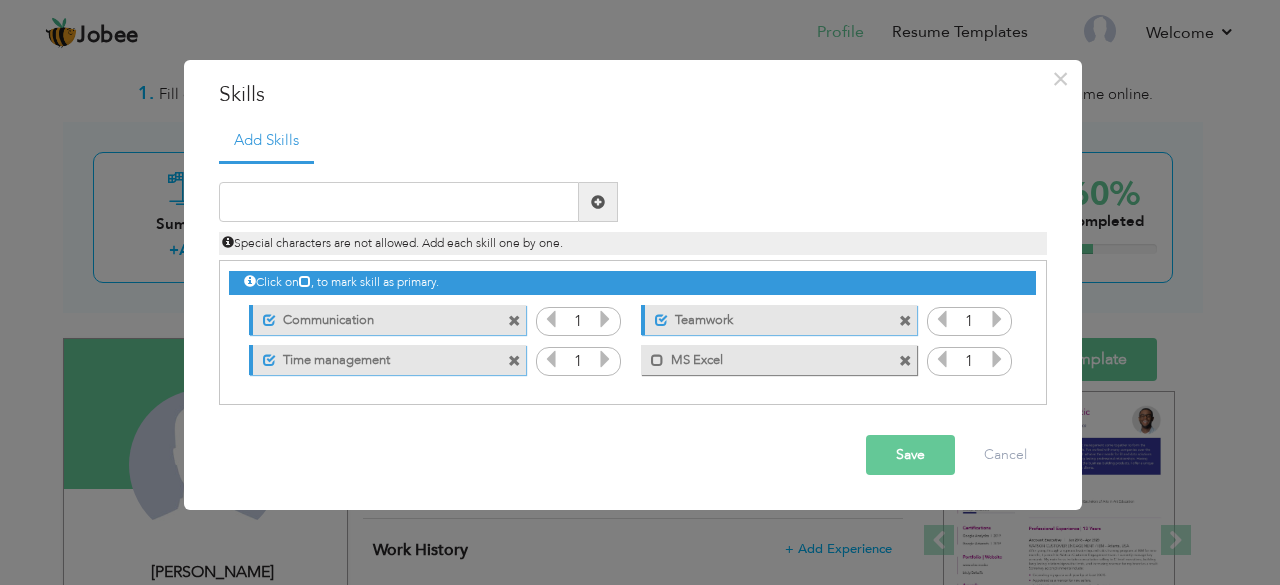 click at bounding box center (905, 361) 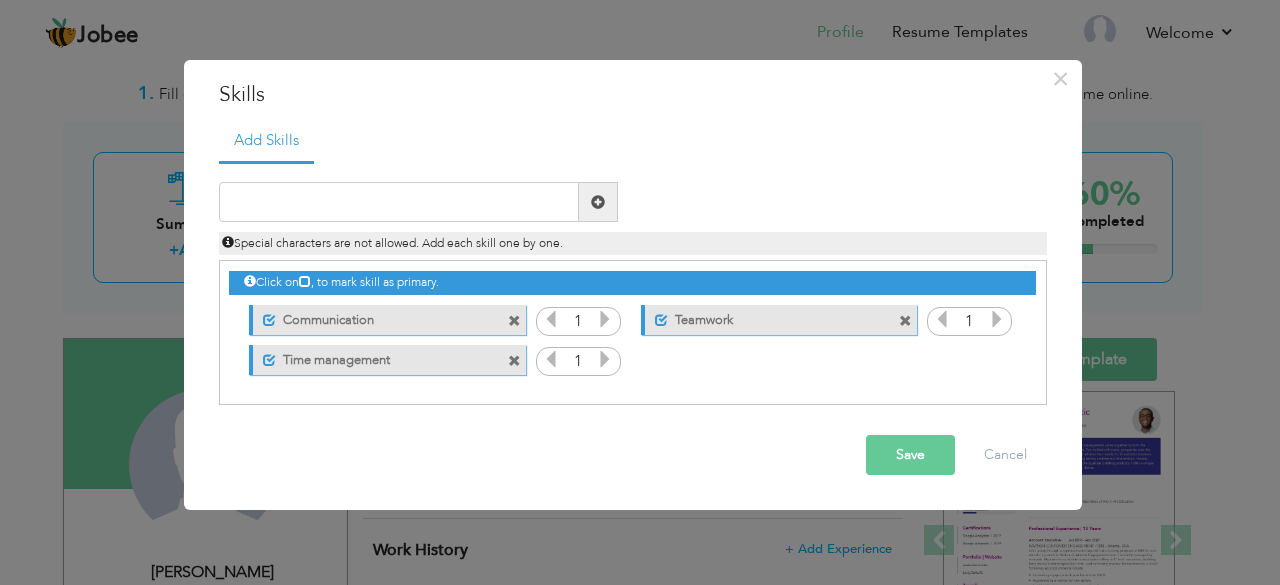 click on "Click on  , to mark skill as primary." at bounding box center [632, 282] 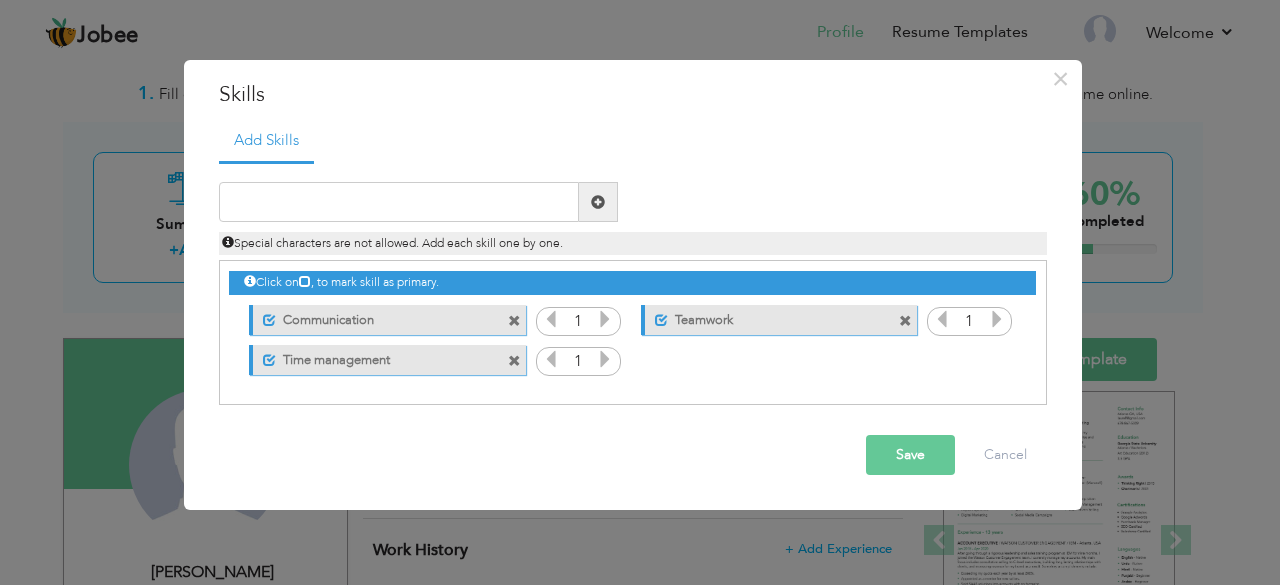 drag, startPoint x: 316, startPoint y: 279, endPoint x: 274, endPoint y: 227, distance: 66.8431 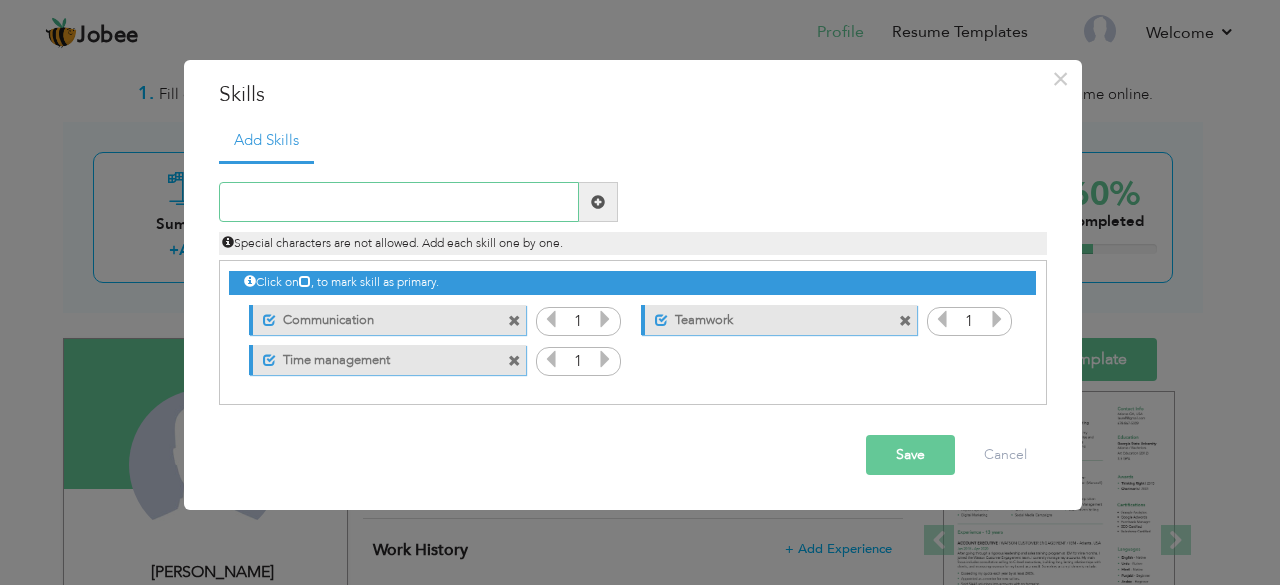 click at bounding box center (399, 202) 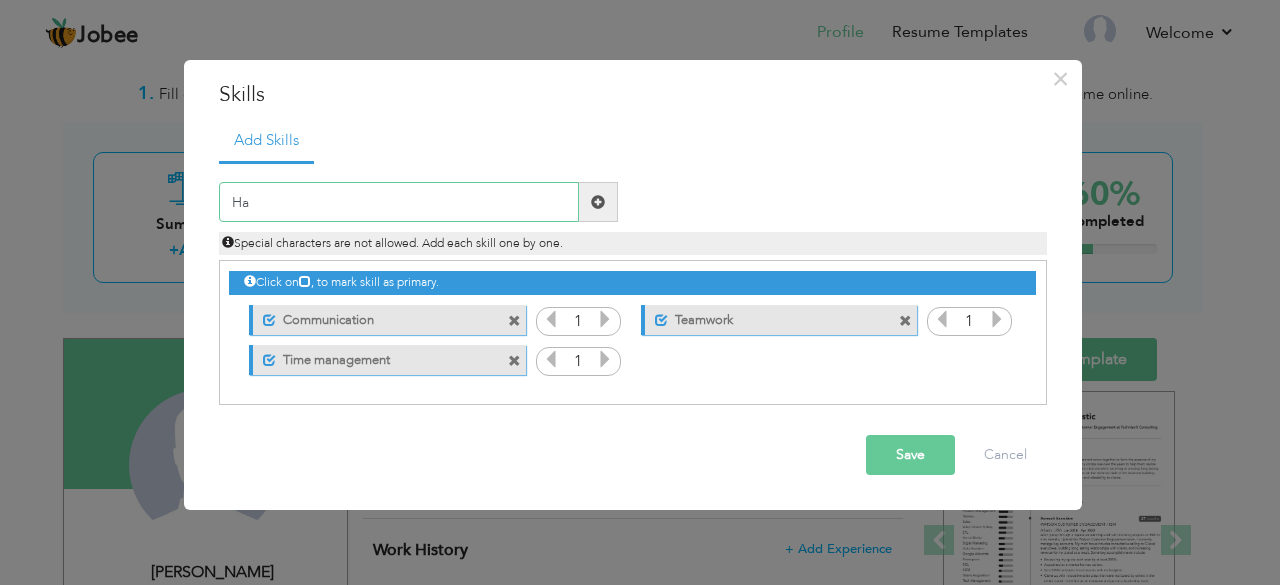 type on "H" 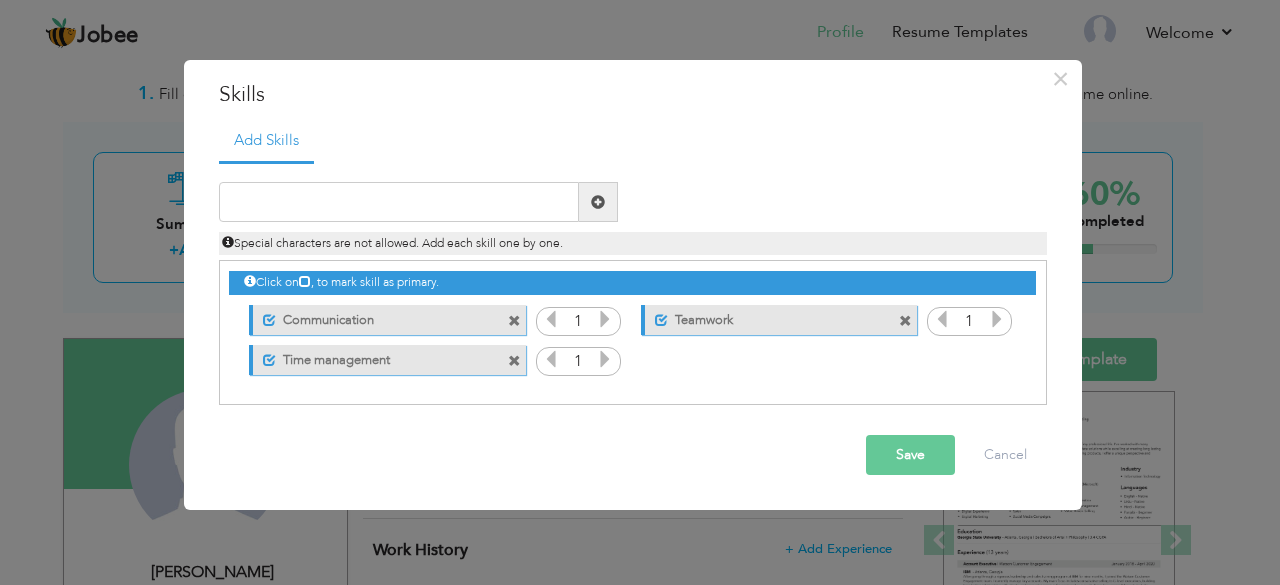 click on "×
Skills
Add Skills
Duplicate entry Unmark as primary skill. 1 1" at bounding box center [640, 292] 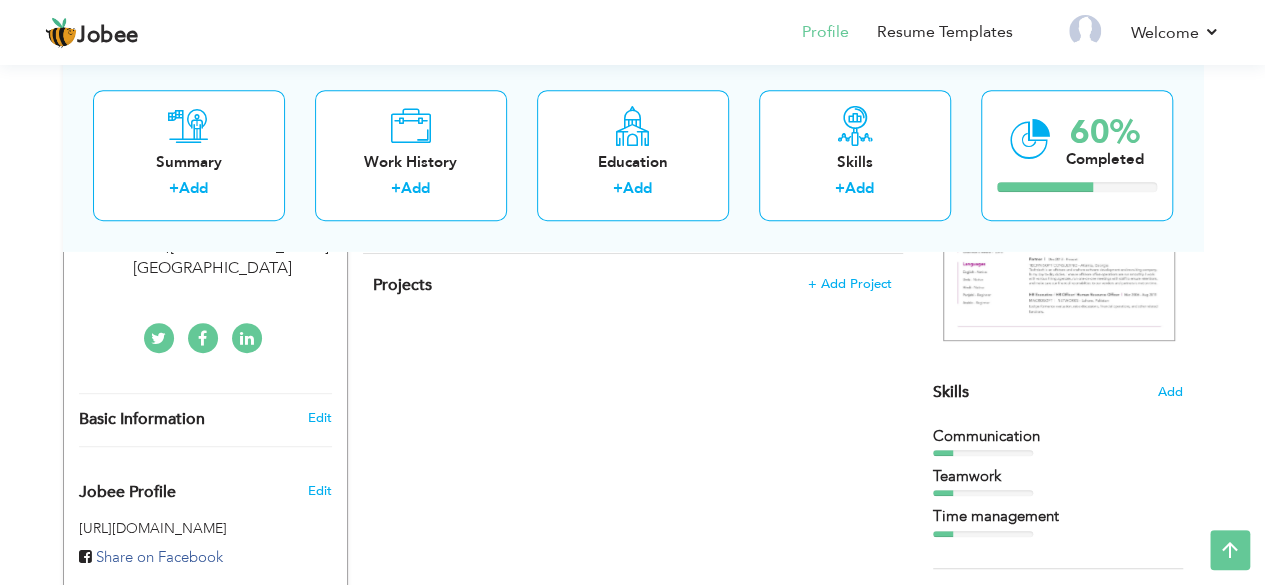 scroll, scrollTop: 383, scrollLeft: 0, axis: vertical 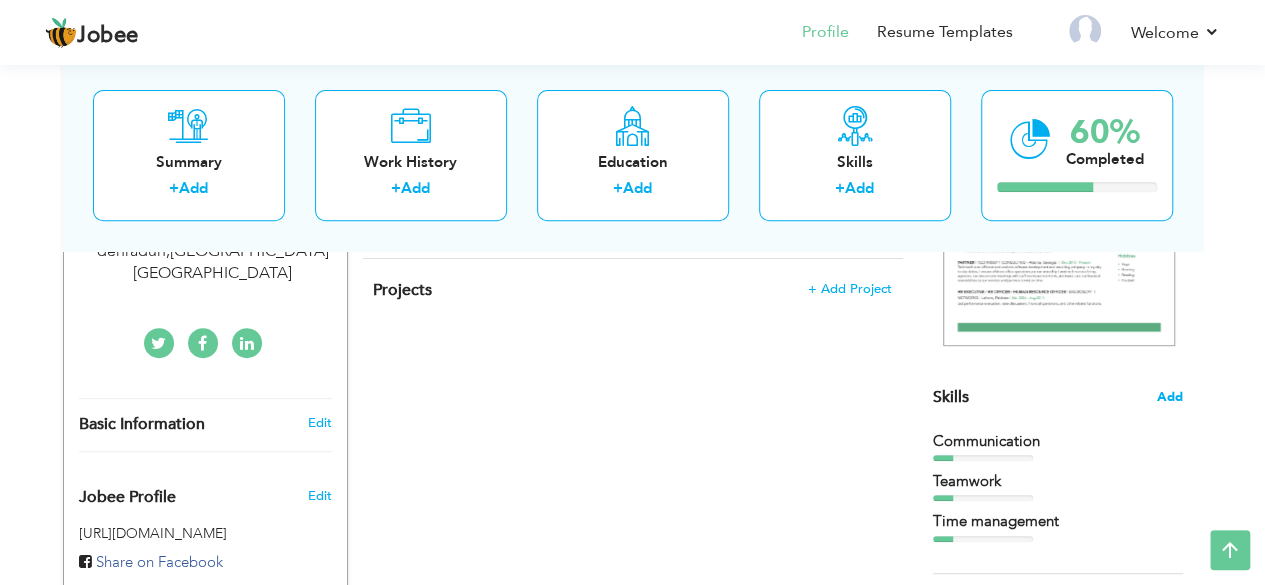 click on "Add" at bounding box center (1170, 397) 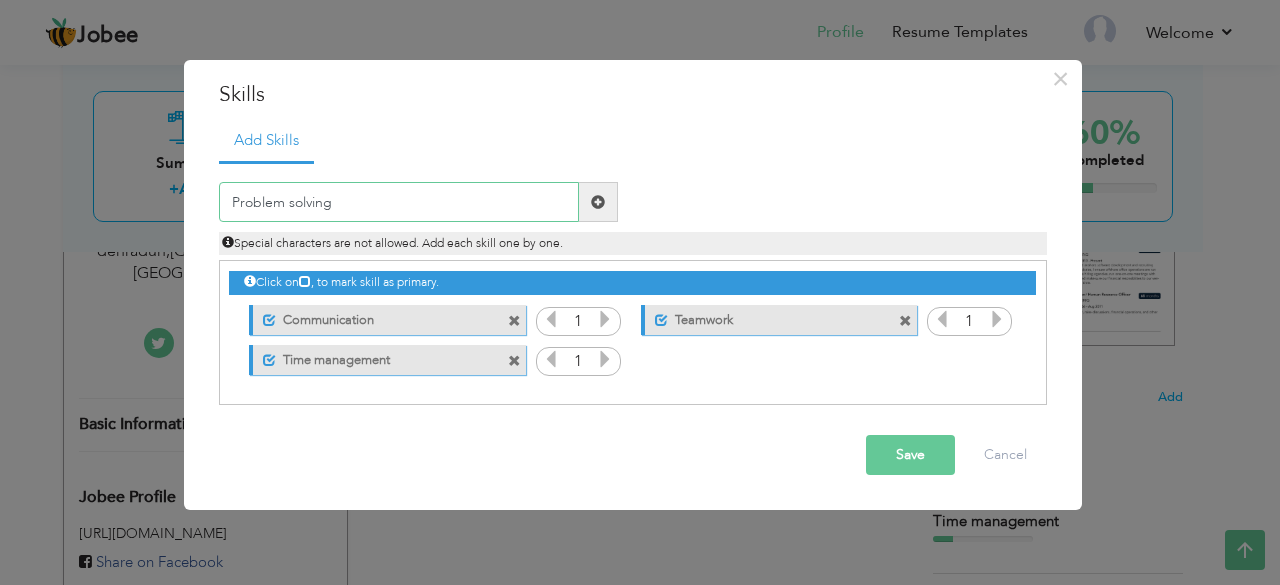 type on "Problem solving" 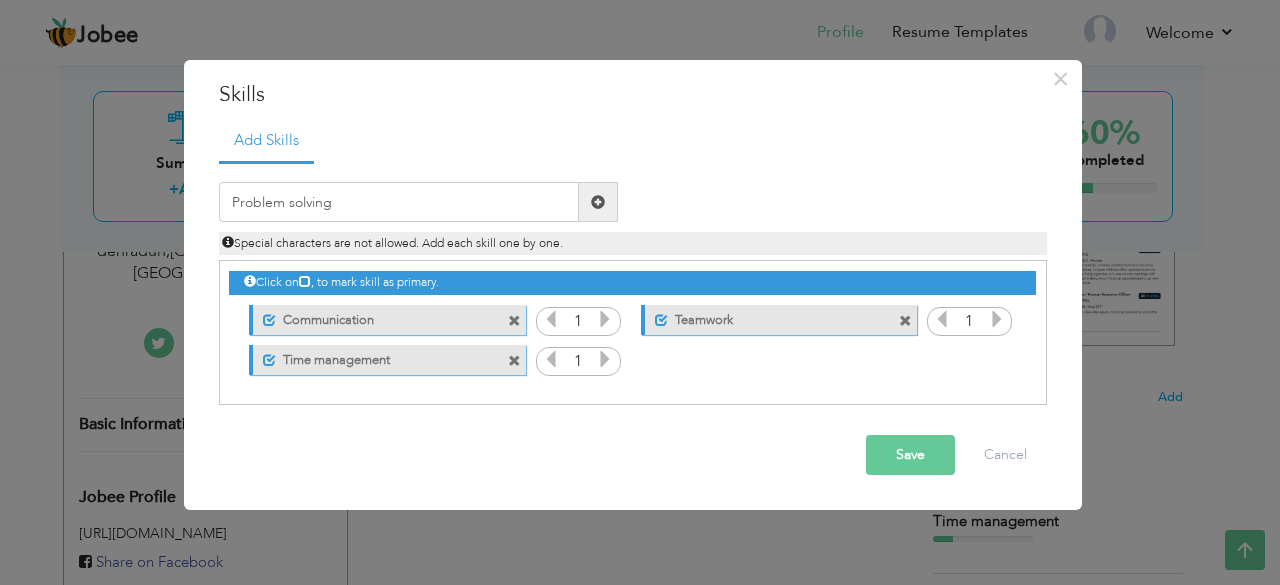 click at bounding box center [598, 202] 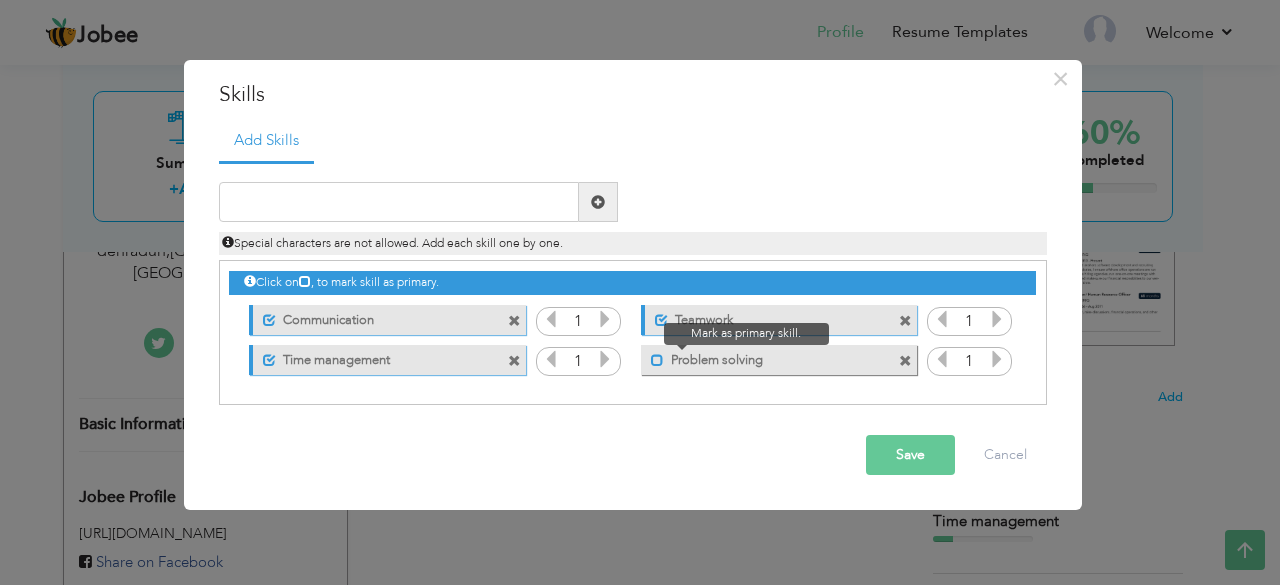 click at bounding box center (657, 360) 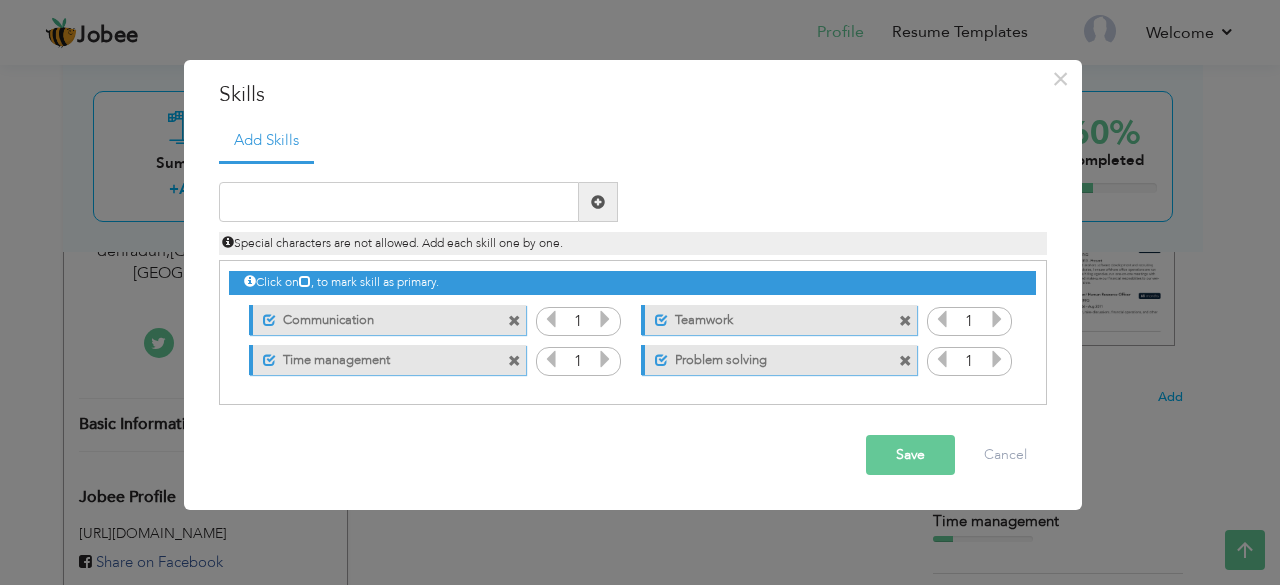 click on "Save" at bounding box center [910, 455] 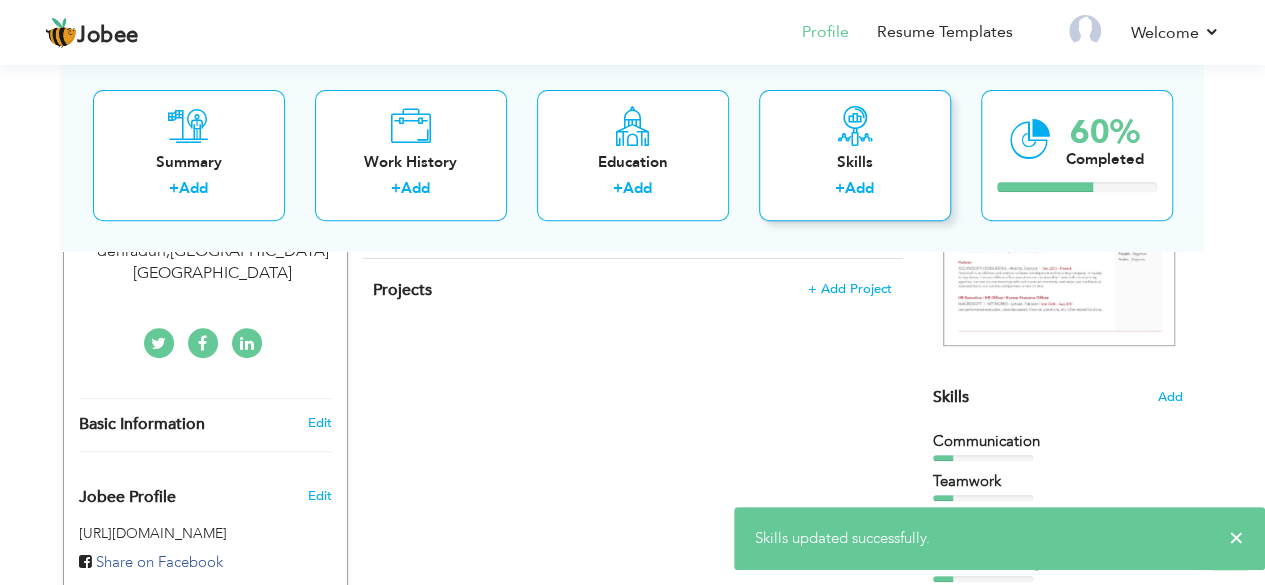 click at bounding box center [855, 126] 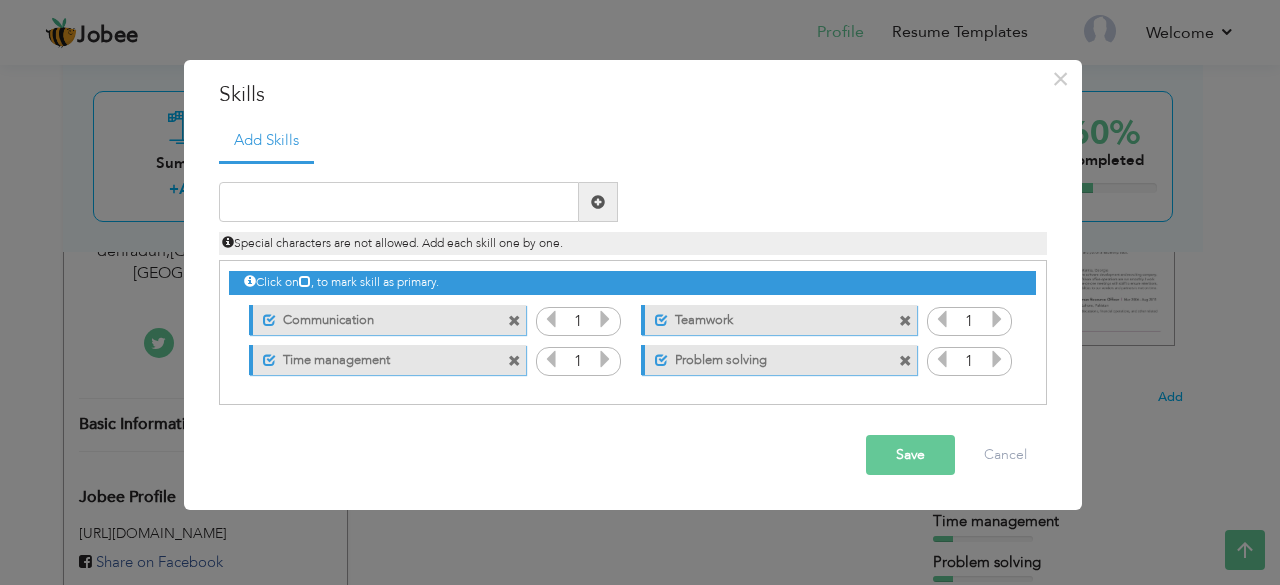 click at bounding box center (514, 321) 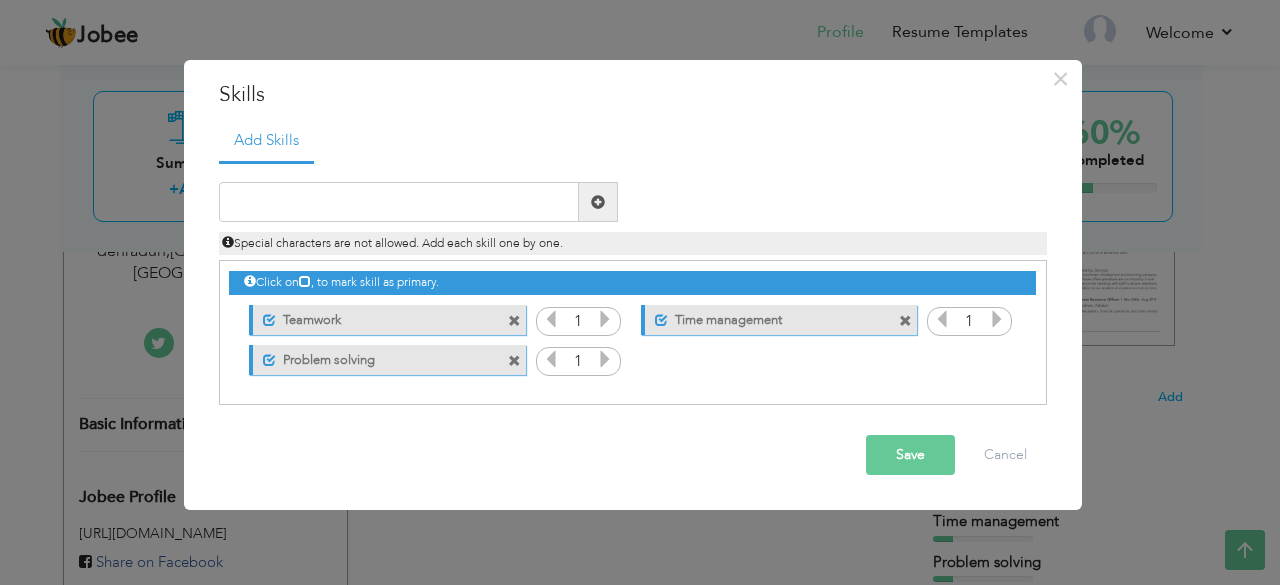 click at bounding box center (514, 321) 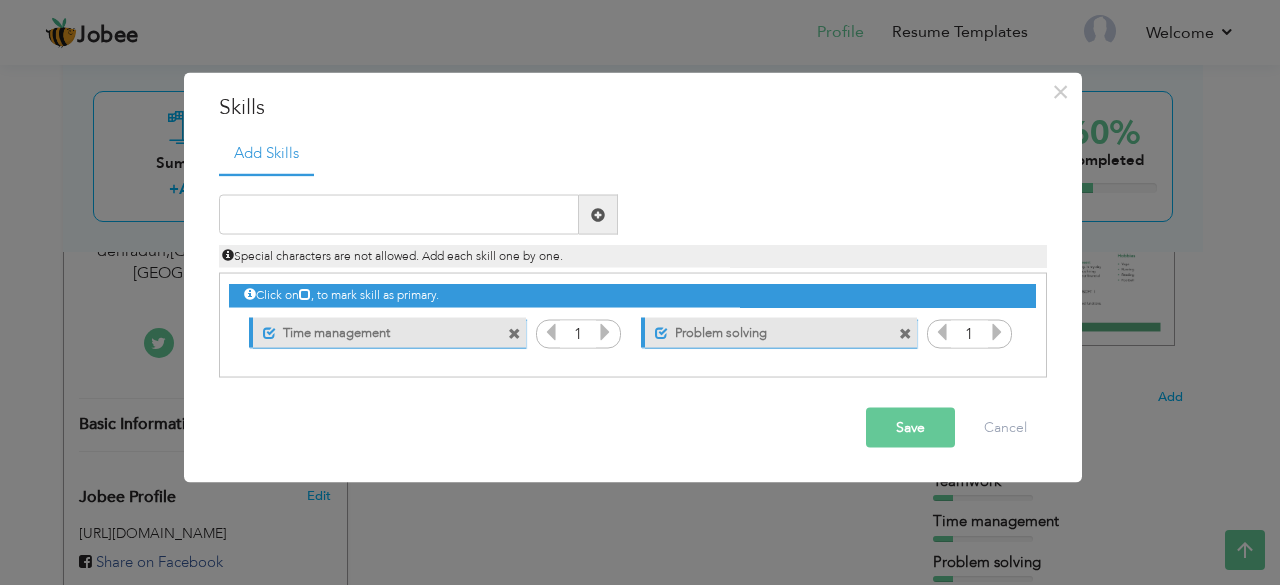 click at bounding box center (517, 327) 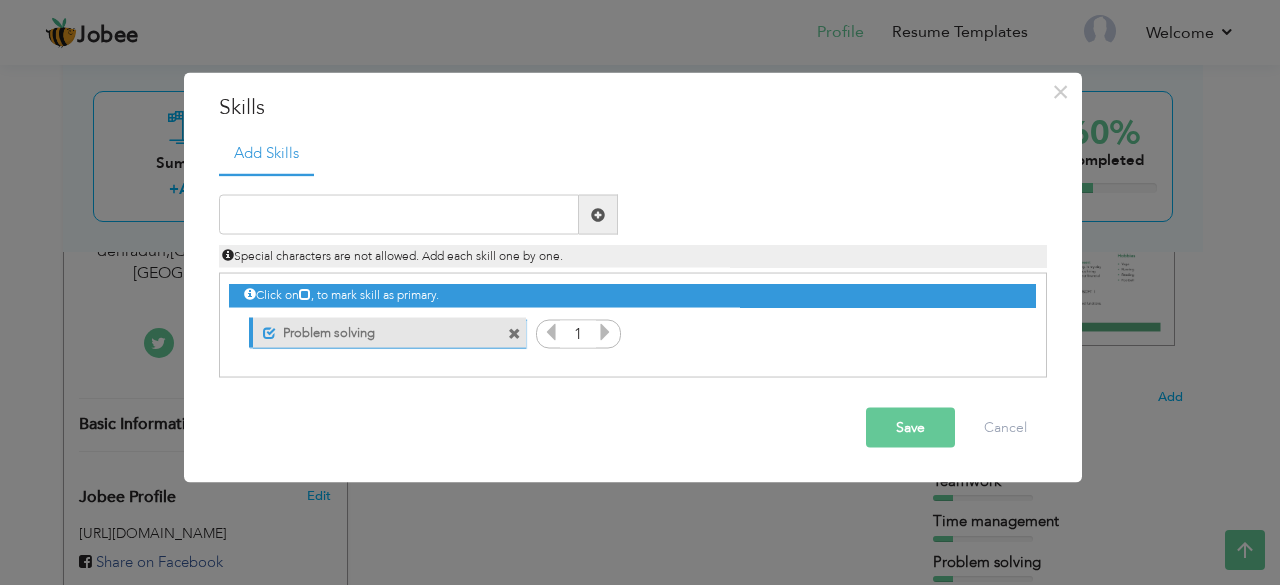 click at bounding box center [514, 333] 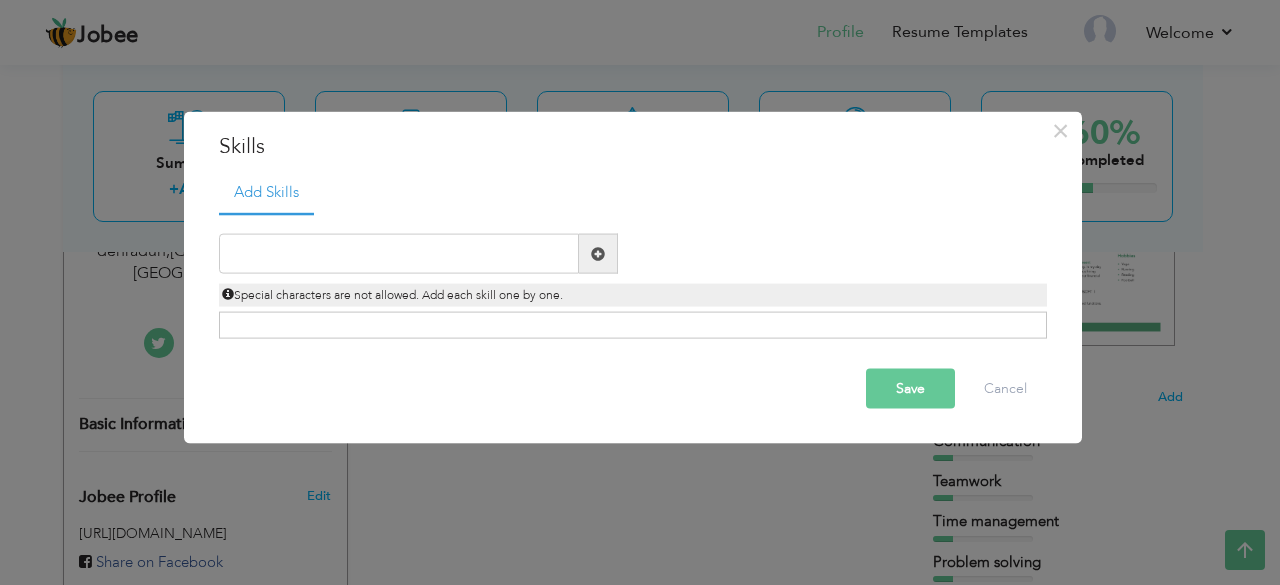 click on "Click on  , to mark skill as primary." at bounding box center [633, 325] 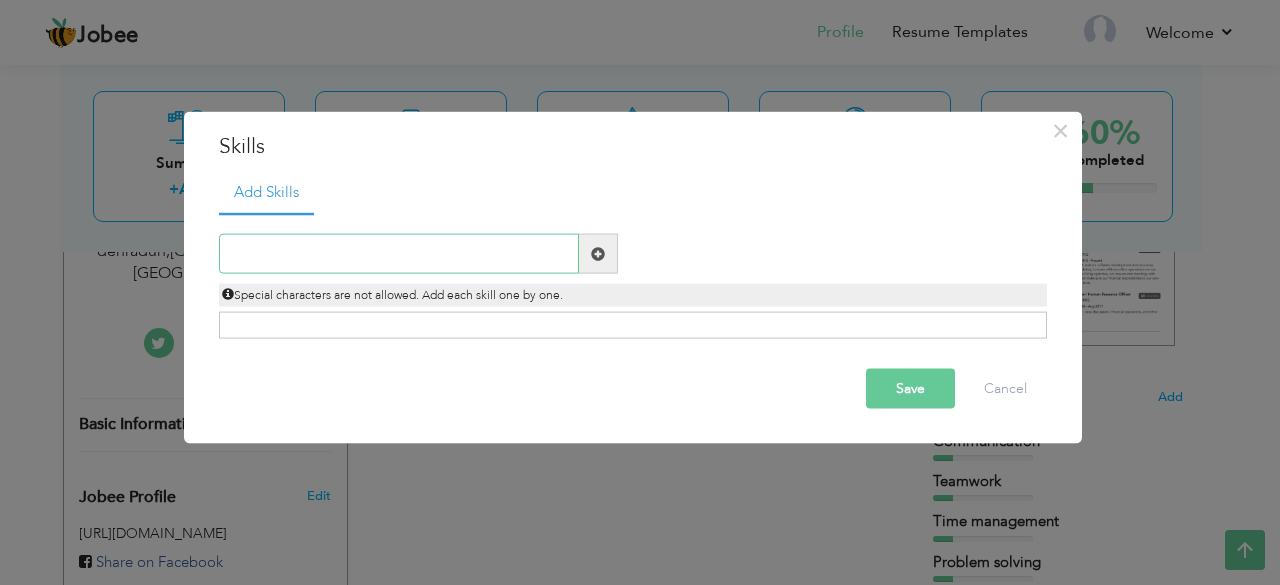 click at bounding box center [399, 254] 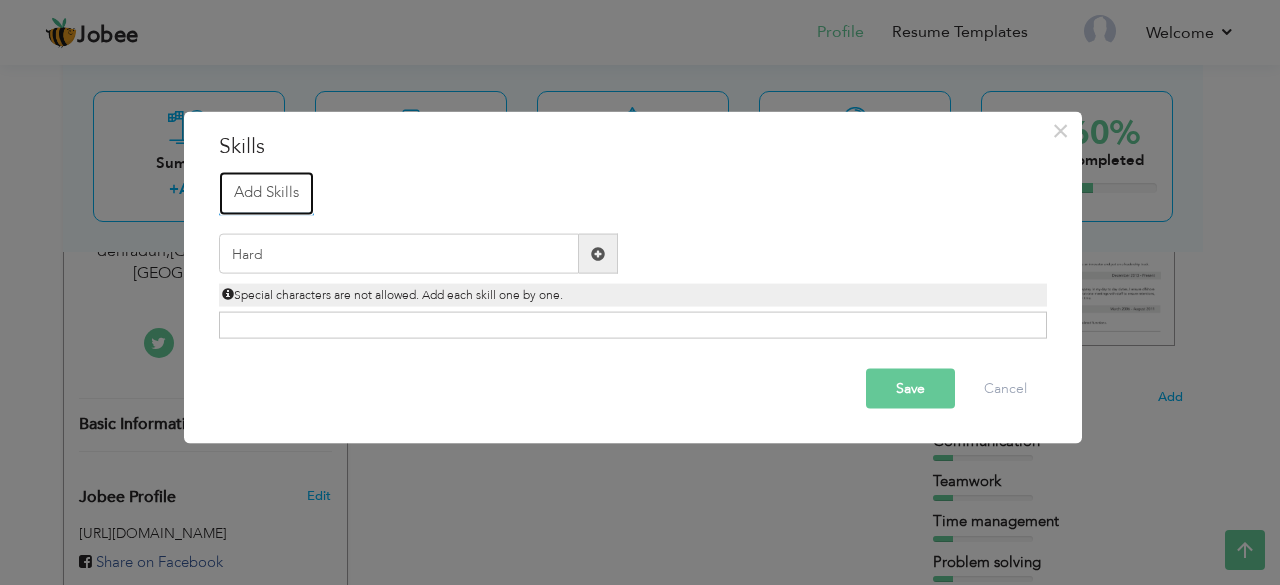 click on "Add Skills" at bounding box center [266, 193] 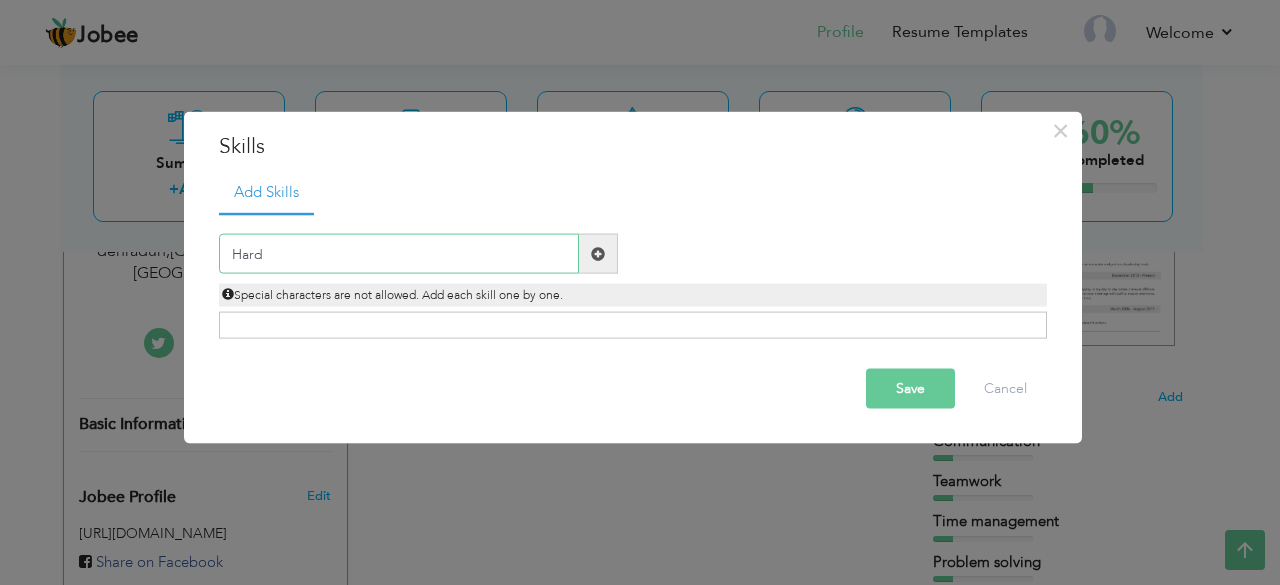 click on "Hard" at bounding box center (399, 254) 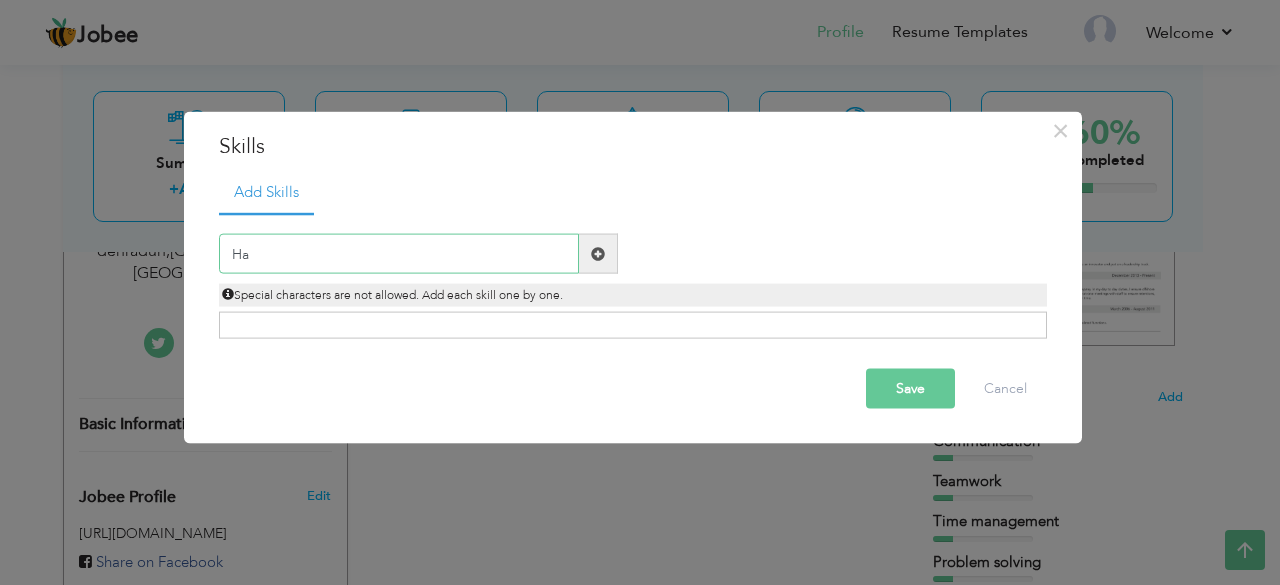 type on "H" 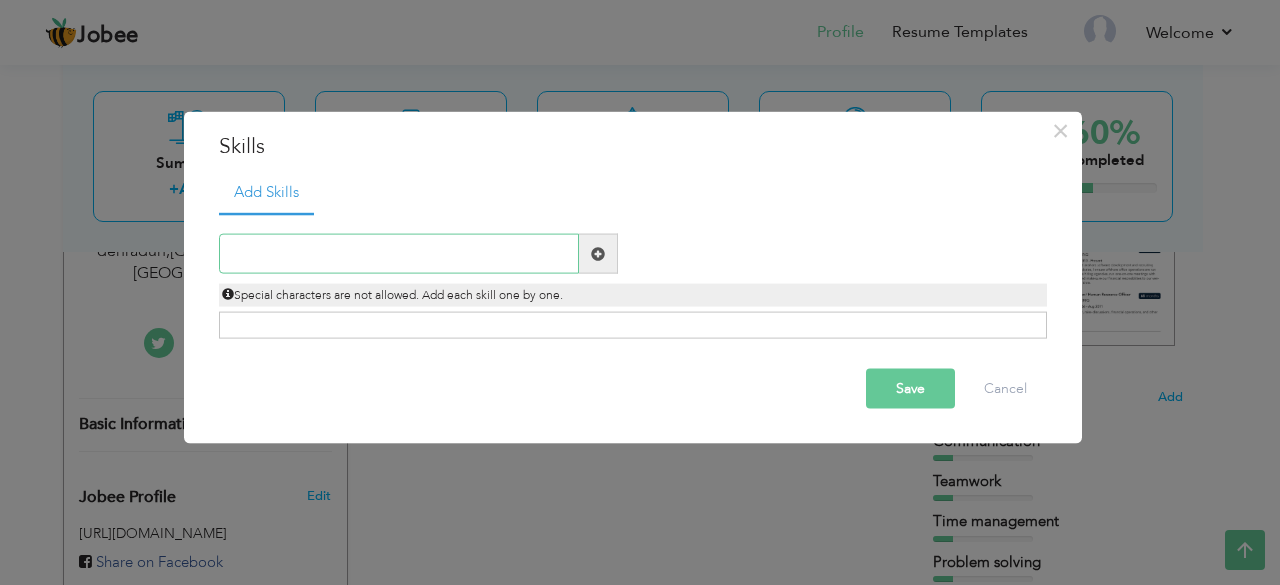 type 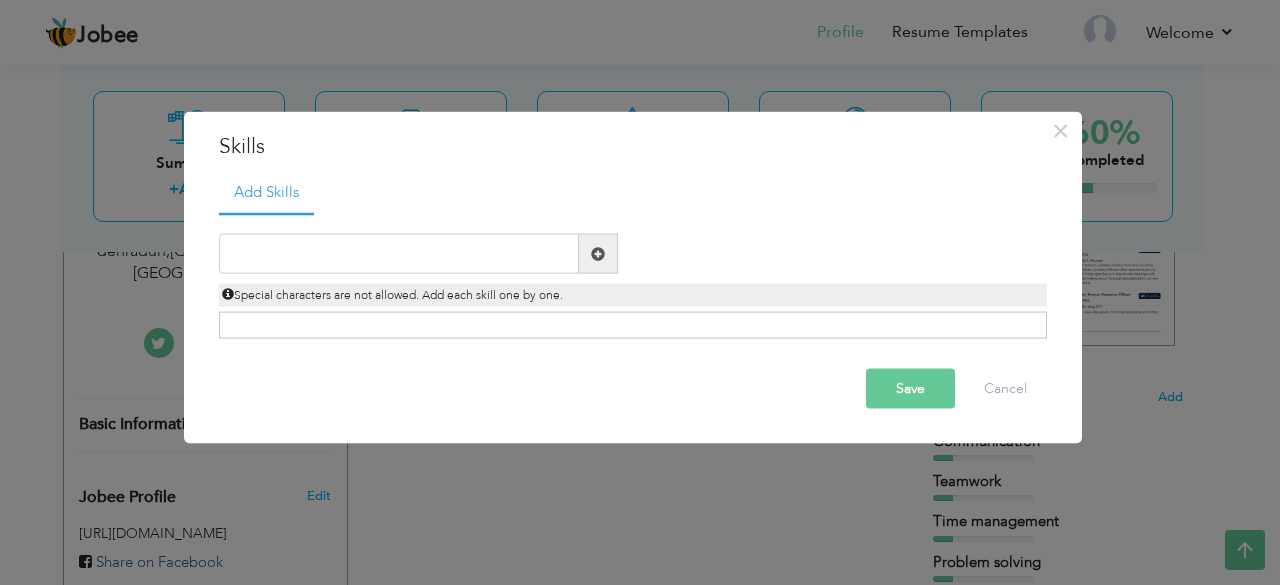 click at bounding box center (598, 253) 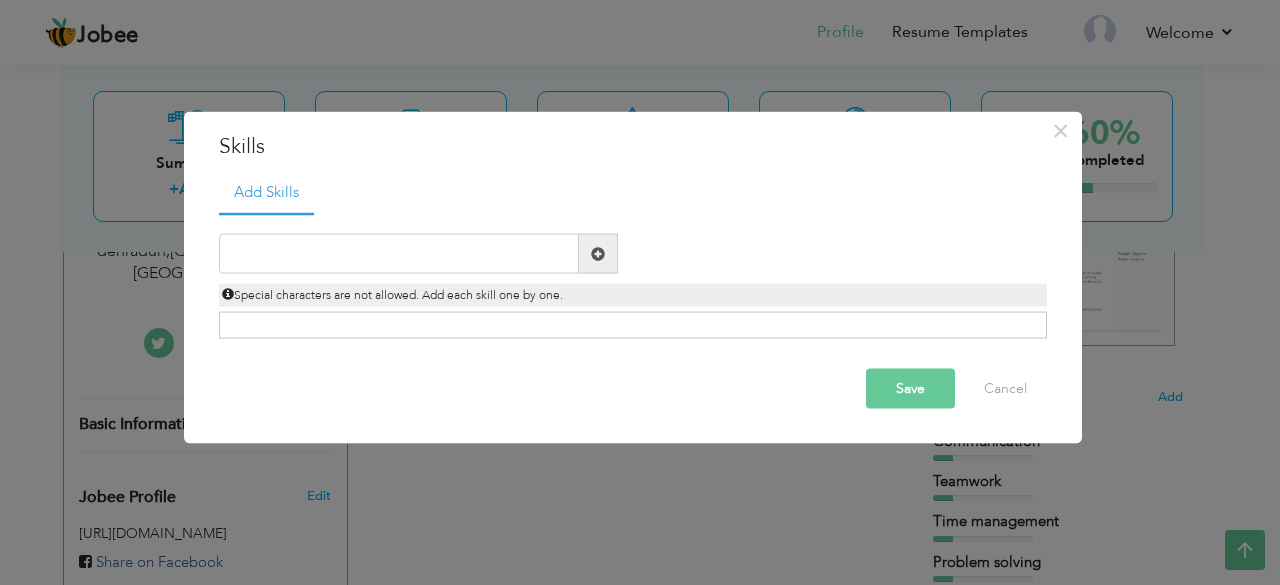click on "×
Skills
Add Skills
Duplicate entry Unmark as primary skill. 1 1" at bounding box center [640, 292] 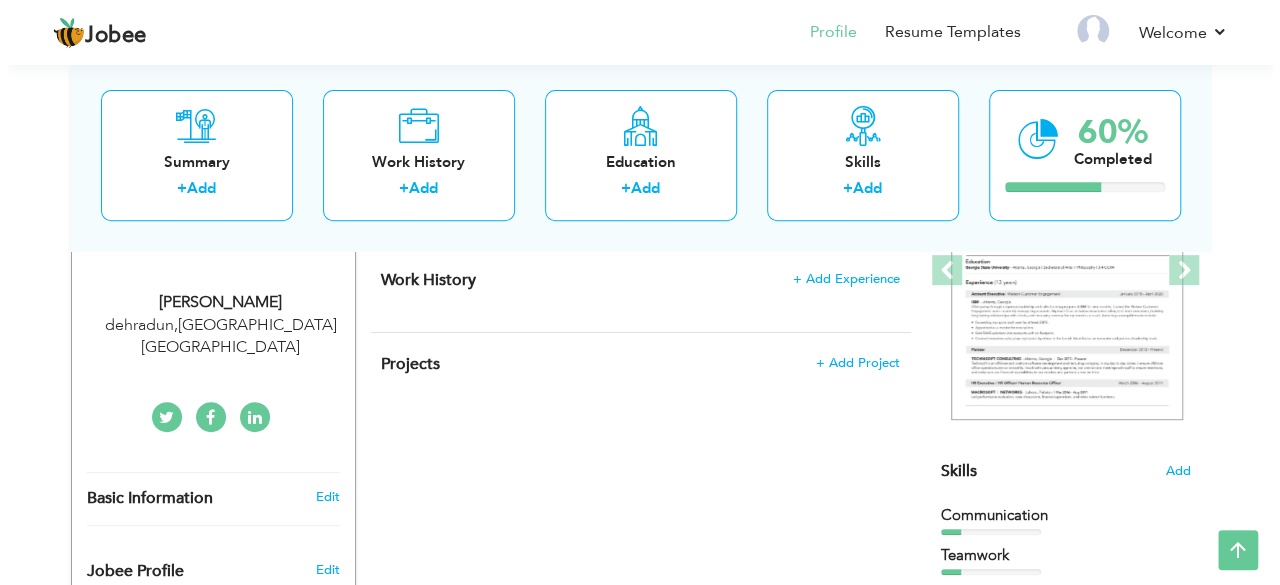 scroll, scrollTop: 310, scrollLeft: 0, axis: vertical 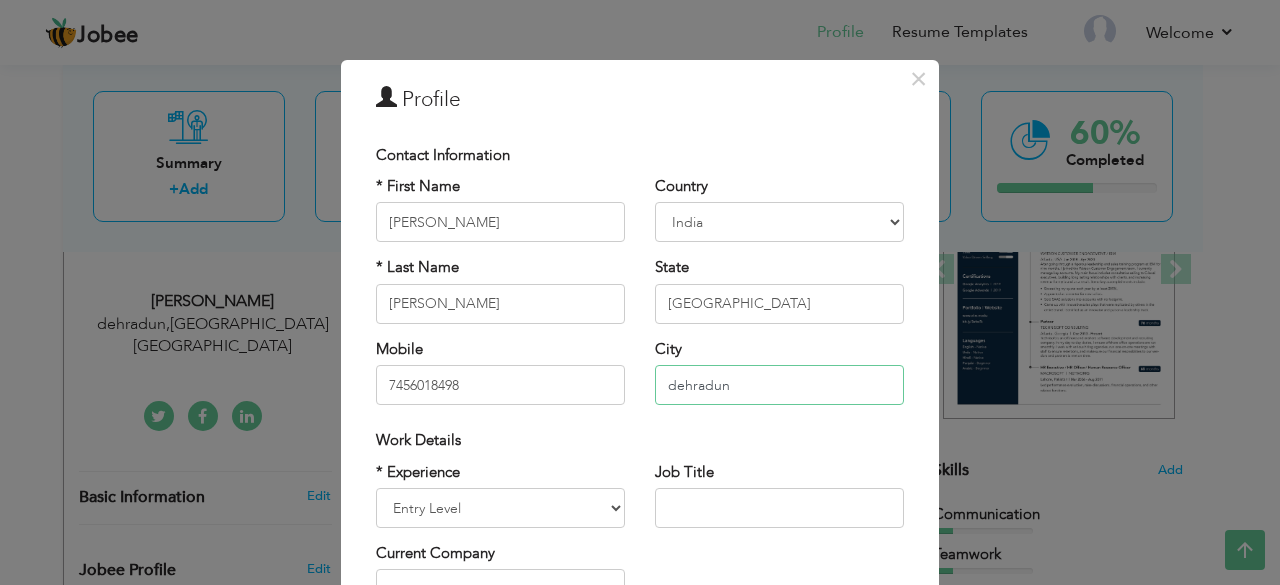 click on "dehradun" at bounding box center (779, 385) 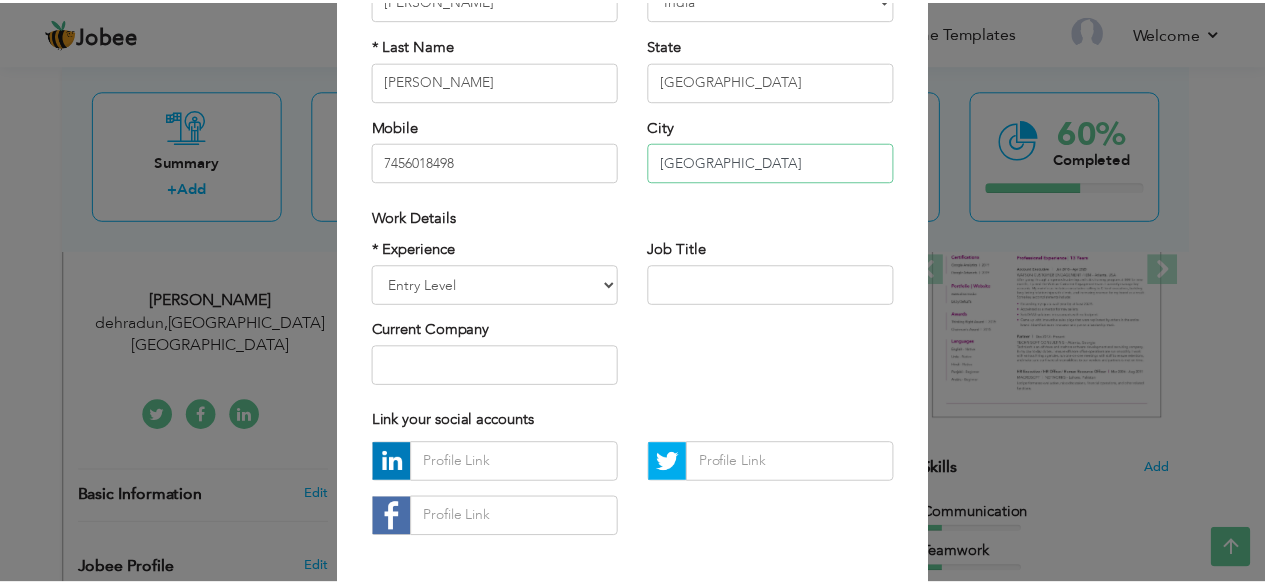scroll, scrollTop: 311, scrollLeft: 0, axis: vertical 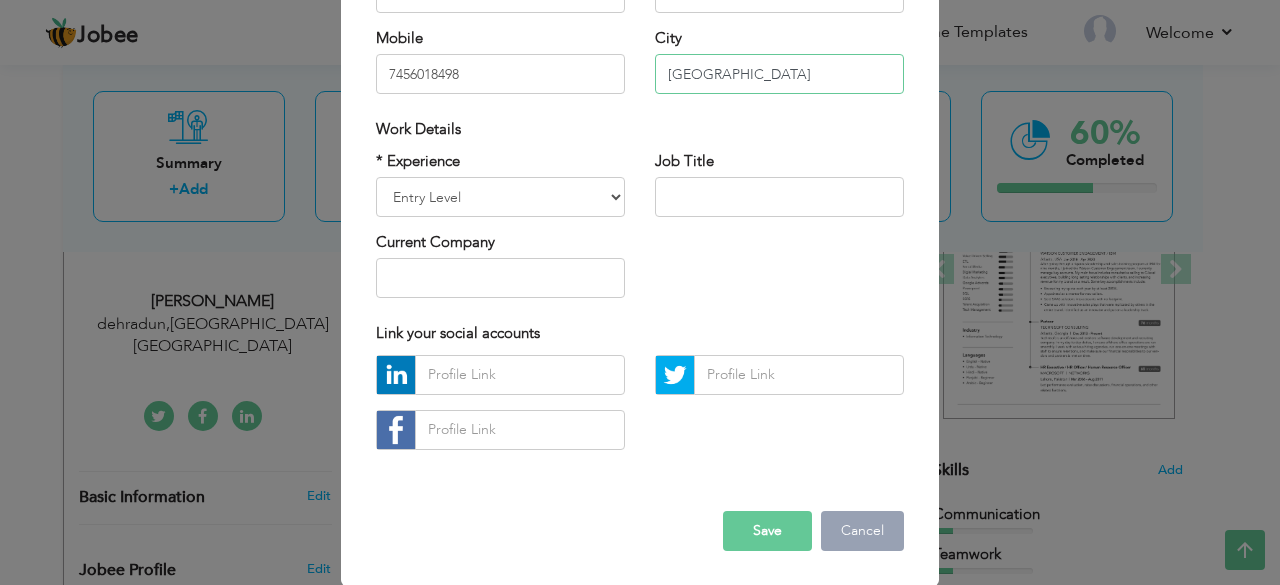 type on "Dehradun" 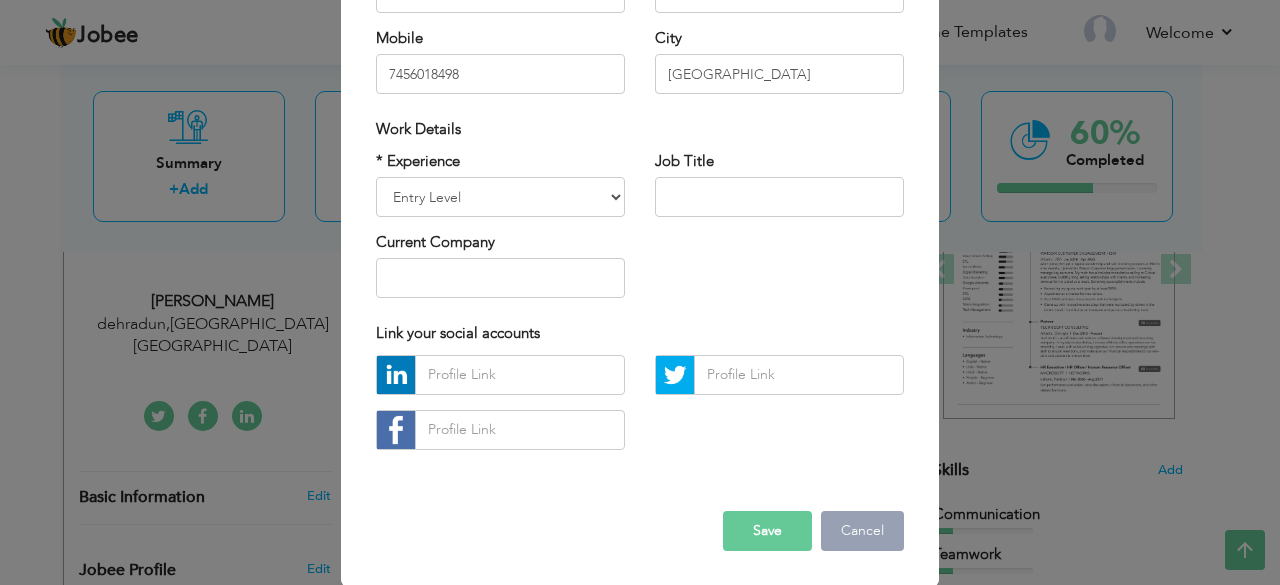 click on "Cancel" at bounding box center [862, 531] 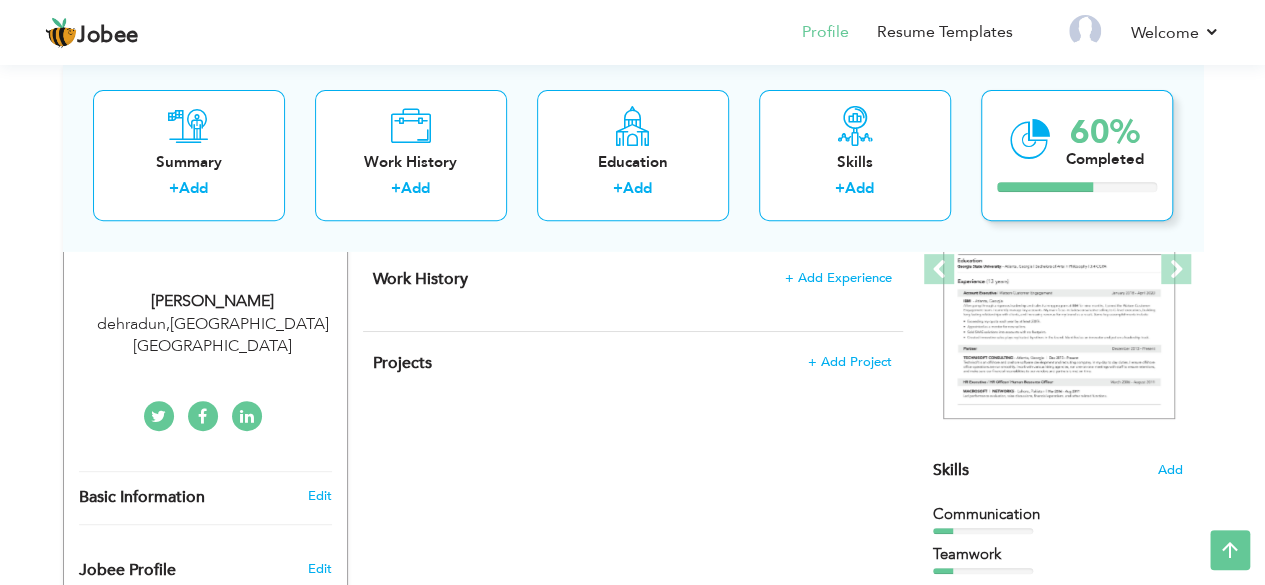 click on "60%" at bounding box center (1105, 132) 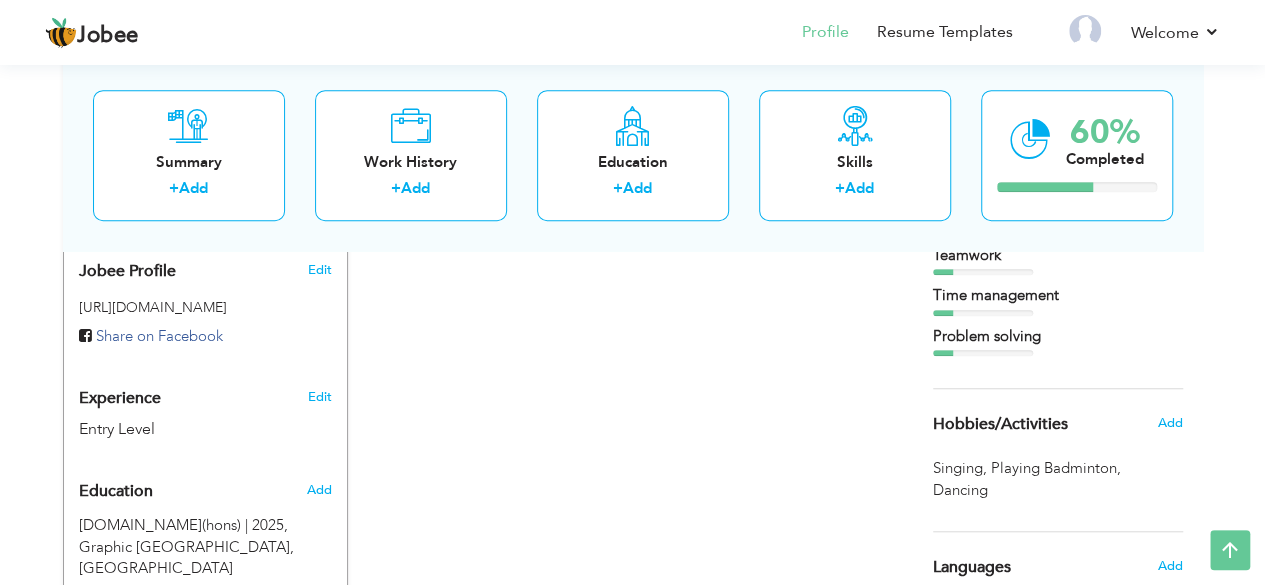 scroll, scrollTop: 622, scrollLeft: 0, axis: vertical 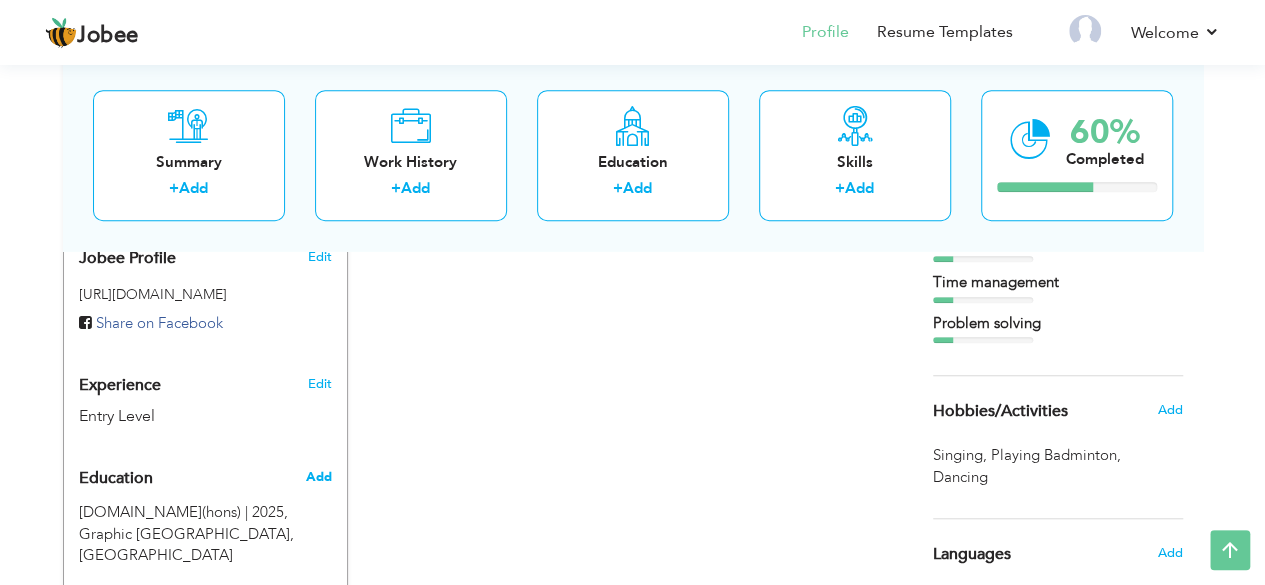 click on "Add" at bounding box center [318, 477] 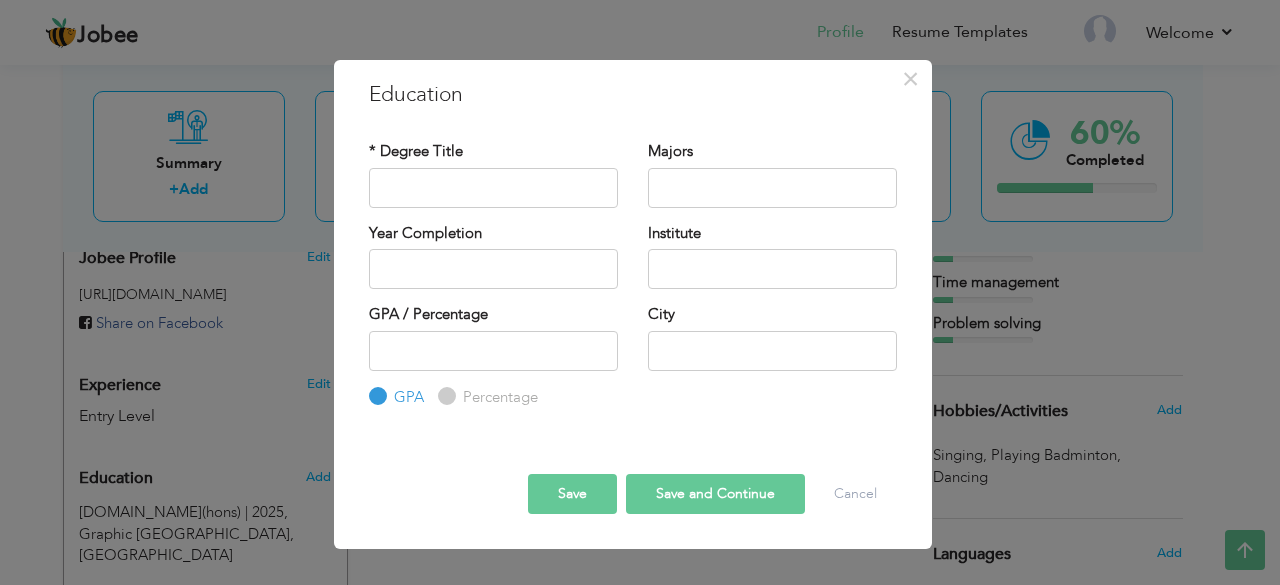 click on "×
Education
* Degree Title
Majors
Year Completion Institute GPA" at bounding box center [640, 292] 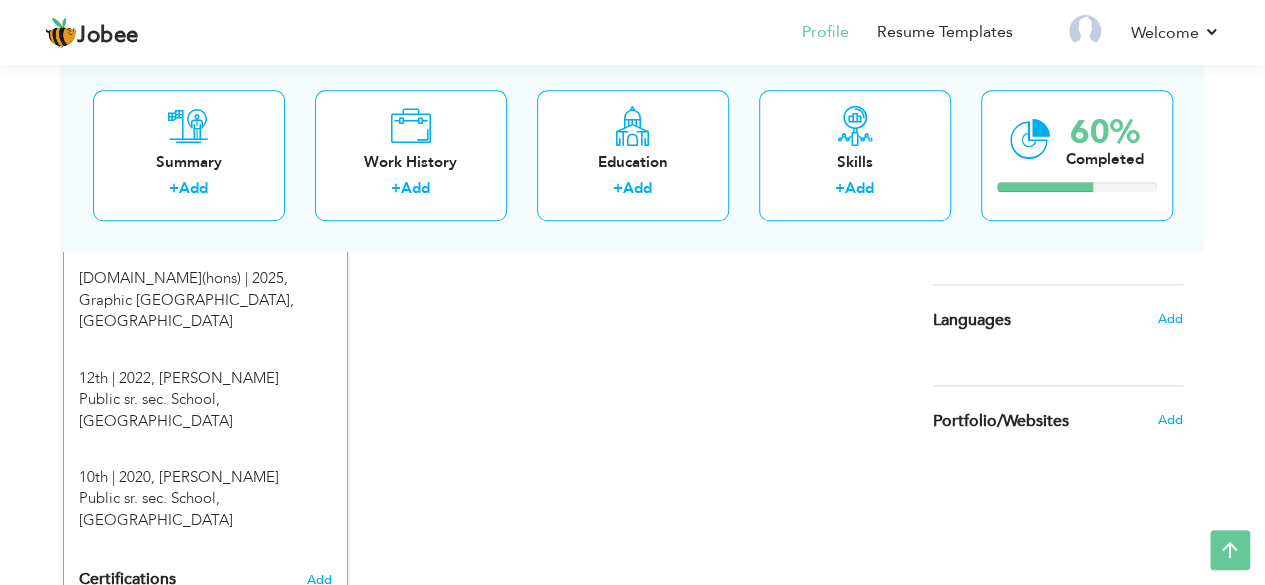 scroll, scrollTop: 857, scrollLeft: 0, axis: vertical 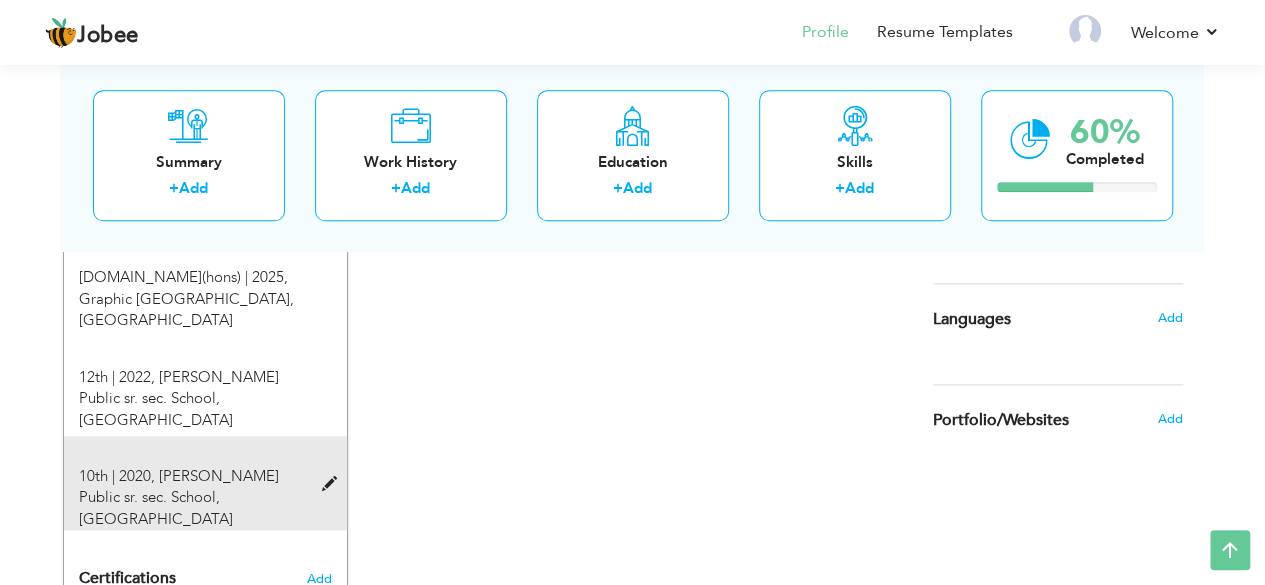 click on "Shivalik Bhagirathi Public sr. sec. School, Rishikesh" at bounding box center [179, 497] 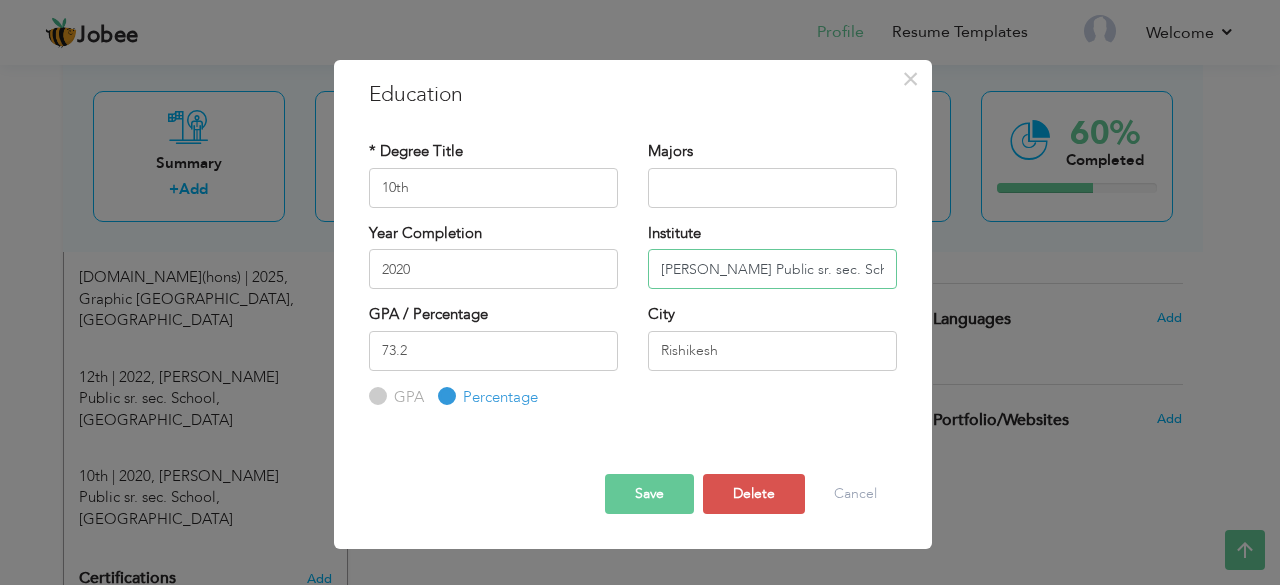 click on "Shivalik Bhagirathi Public sr. sec. School" at bounding box center (772, 269) 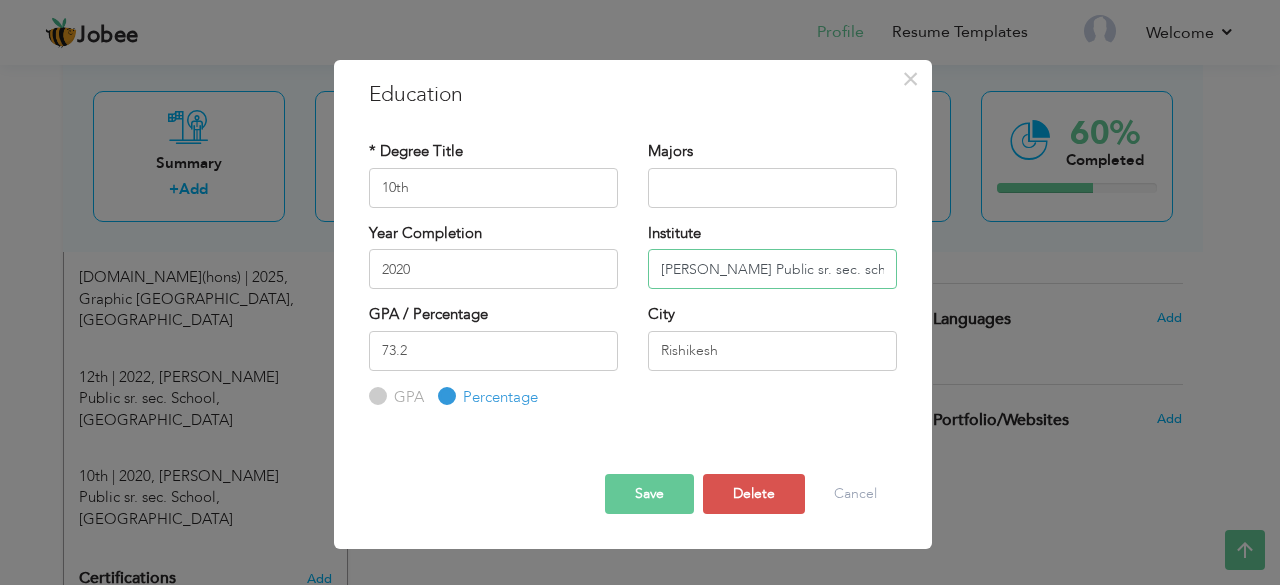 type on "Shivalik Bhagirathi Public sr. sec. school" 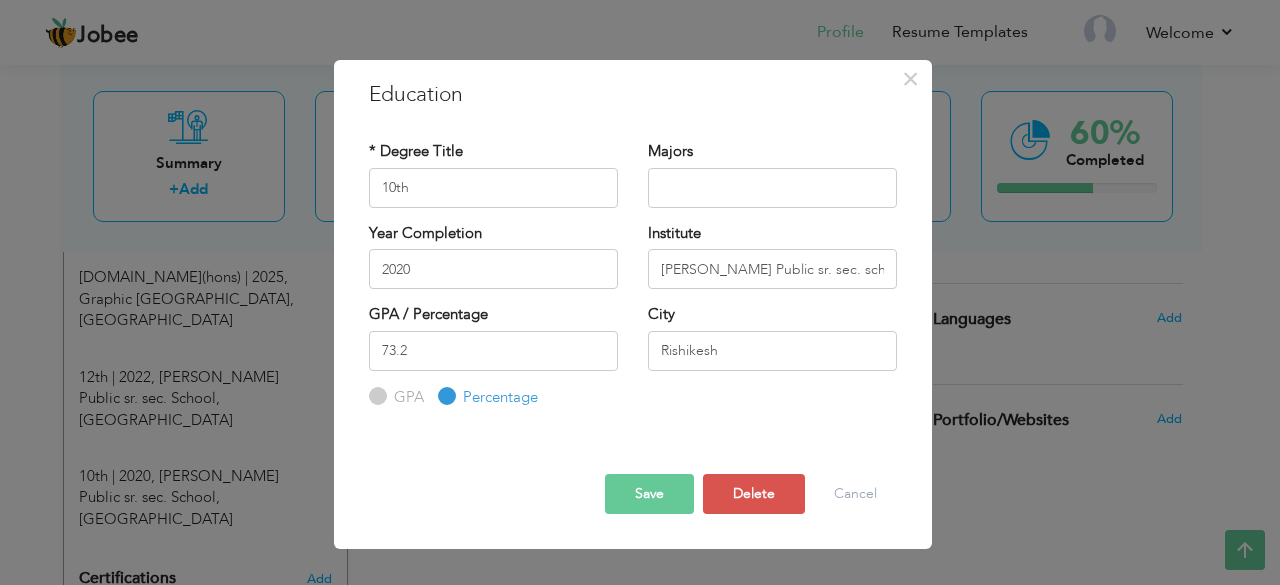 click on "Save" at bounding box center [649, 494] 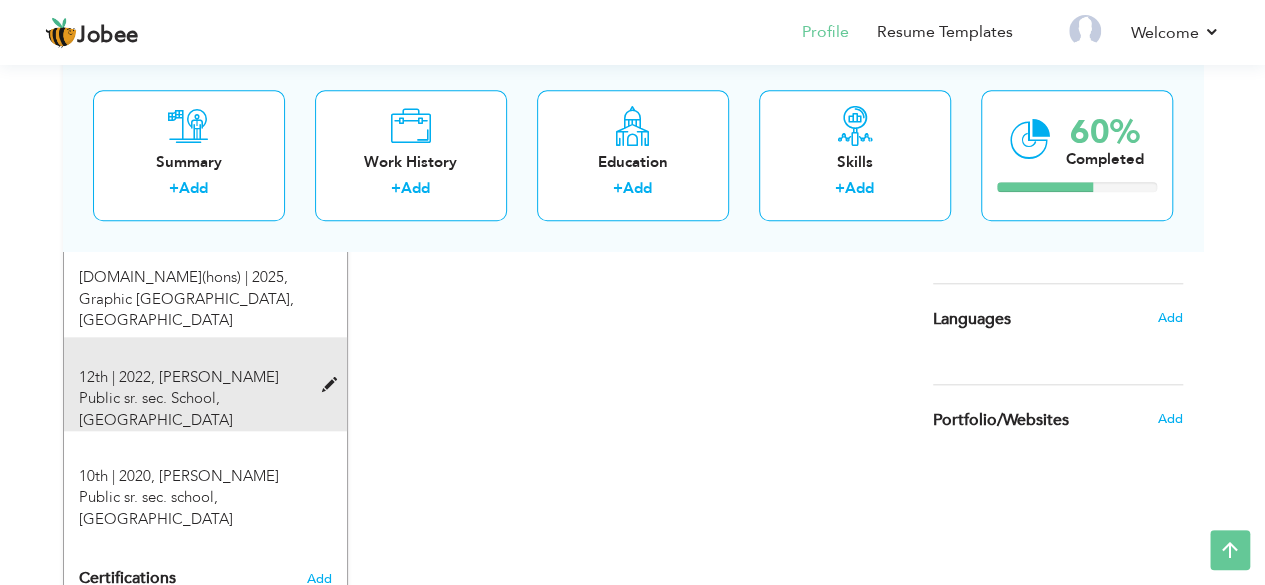 click on "Shivalik Bhagirathi Public sr. sec. School, Rishikesh" at bounding box center [179, 398] 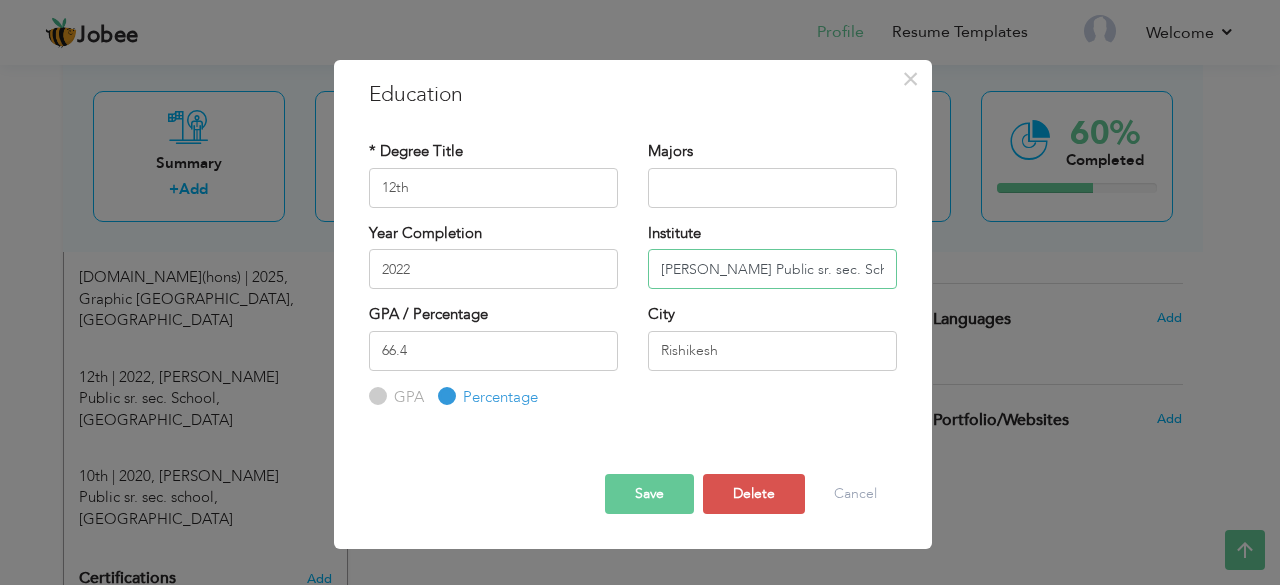 click on "Shivalik Bhagirathi Public sr. sec. School" at bounding box center [772, 269] 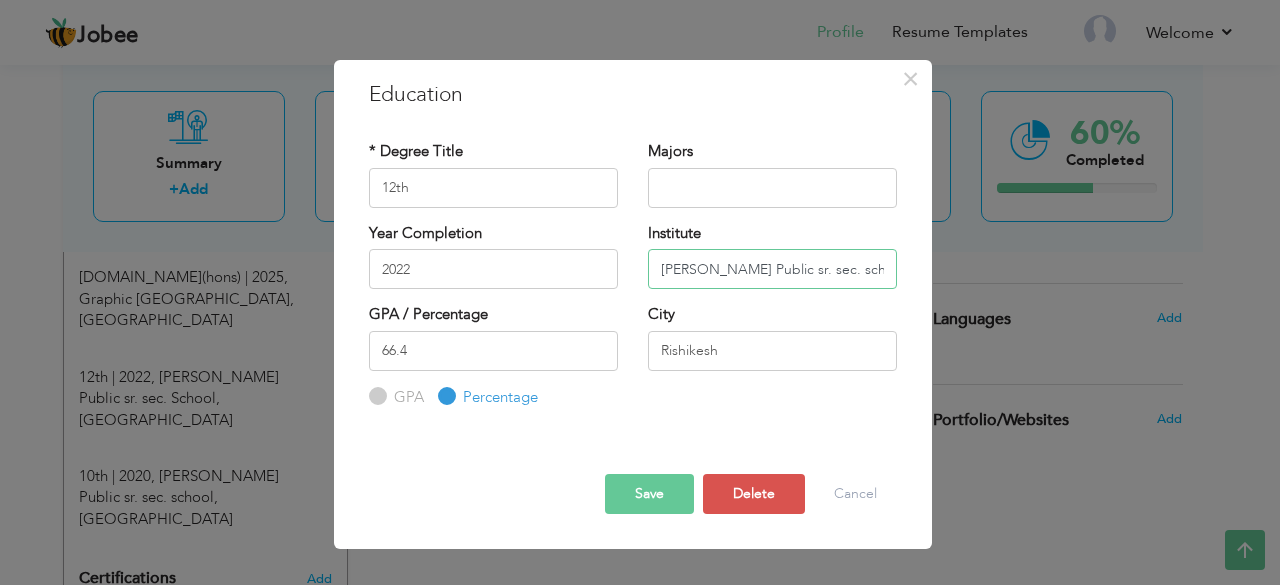 type on "Shivalik Bhagirathi Public sr. sec. school" 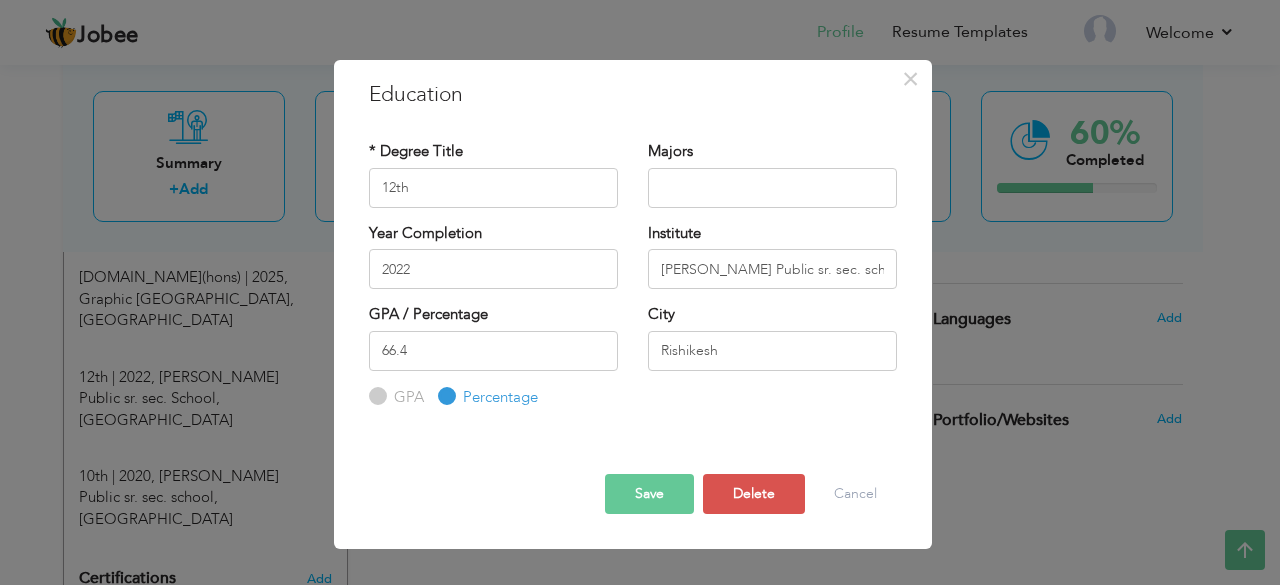 click on "Save" at bounding box center [649, 494] 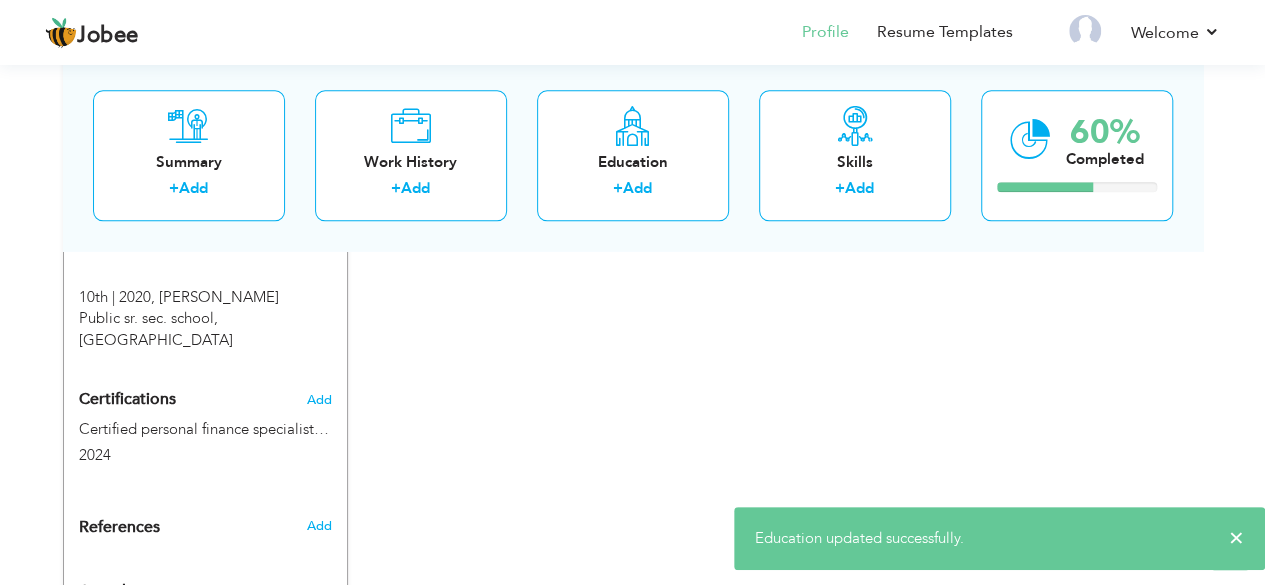 scroll, scrollTop: 1042, scrollLeft: 0, axis: vertical 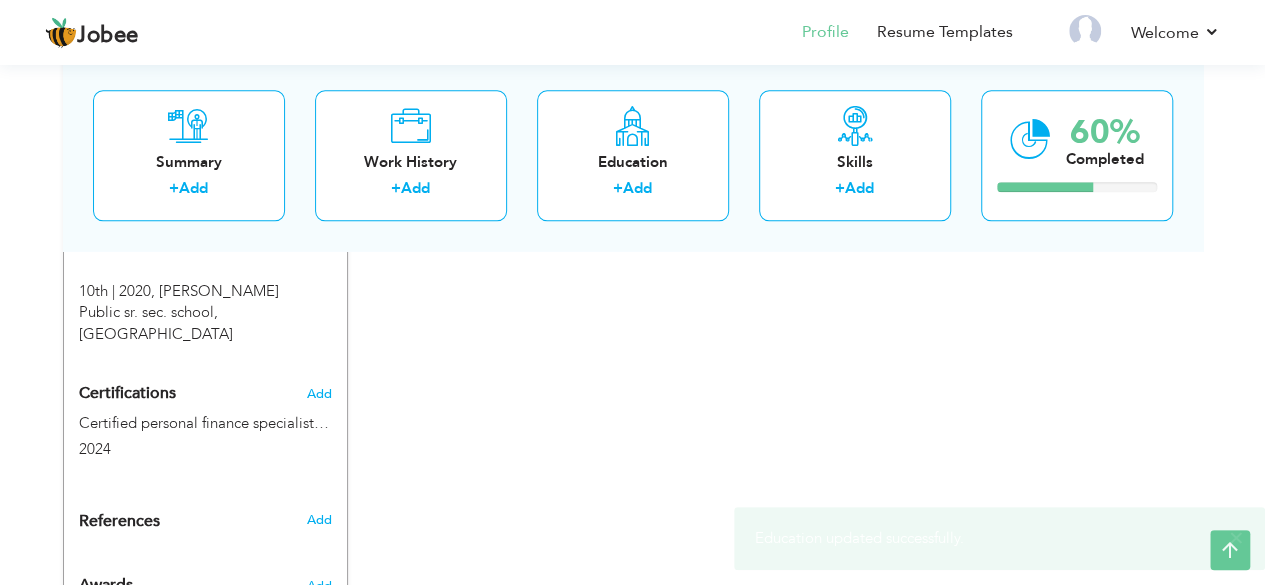 click on "CV Import
Profile Strength
0%
Select an Item from right menu
Work History
* Job Title Tools" at bounding box center [633, -67] 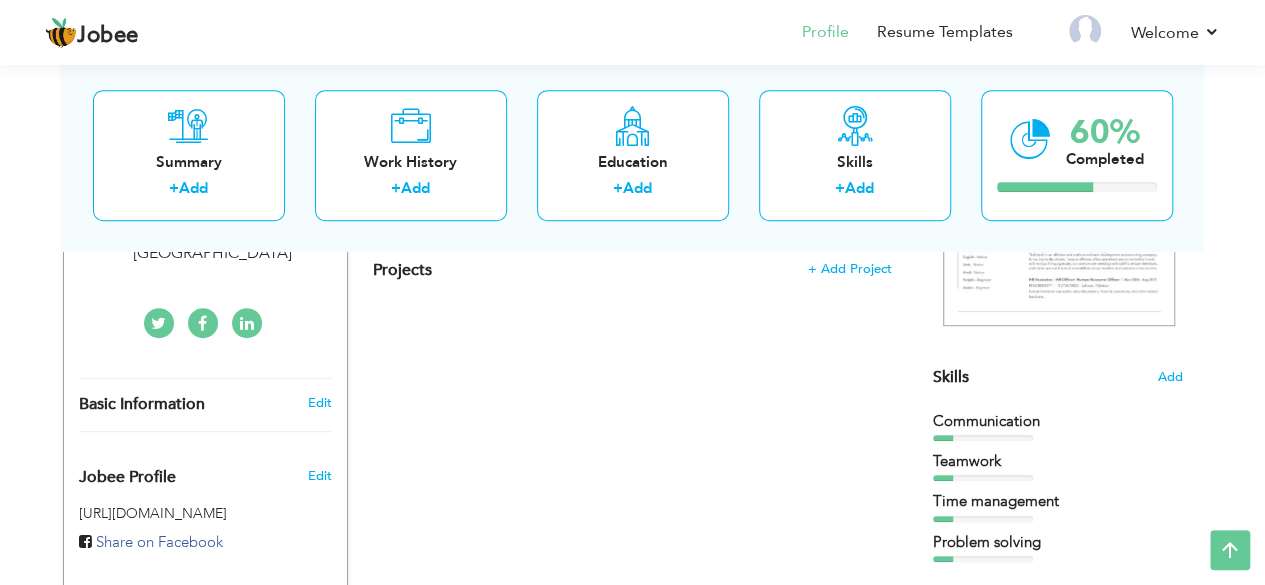 scroll, scrollTop: 412, scrollLeft: 0, axis: vertical 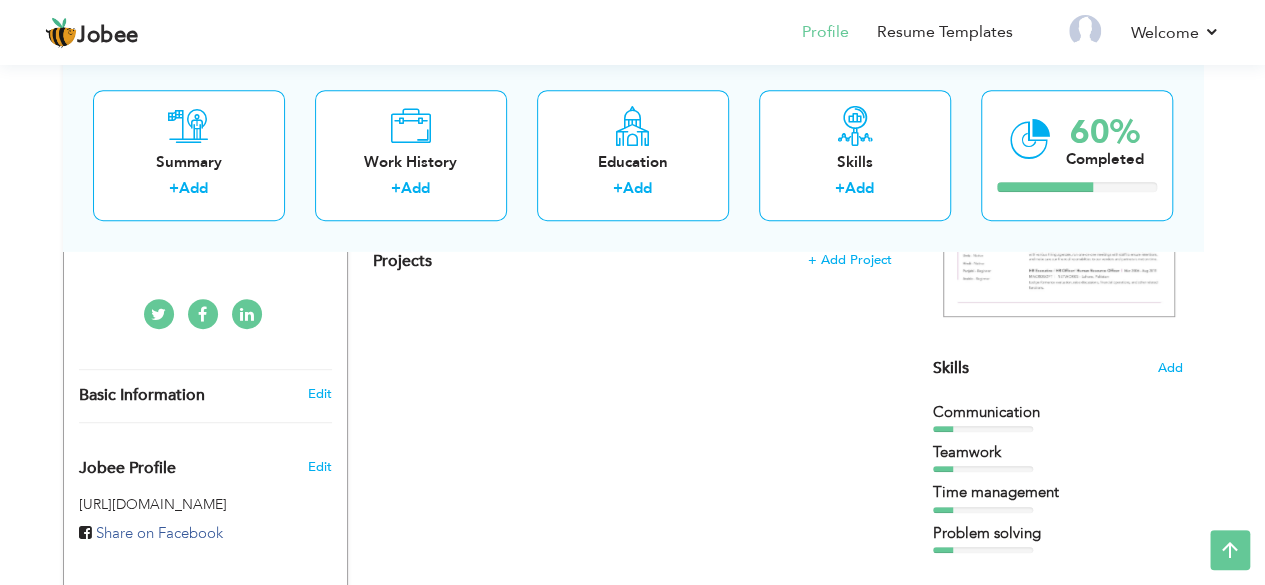 click on "Communication" at bounding box center (1058, 412) 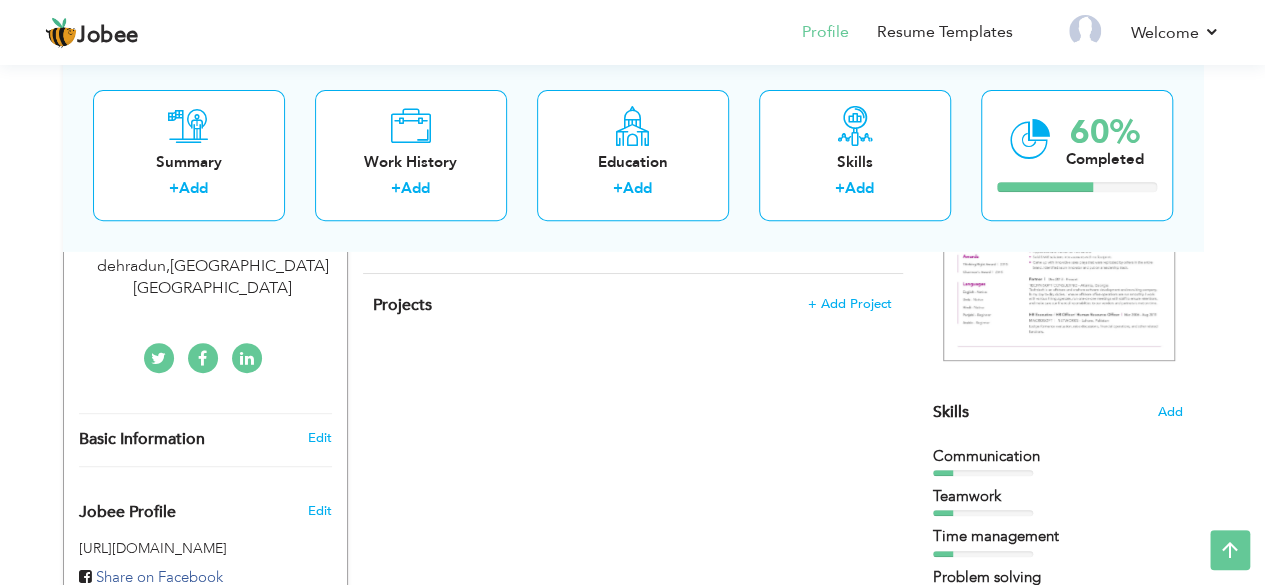 scroll, scrollTop: 374, scrollLeft: 0, axis: vertical 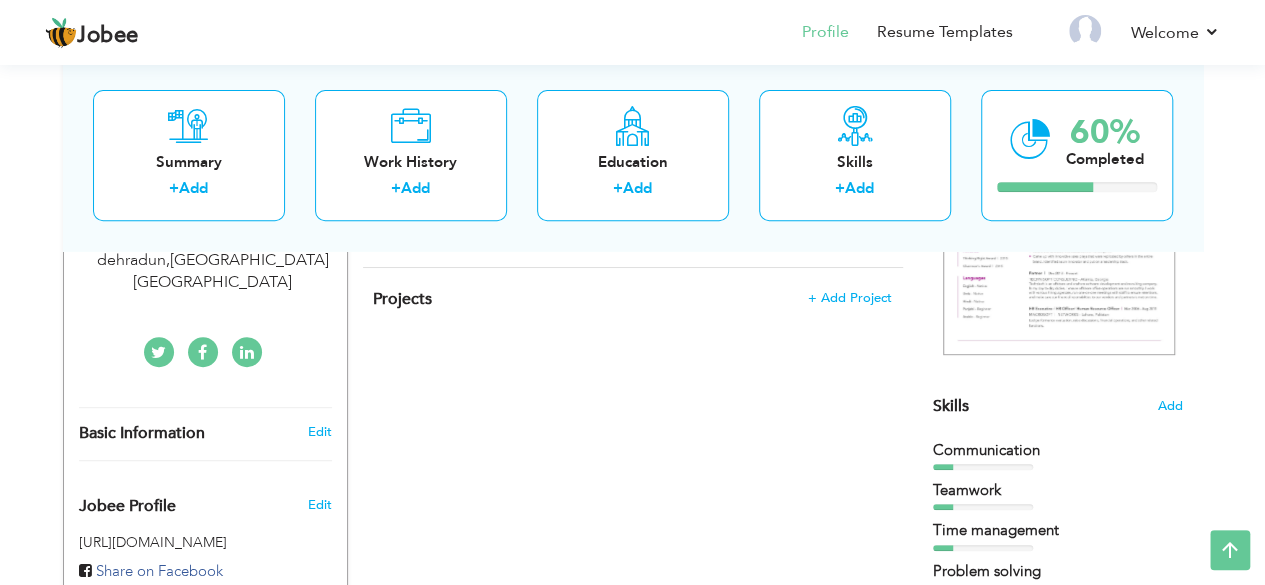 click on "Choose a Template
‹" at bounding box center (1060, 601) 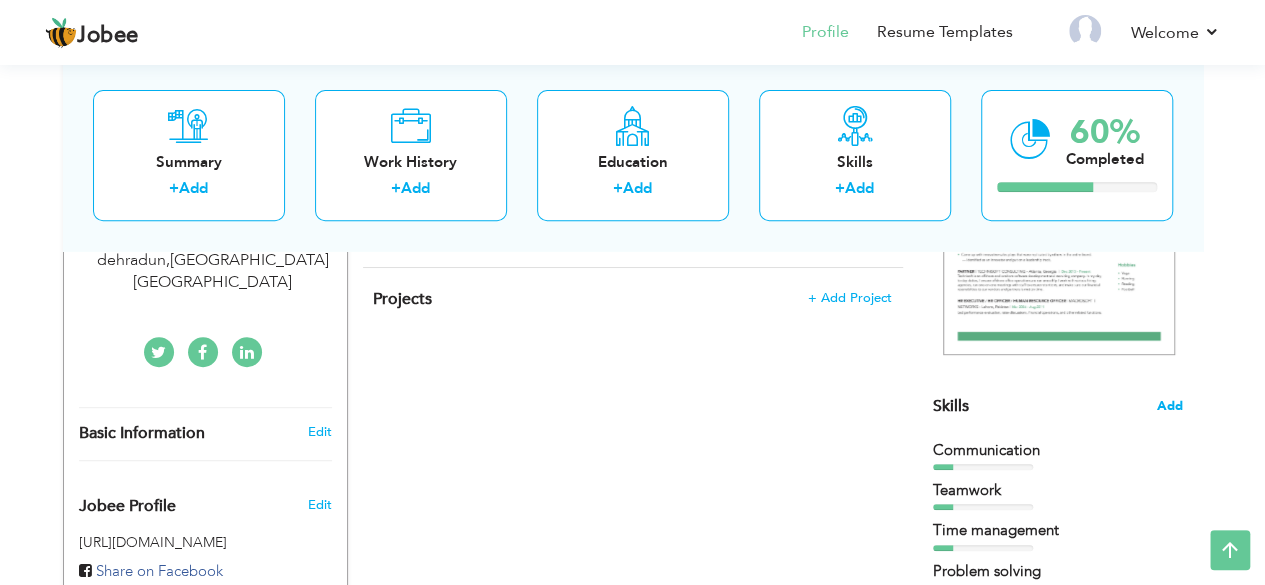 click on "Add" at bounding box center [1170, 406] 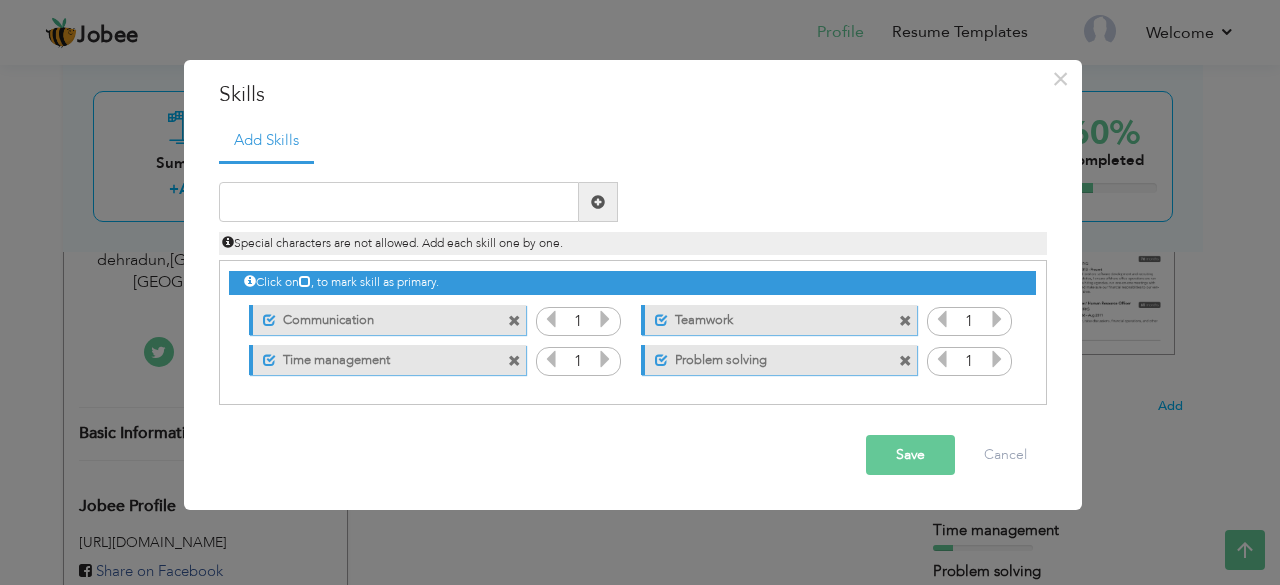 click at bounding box center (551, 319) 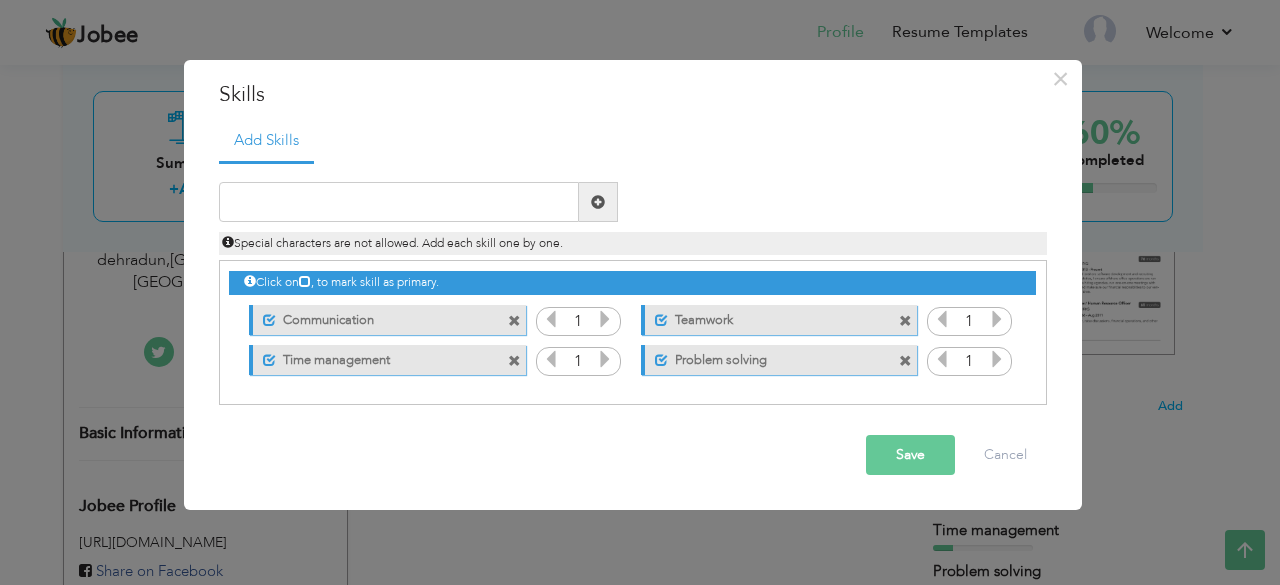 click at bounding box center [605, 319] 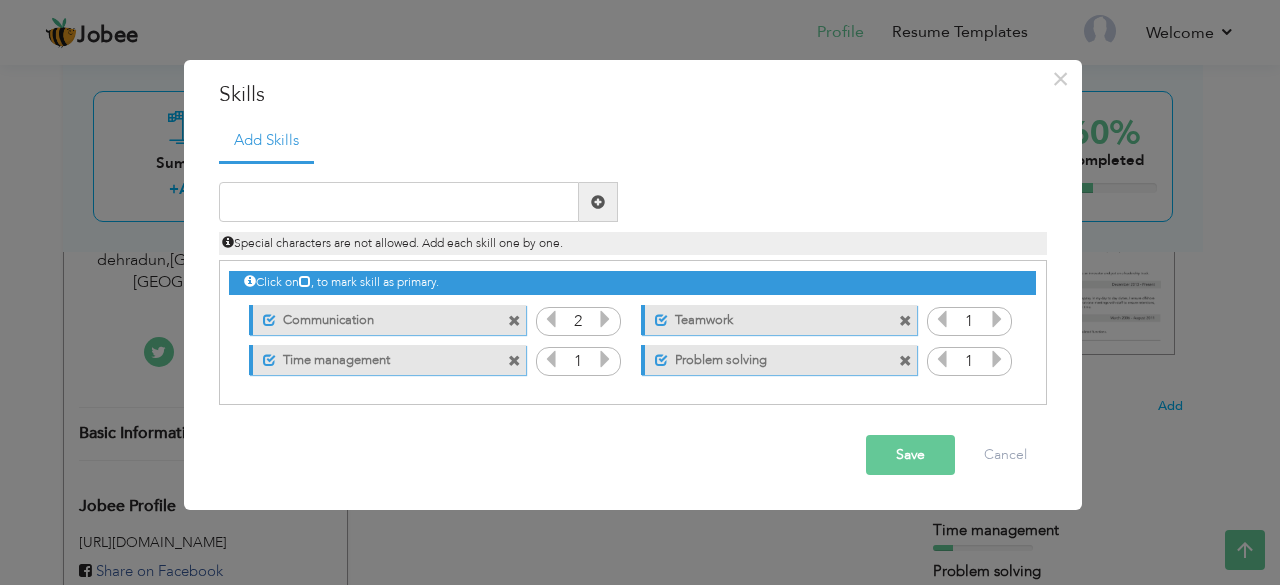 click at bounding box center [551, 319] 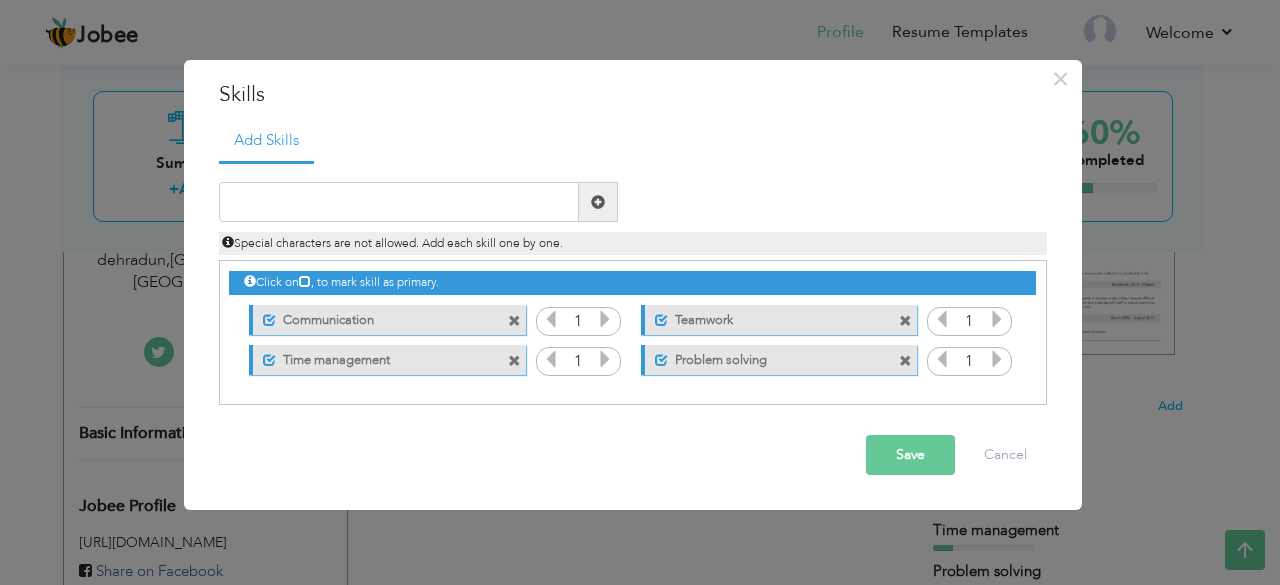 click at bounding box center (605, 319) 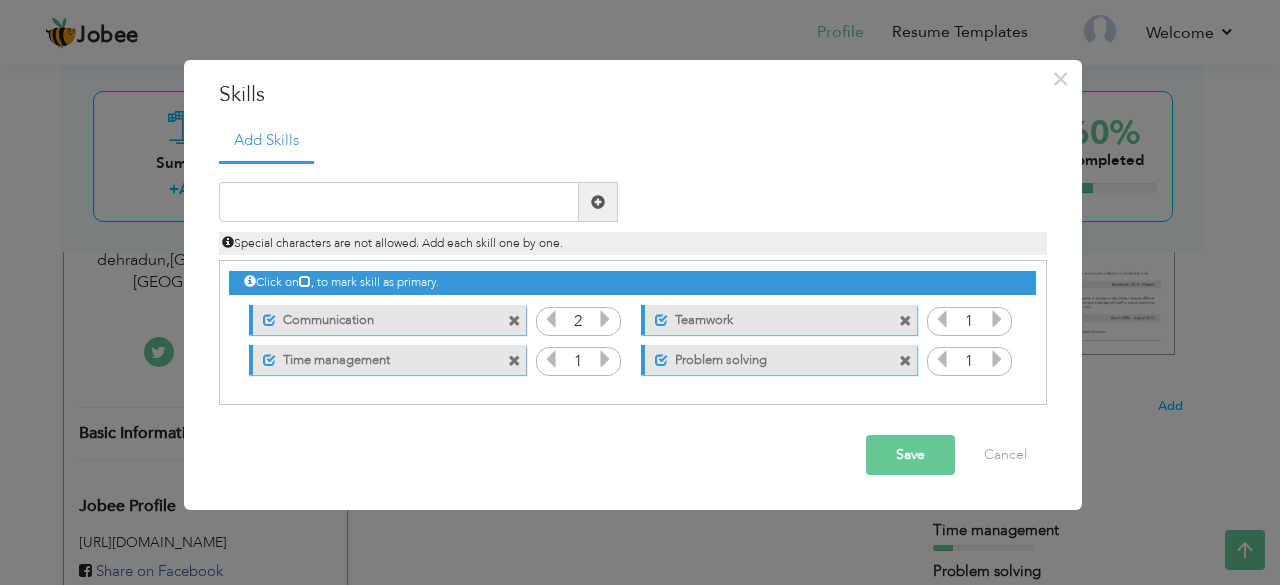 click on "Save" at bounding box center (910, 455) 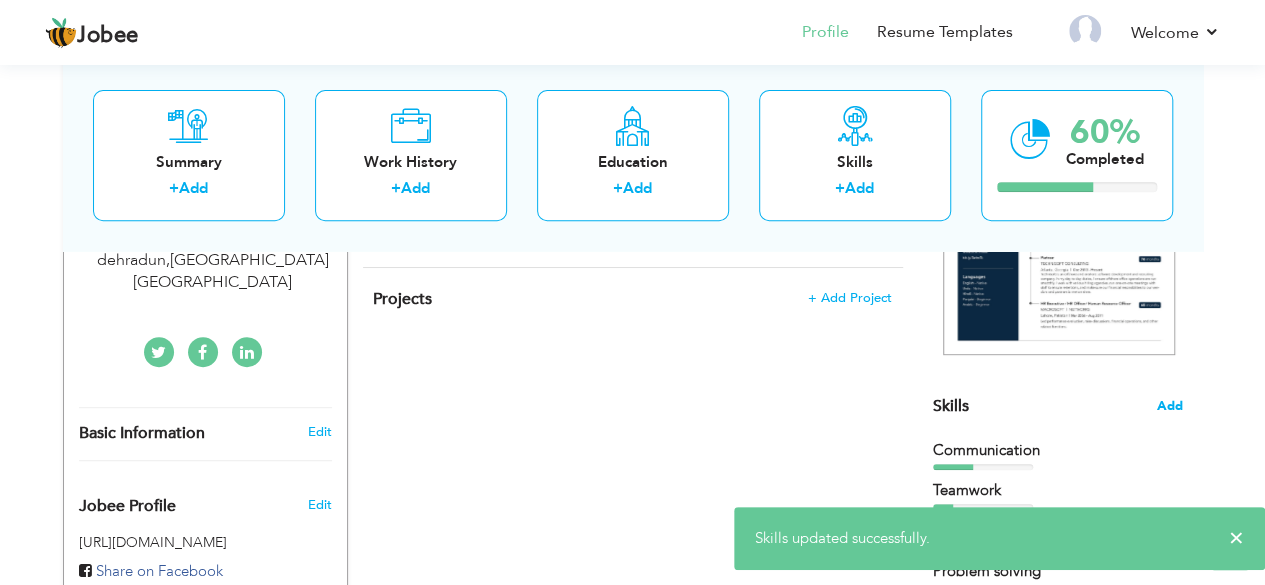 click on "Add" at bounding box center (1170, 406) 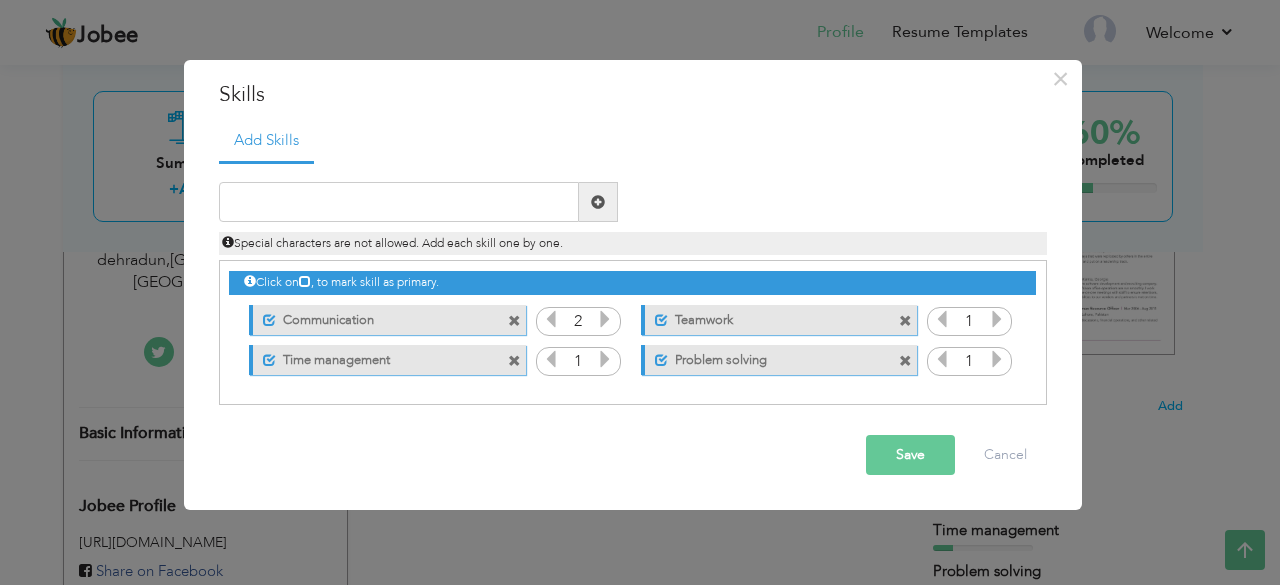 click at bounding box center (551, 319) 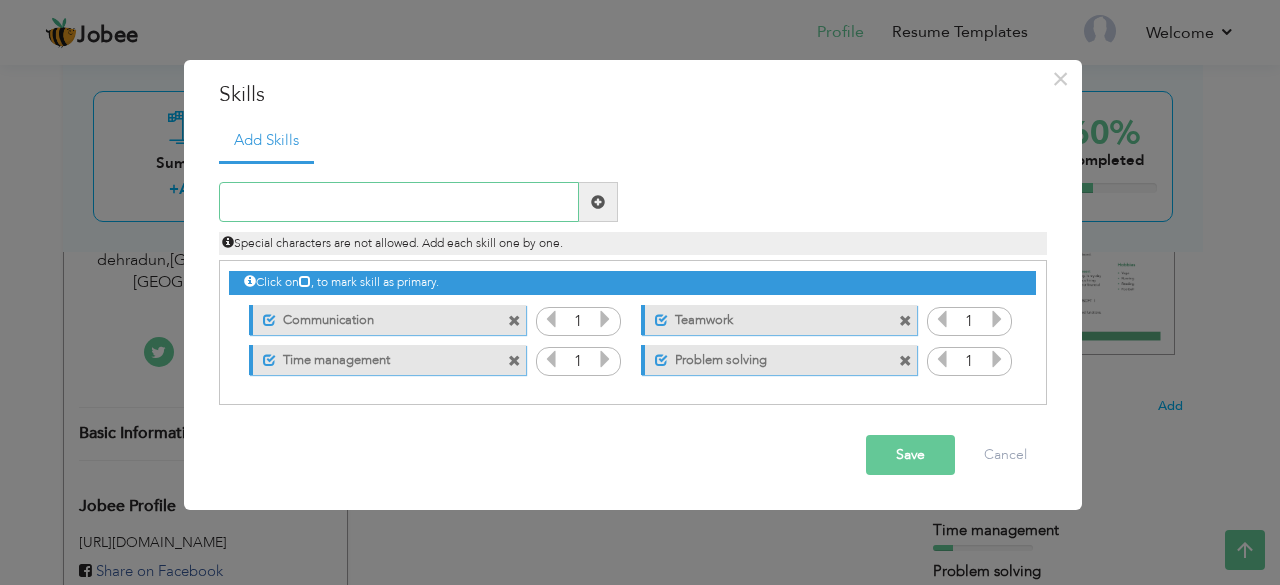 click at bounding box center (399, 202) 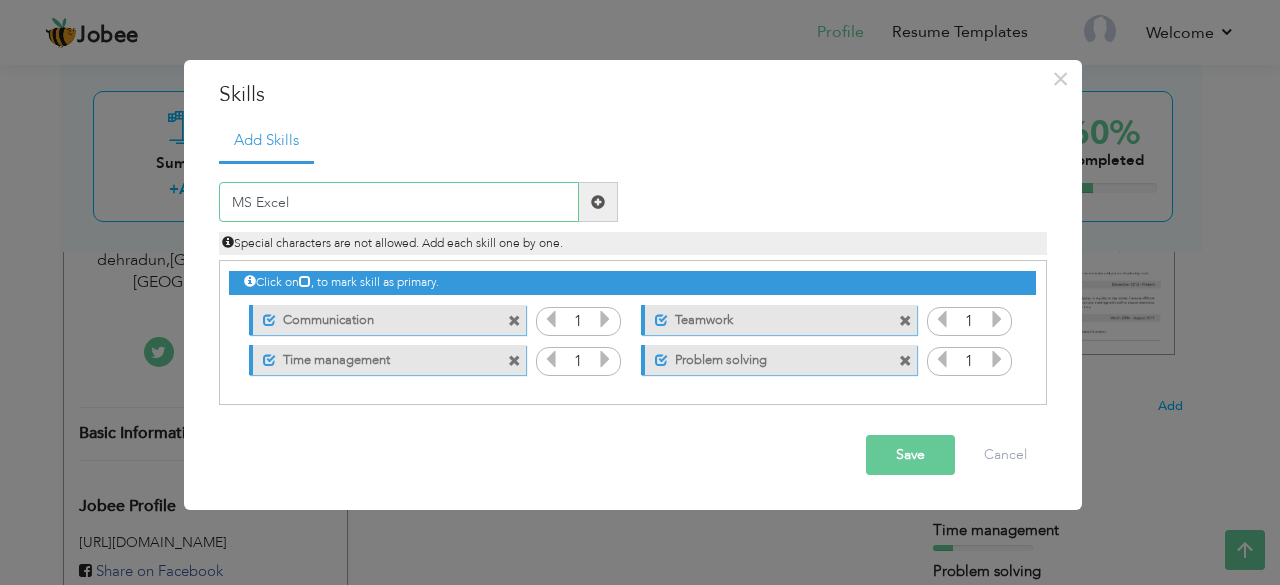 type on "MS Excel" 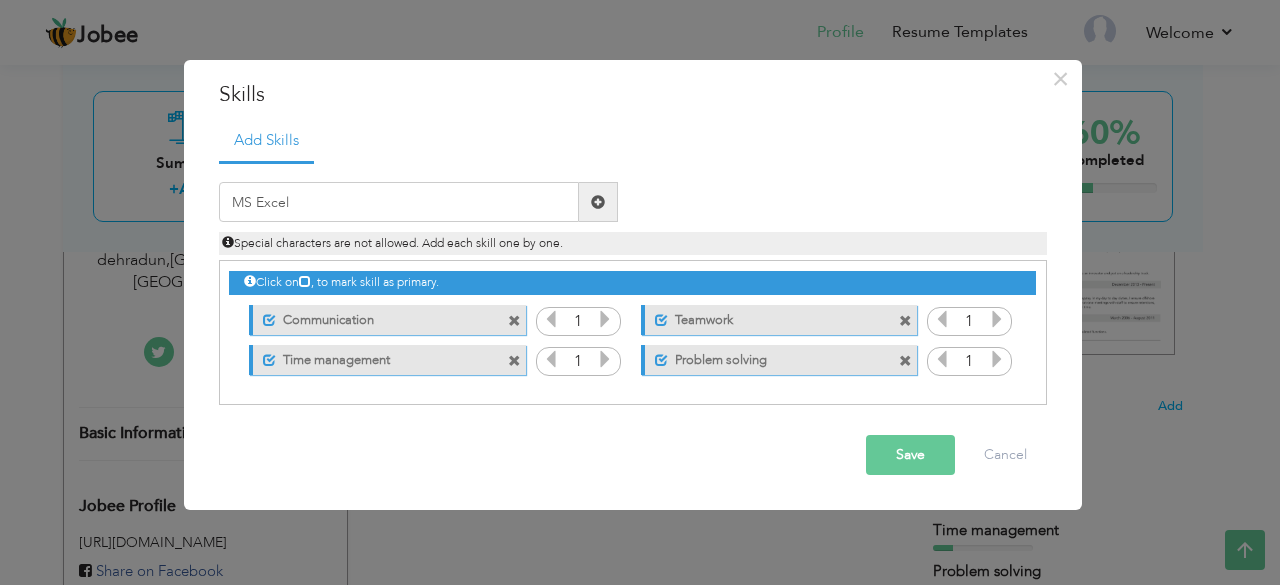click at bounding box center (514, 321) 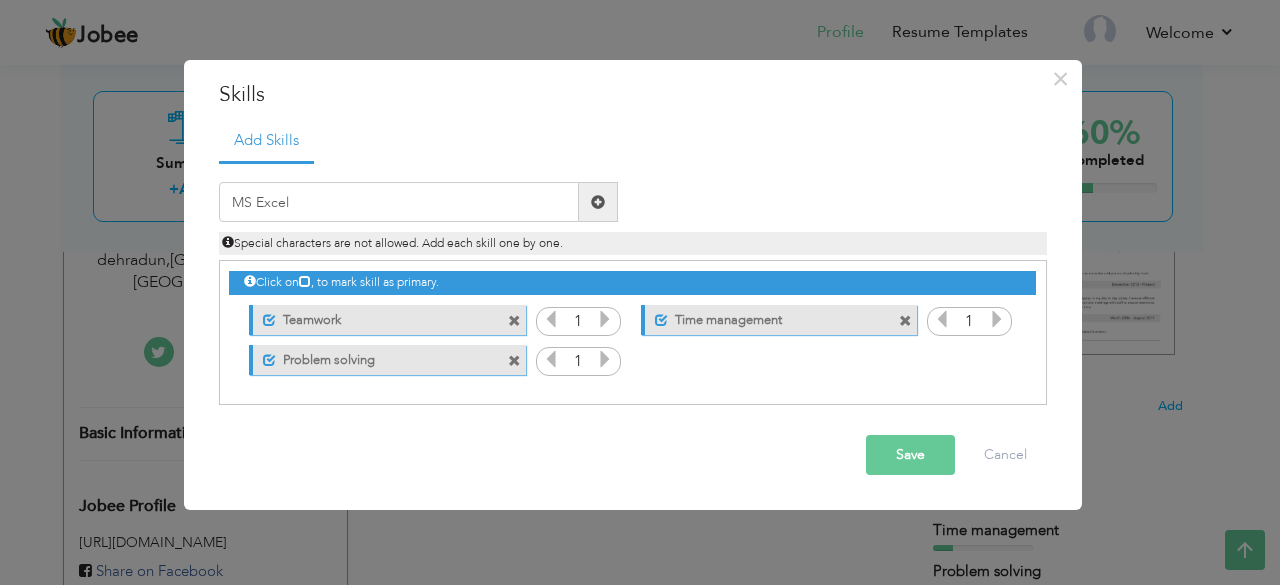 click at bounding box center [514, 321] 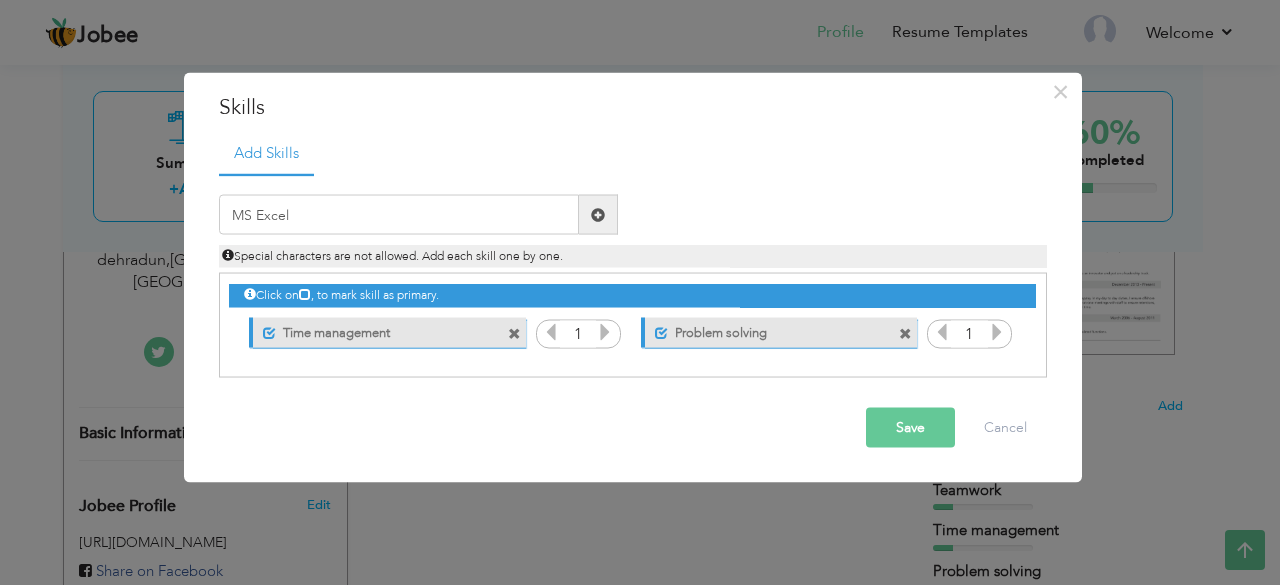 click at bounding box center (514, 333) 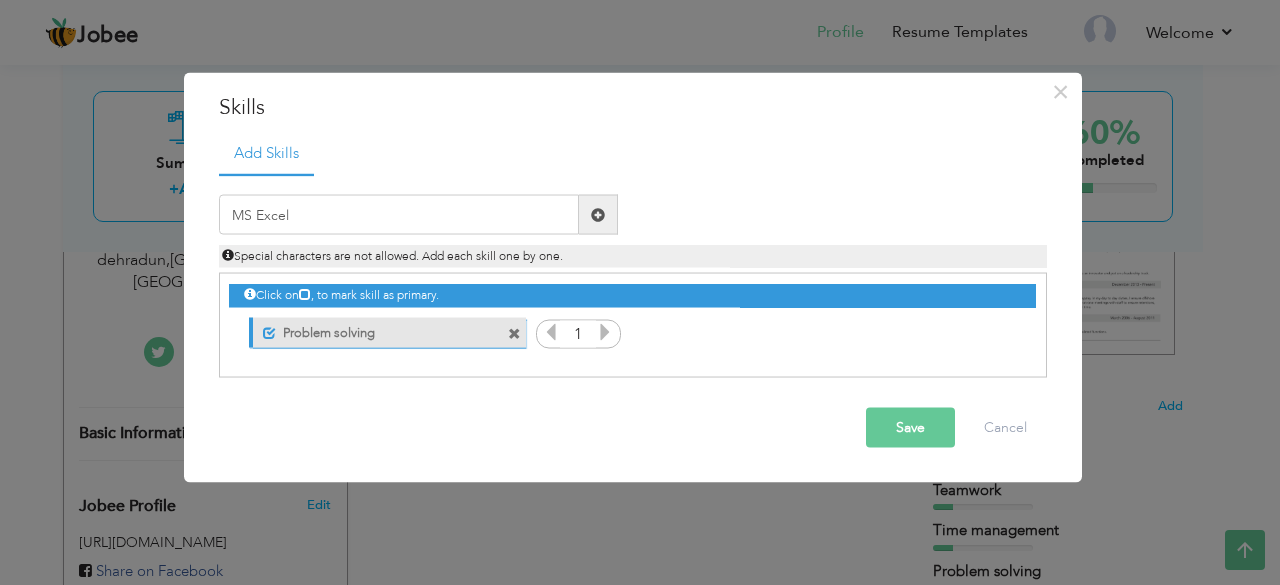 click at bounding box center [514, 333] 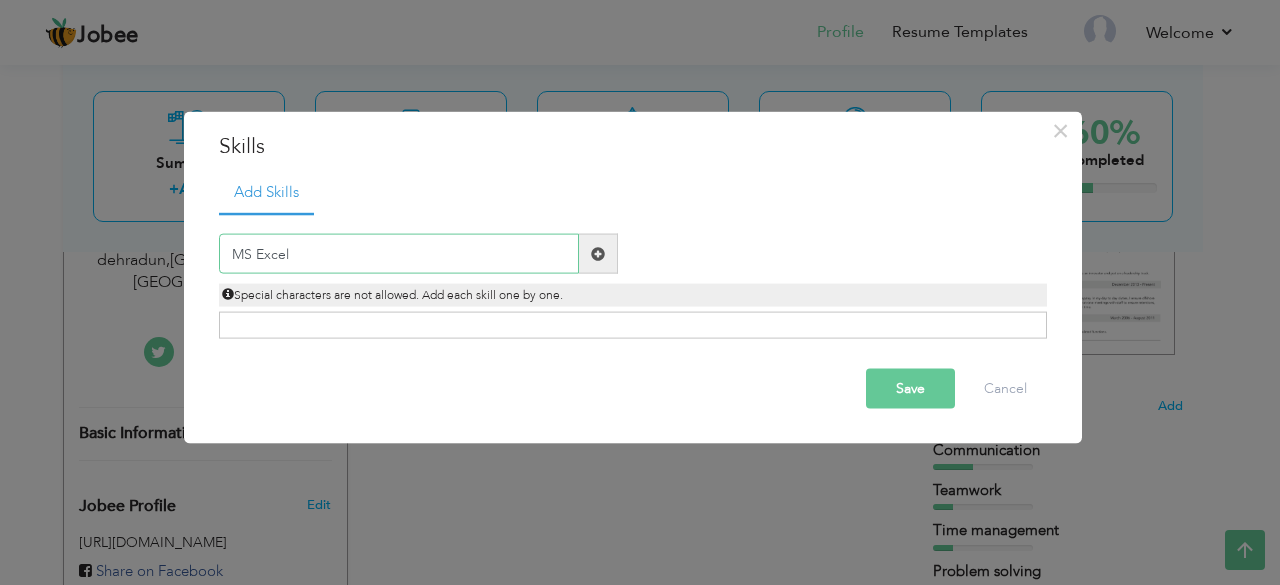 click on "MS Excel" at bounding box center [399, 254] 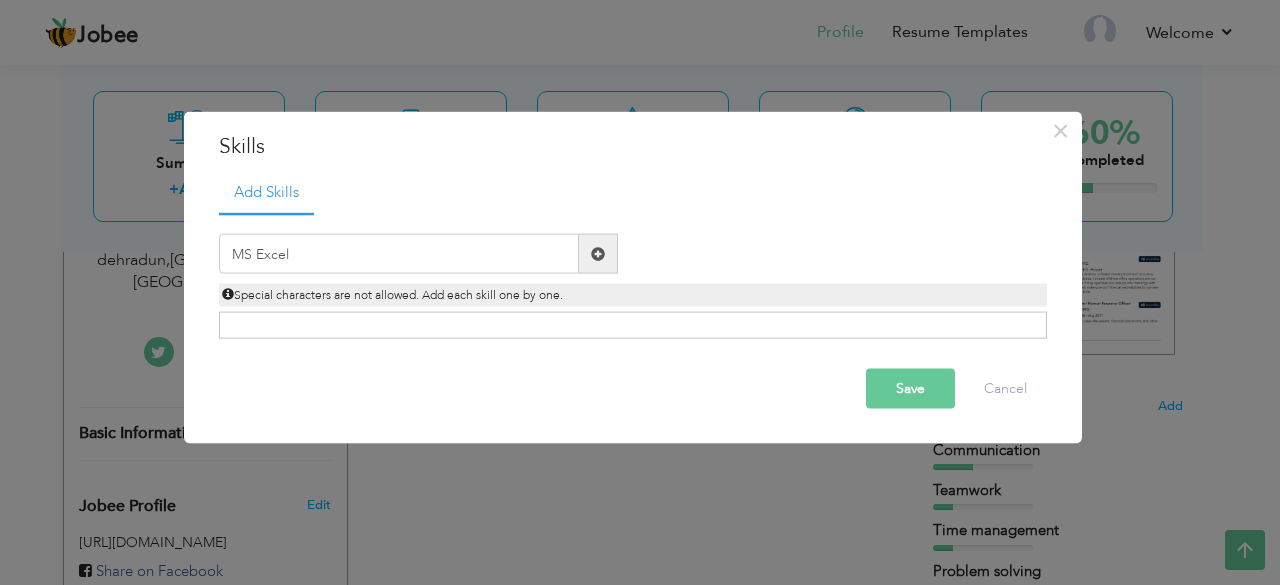 click at bounding box center (598, 253) 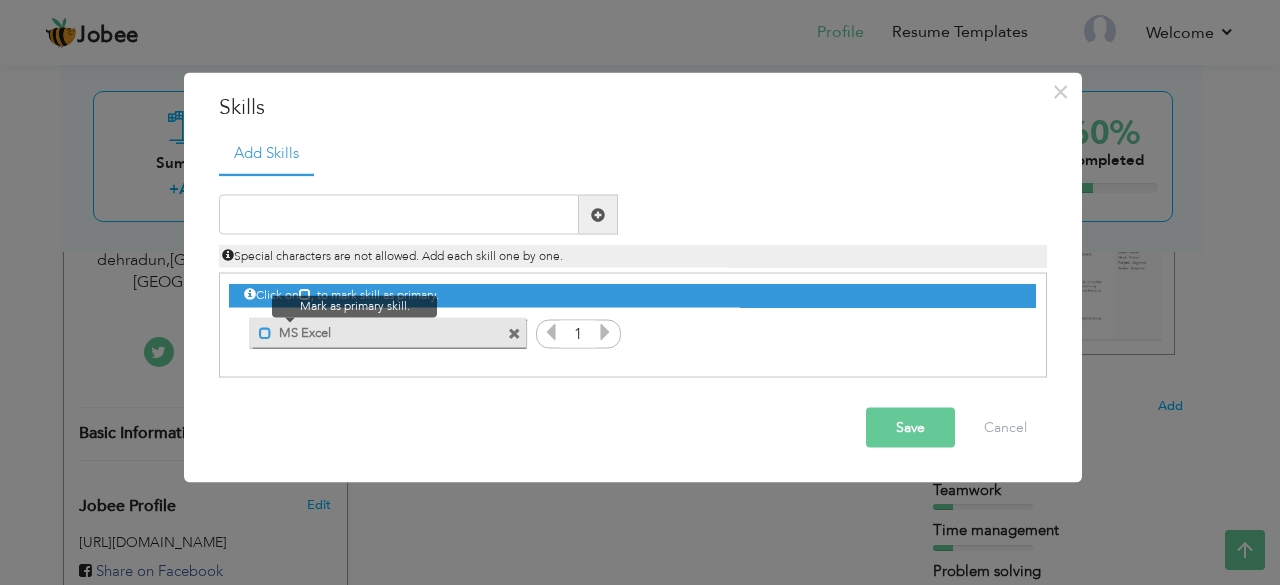 click at bounding box center [265, 332] 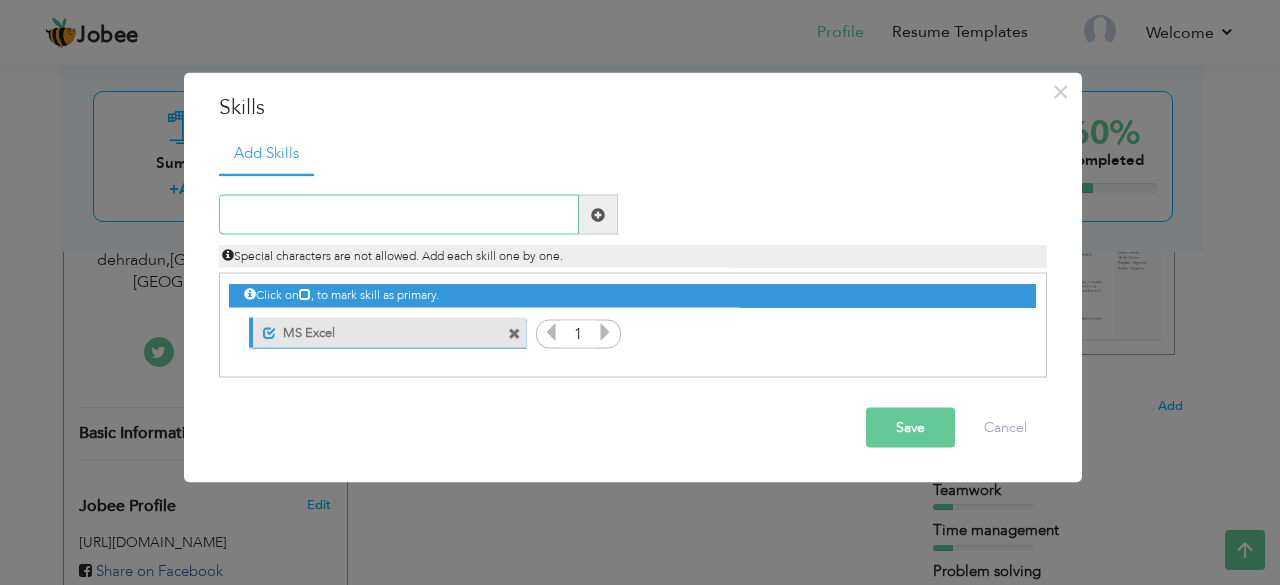 click at bounding box center [399, 215] 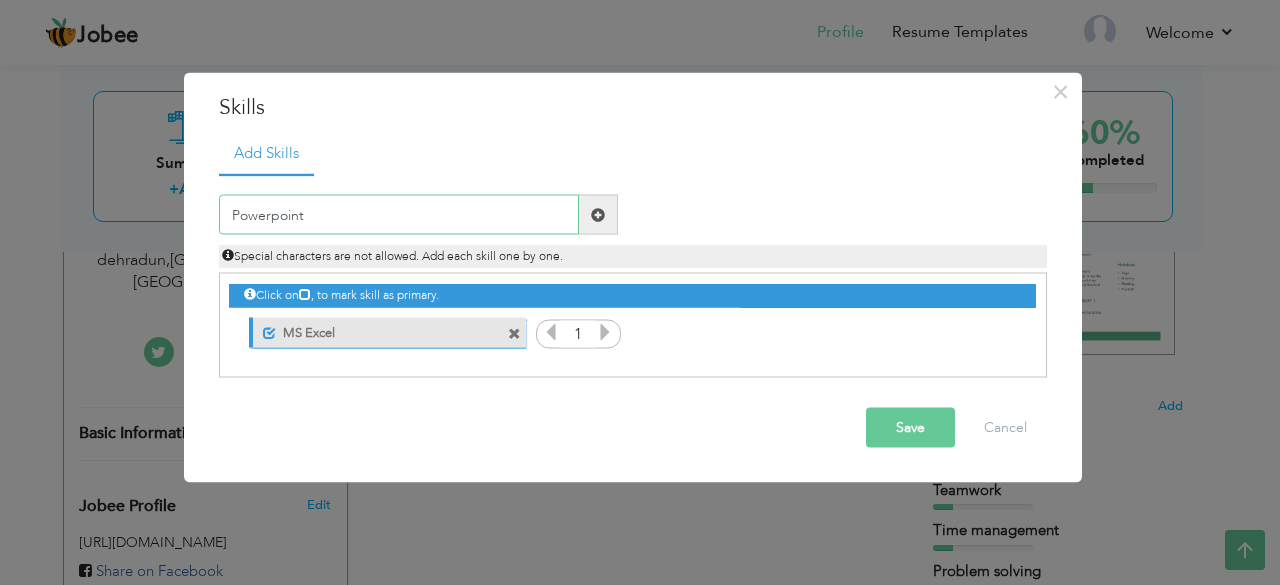 click on "Powerpoint" at bounding box center (399, 215) 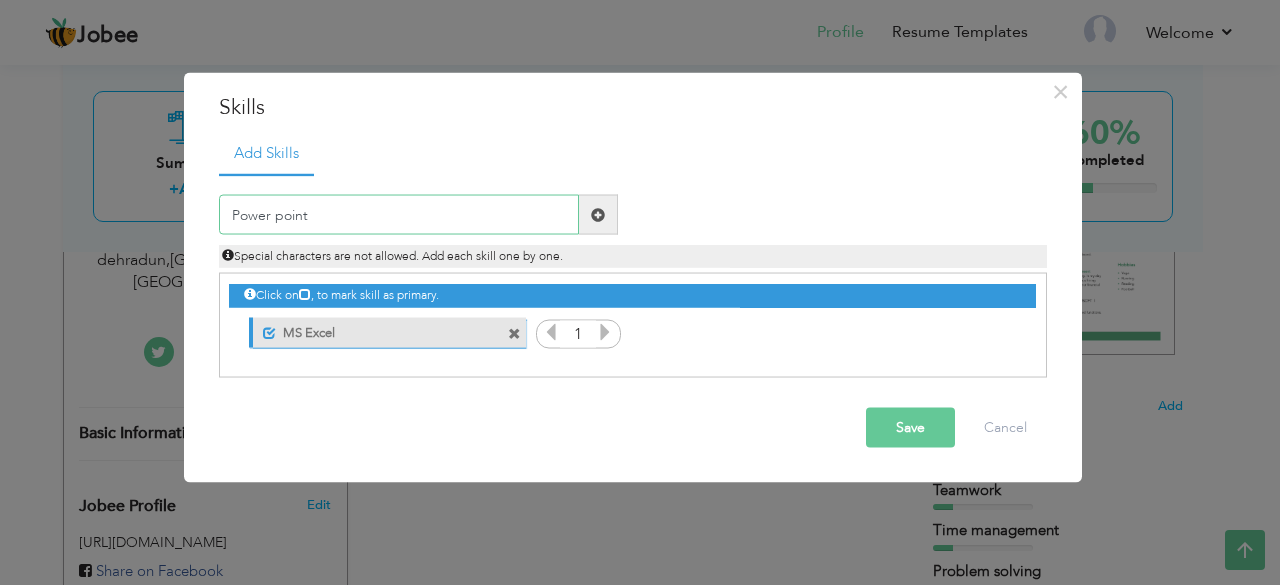 type on "Power point" 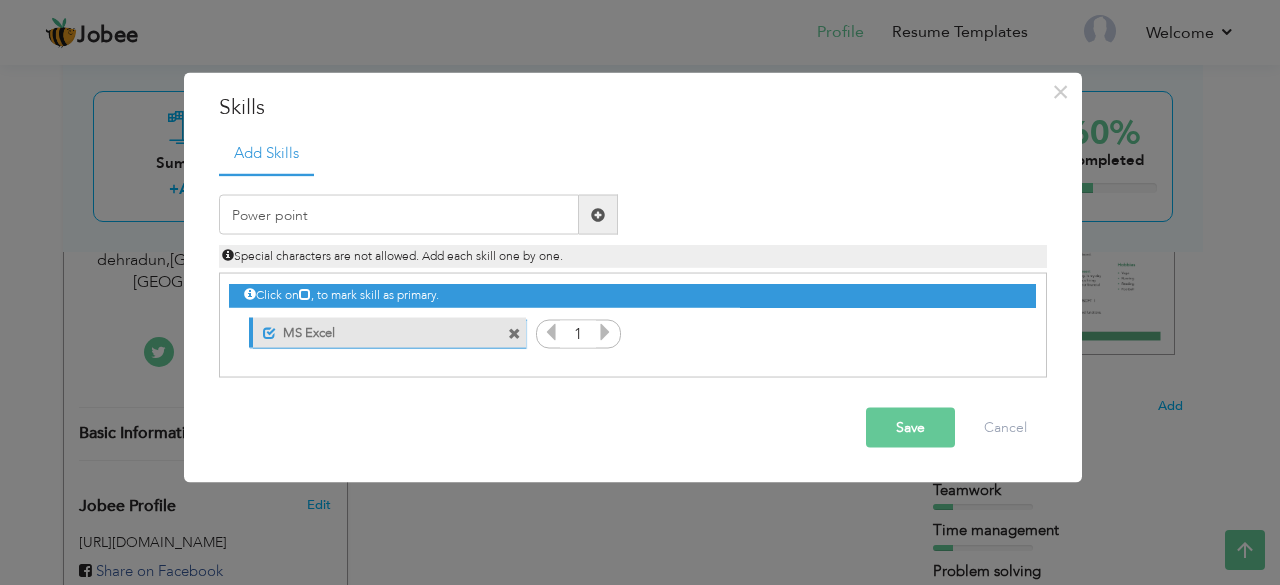 click at bounding box center (598, 214) 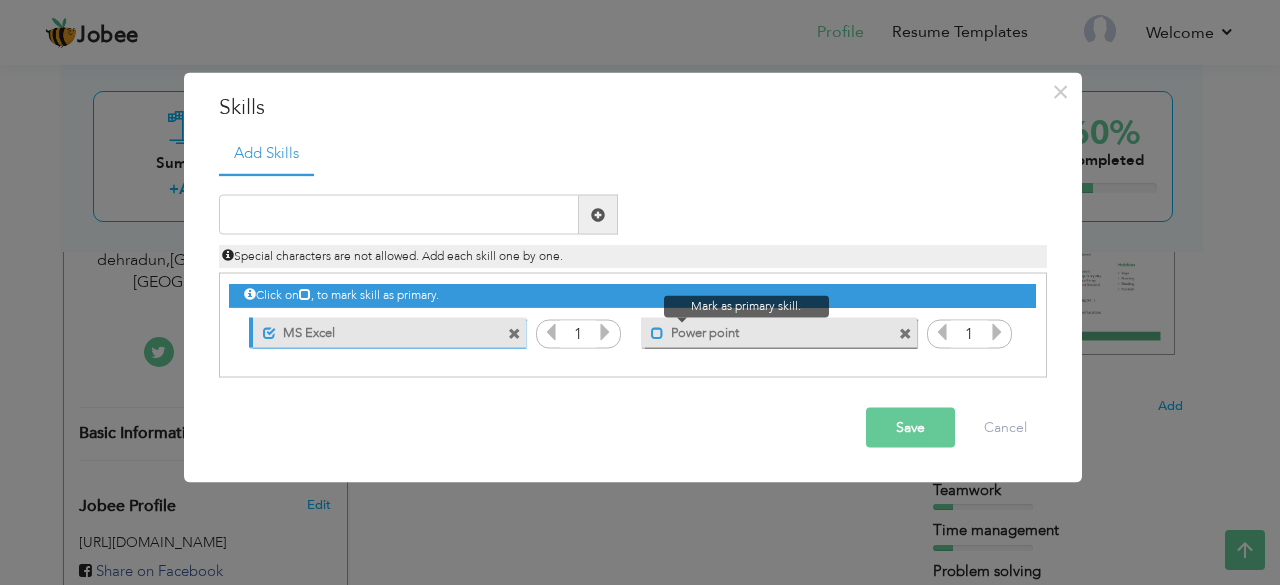 click at bounding box center [657, 332] 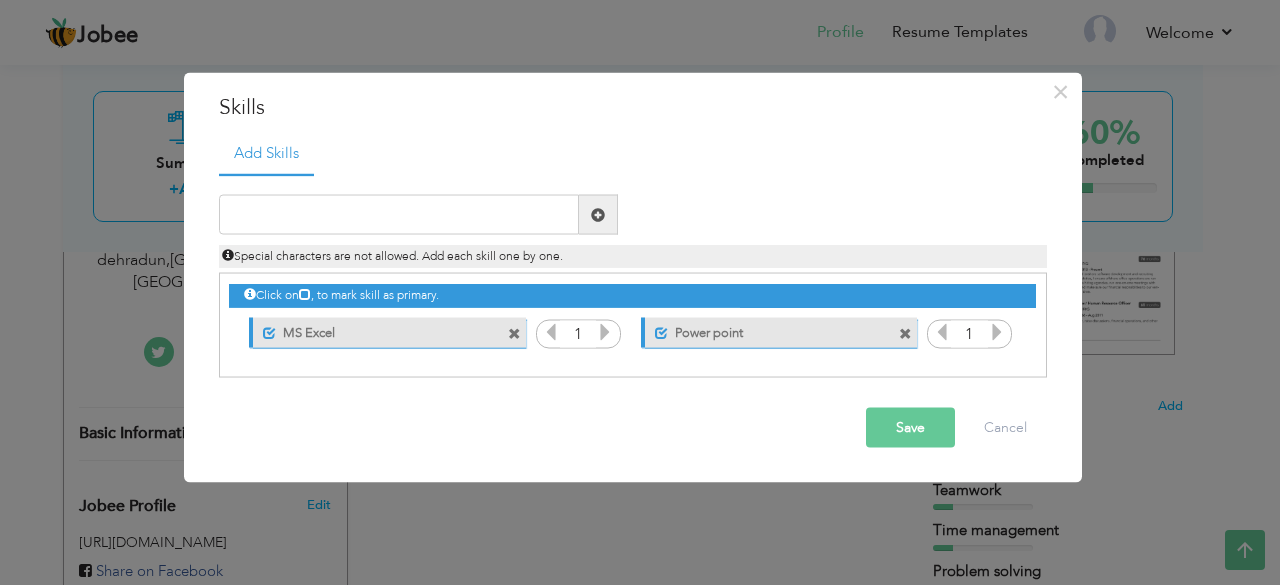 drag, startPoint x: 893, startPoint y: 450, endPoint x: 897, endPoint y: 439, distance: 11.7046995 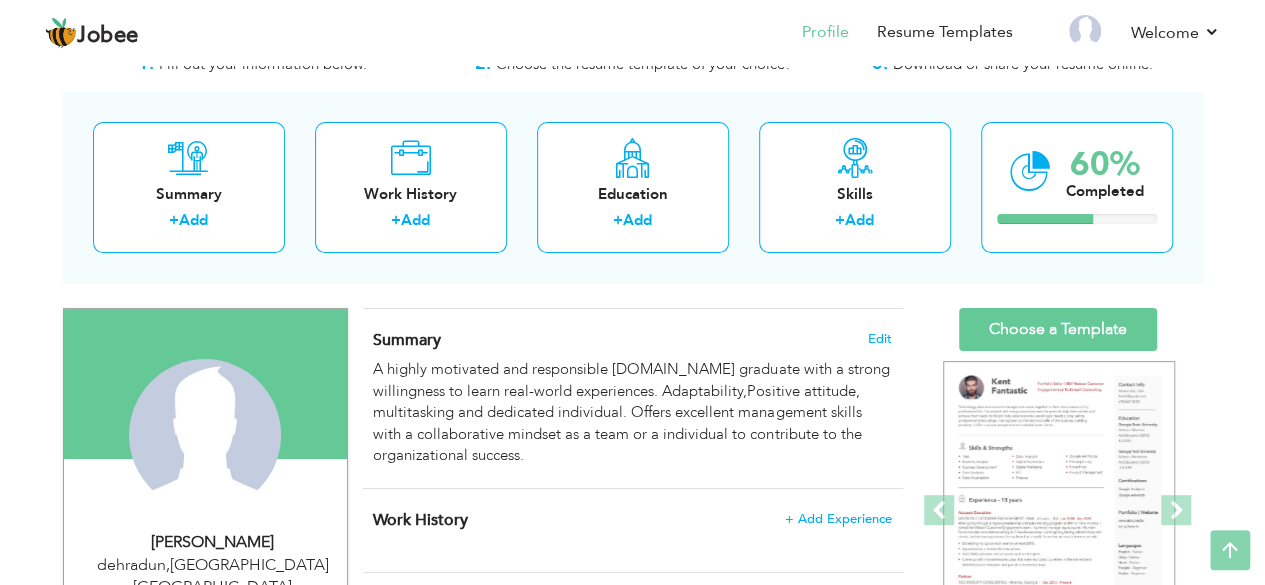 scroll, scrollTop: 58, scrollLeft: 0, axis: vertical 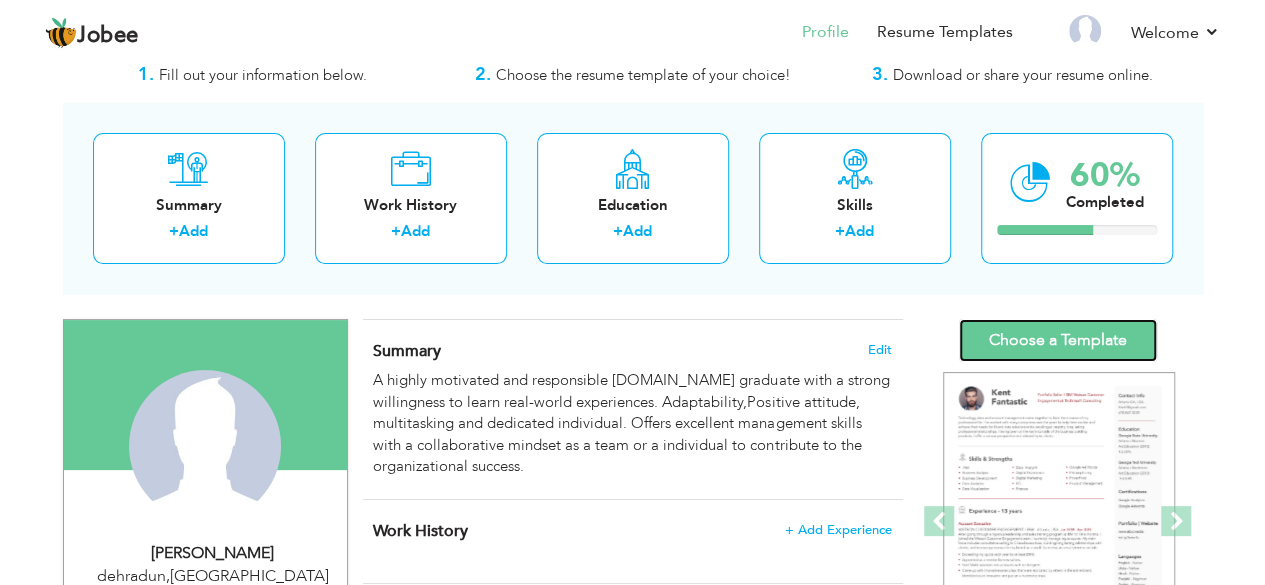 click on "Choose a Template" at bounding box center [1058, 340] 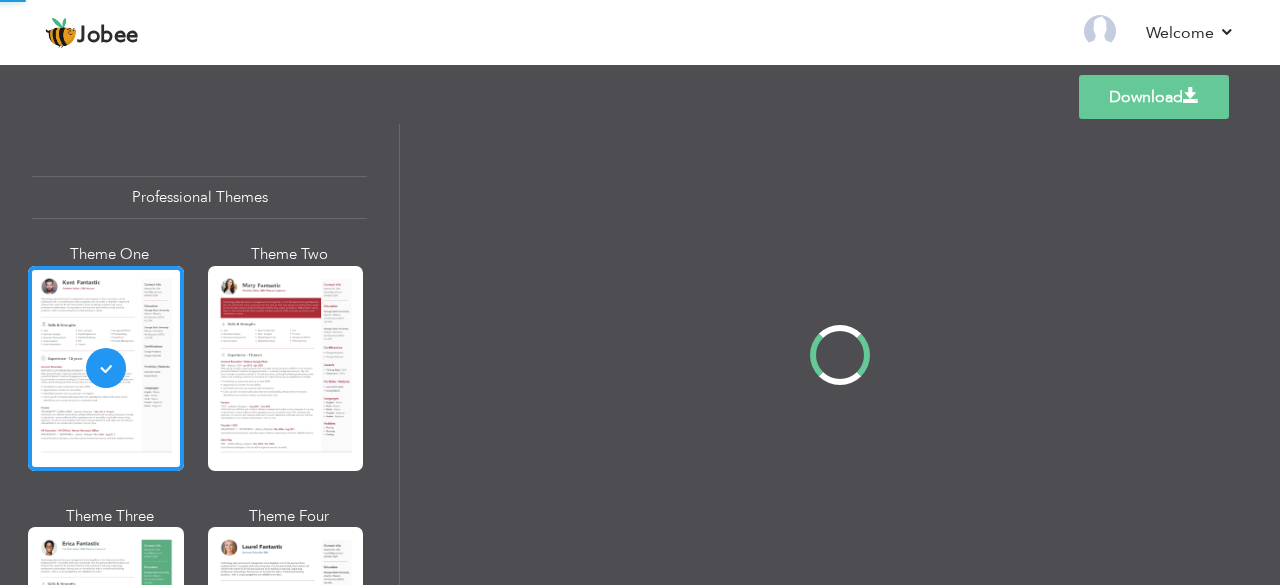 scroll, scrollTop: 0, scrollLeft: 0, axis: both 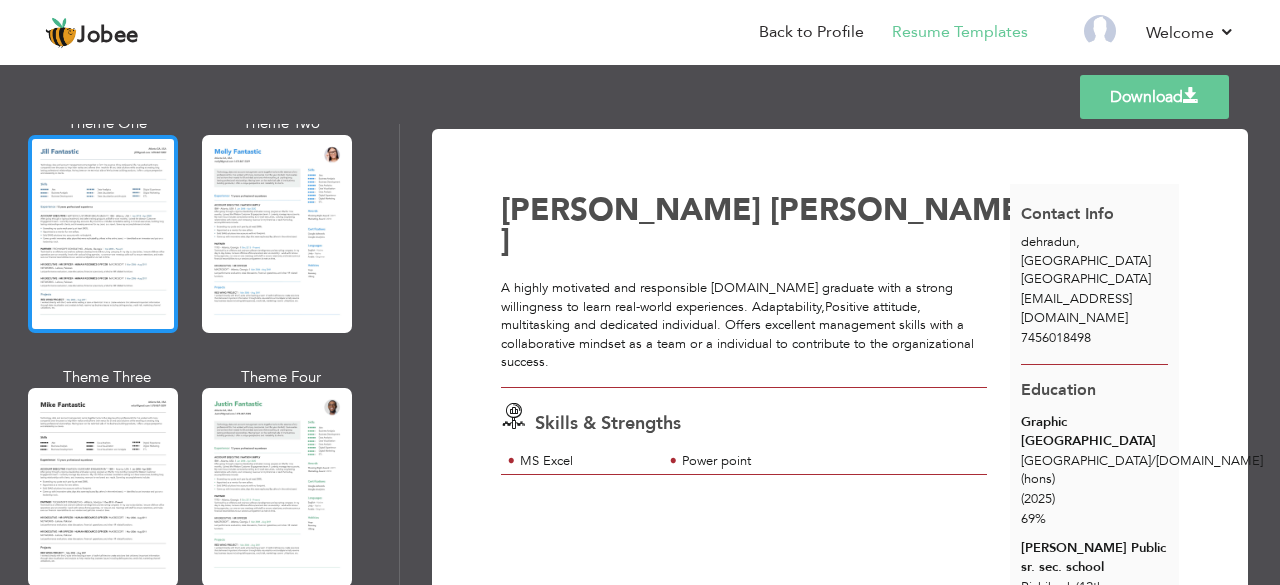 click at bounding box center (103, 487) 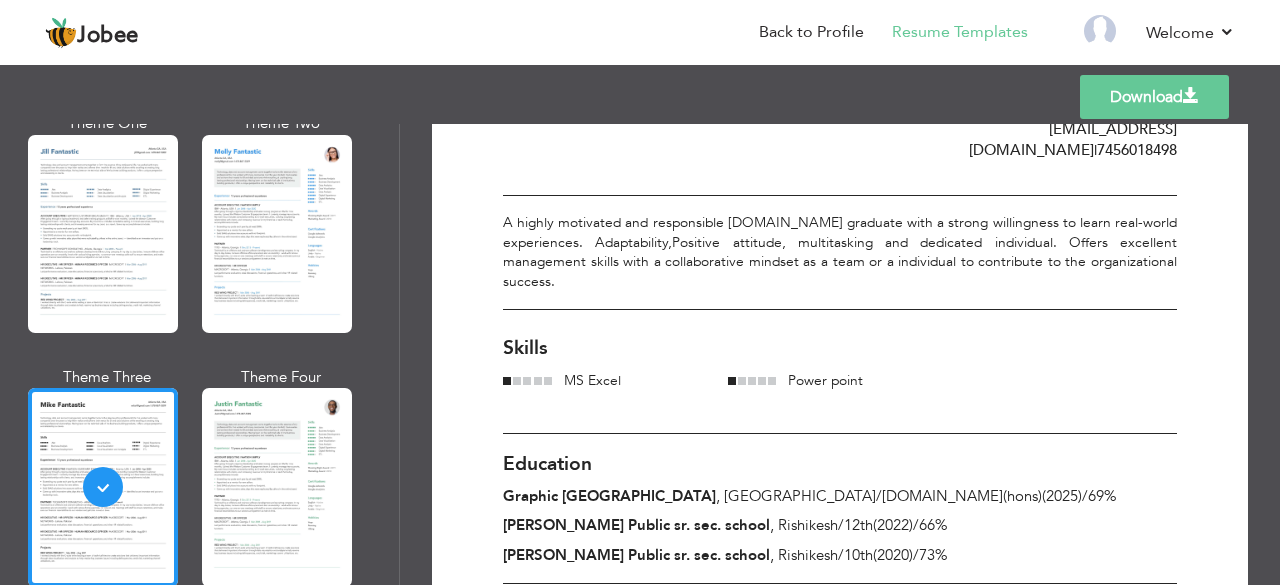 scroll, scrollTop: 147, scrollLeft: 0, axis: vertical 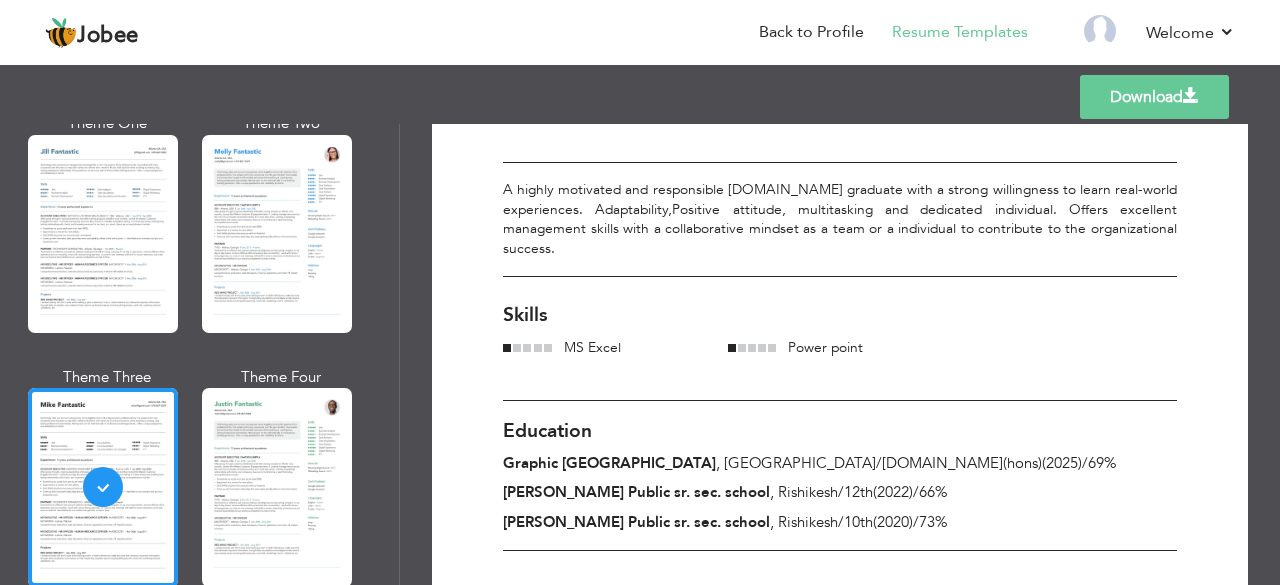 click at bounding box center [752, 348] 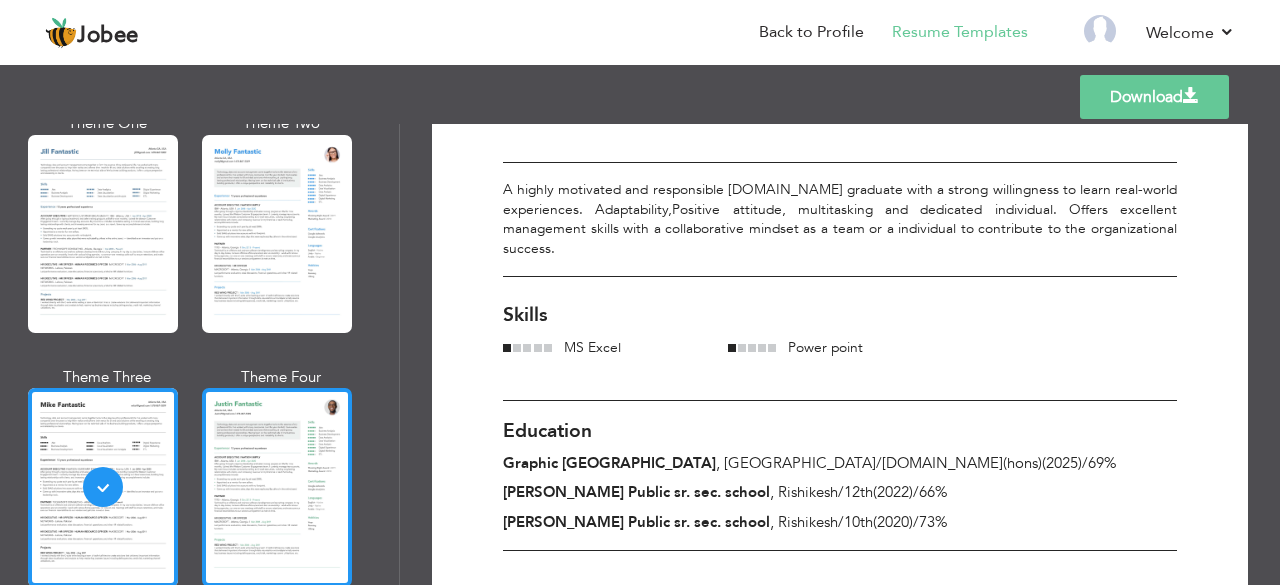 click at bounding box center (277, 487) 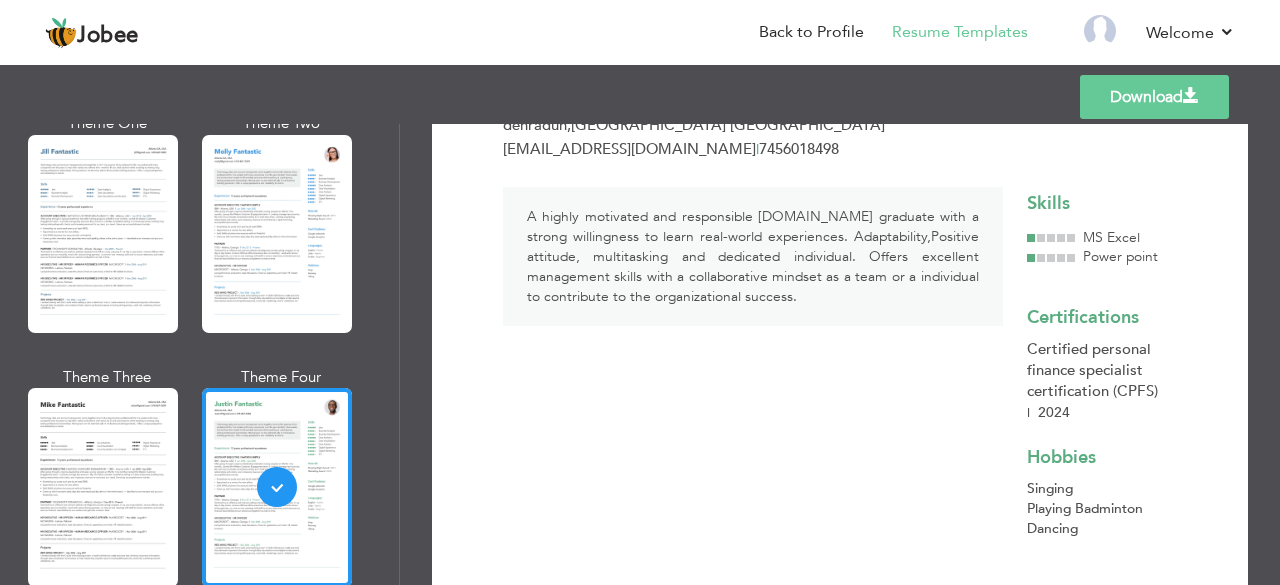 scroll, scrollTop: 324, scrollLeft: 0, axis: vertical 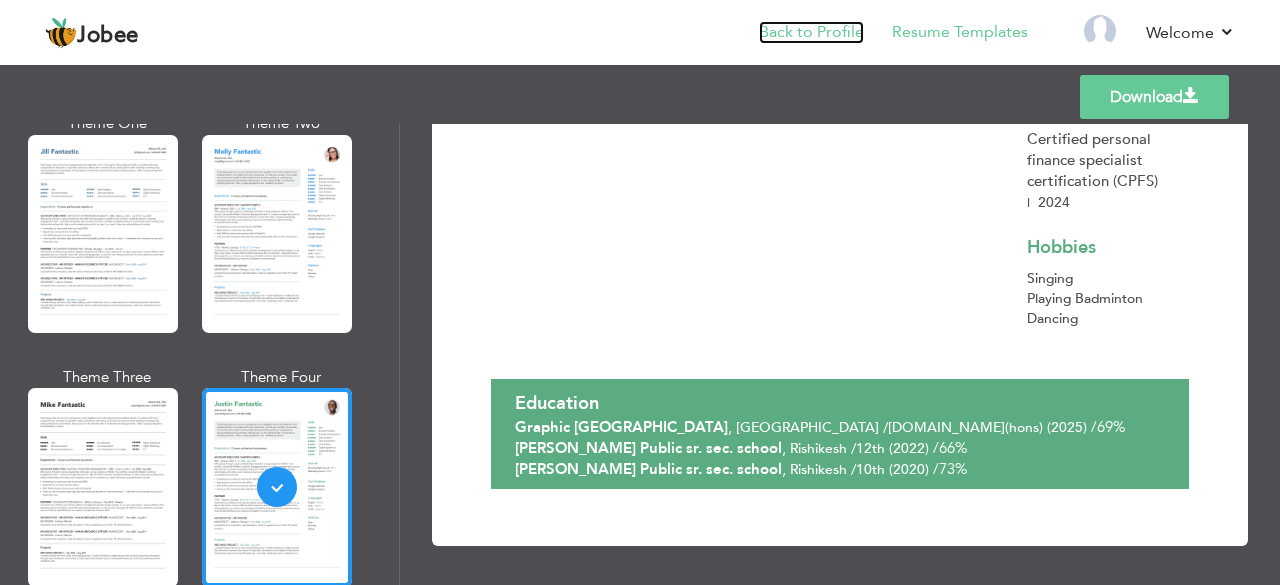 click on "Back to Profile" at bounding box center (811, 32) 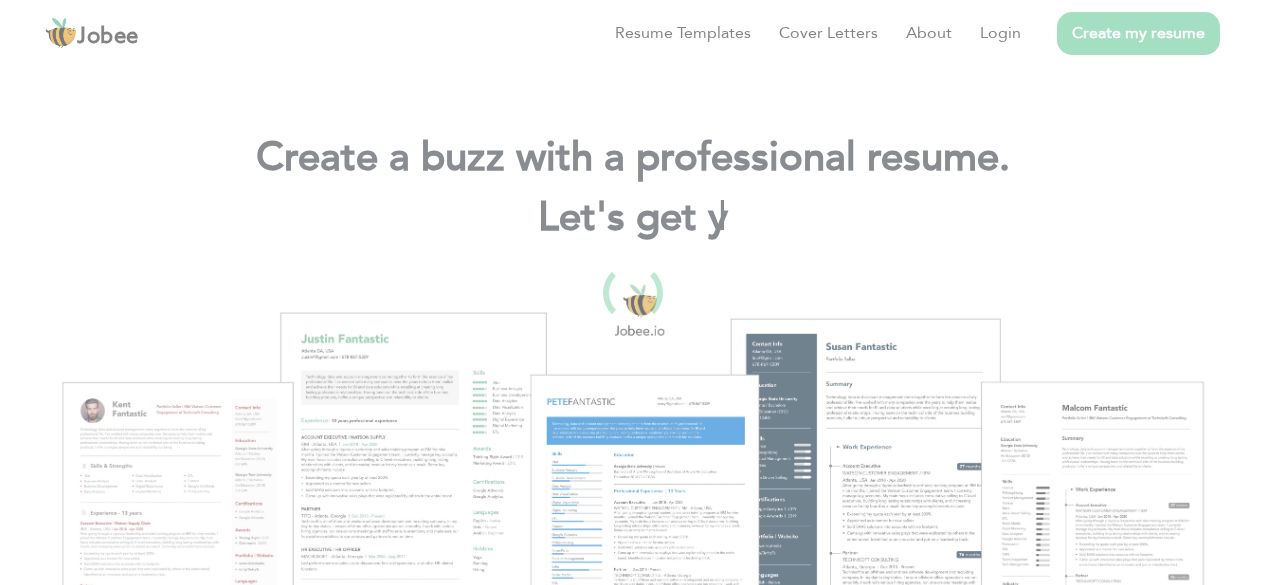scroll, scrollTop: 0, scrollLeft: 0, axis: both 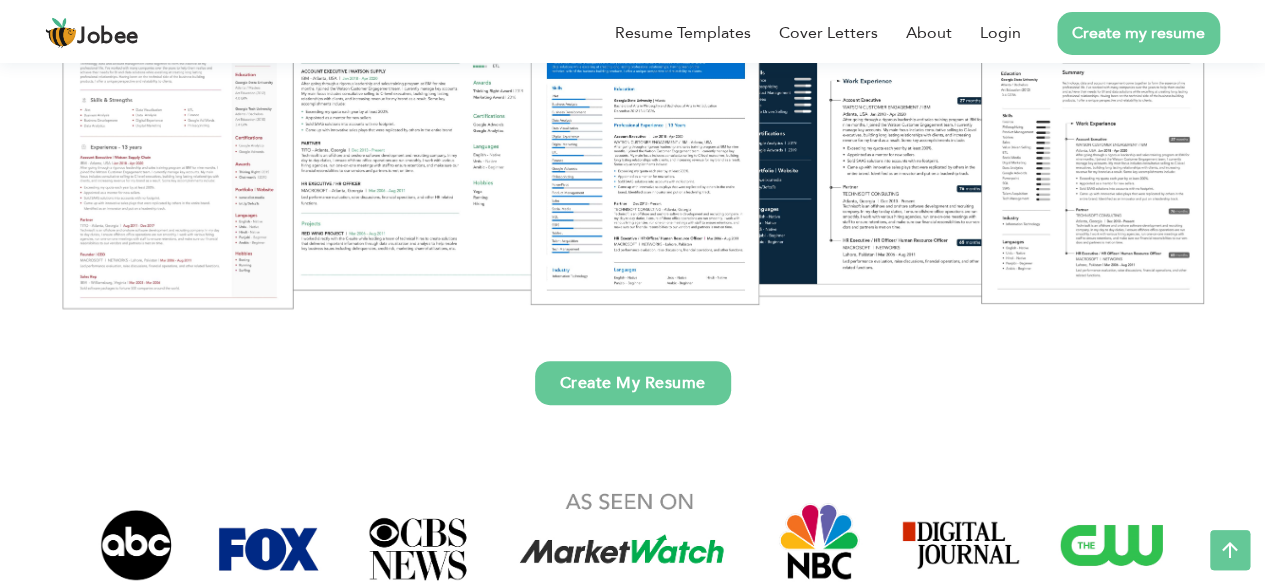 click on "Create My Resume" at bounding box center (633, 383) 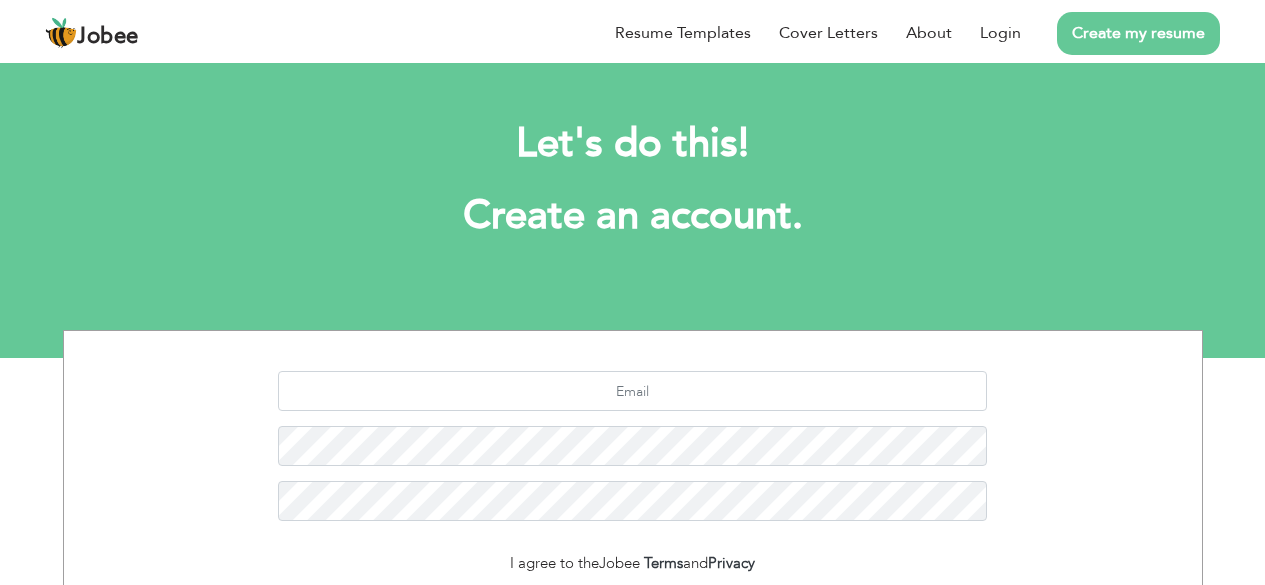scroll, scrollTop: 0, scrollLeft: 0, axis: both 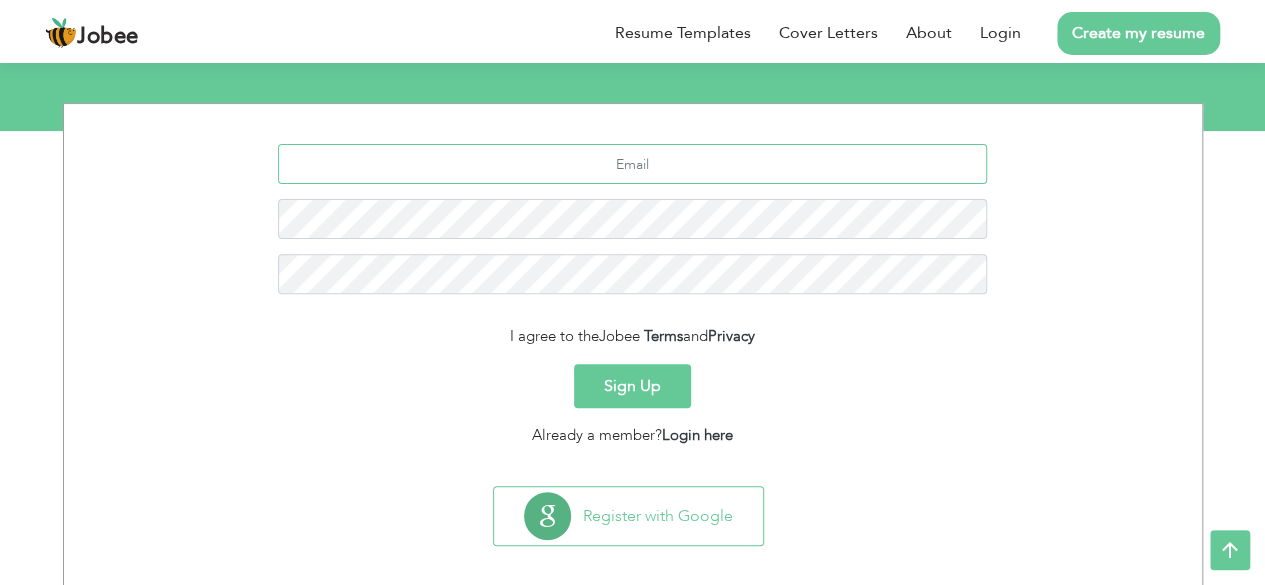 click at bounding box center [632, 164] 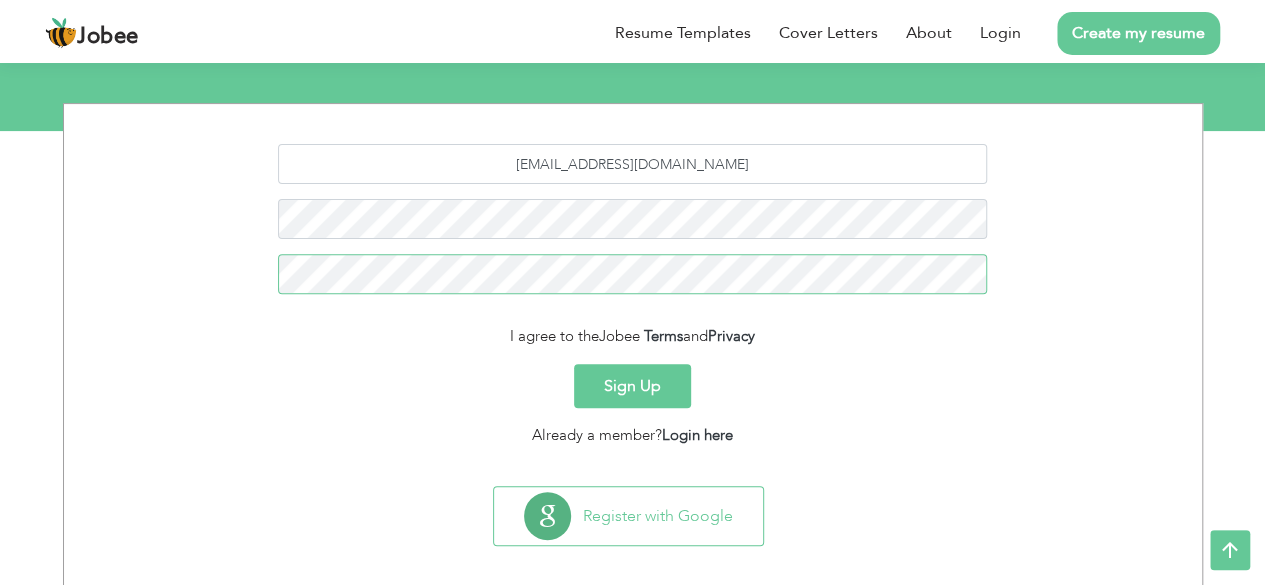 click on "Sign Up" at bounding box center (632, 386) 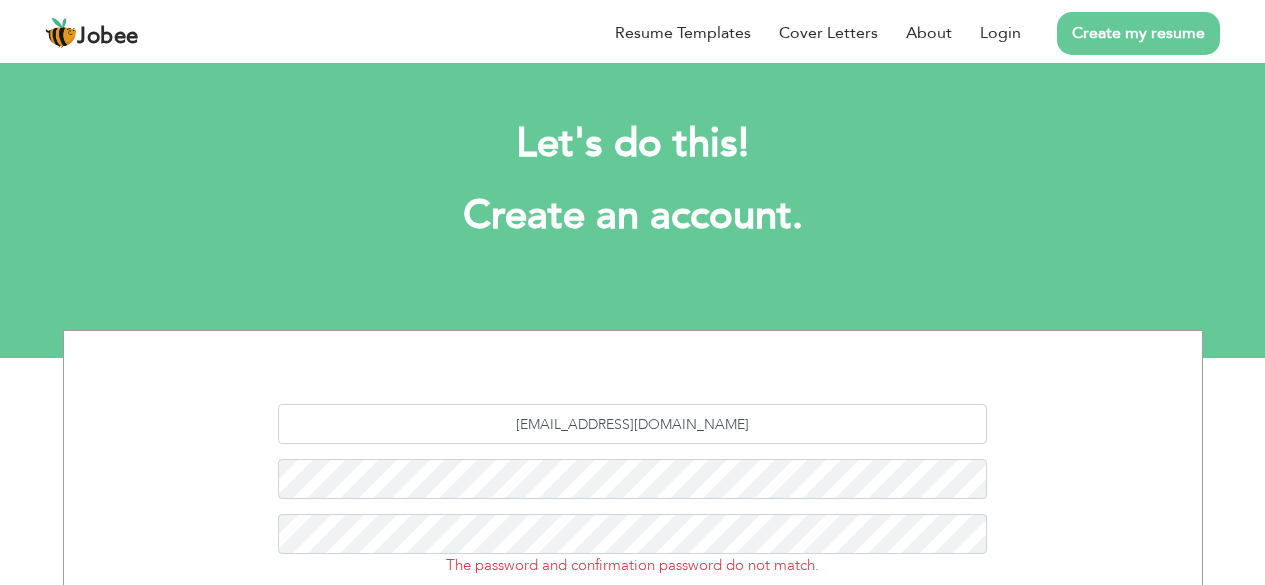 scroll, scrollTop: 0, scrollLeft: 0, axis: both 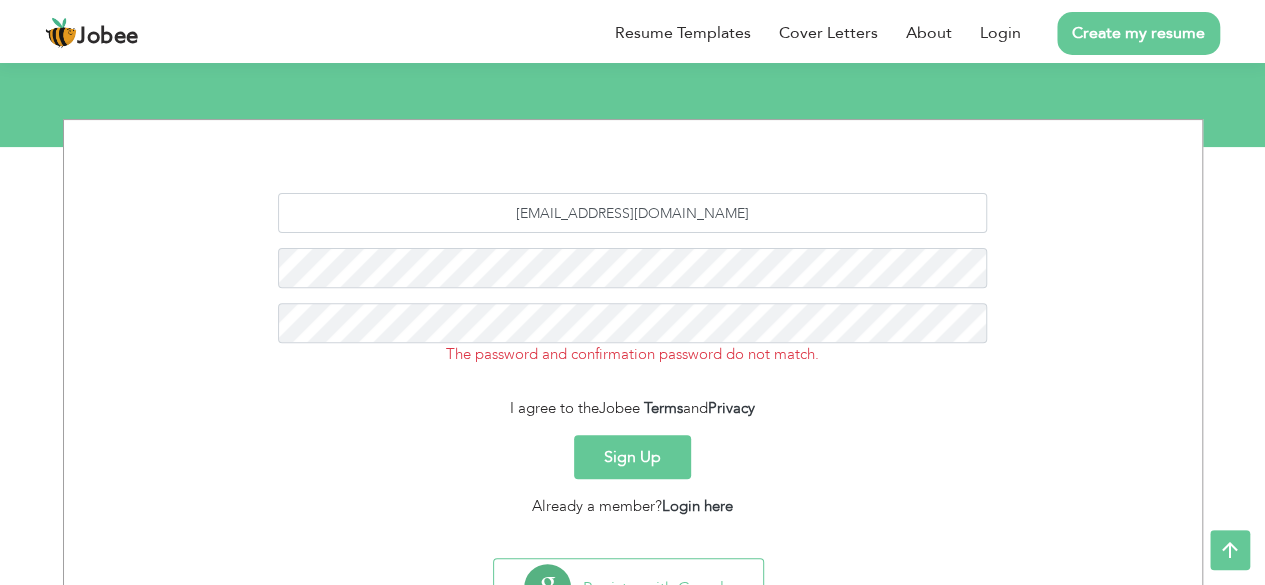 click on "Sign Up" at bounding box center (632, 457) 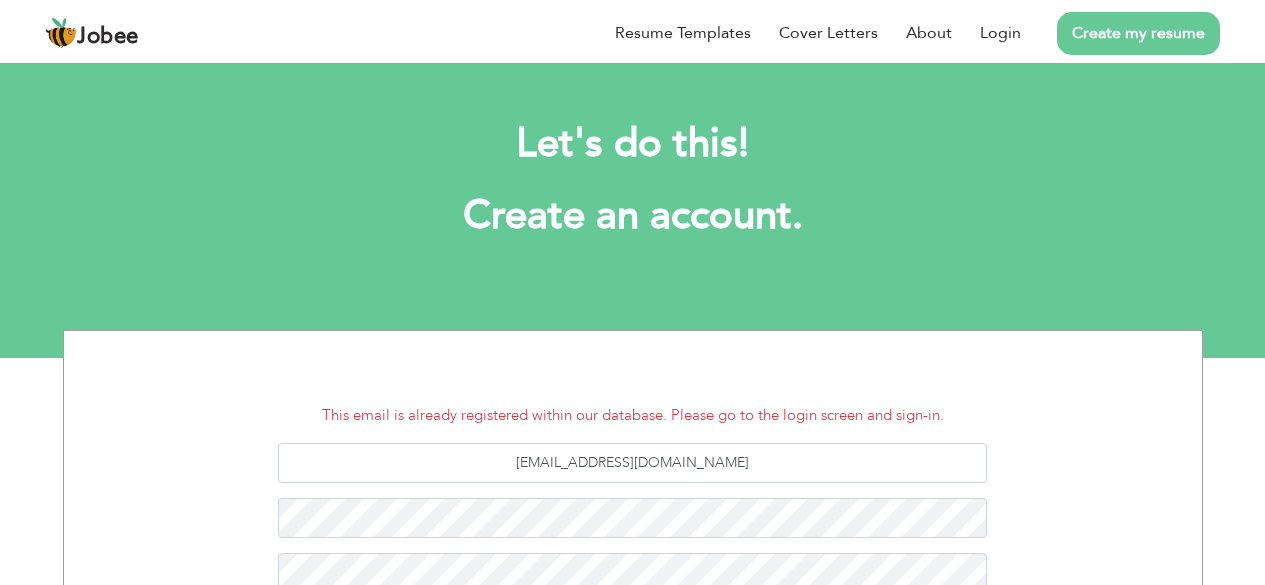 scroll, scrollTop: 0, scrollLeft: 0, axis: both 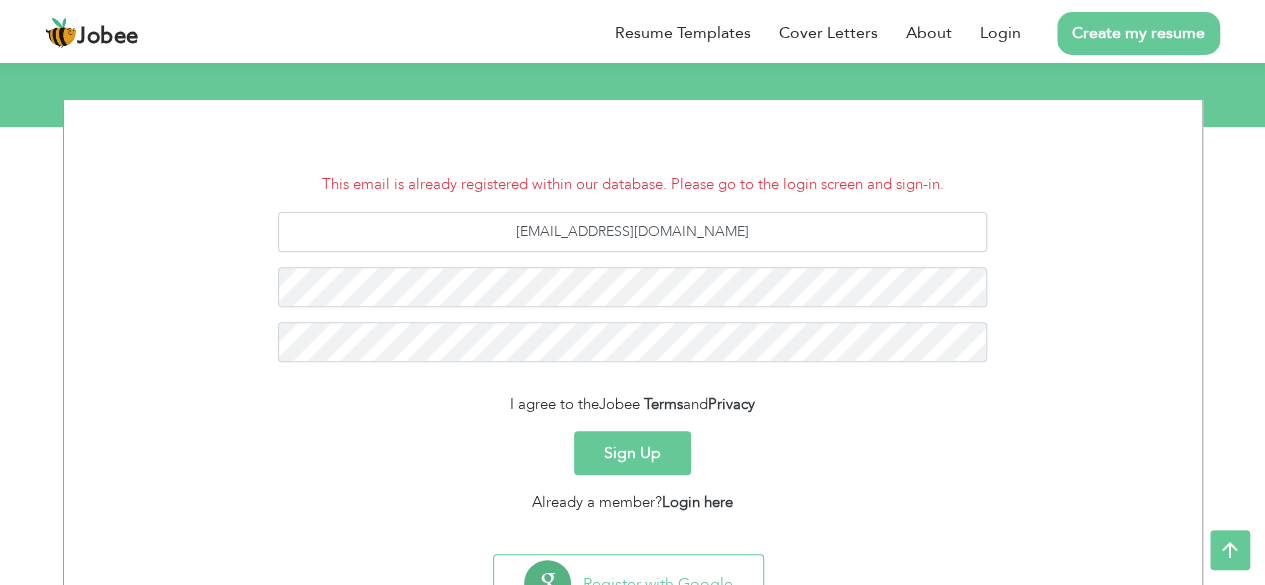 click on "Sign Up" at bounding box center (632, 453) 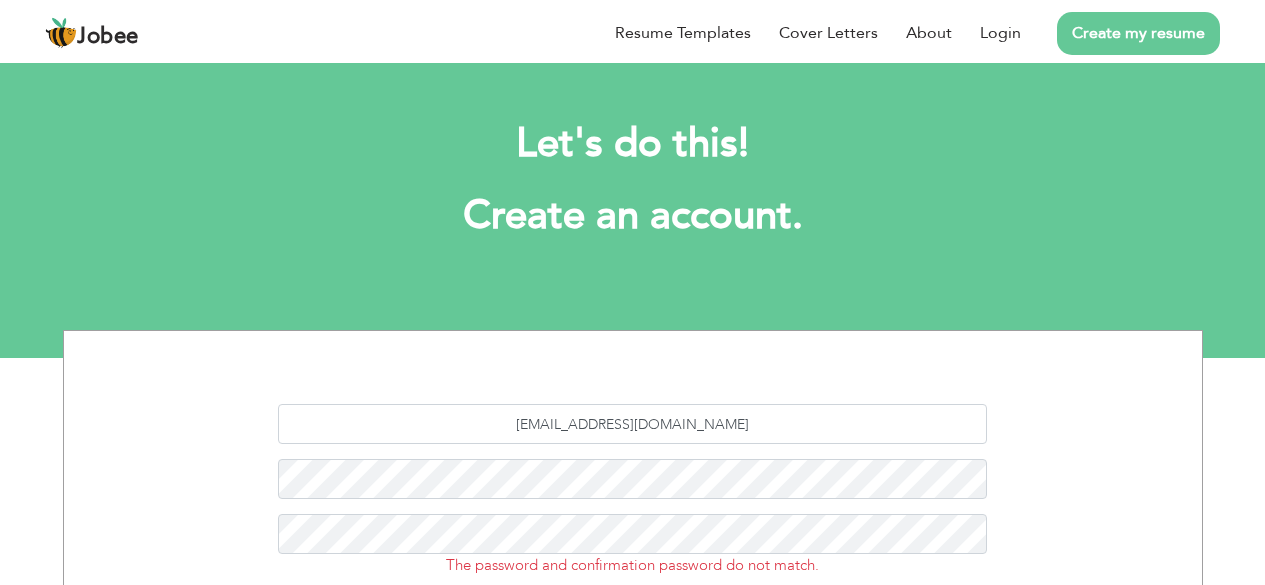 scroll, scrollTop: 0, scrollLeft: 0, axis: both 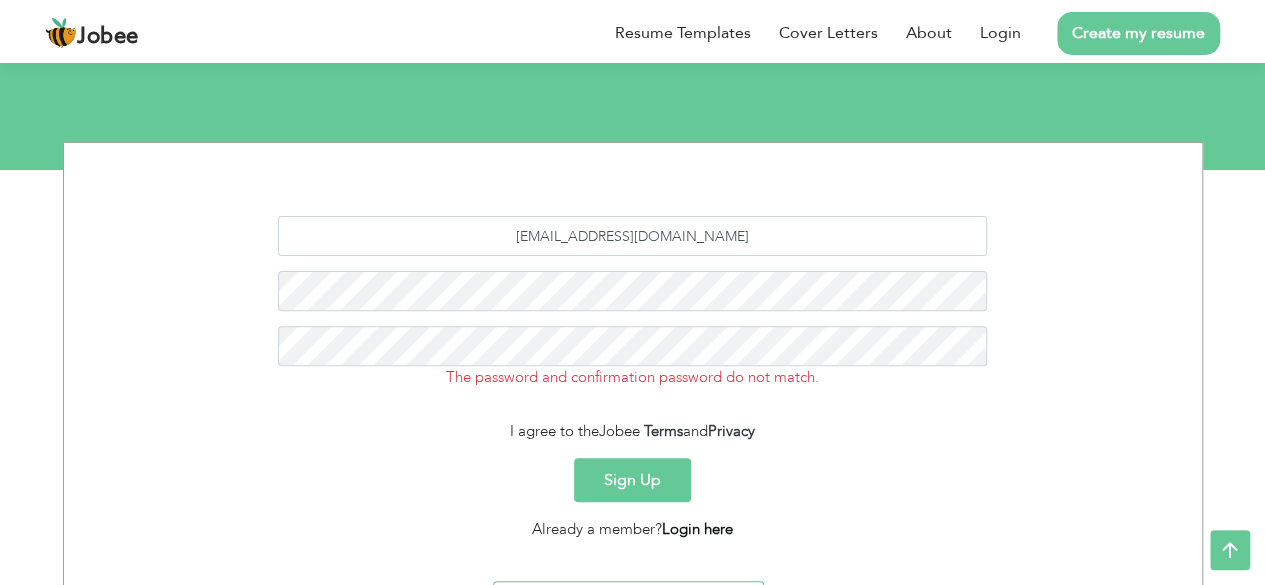 click on "Login here" at bounding box center (697, 529) 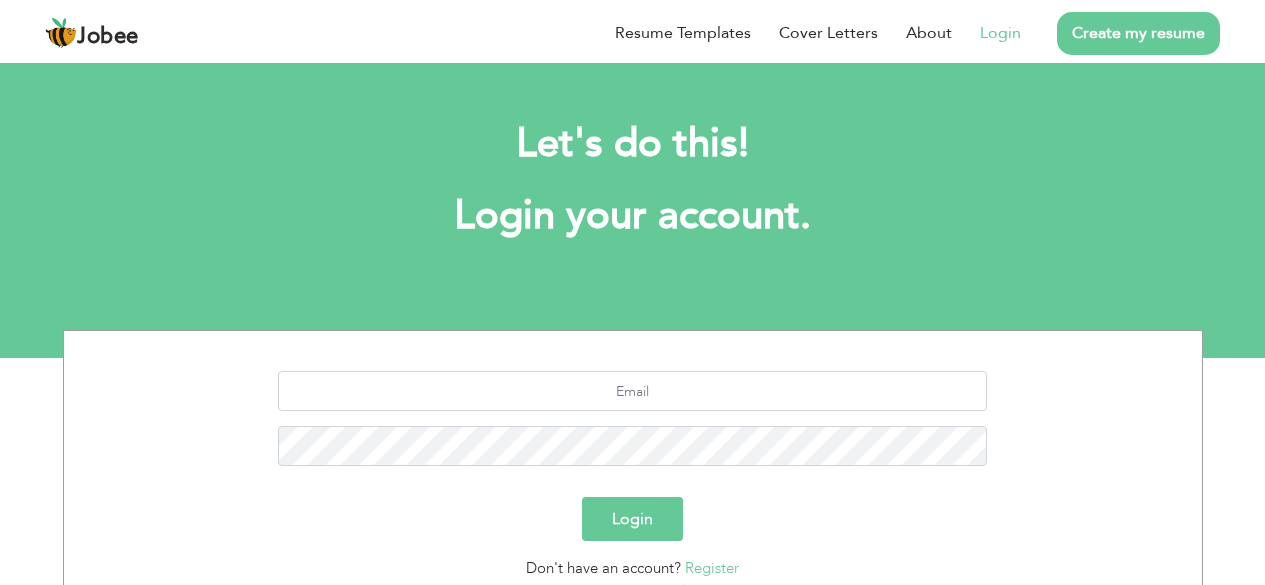 scroll, scrollTop: 0, scrollLeft: 0, axis: both 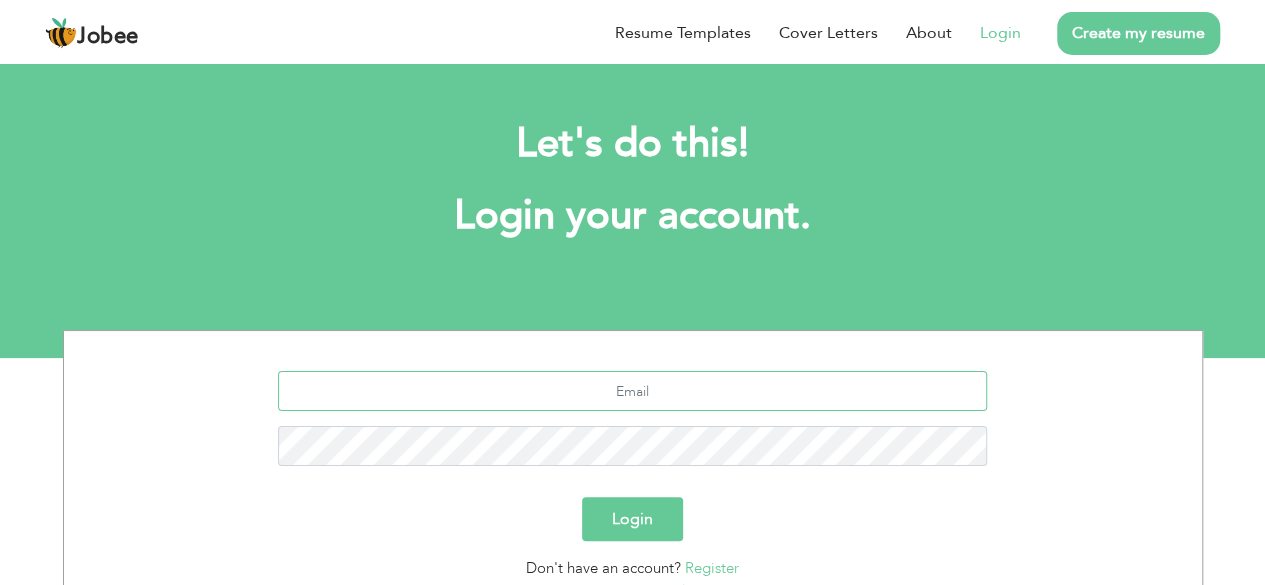 type on "[EMAIL_ADDRESS][DOMAIN_NAME]" 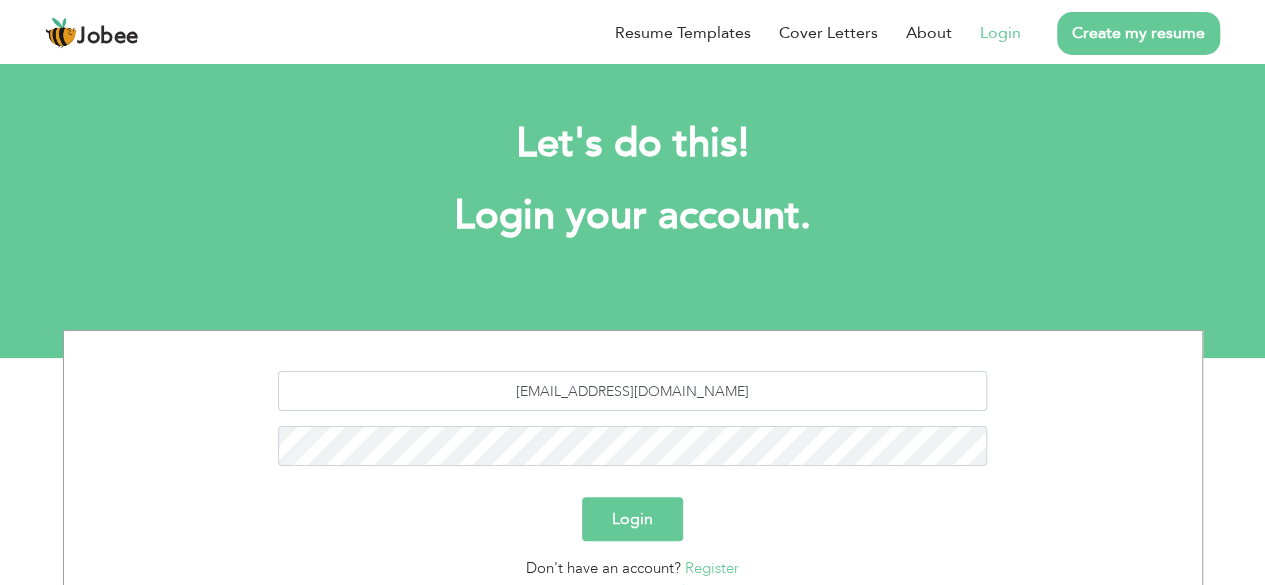 click on "Login" at bounding box center (632, 519) 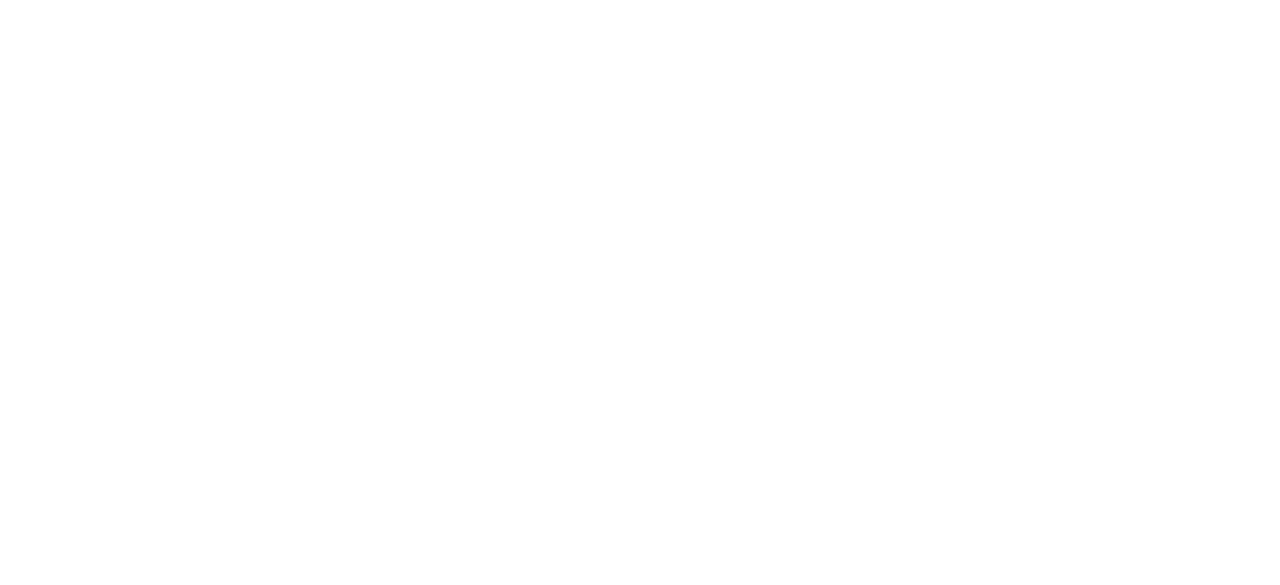 scroll, scrollTop: 0, scrollLeft: 0, axis: both 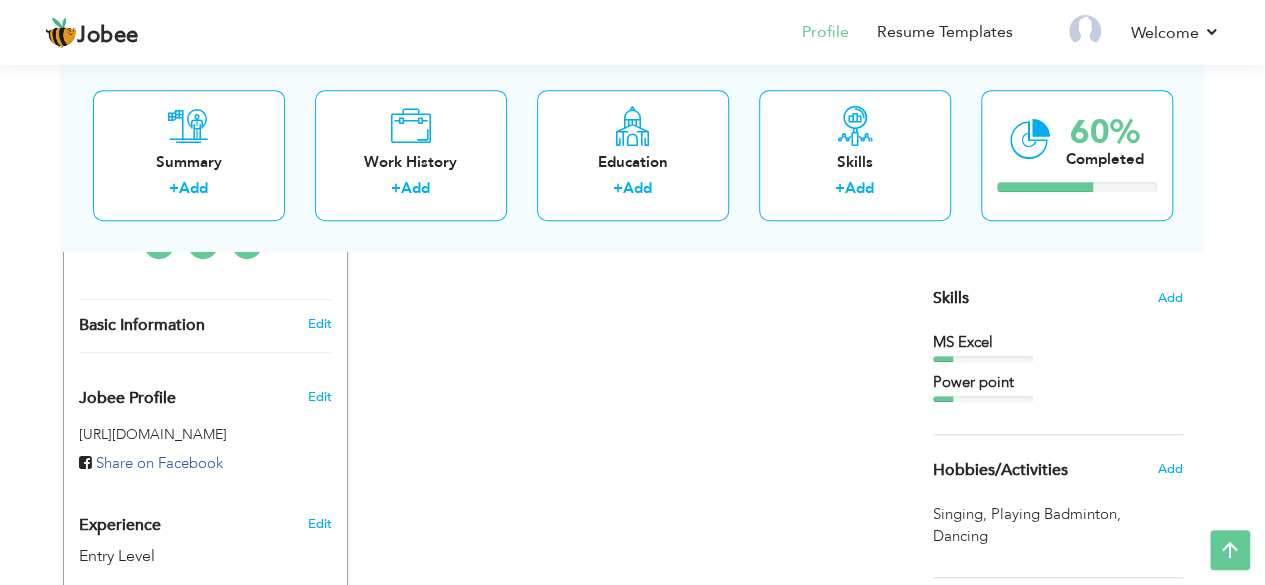 click on "MS Excel" at bounding box center [1058, 347] 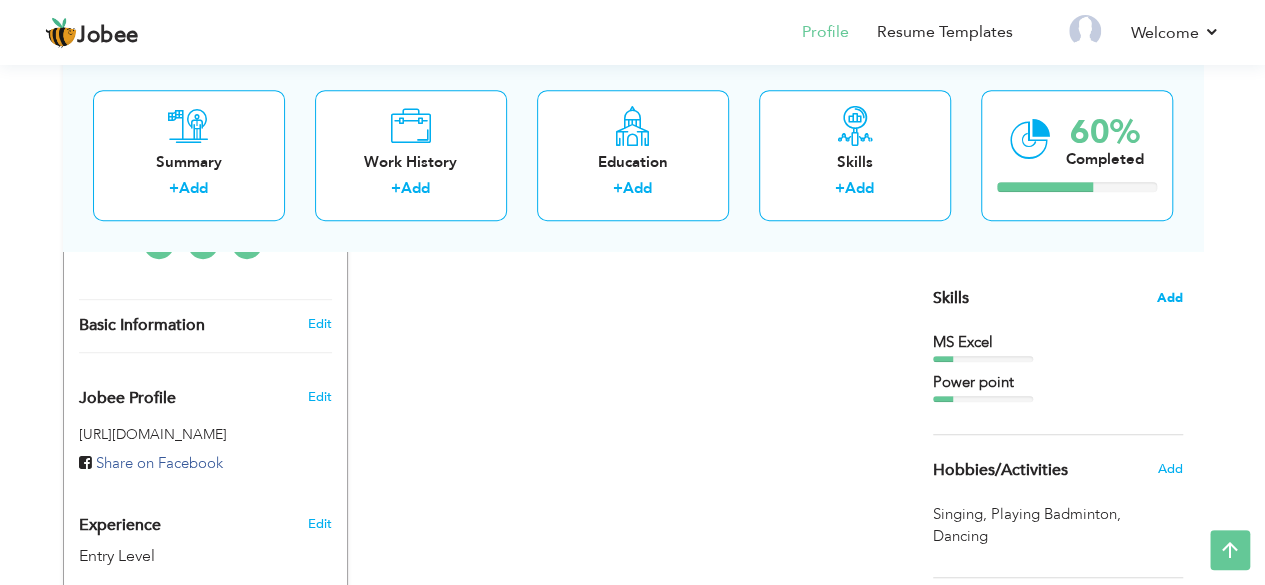 click on "Add" at bounding box center [1170, 298] 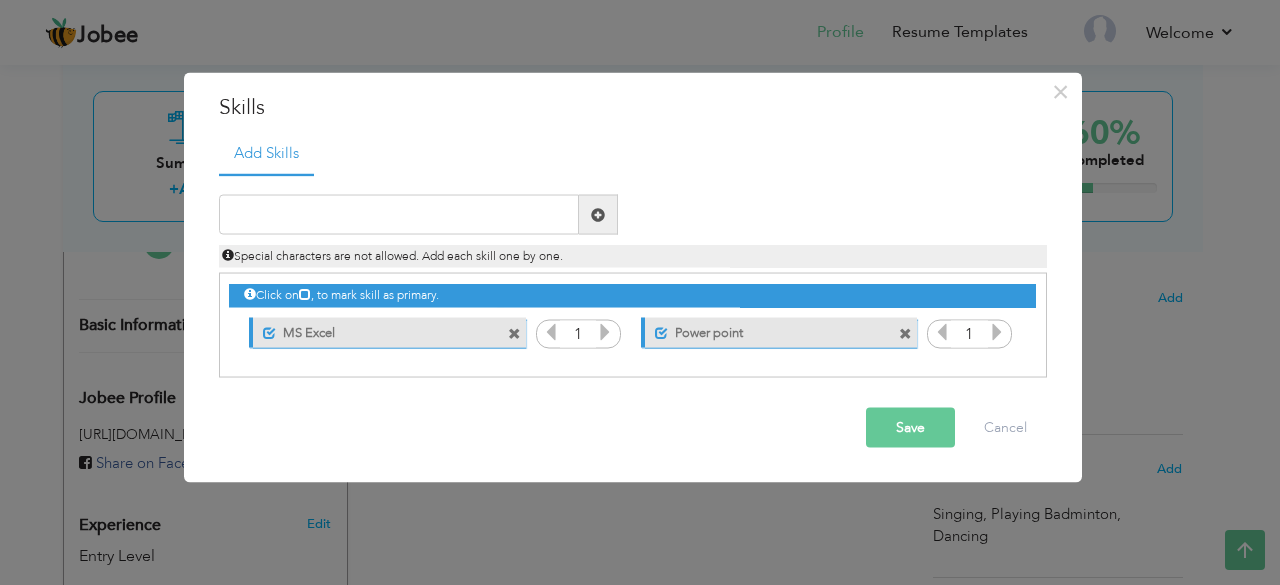 click on "Unmark as primary skill.
MS Excel" at bounding box center (387, 332) 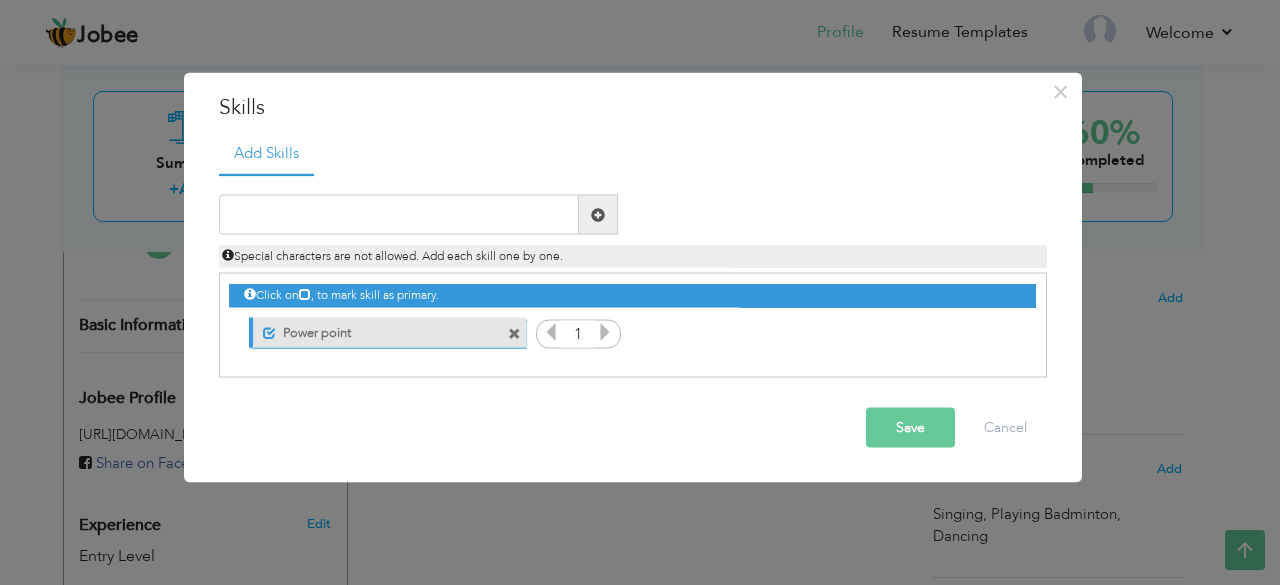 click on "Unmark as primary skill.
Power point" at bounding box center [387, 332] 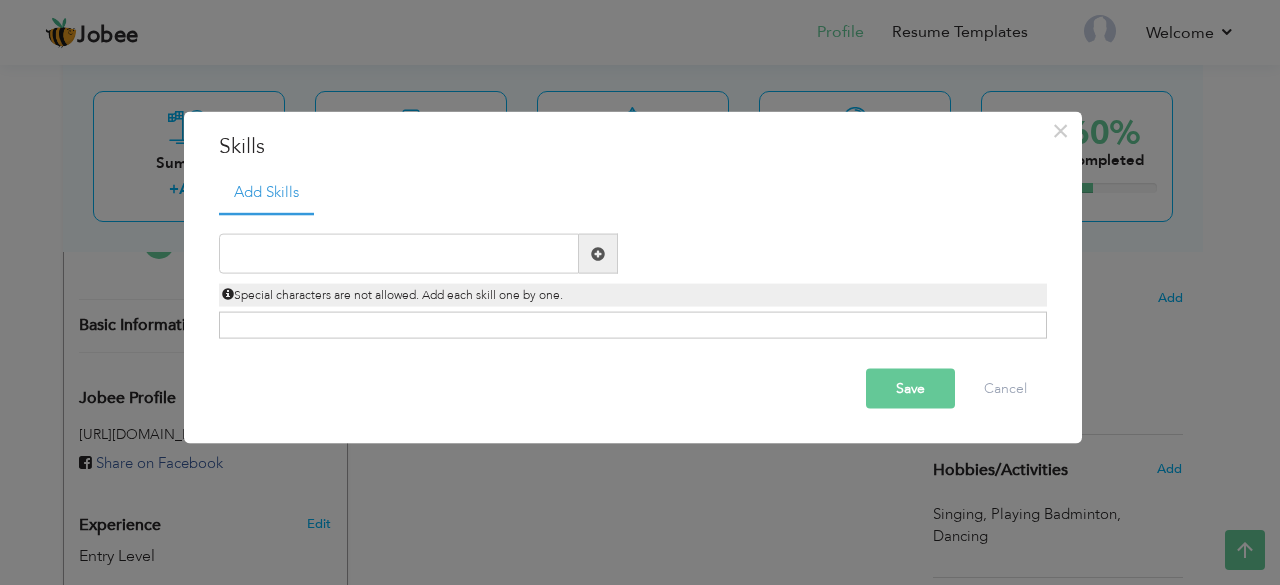 click on "Save" at bounding box center [910, 389] 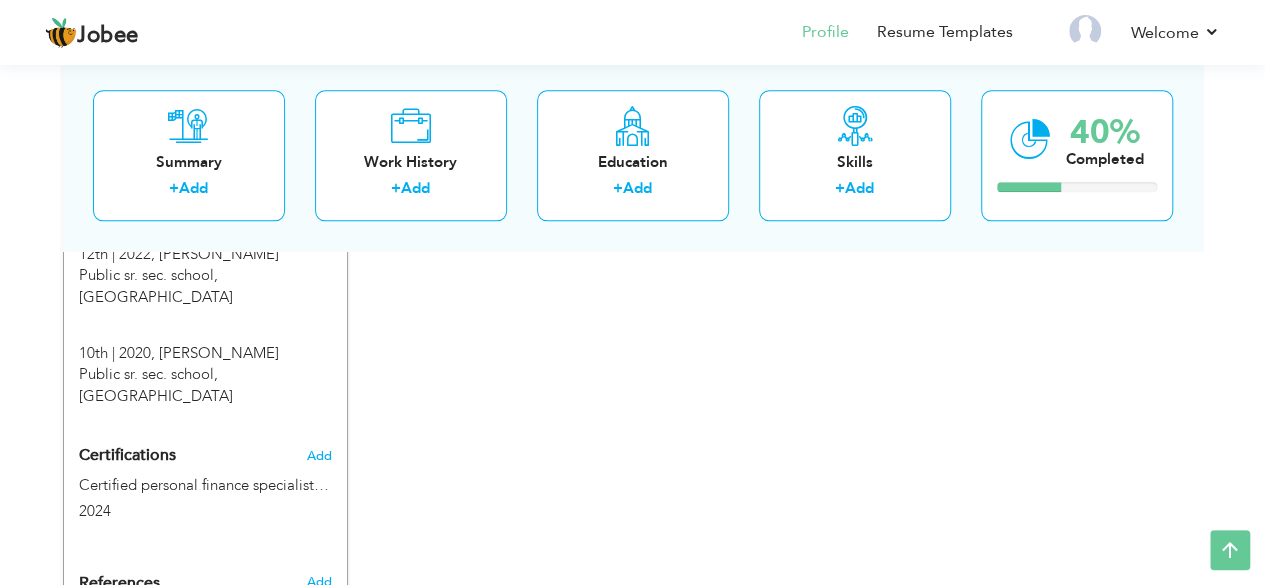 scroll, scrollTop: 1042, scrollLeft: 0, axis: vertical 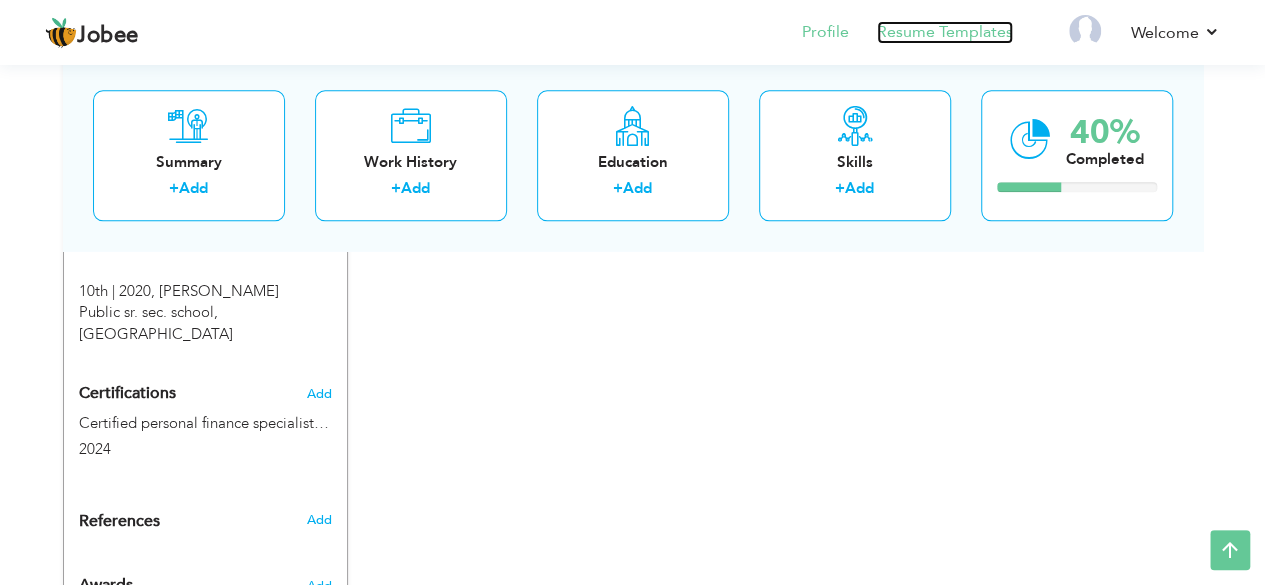 click on "Resume Templates" at bounding box center [945, 32] 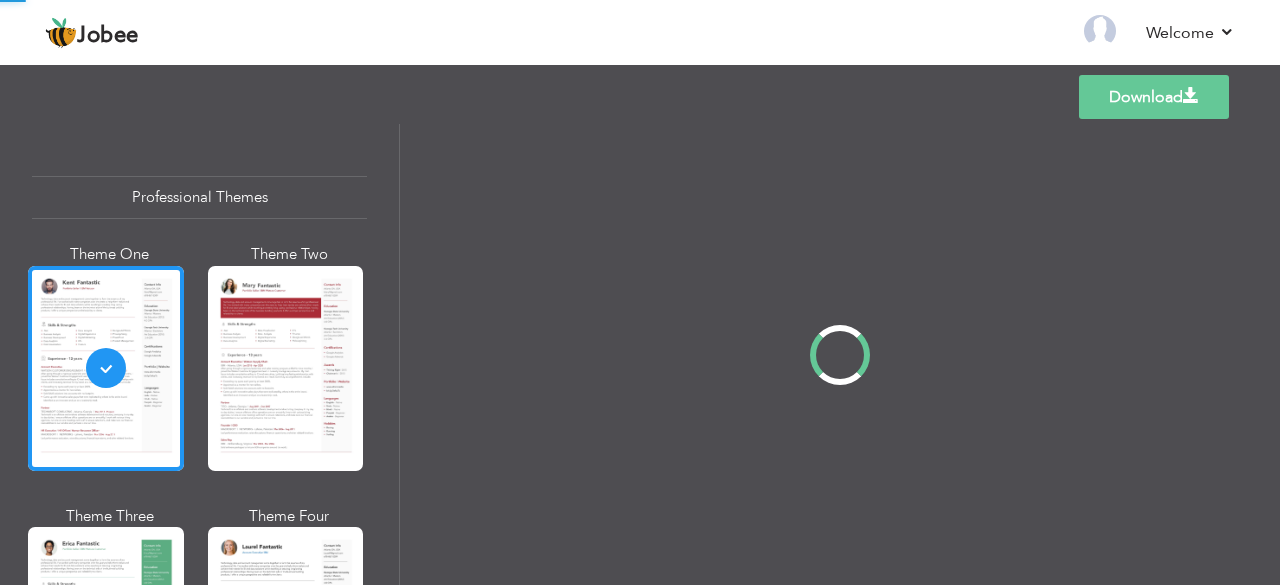 scroll, scrollTop: 0, scrollLeft: 0, axis: both 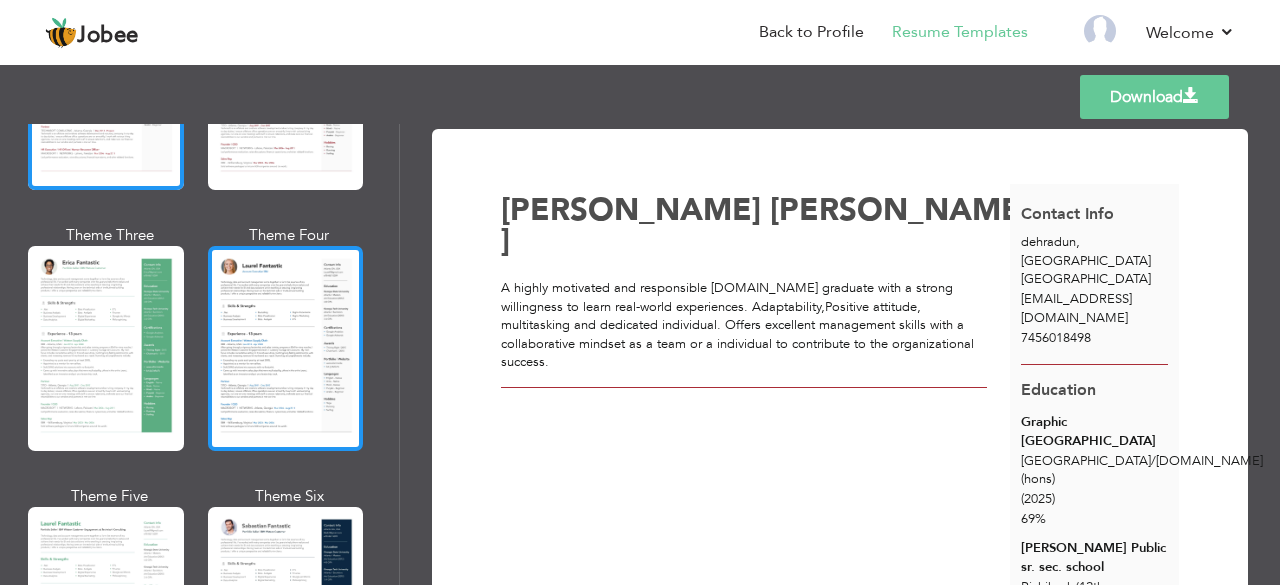 click at bounding box center [286, 348] 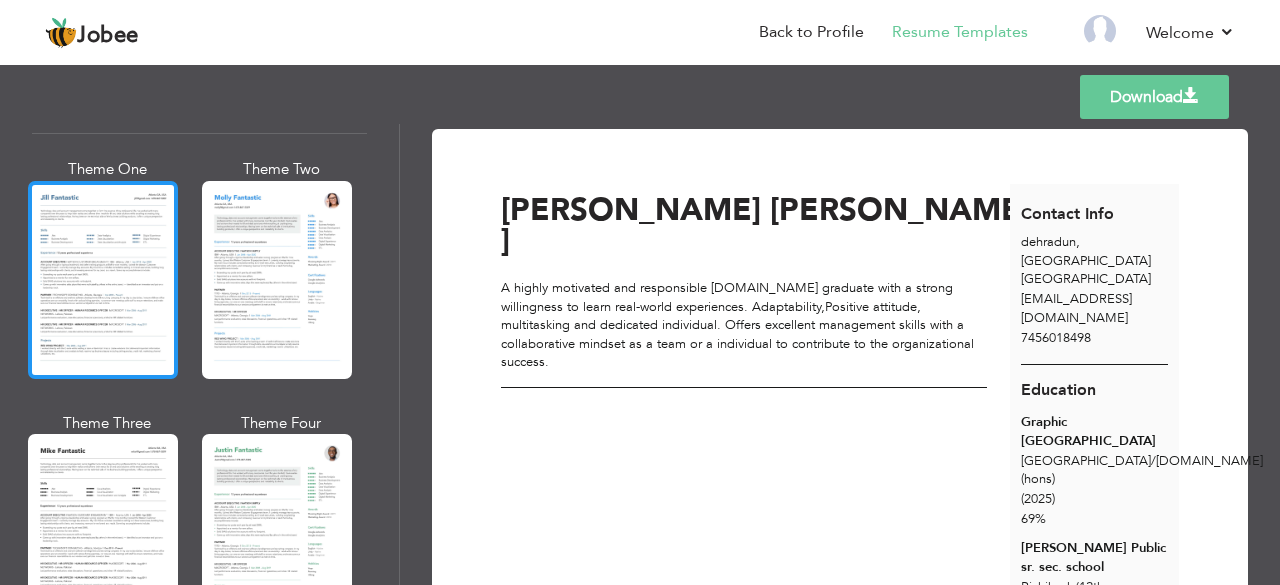 scroll, scrollTop: 961, scrollLeft: 0, axis: vertical 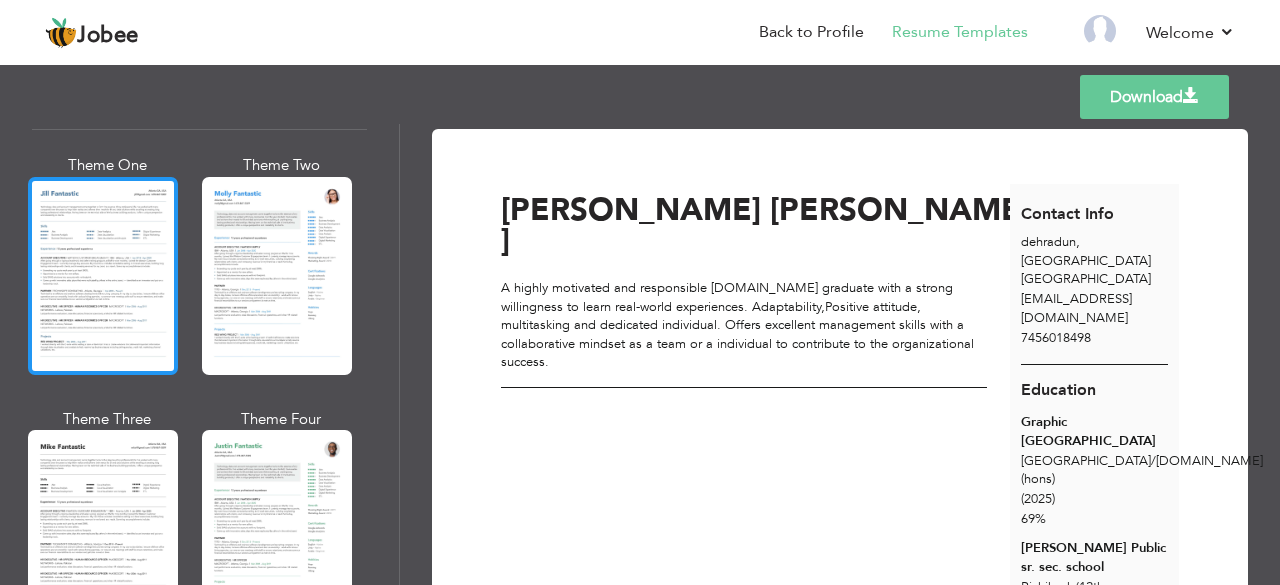 click at bounding box center [103, 529] 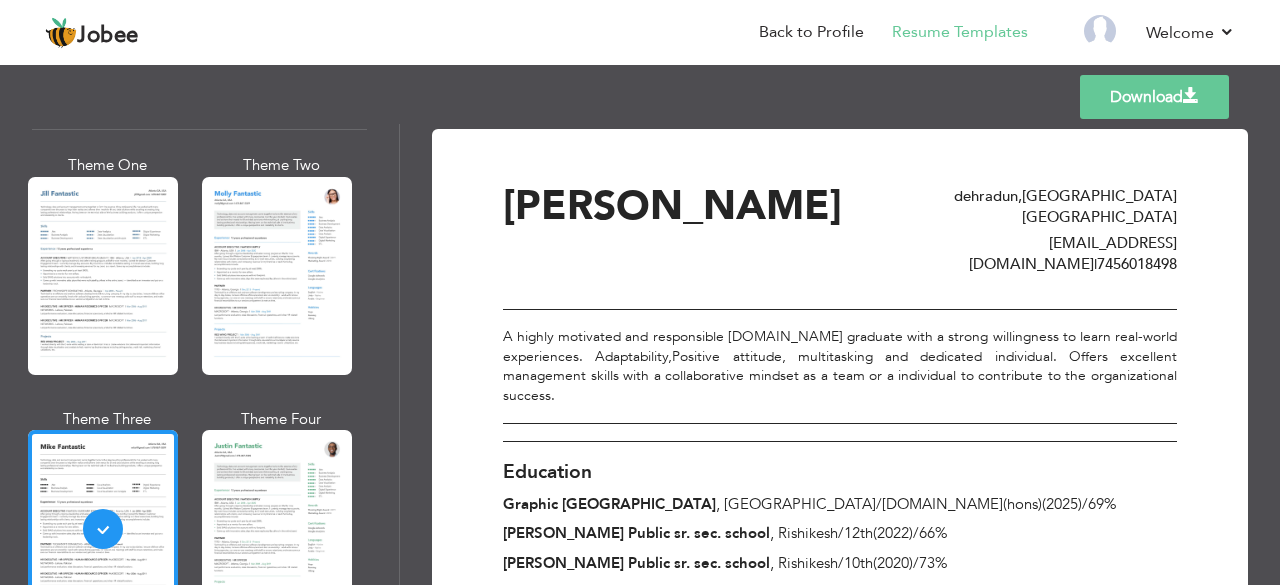 scroll, scrollTop: 278, scrollLeft: 0, axis: vertical 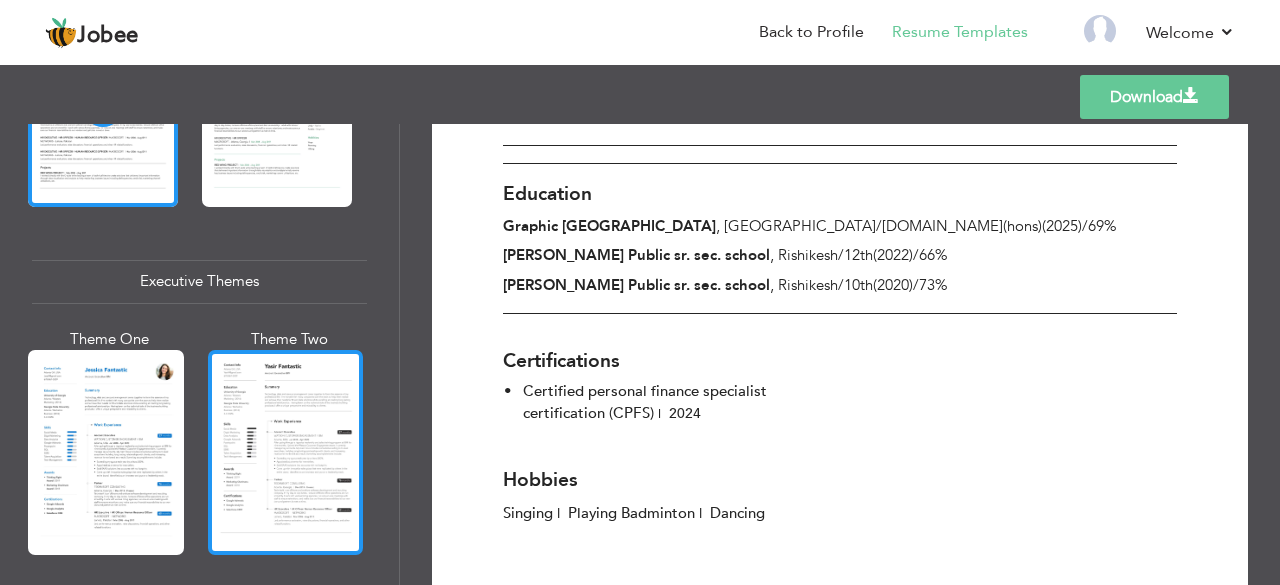 click at bounding box center [286, 452] 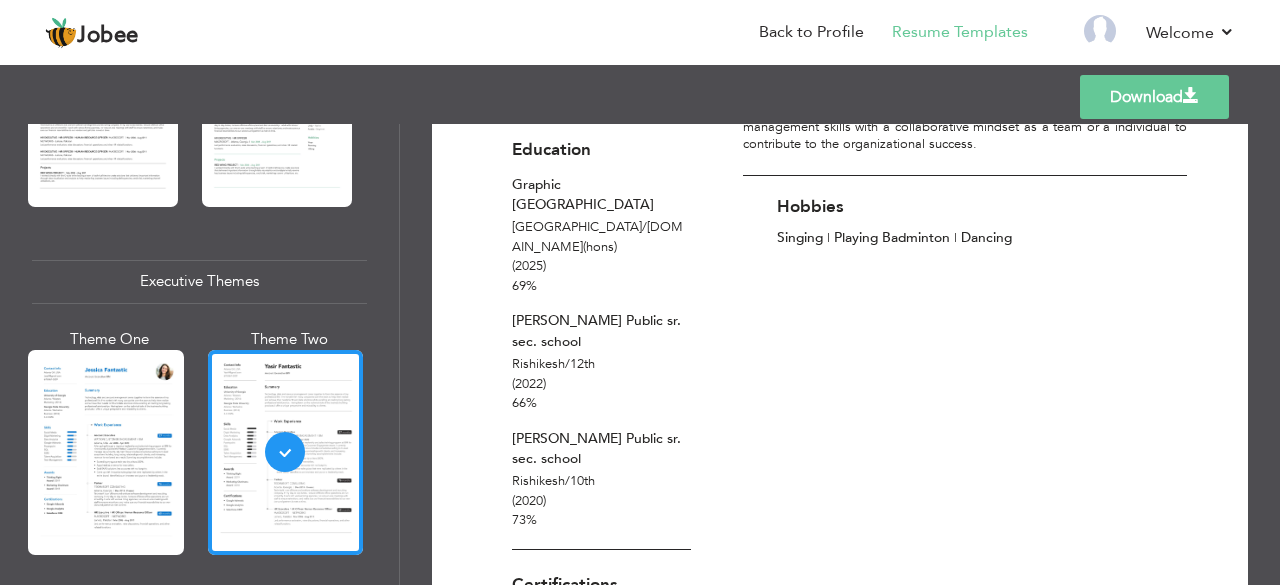 scroll, scrollTop: 243, scrollLeft: 0, axis: vertical 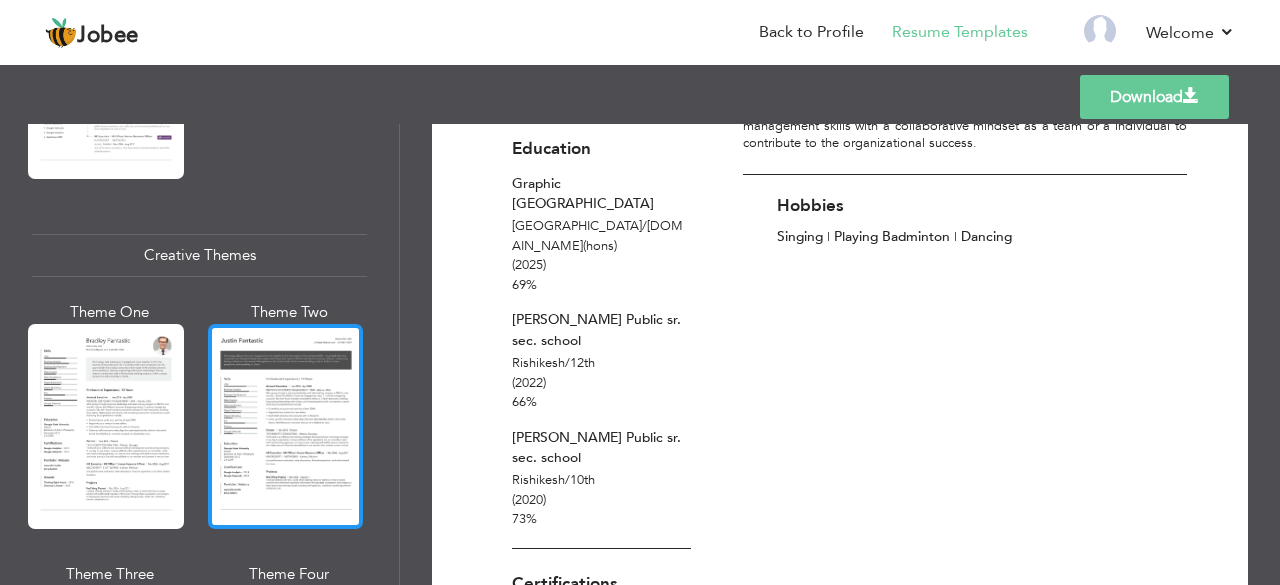 click at bounding box center (286, 426) 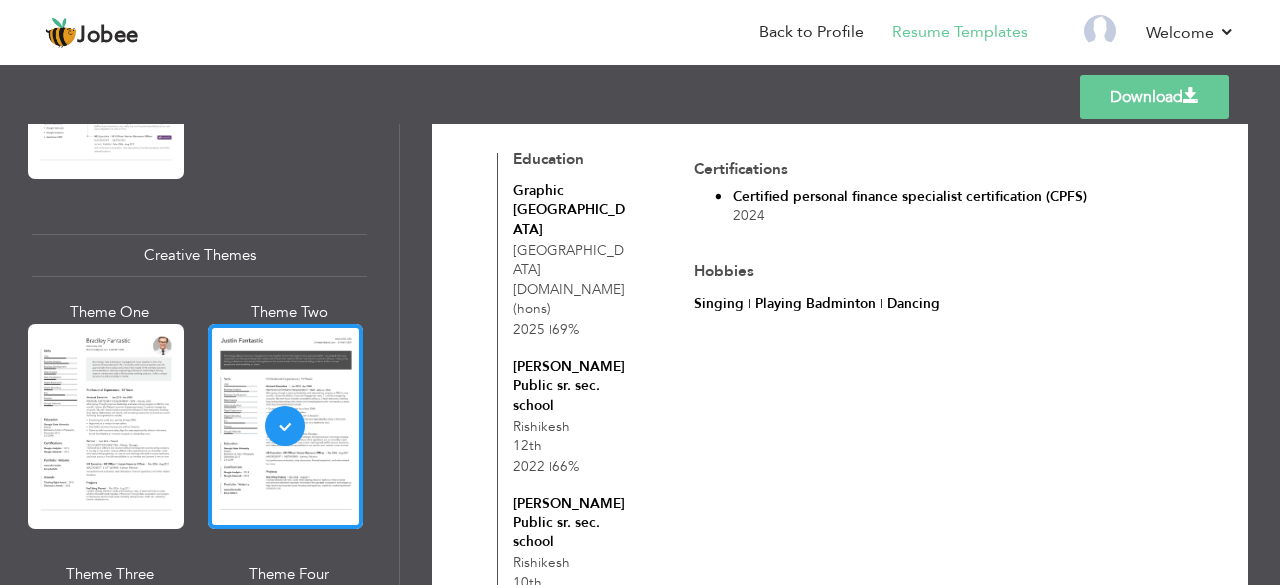 scroll, scrollTop: 280, scrollLeft: 0, axis: vertical 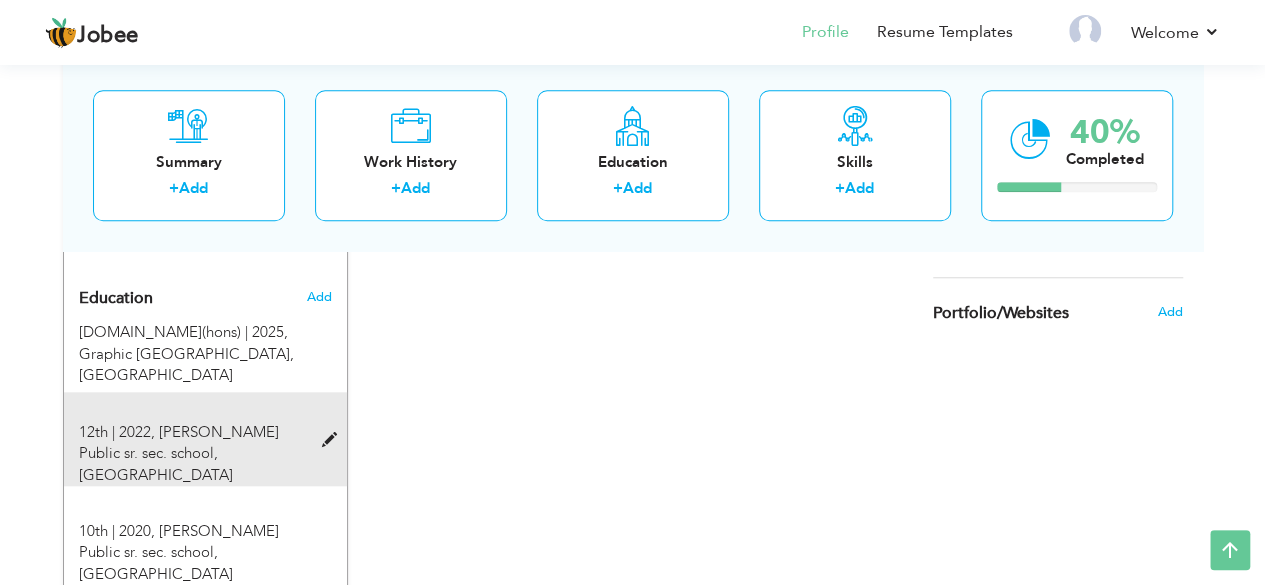 click at bounding box center (333, 440) 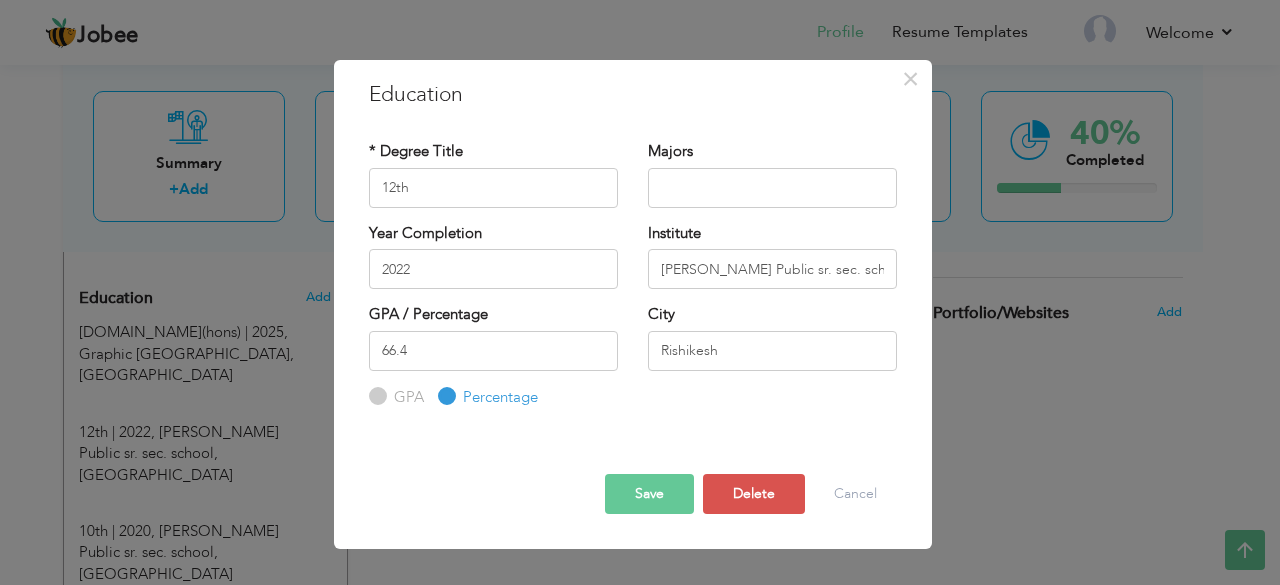 click on "×
Education
* Degree Title
12th
Majors
Year Completion 2022 66.4" at bounding box center (640, 292) 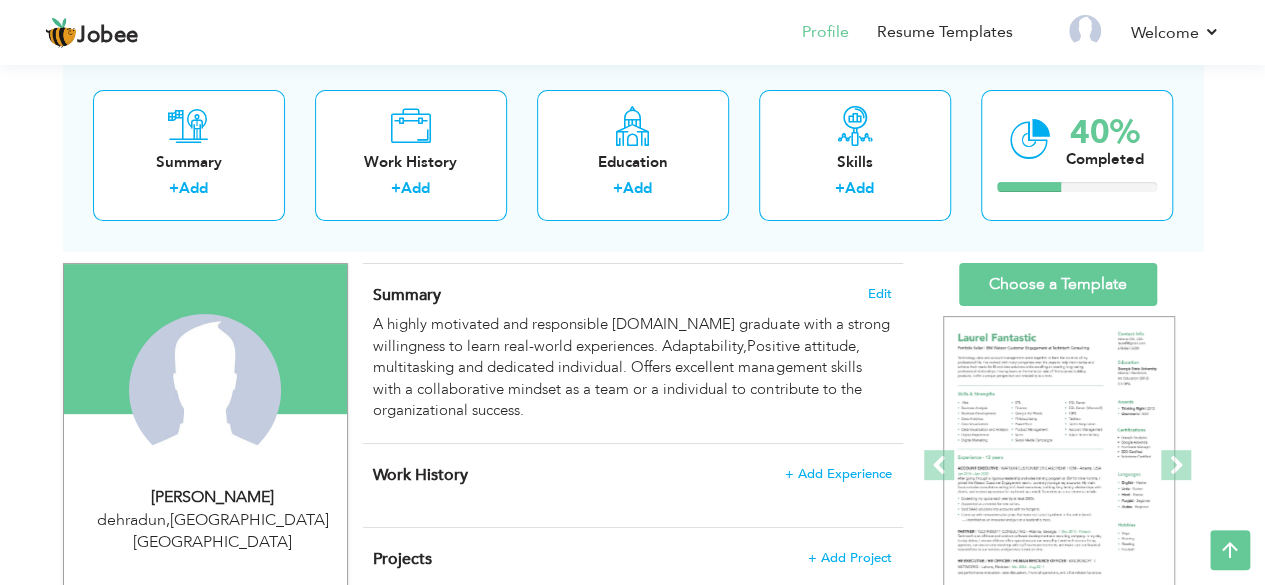 scroll, scrollTop: 0, scrollLeft: 0, axis: both 